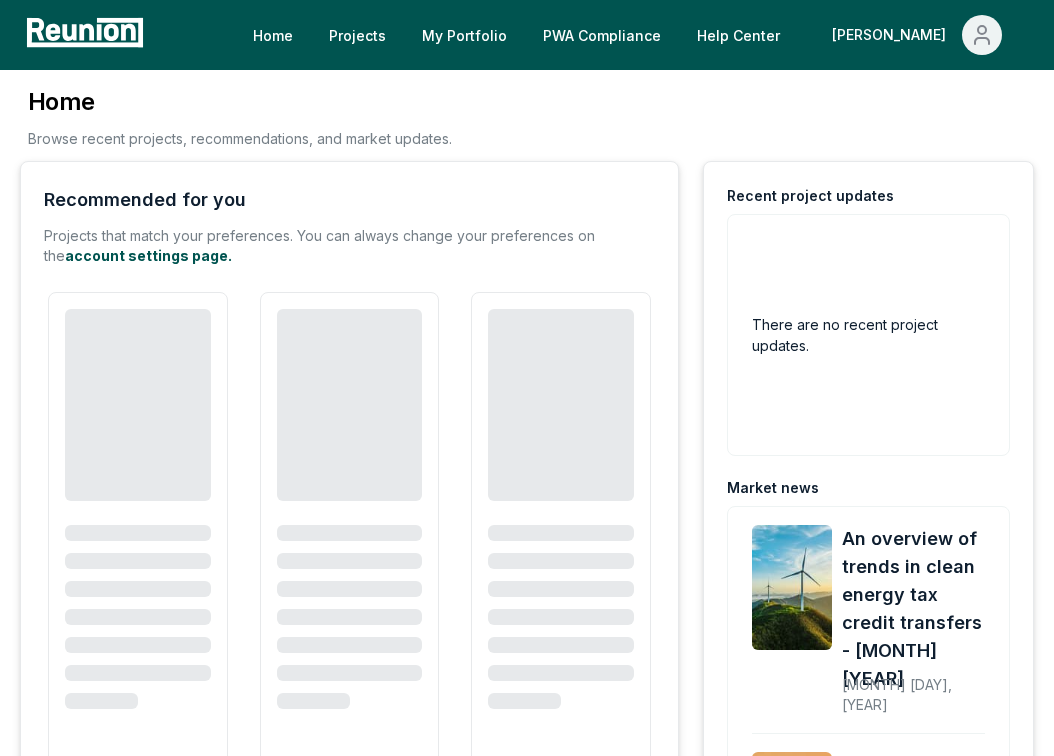 scroll, scrollTop: 0, scrollLeft: 0, axis: both 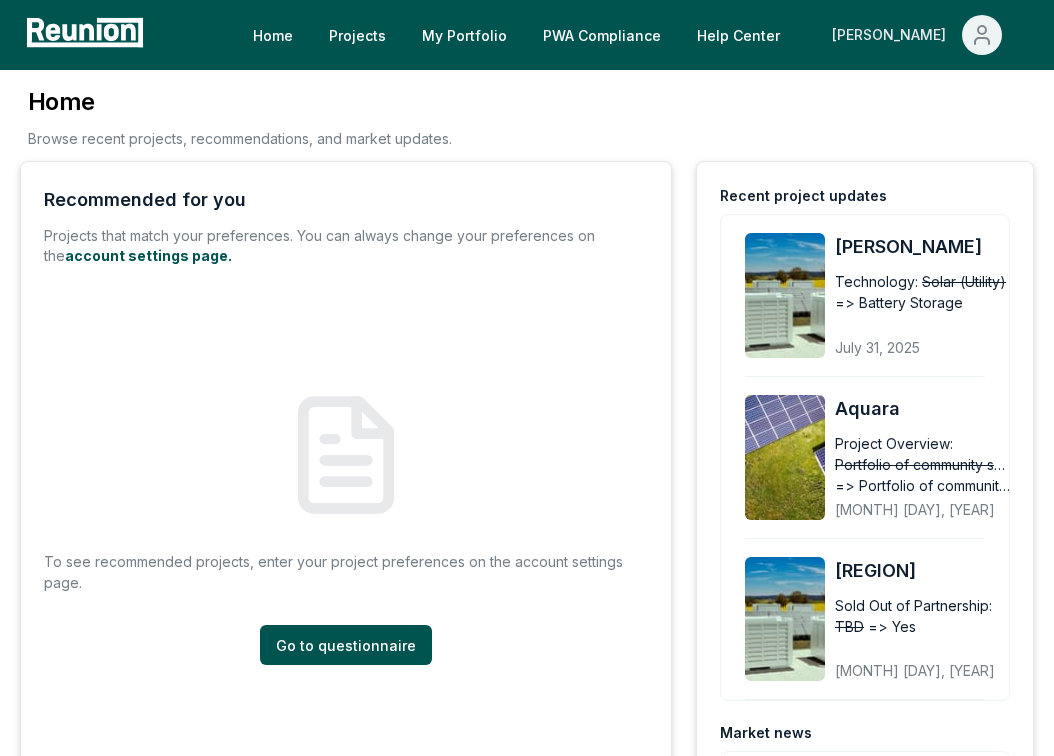 click on "[PERSON_NAME]" at bounding box center [893, 35] 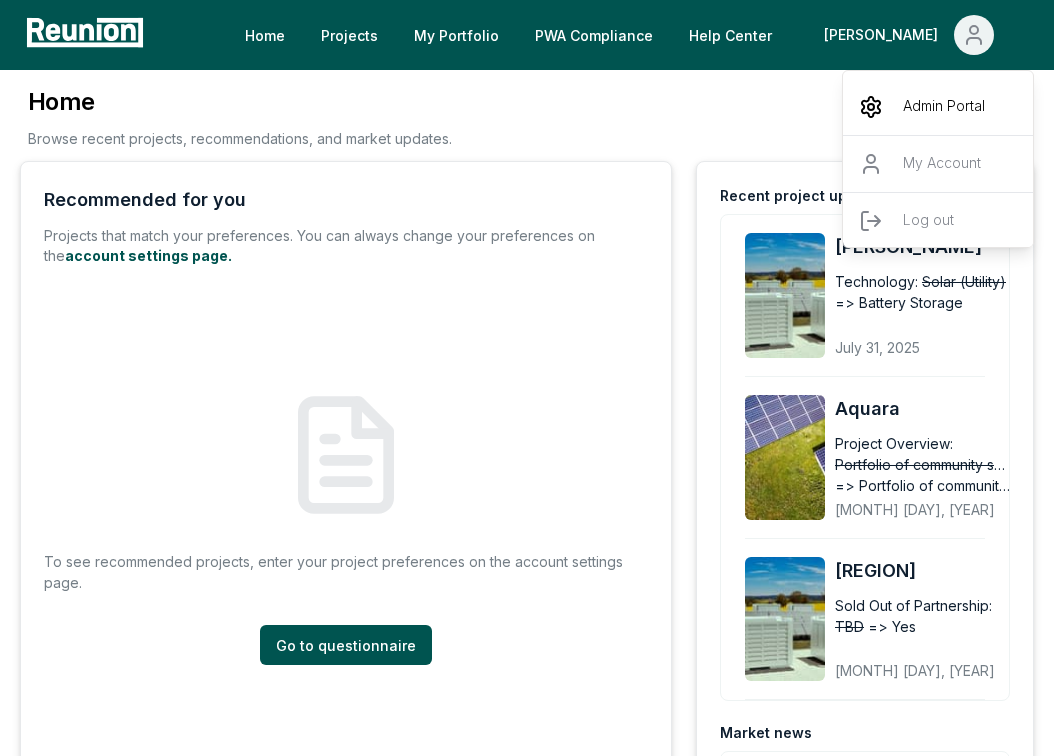 click on "Admin Portal" at bounding box center [944, 107] 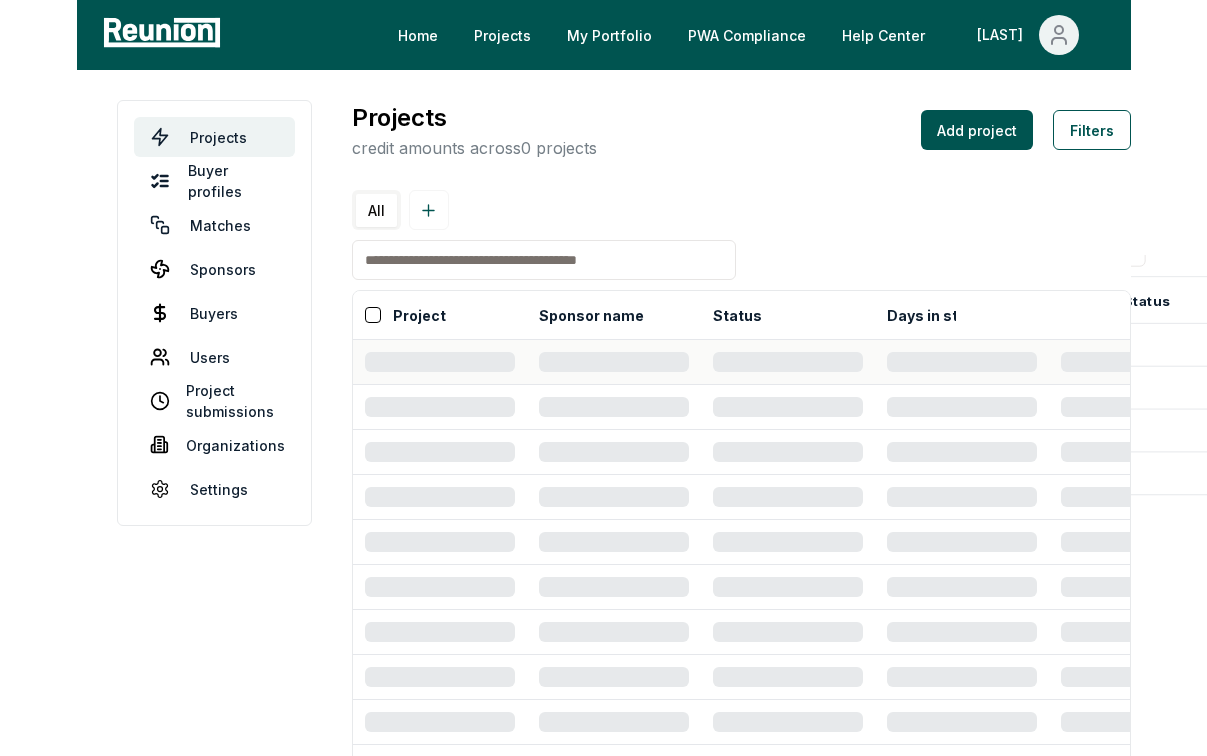 scroll, scrollTop: 0, scrollLeft: 0, axis: both 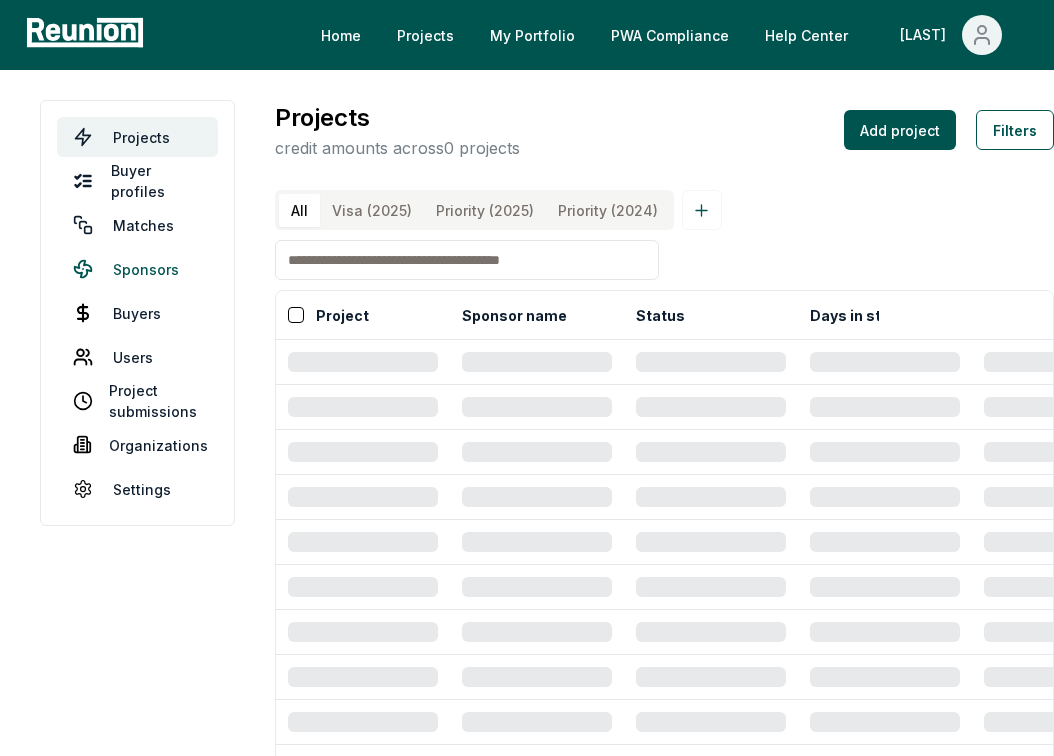 click on "Sponsors" at bounding box center [137, 269] 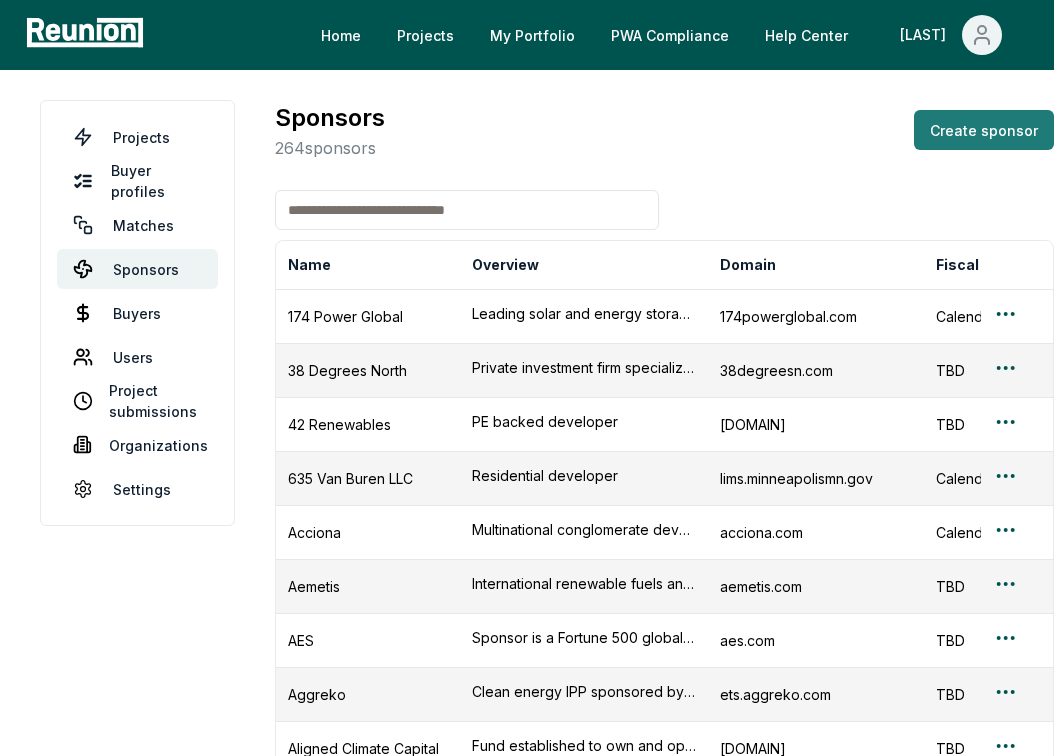 click on "Create sponsor" at bounding box center [984, 130] 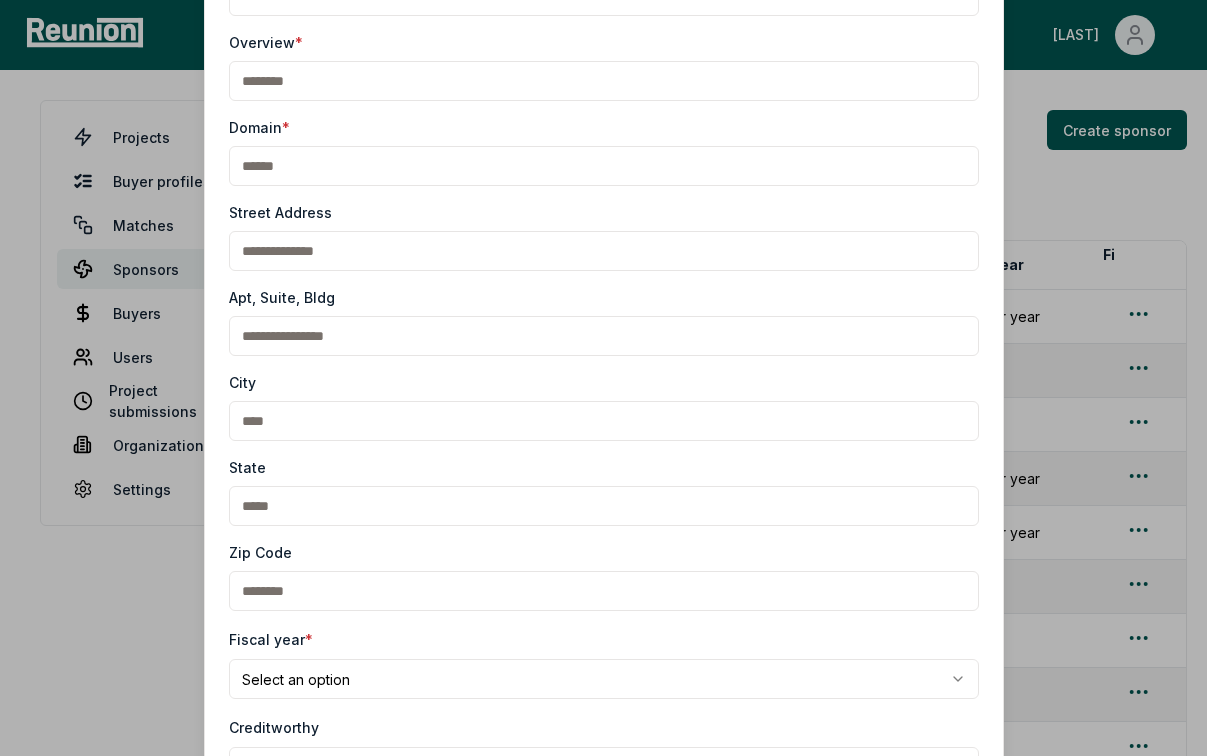 click on "Apt, Suite, Bldg" at bounding box center [604, 336] 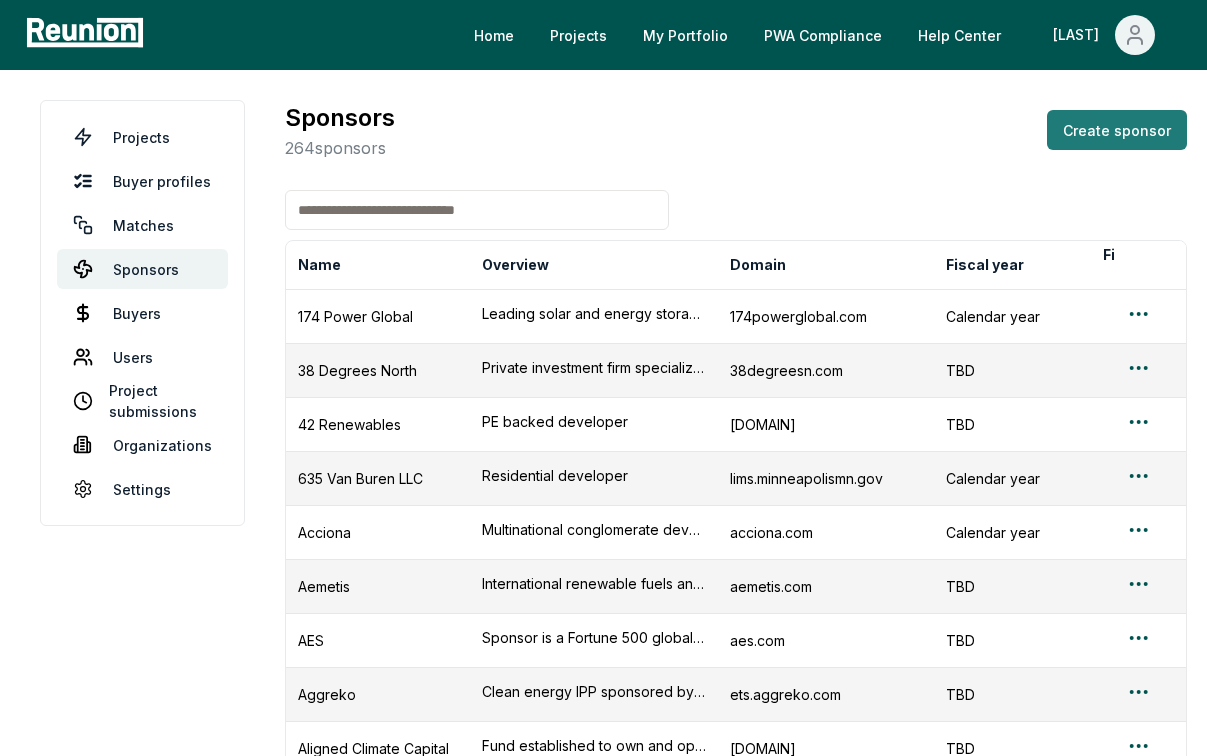 click on "Create sponsor" at bounding box center (1117, 130) 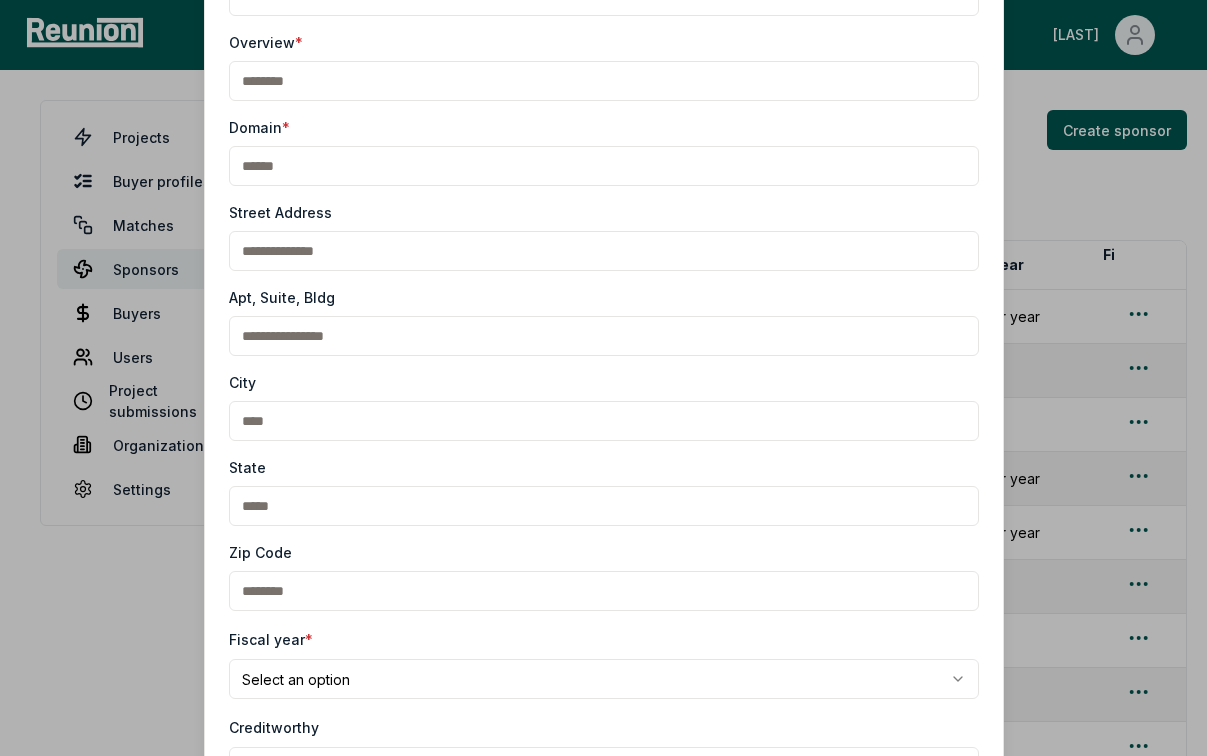 click on "Name  *" at bounding box center (604, -4) 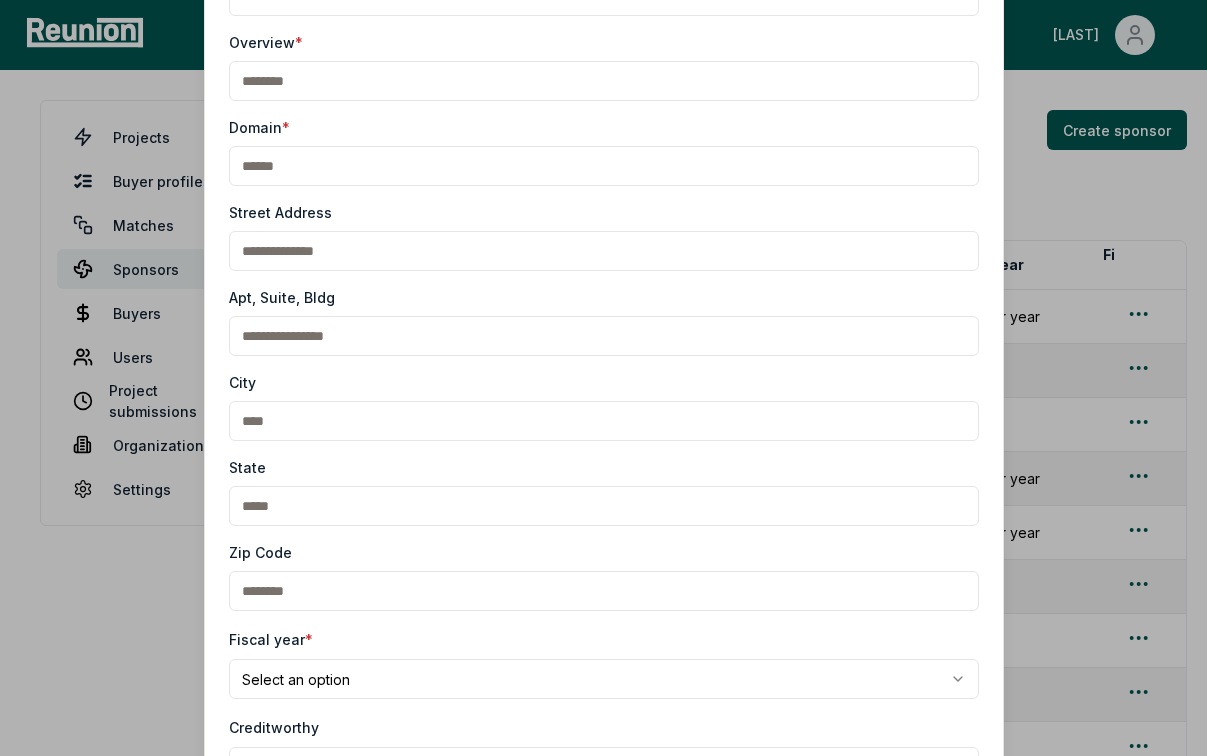 type on "**********" 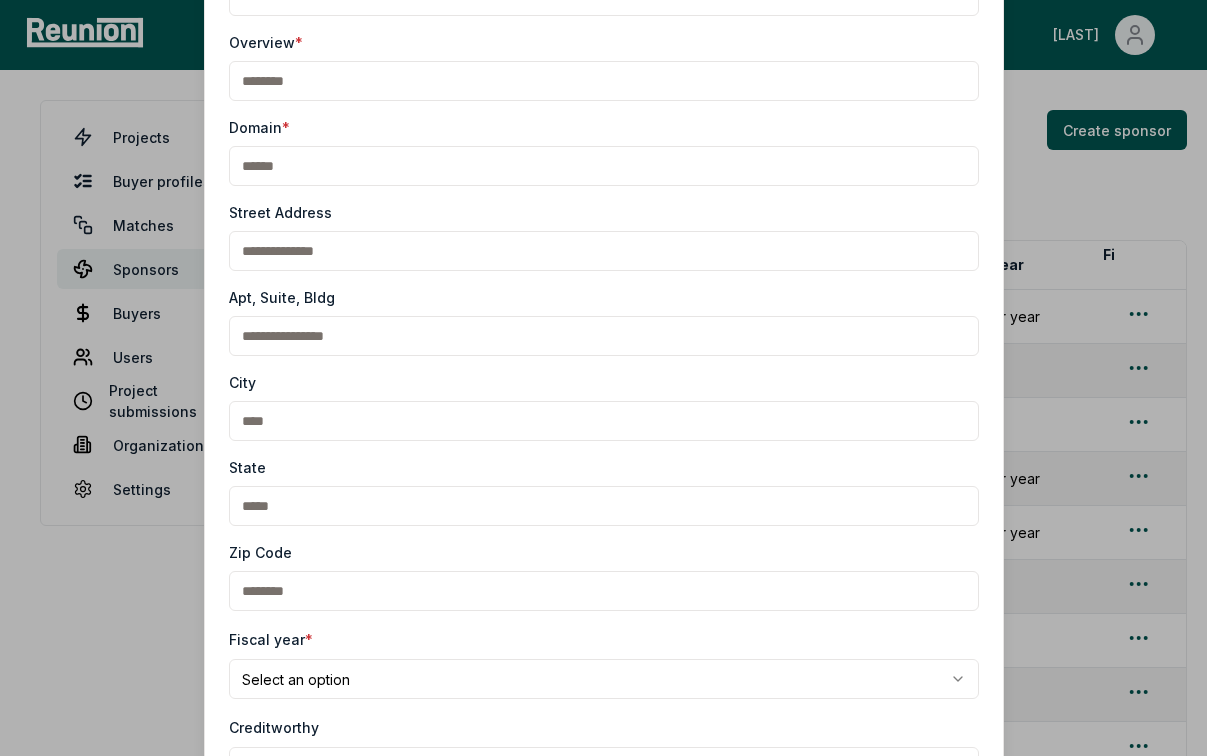 paste on "**********" 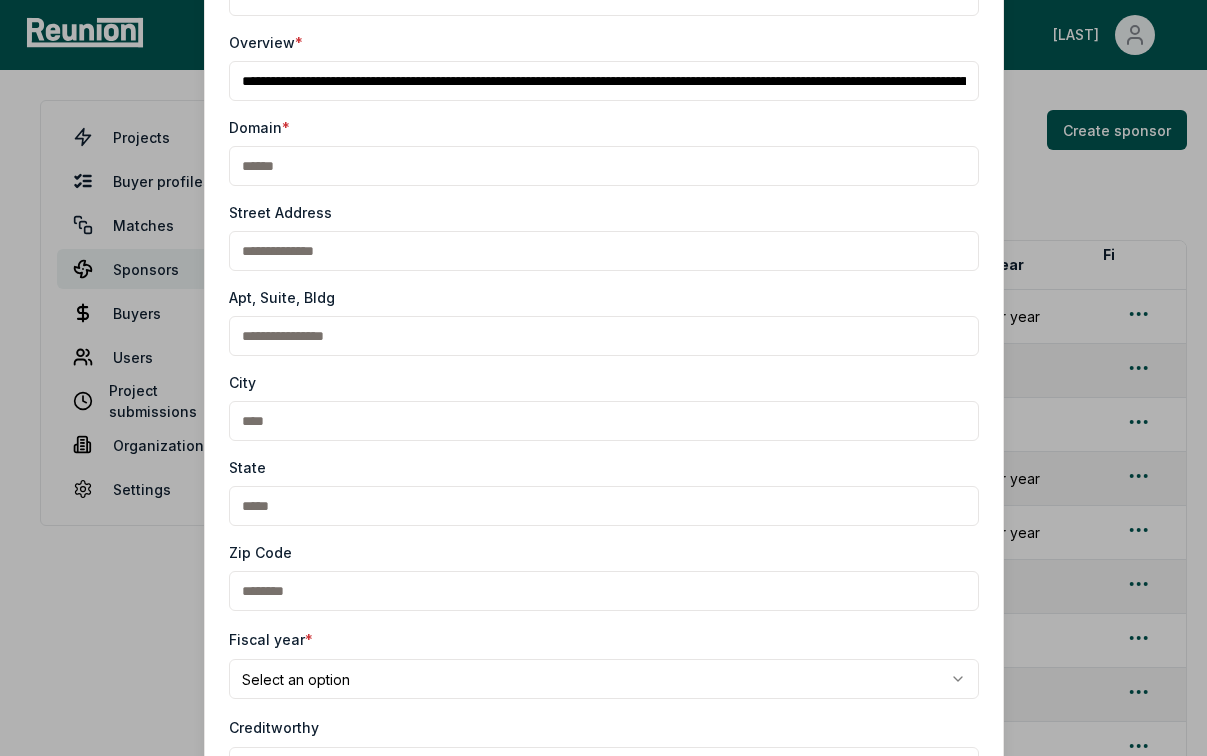 scroll, scrollTop: 0, scrollLeft: 1566, axis: horizontal 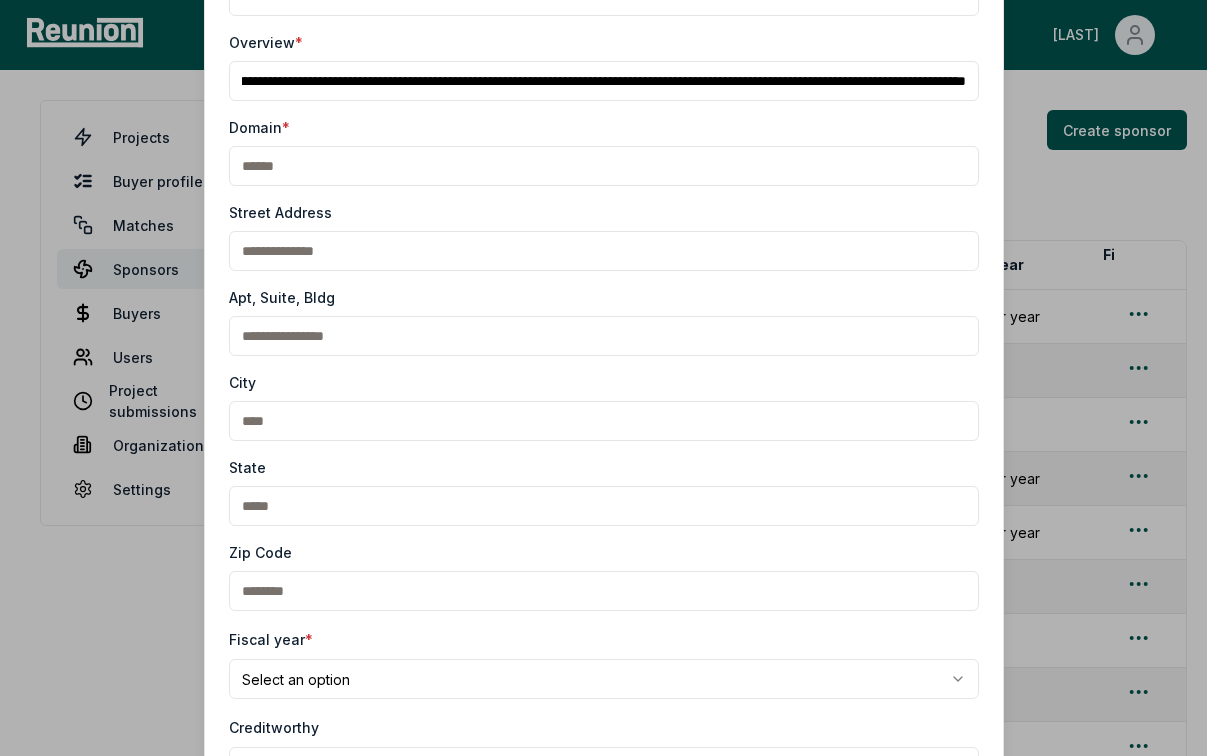 click on "Overview  *" at bounding box center (604, 81) 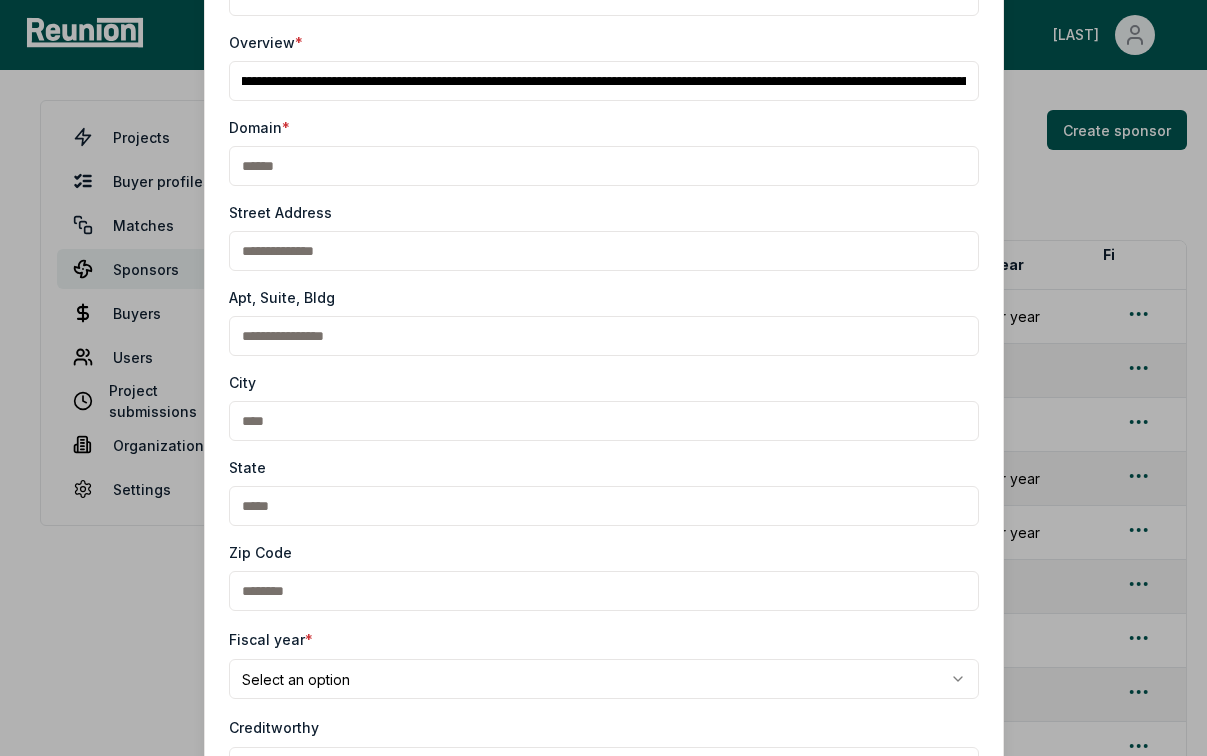 scroll, scrollTop: 0, scrollLeft: 0, axis: both 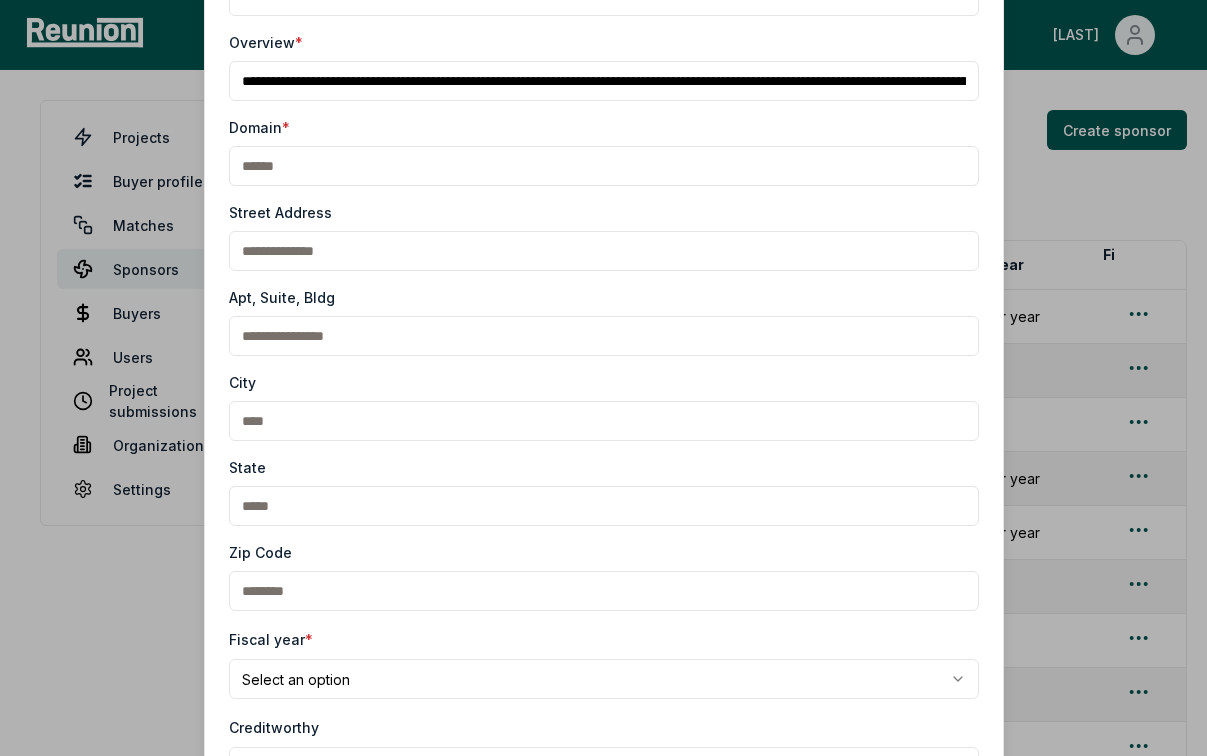 drag, startPoint x: 558, startPoint y: 85, endPoint x: 226, endPoint y: 79, distance: 332.0542 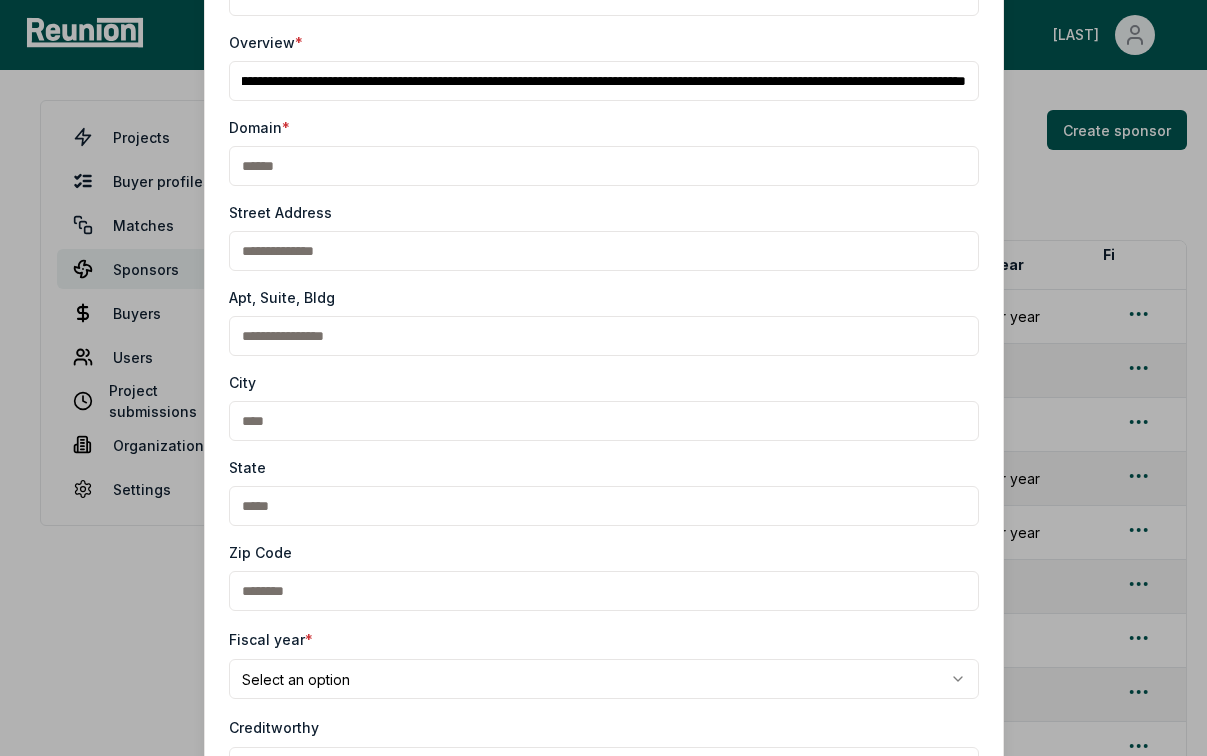 scroll, scrollTop: 0, scrollLeft: 1566, axis: horizontal 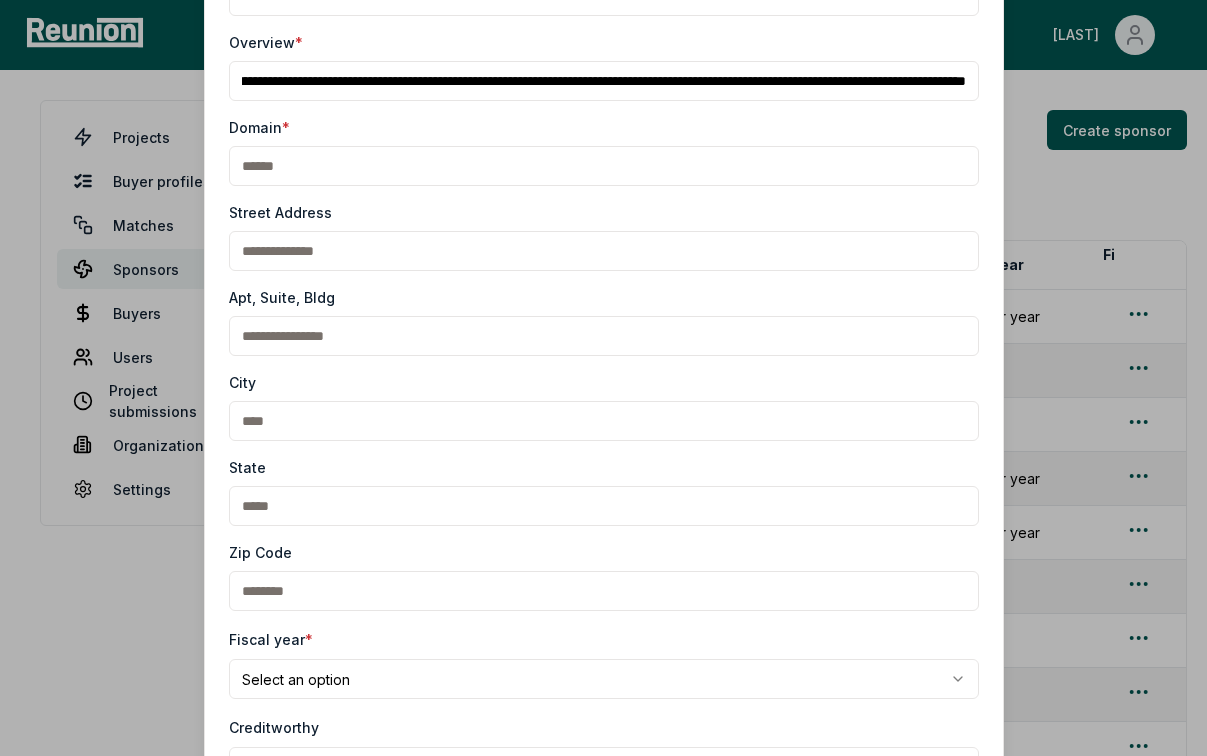 drag, startPoint x: 762, startPoint y: 80, endPoint x: 992, endPoint y: 73, distance: 230.10649 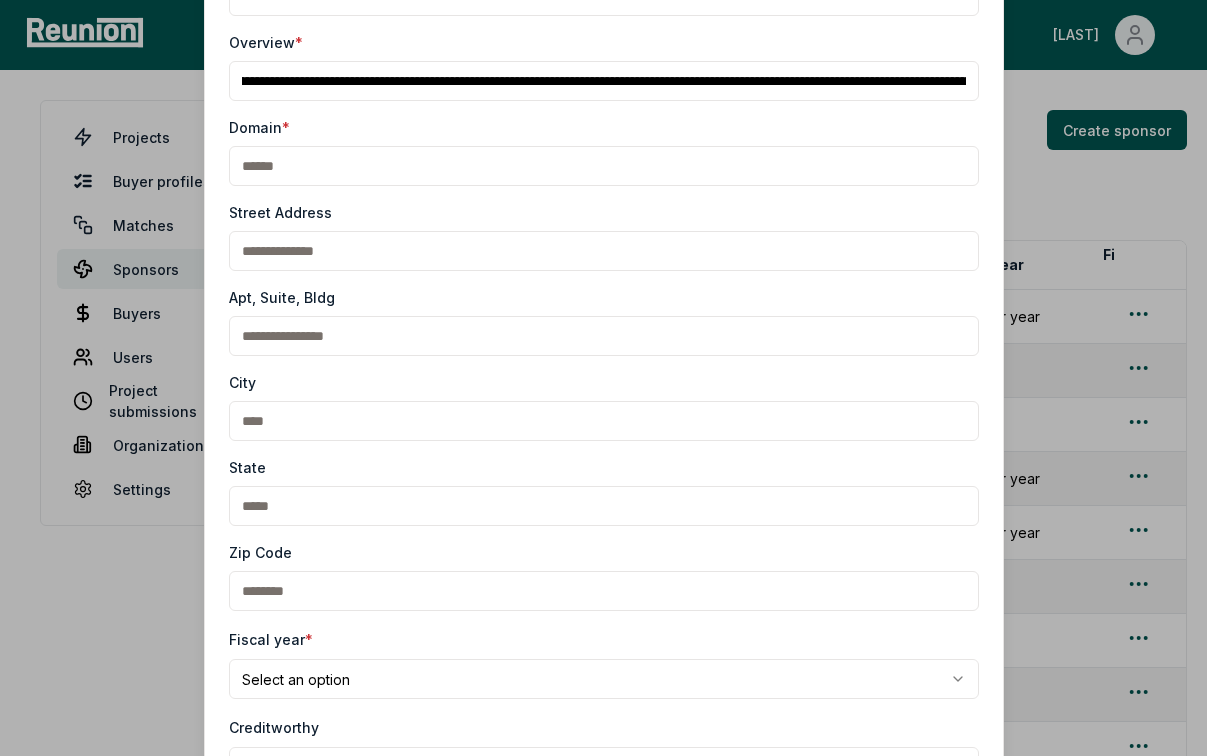 scroll, scrollTop: 0, scrollLeft: 0, axis: both 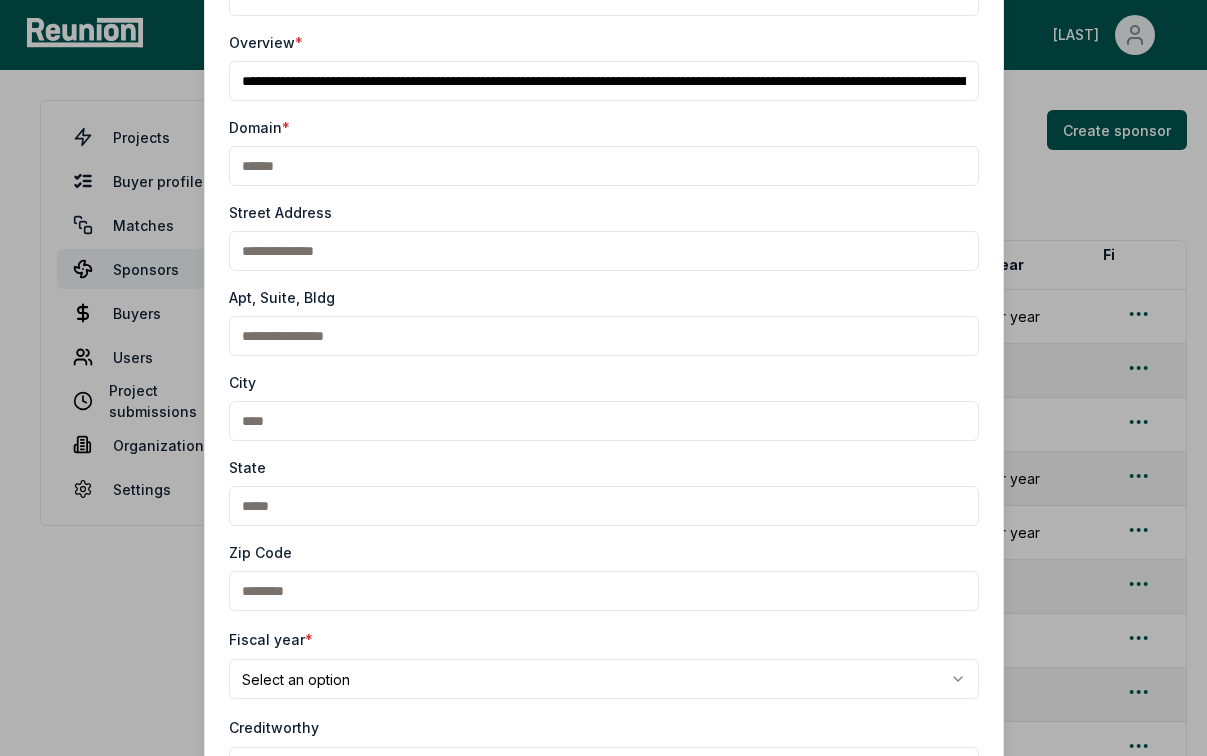 drag, startPoint x: 968, startPoint y: 79, endPoint x: 766, endPoint y: 80, distance: 202.00247 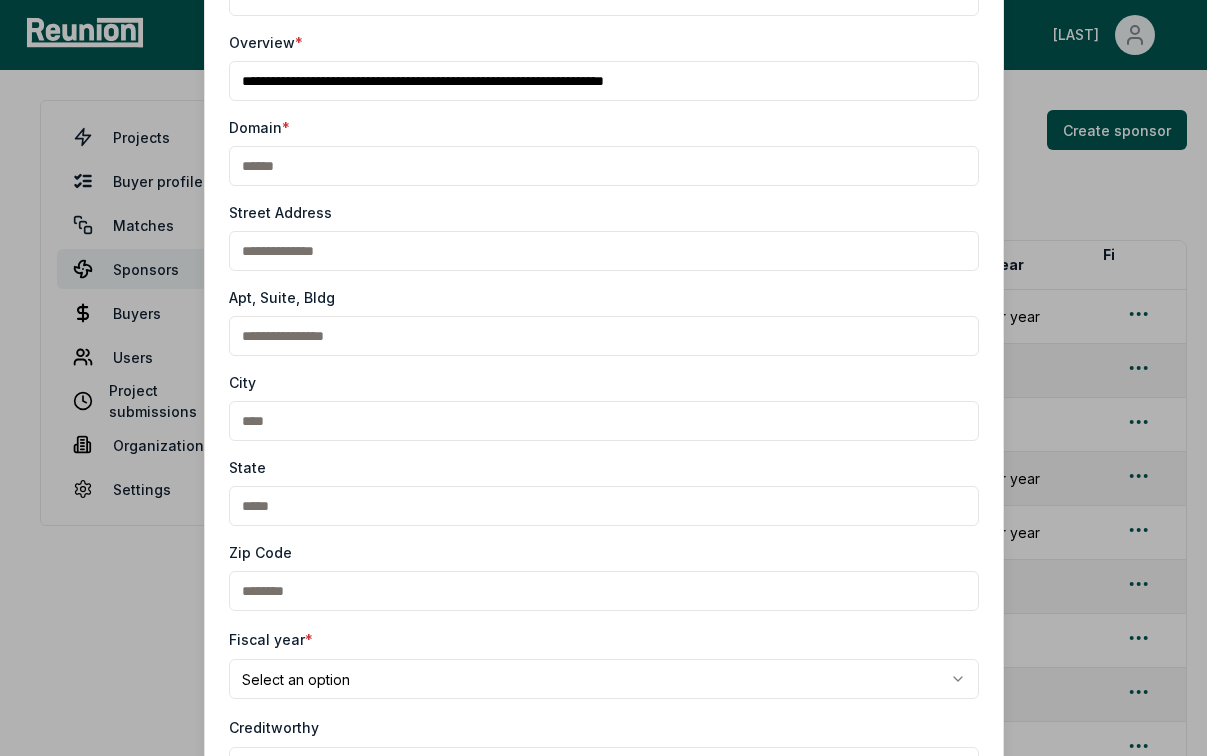 click on "Overview  *" at bounding box center (604, 81) 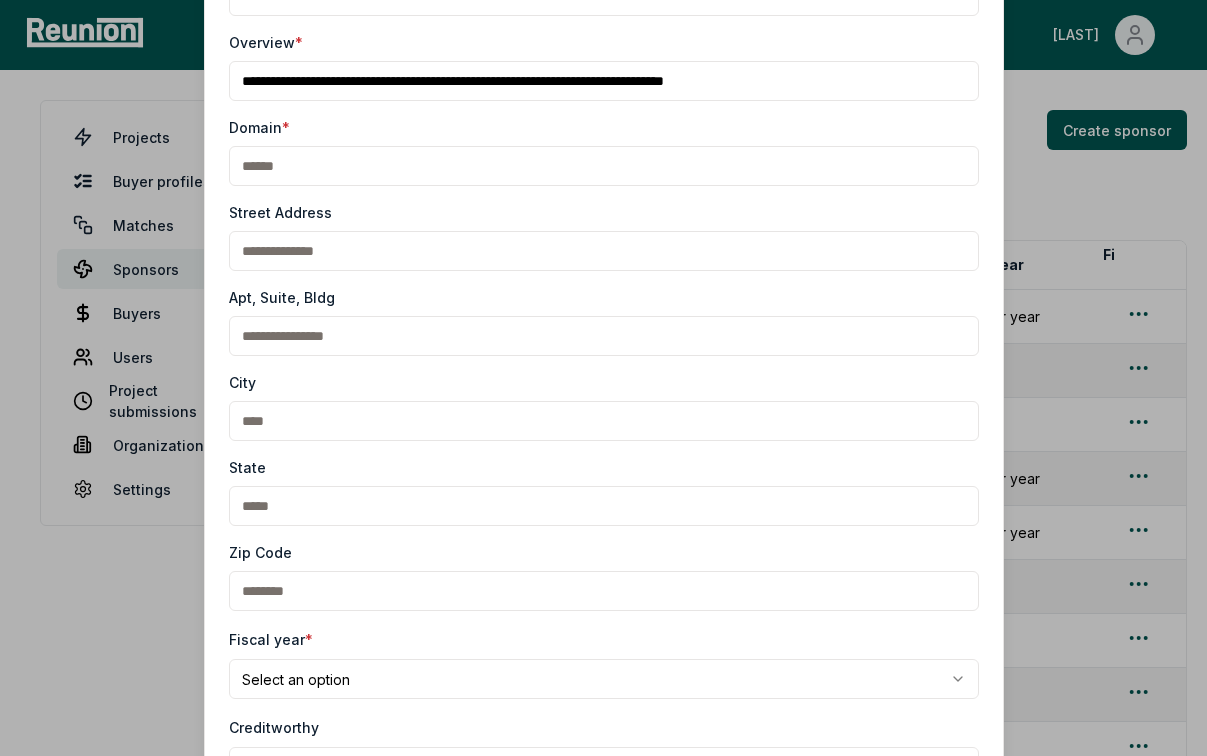 type on "**********" 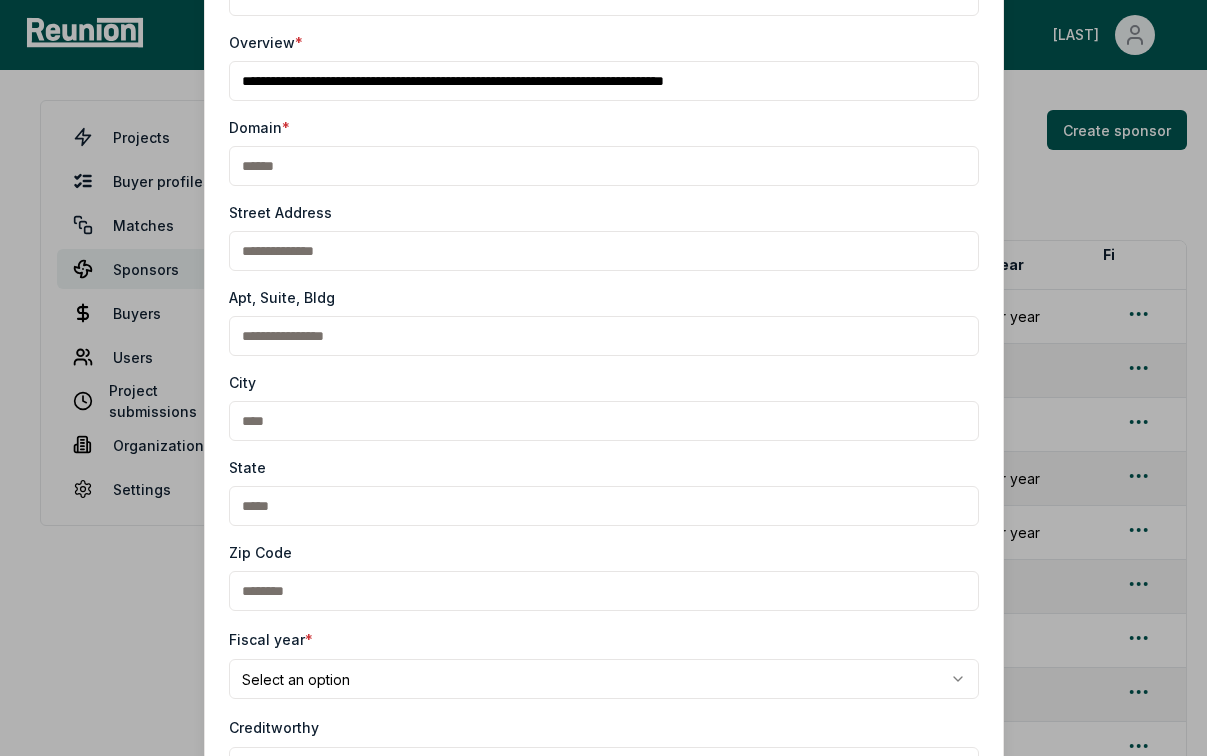paste on "**********" 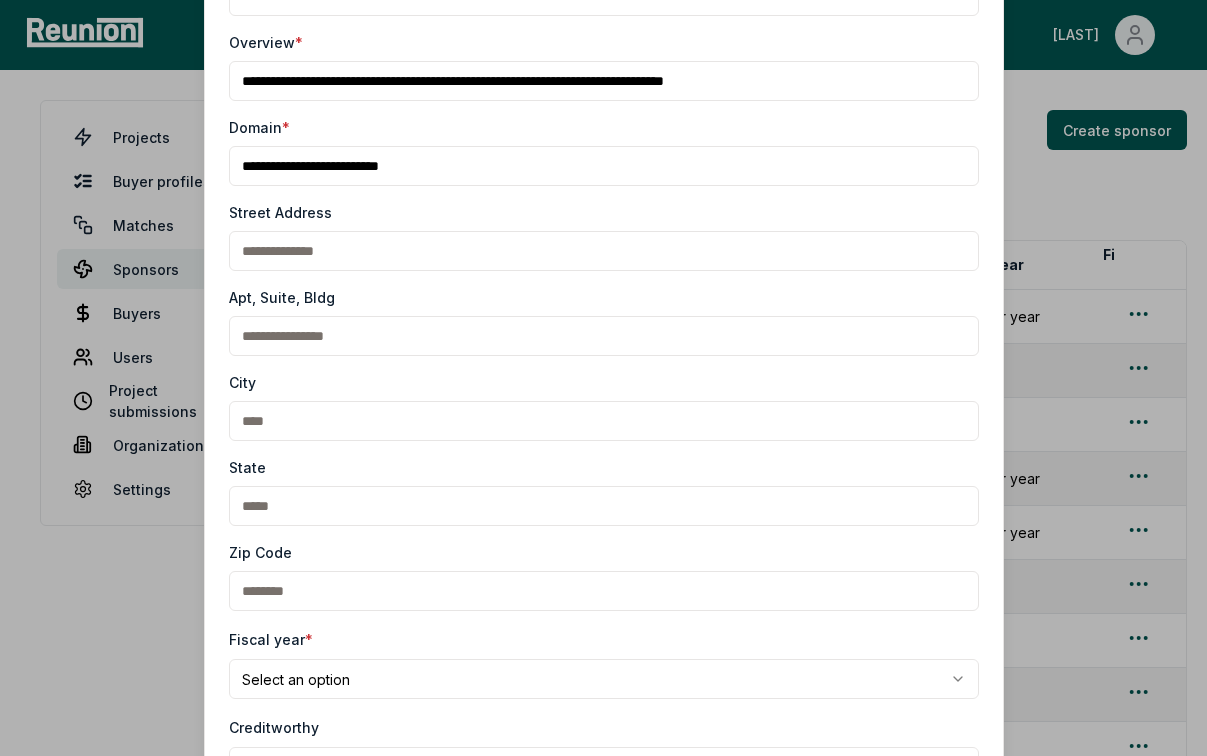 click on "Domain  *" at bounding box center (604, 166) 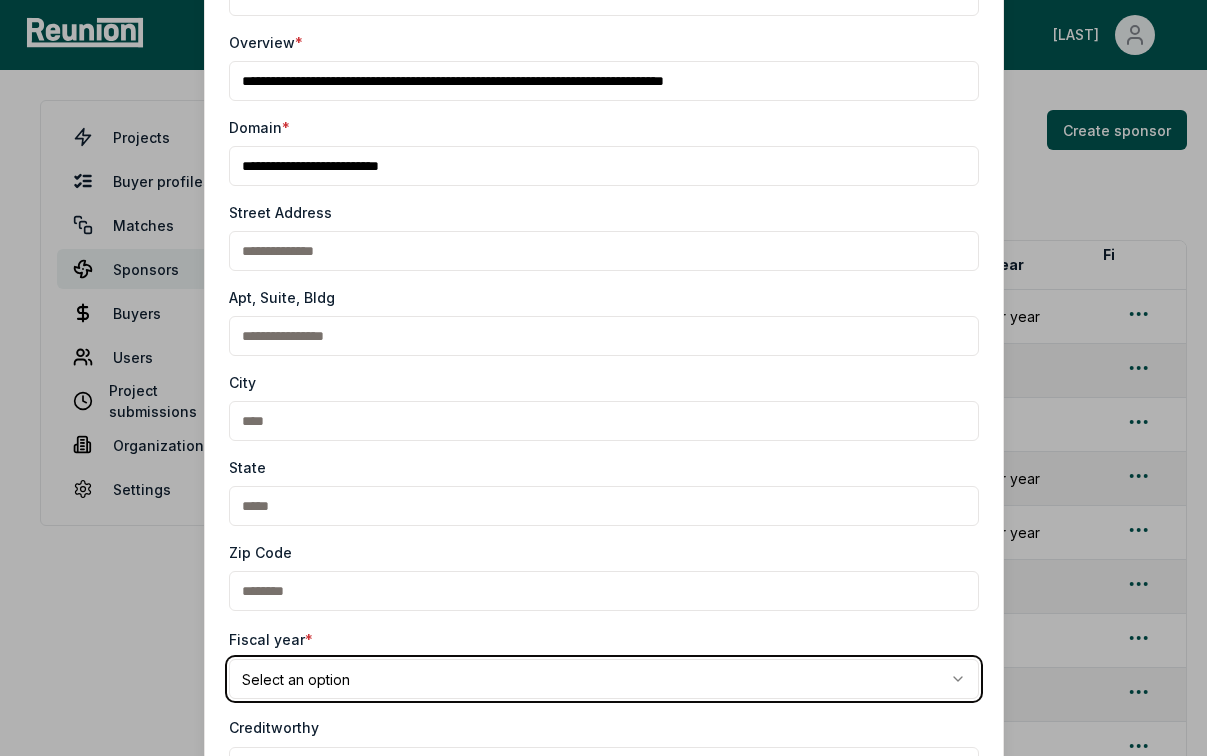 click on "Please visit us on your desktop We're working on making our marketplace mobile-friendly. For now, please visit Reunion on a desktop computer. Home Projects My Portfolio PWA Compliance Help Center Mahon Projects Buyer profiles Matches Sponsors Buyers Users Project submissions Organizations Settings Sponsors 264  sponsors Create sponsor Name Overview Domain Fiscal year Fiscal year end Projects Created by 174 Power Global Leading solar and energy storage project developer 174powerglobal.com Calendar year 2 N/A 38 Degrees North Private investment firm specializing in renewable energy infrastructure 38degreesn.com TBD 1 katherine@reunioninfra.com 42 Renewables PE backed developer fengate.com TBD 1 N/A 635 Van Buren LLC Residential developer lims.minneapolismn.gov Calendar year 1 N/A Acciona Multinational conglomerate developing and managing infrastructure and renewable energy projects.  acciona.com Calendar year 1 connie@reunioninfra.com Aemetis International renewable fuels and biochemicals company. aemetis.com 3" at bounding box center [603, 7288] 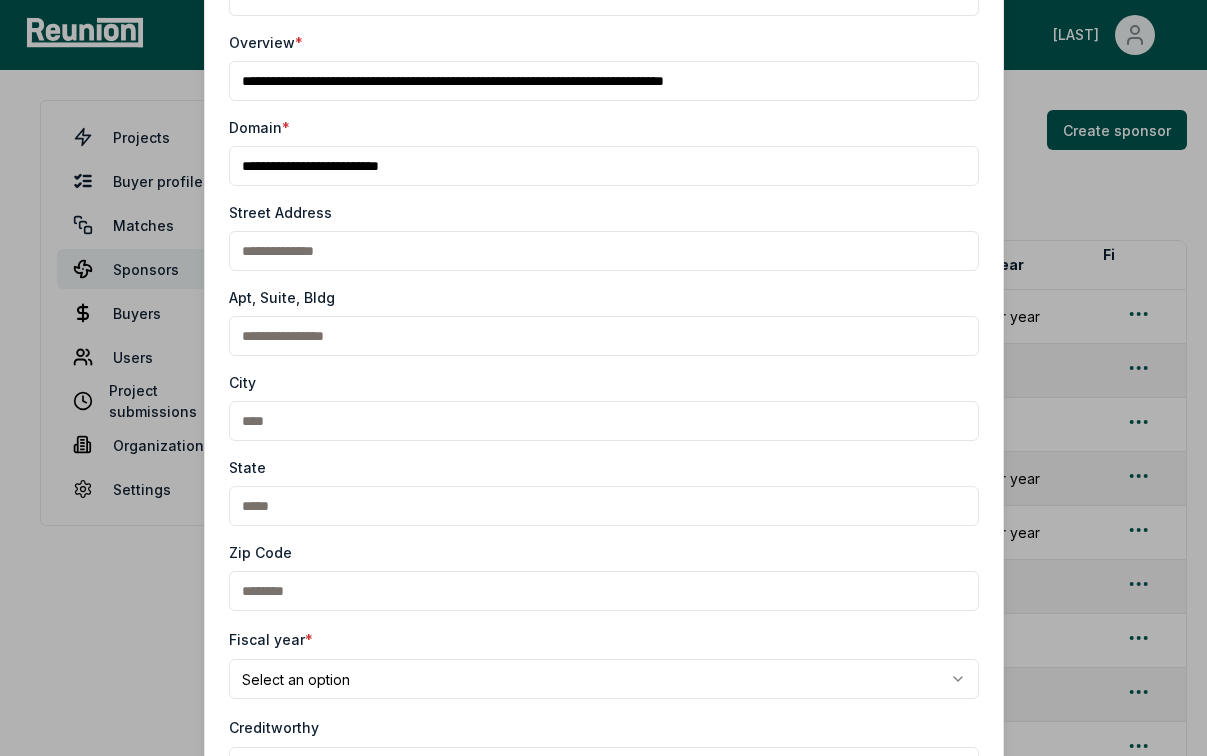click on "Please visit us on your desktop We're working on making our marketplace mobile-friendly. For now, please visit Reunion on a desktop computer. Home Projects My Portfolio PWA Compliance Help Center Mahon Projects Buyer profiles Matches Sponsors Buyers Users Project submissions Organizations Settings Sponsors 264  sponsors Create sponsor Name Overview Domain Fiscal year Fiscal year end Projects Created by 174 Power Global Leading solar and energy storage project developer 174powerglobal.com Calendar year 2 N/A 38 Degrees North Private investment firm specializing in renewable energy infrastructure 38degreesn.com TBD 1 katherine@reunioninfra.com 42 Renewables PE backed developer fengate.com TBD 1 N/A 635 Van Buren LLC Residential developer lims.minneapolismn.gov Calendar year 1 N/A Acciona Multinational conglomerate developing and managing infrastructure and renewable energy projects.  acciona.com Calendar year 1 connie@reunioninfra.com Aemetis International renewable fuels and biochemicals company. aemetis.com 3" at bounding box center (603, 7288) 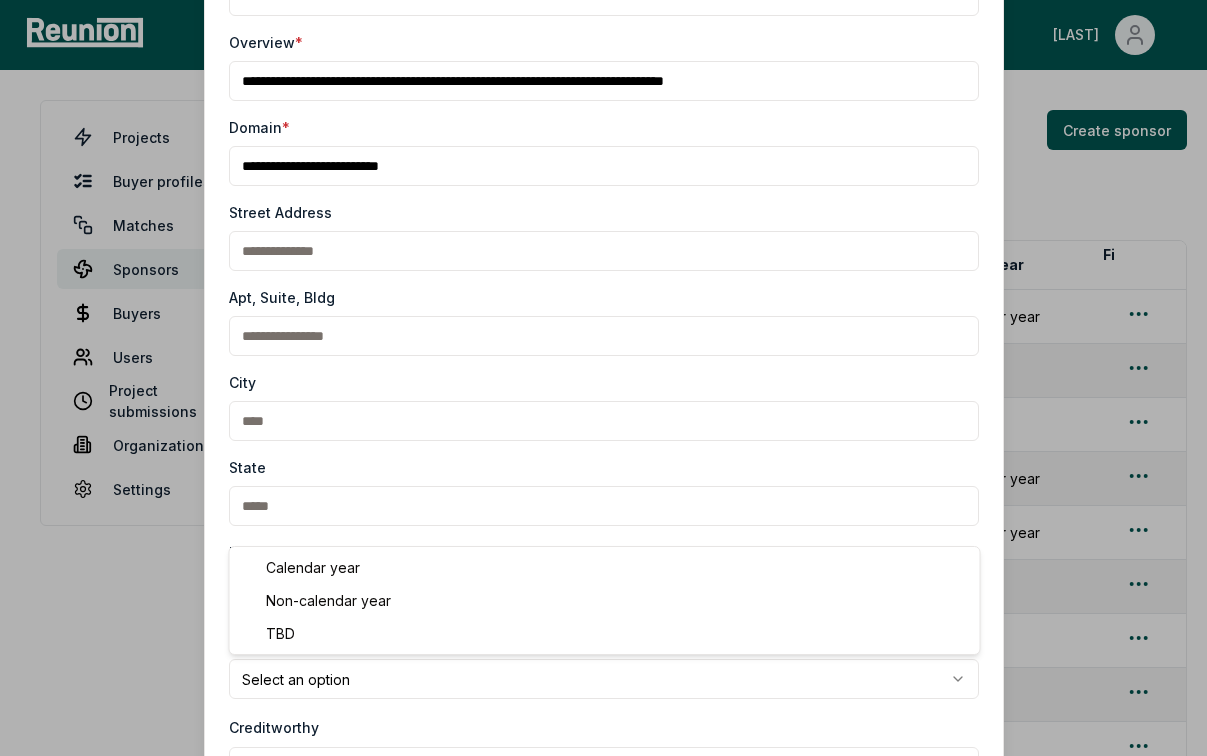 select on "**********" 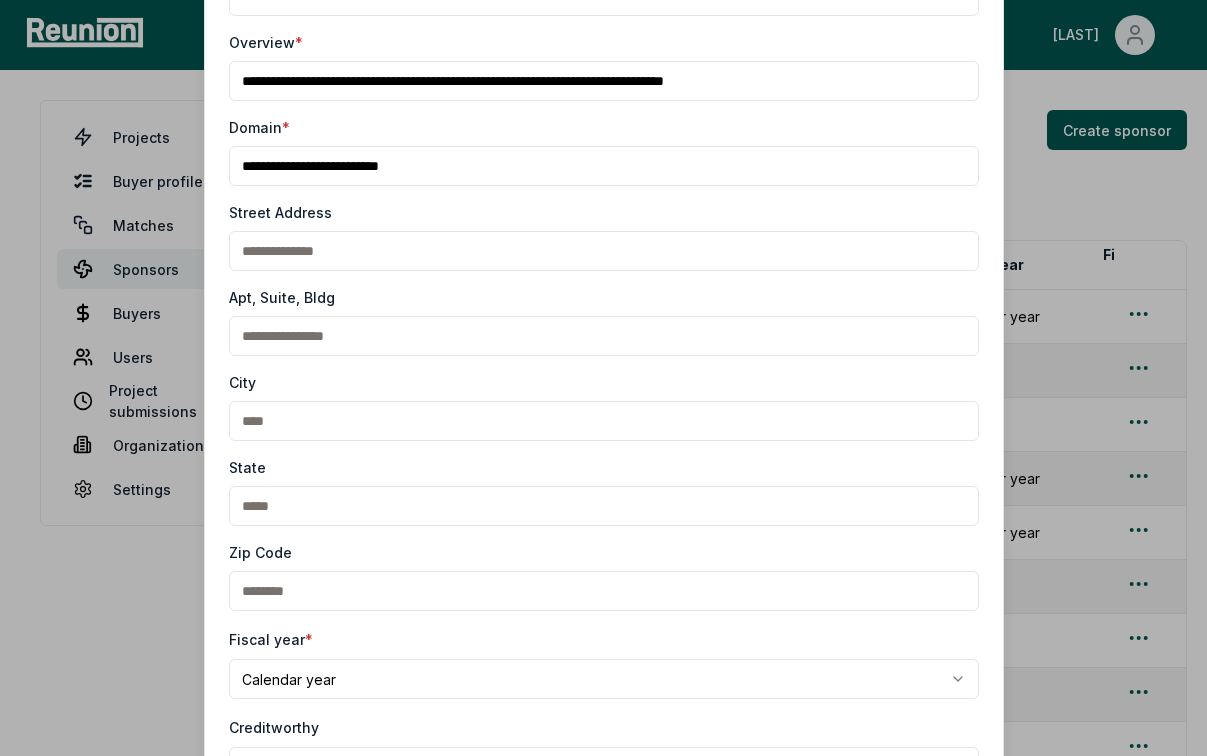 drag, startPoint x: 866, startPoint y: 76, endPoint x: 204, endPoint y: 71, distance: 662.01886 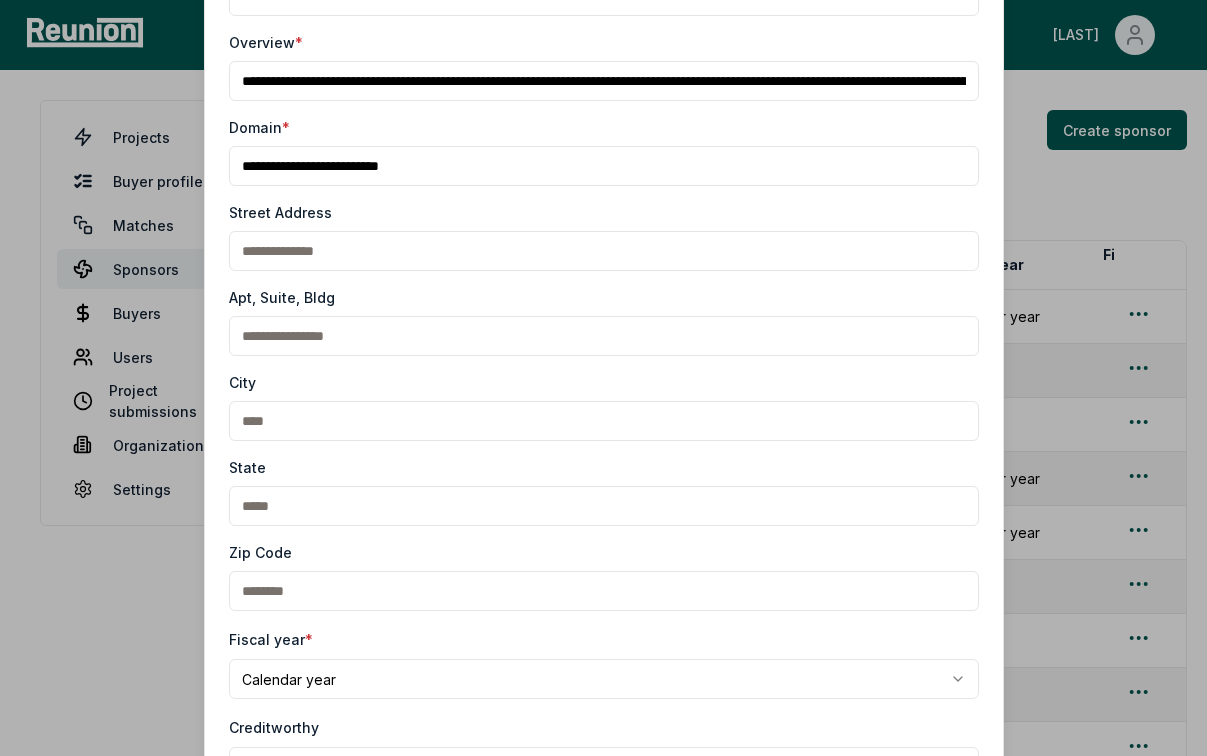 scroll, scrollTop: 0, scrollLeft: 340, axis: horizontal 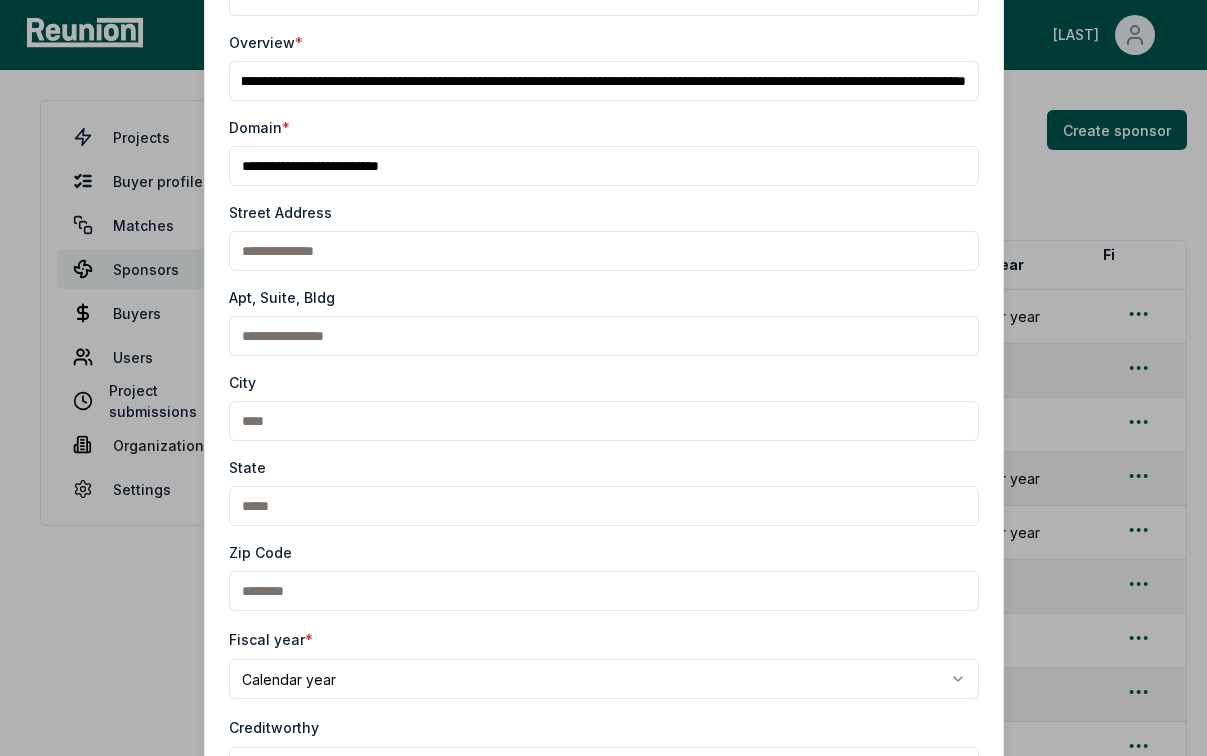 drag, startPoint x: 578, startPoint y: 87, endPoint x: 999, endPoint y: 95, distance: 421.076 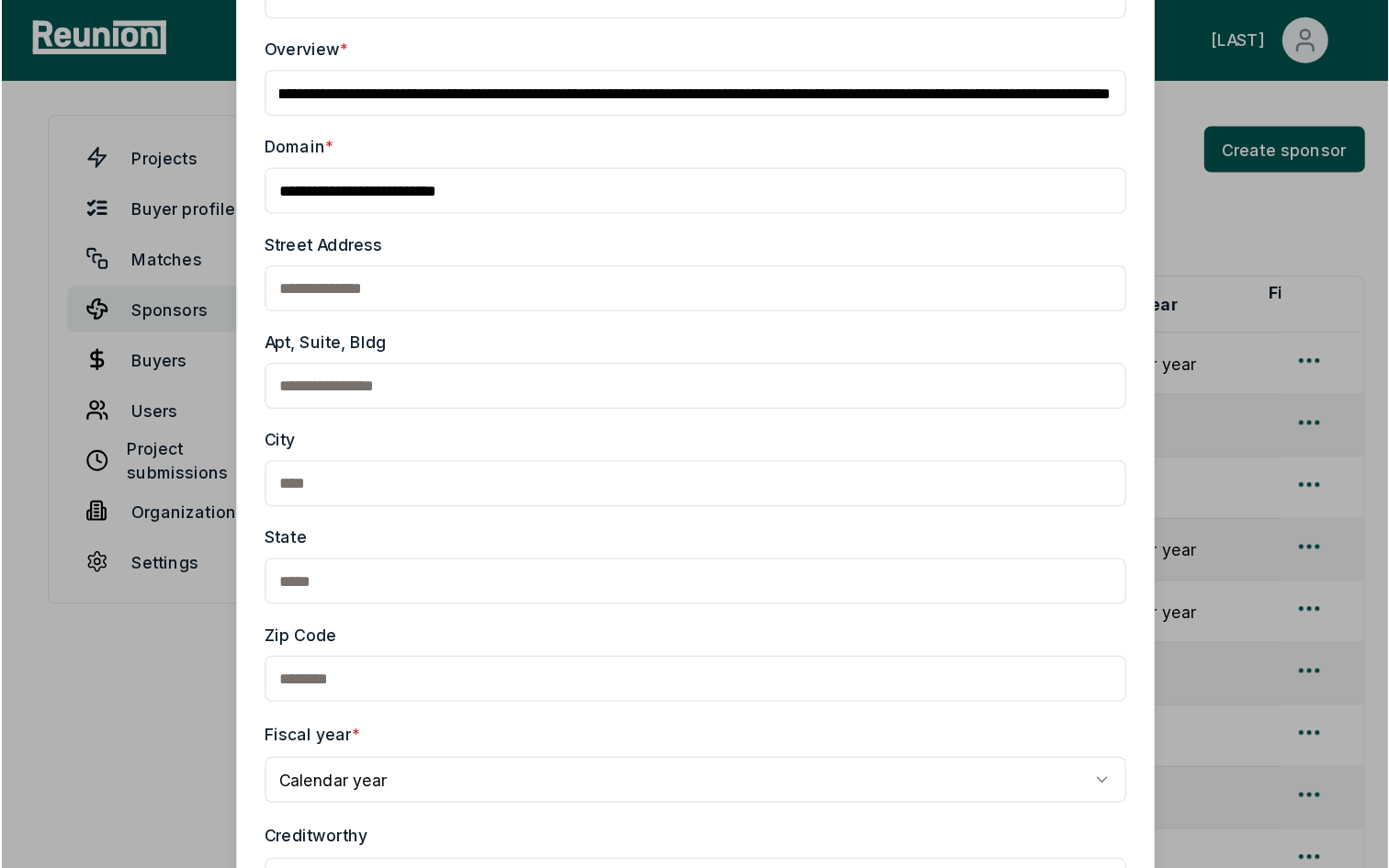 scroll, scrollTop: 0, scrollLeft: 0, axis: both 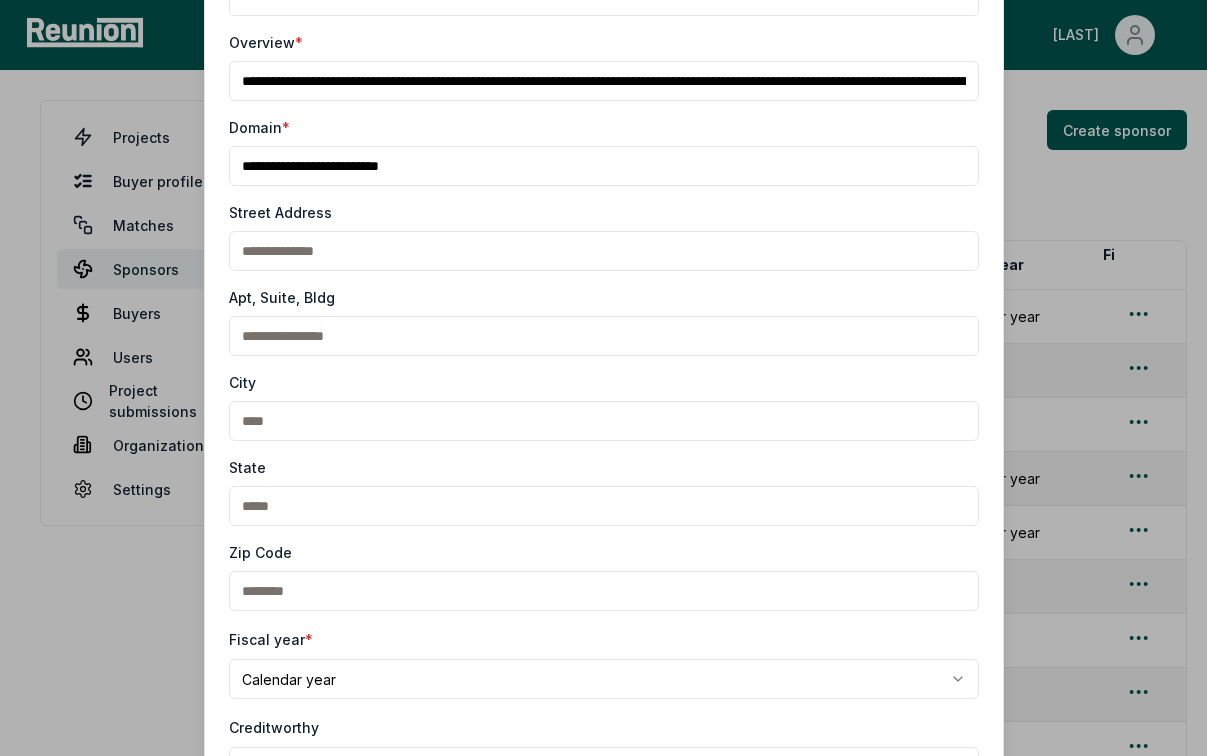 click on "**********" at bounding box center (604, 395) 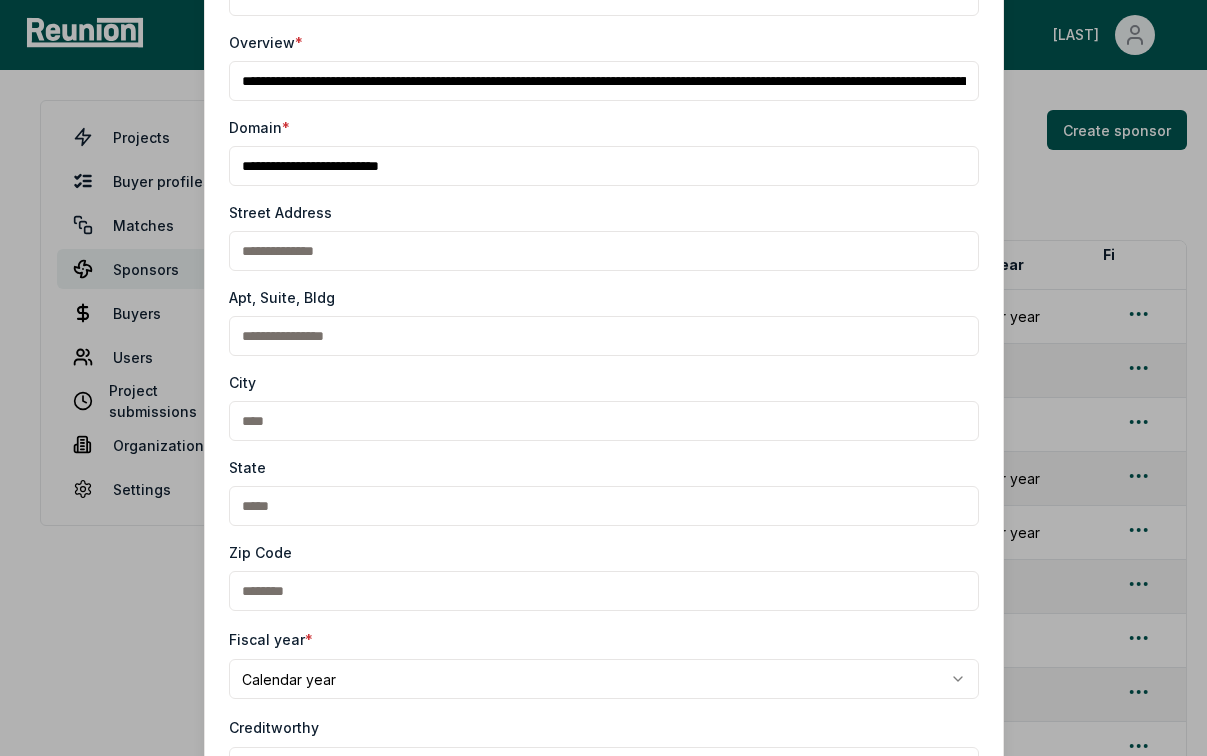 click on "**********" at bounding box center [604, 395] 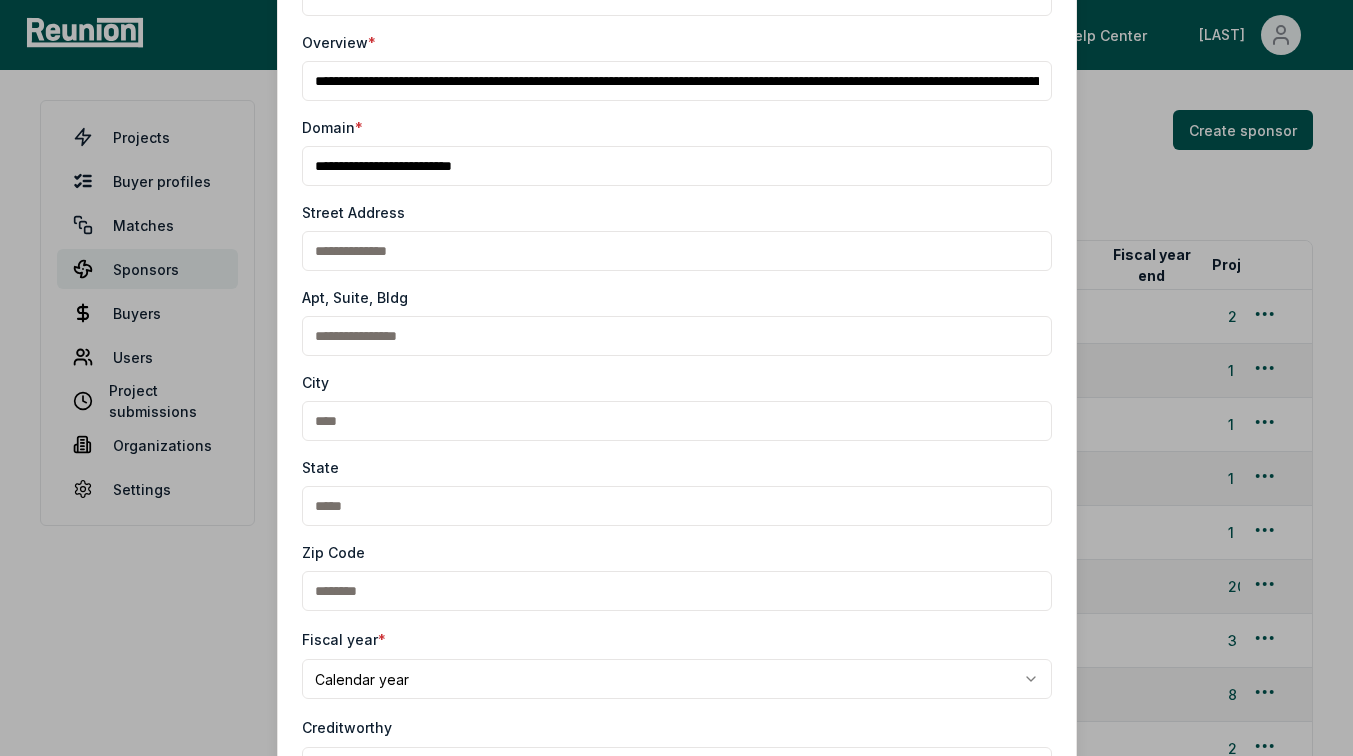 click on "City" at bounding box center (677, 382) 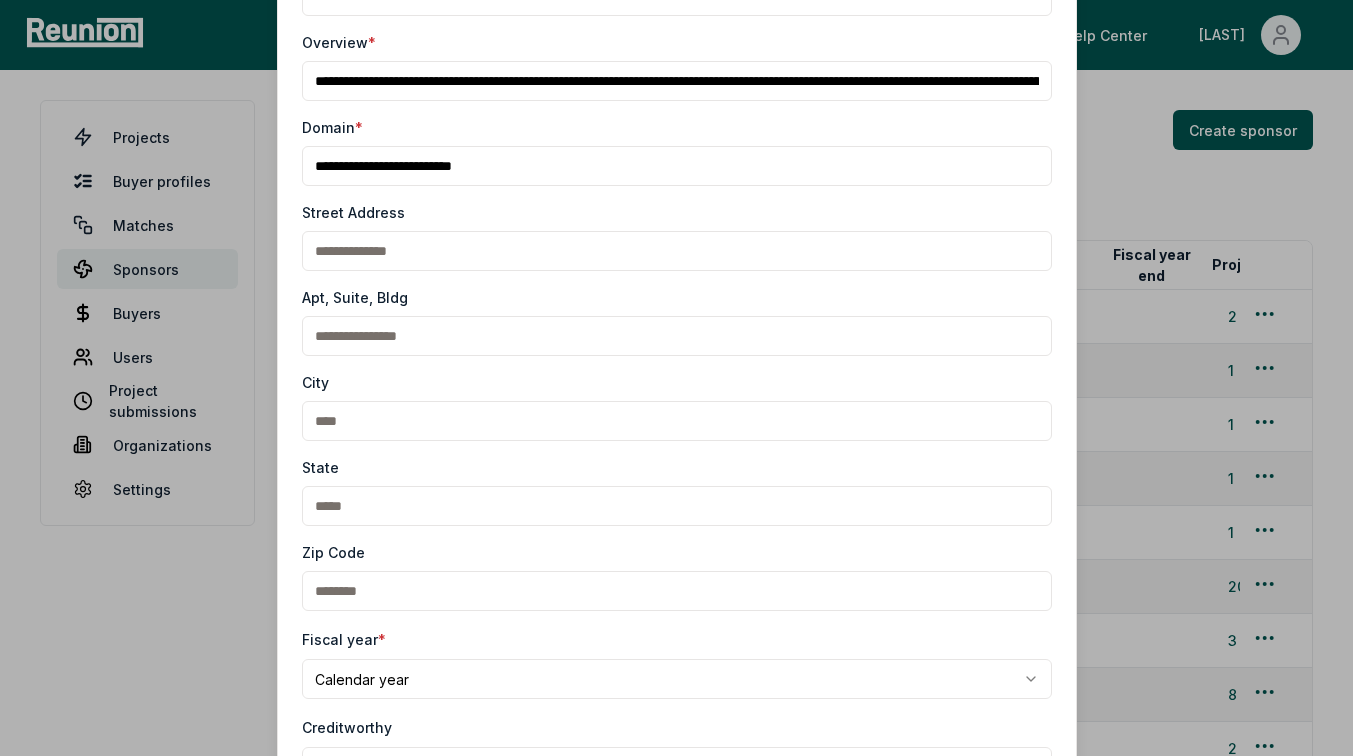 click on "Creditworthy Select an option *** ** *******" at bounding box center [677, 751] 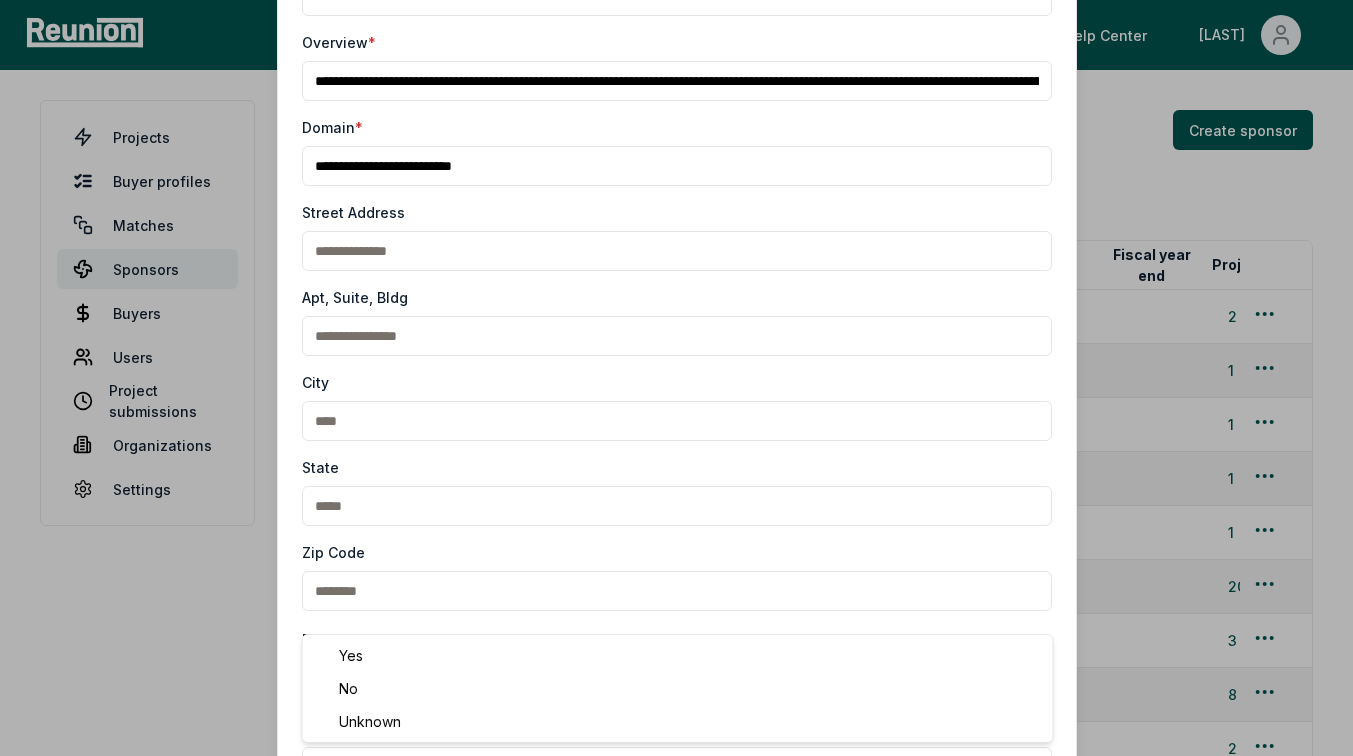 click on "Please visit us on your desktop We're working on making our marketplace mobile-friendly. For now, please visit Reunion on a desktop computer. Home Projects My Portfolio PWA Compliance Help Center Mahon Projects Buyer profiles Matches Sponsors Buyers Users Project submissions Organizations Settings Sponsors 264  sponsors Create sponsor Name Overview Domain Fiscal year Fiscal year end Projects Created by 174 Power Global Leading solar and energy storage project developer 174powerglobal.com Calendar year 2 N/A 38 Degrees North Private investment firm specializing in renewable energy infrastructure 38degreesn.com TBD 1 katherine@reunioninfra.com 42 Renewables PE backed developer fengate.com TBD 1 N/A 635 Van Buren LLC Residential developer lims.minneapolismn.gov Calendar year 1 N/A Acciona Multinational conglomerate developing and managing infrastructure and renewable energy projects.  acciona.com Calendar year 1 connie@reunioninfra.com Aemetis International renewable fuels and biochemicals company. aemetis.com 3" at bounding box center [676, 7288] 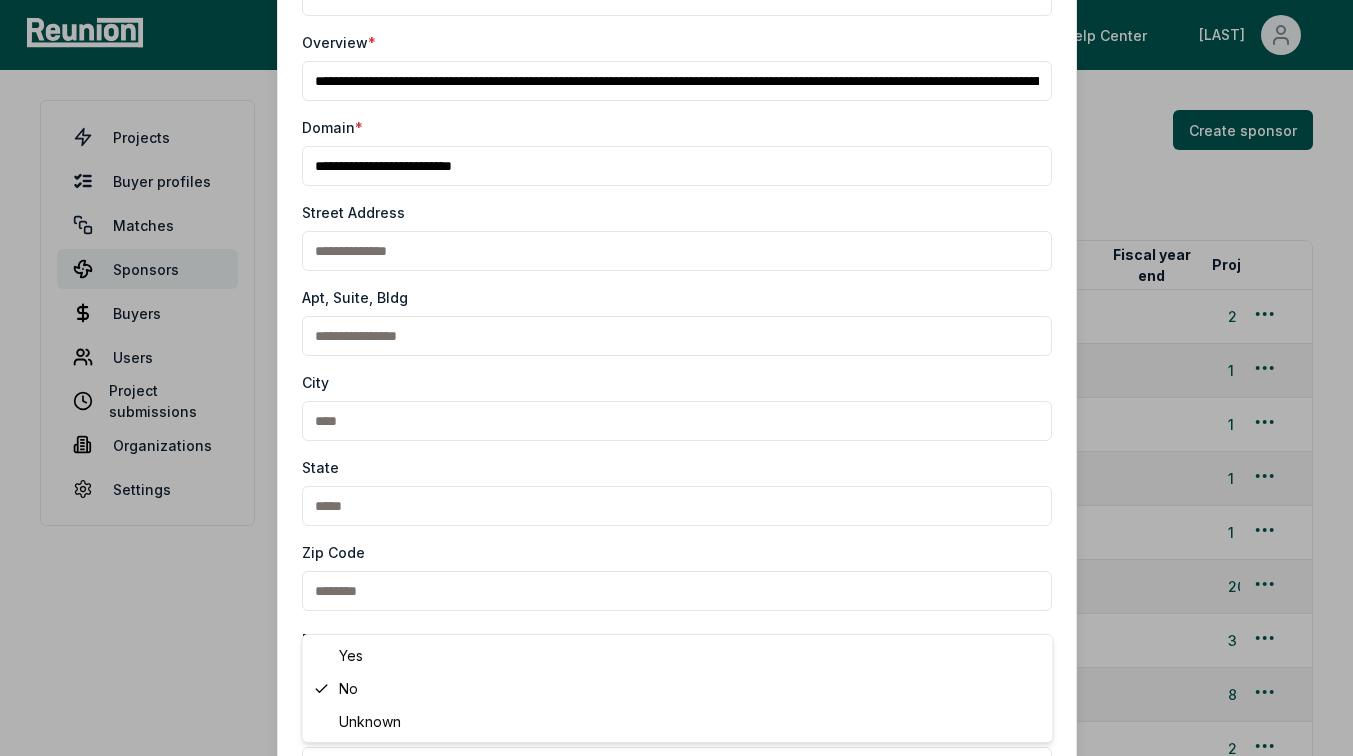 click on "Please visit us on your desktop We're working on making our marketplace mobile-friendly. For now, please visit Reunion on a desktop computer. Home Projects My Portfolio PWA Compliance Help Center Mahon Projects Buyer profiles Matches Sponsors Buyers Users Project submissions Organizations Settings Sponsors 264  sponsors Create sponsor Name Overview Domain Fiscal year Fiscal year end Projects Created by 174 Power Global Leading solar and energy storage project developer 174powerglobal.com Calendar year 2 N/A 38 Degrees North Private investment firm specializing in renewable energy infrastructure 38degreesn.com TBD 1 katherine@reunioninfra.com 42 Renewables PE backed developer fengate.com TBD 1 N/A 635 Van Buren LLC Residential developer lims.minneapolismn.gov Calendar year 1 N/A Acciona Multinational conglomerate developing and managing infrastructure and renewable energy projects.  acciona.com Calendar year 1 connie@reunioninfra.com Aemetis International renewable fuels and biochemicals company. aemetis.com 3" at bounding box center (676, 7288) 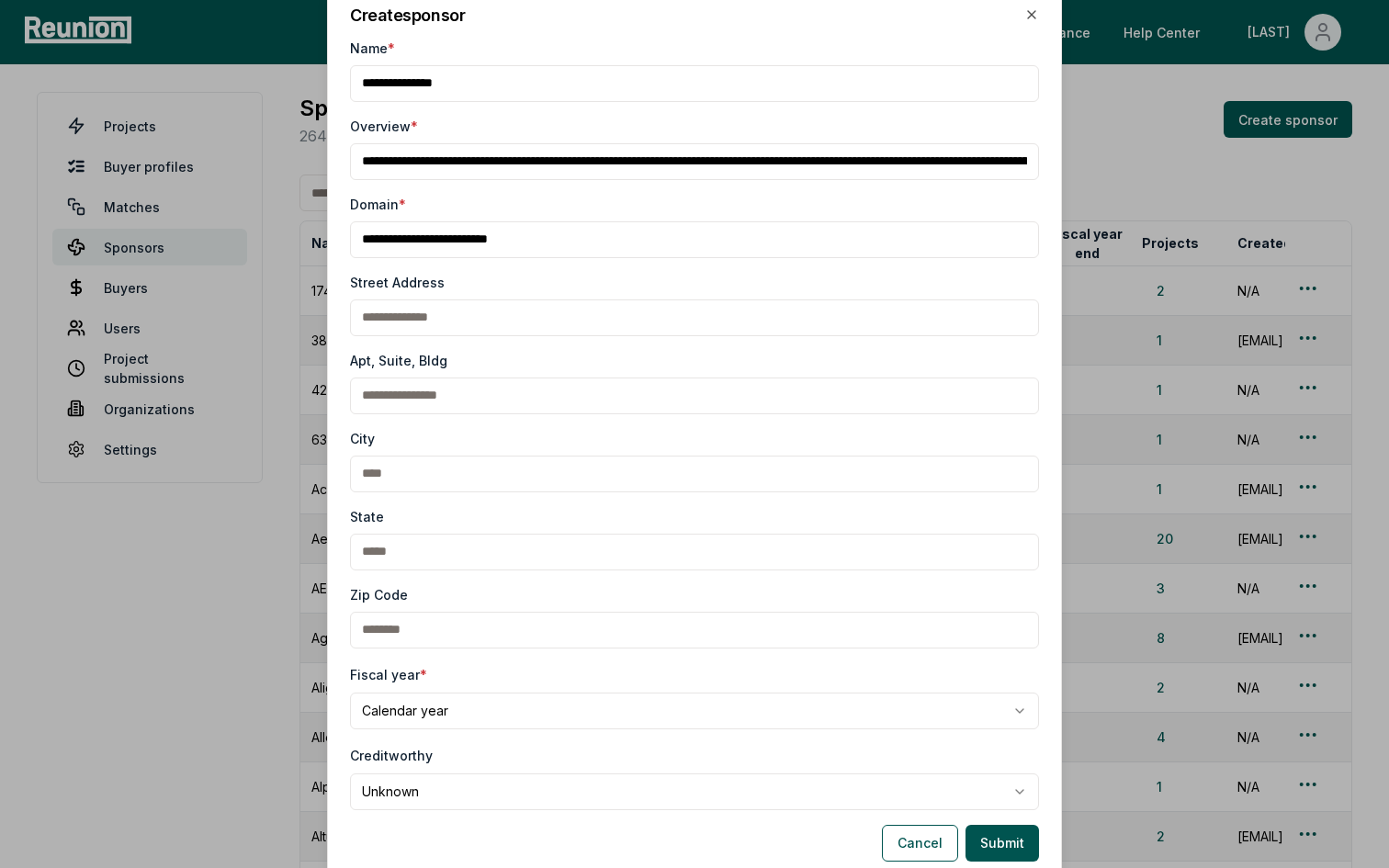 click on "City" at bounding box center (694, 474) 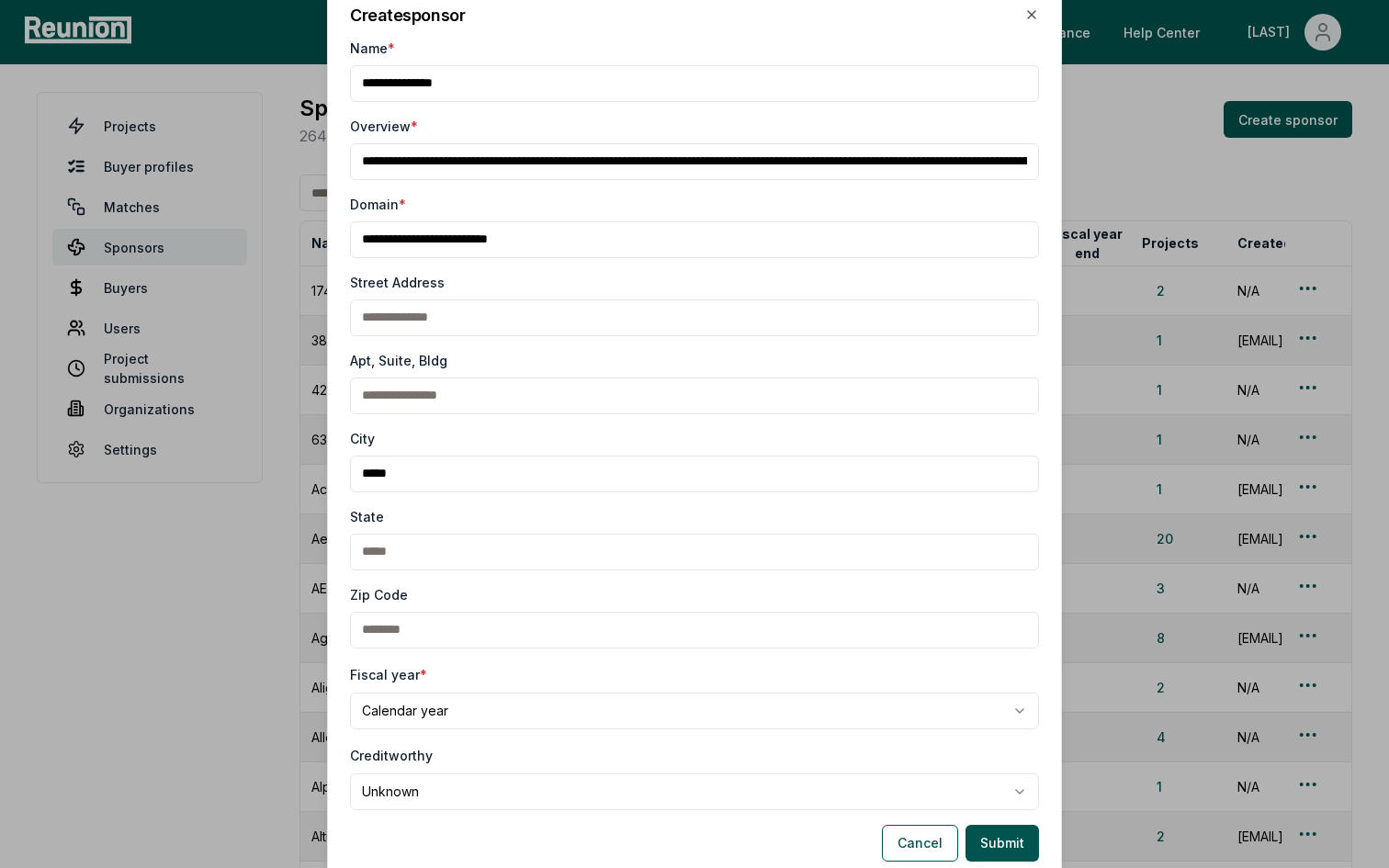 type on "*****" 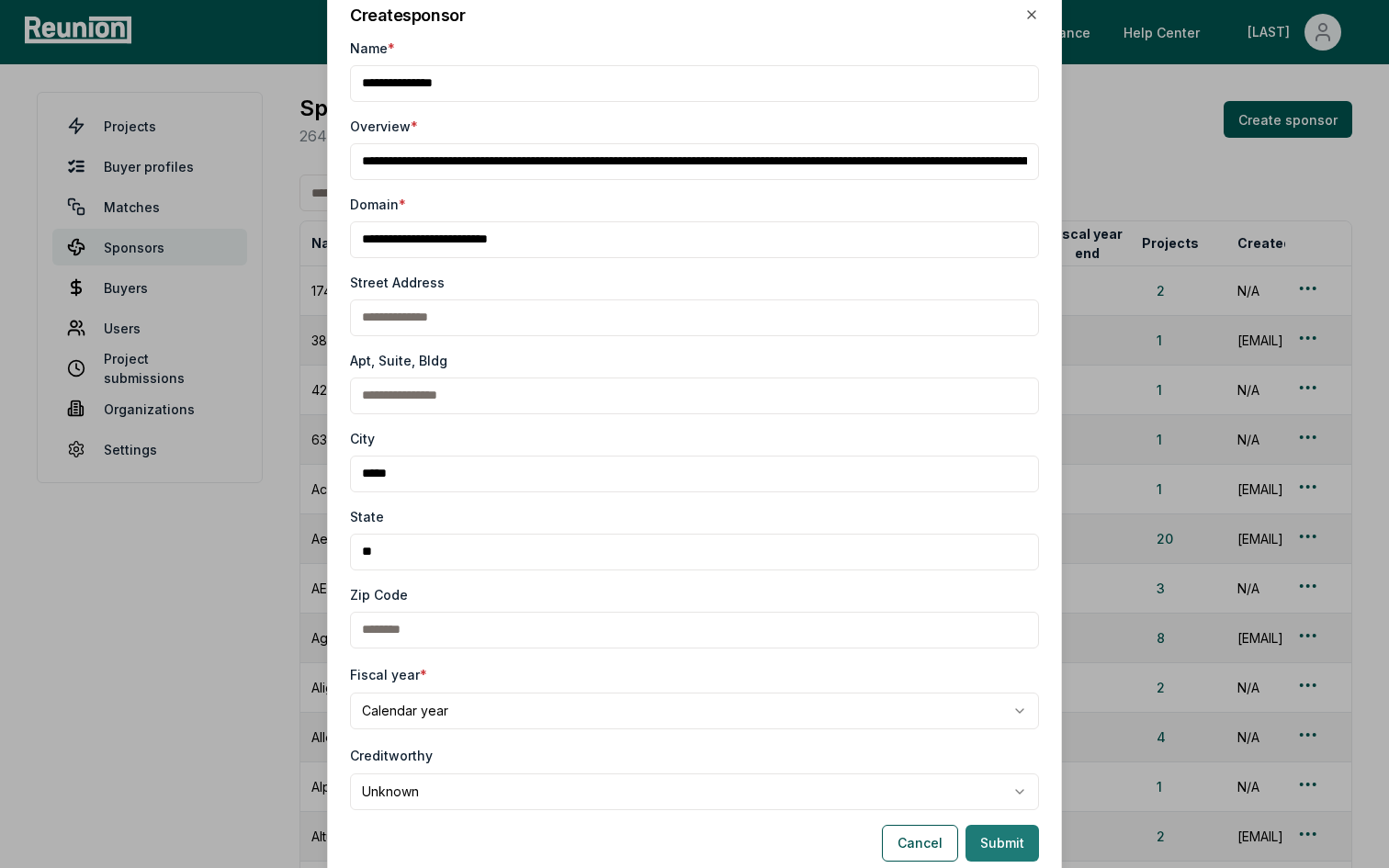 type on "**" 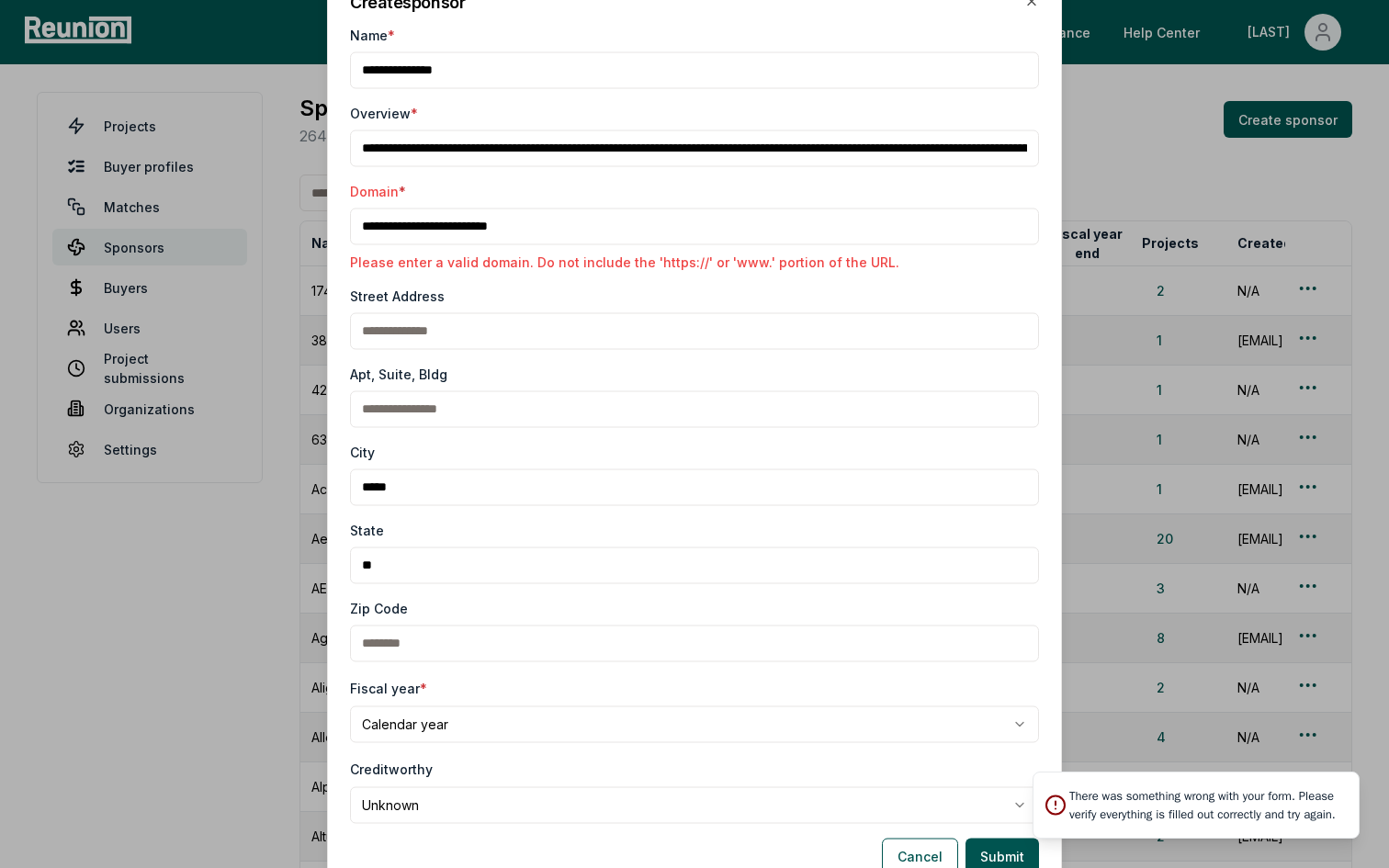 click on "Domain  *" at bounding box center (694, 226) 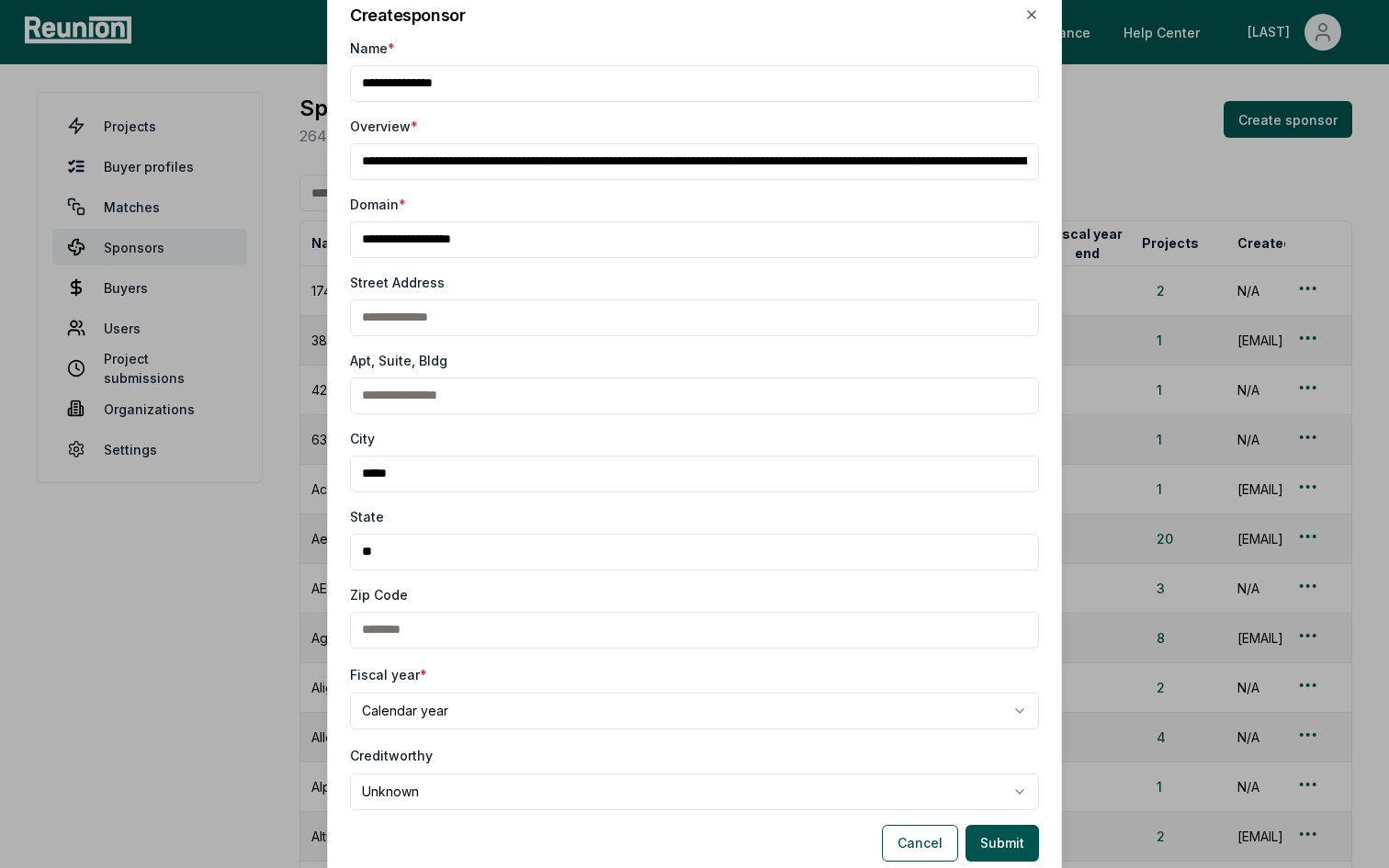 click on "Domain  *" at bounding box center (694, 240) 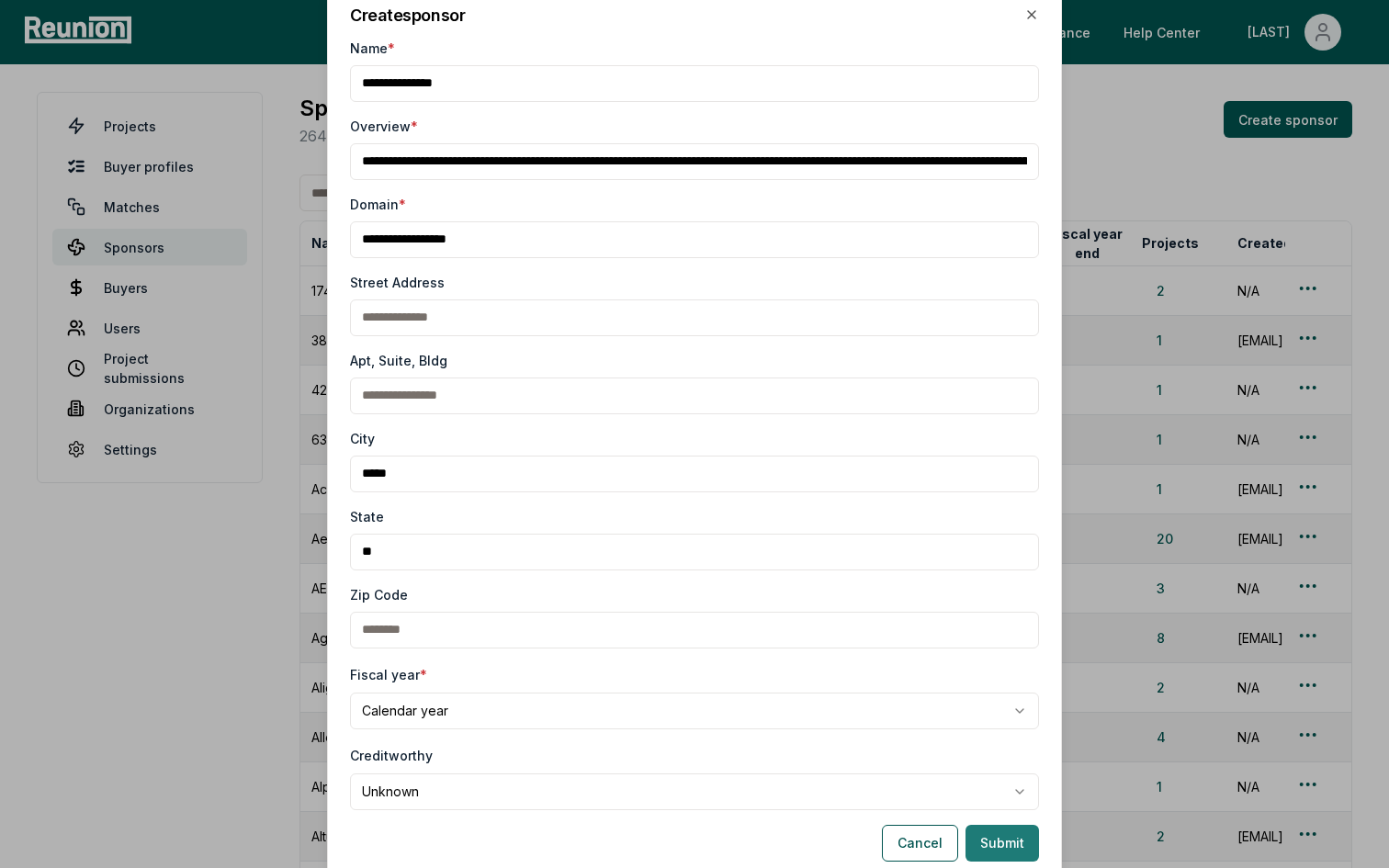 type on "**********" 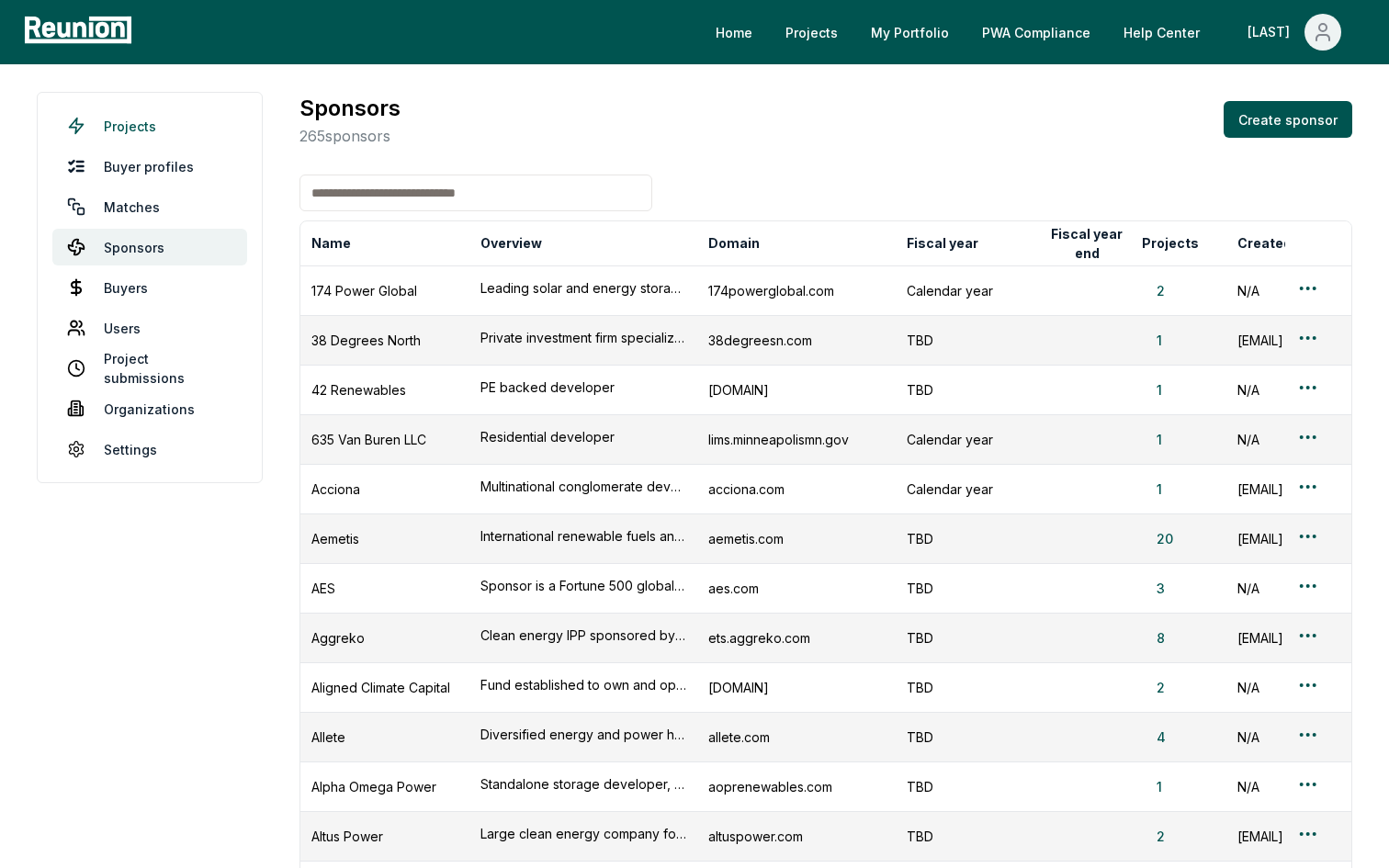 click on "Projects" at bounding box center [150, 126] 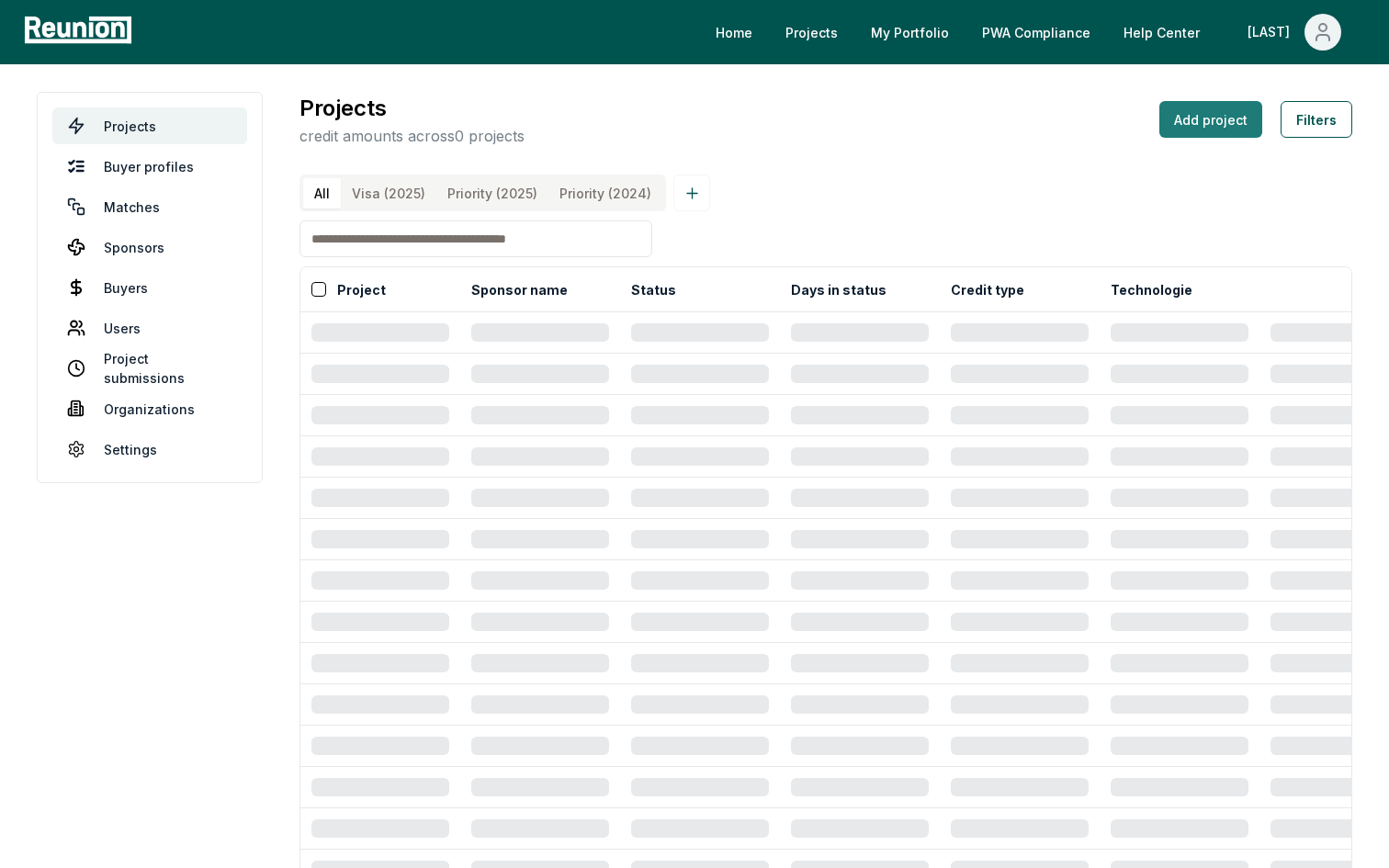 click on "Add project" at bounding box center (1211, 119) 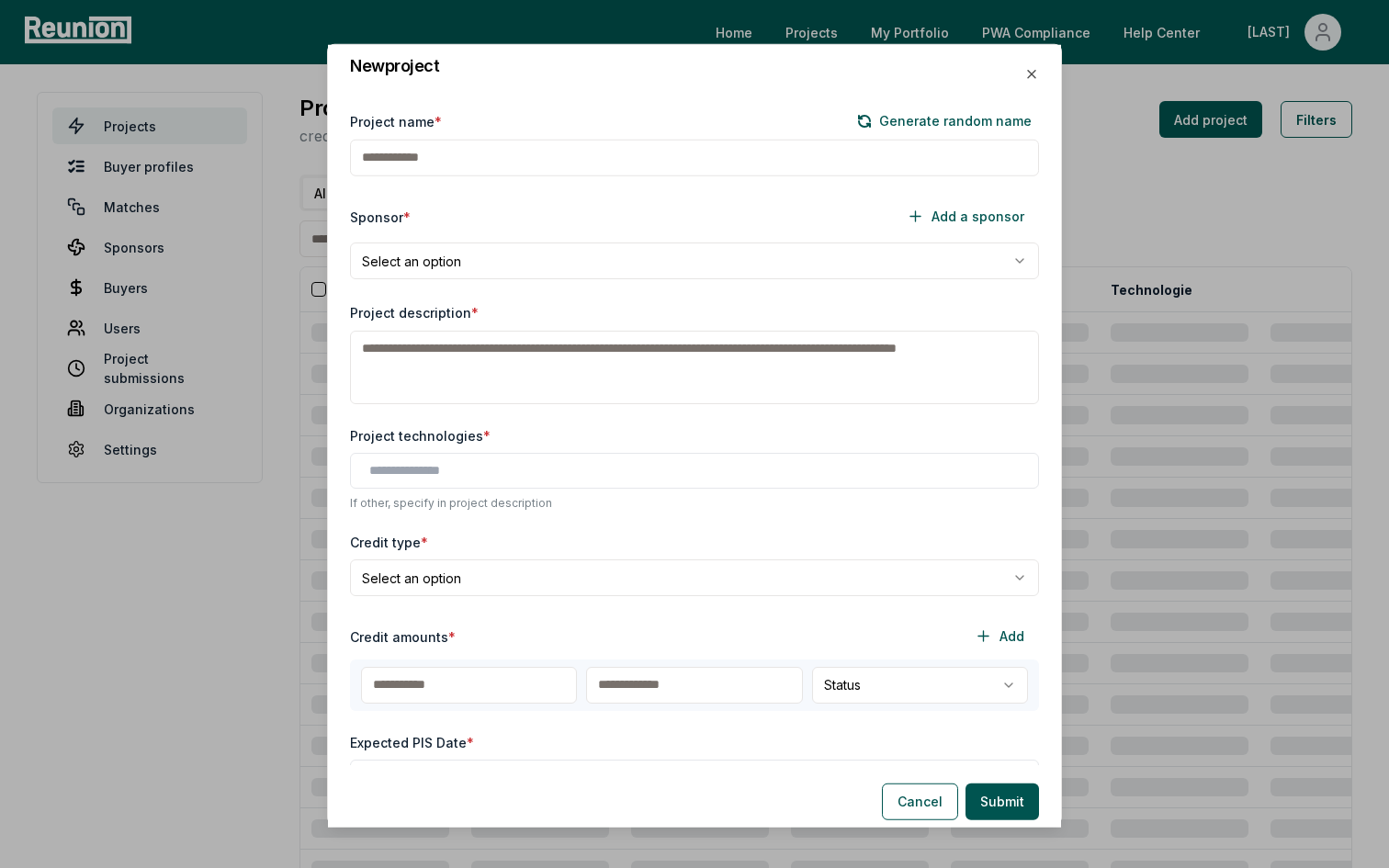 click on "Project name  *" at bounding box center [694, 158] 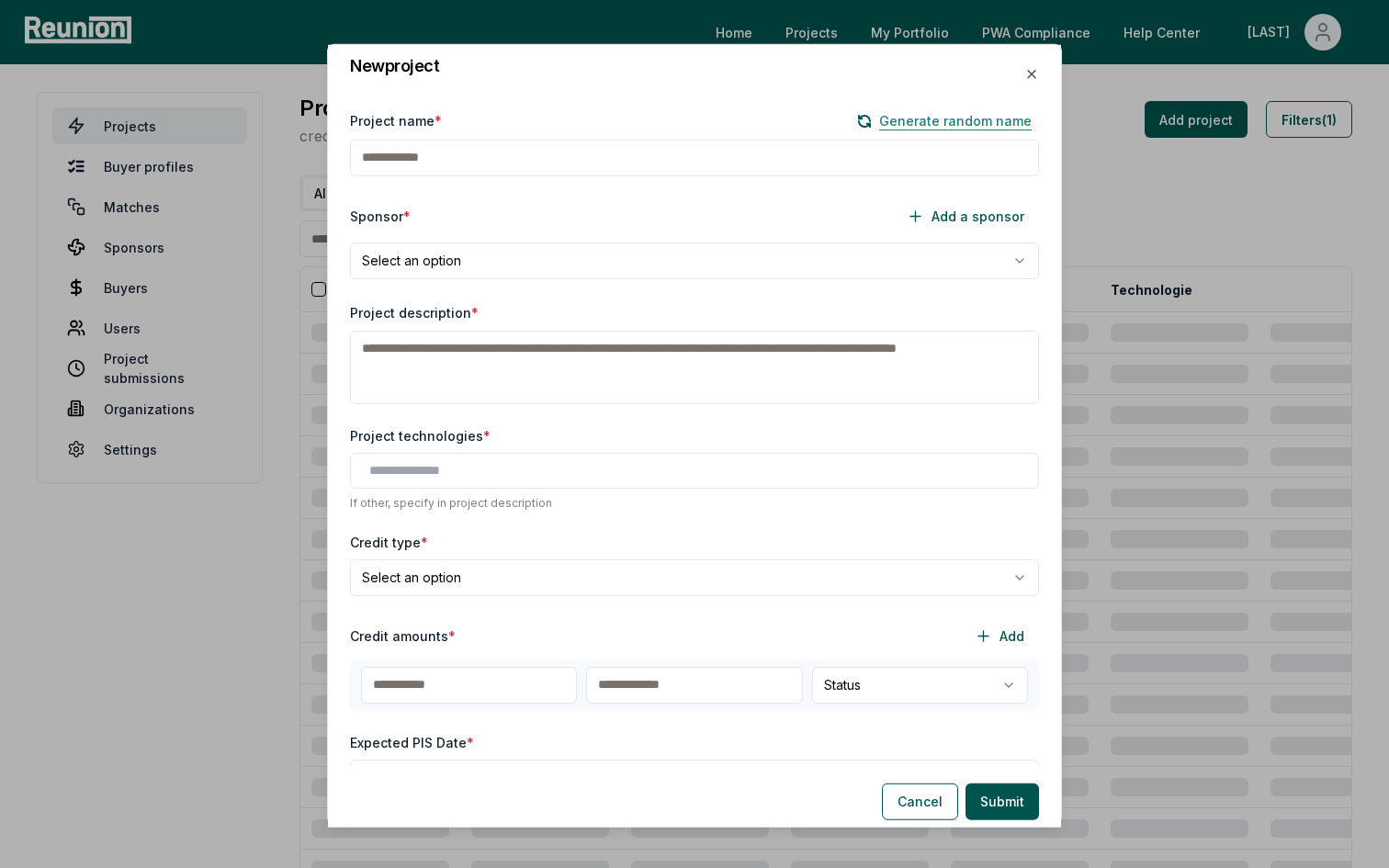 click on "Generate random name" at bounding box center (944, 121) 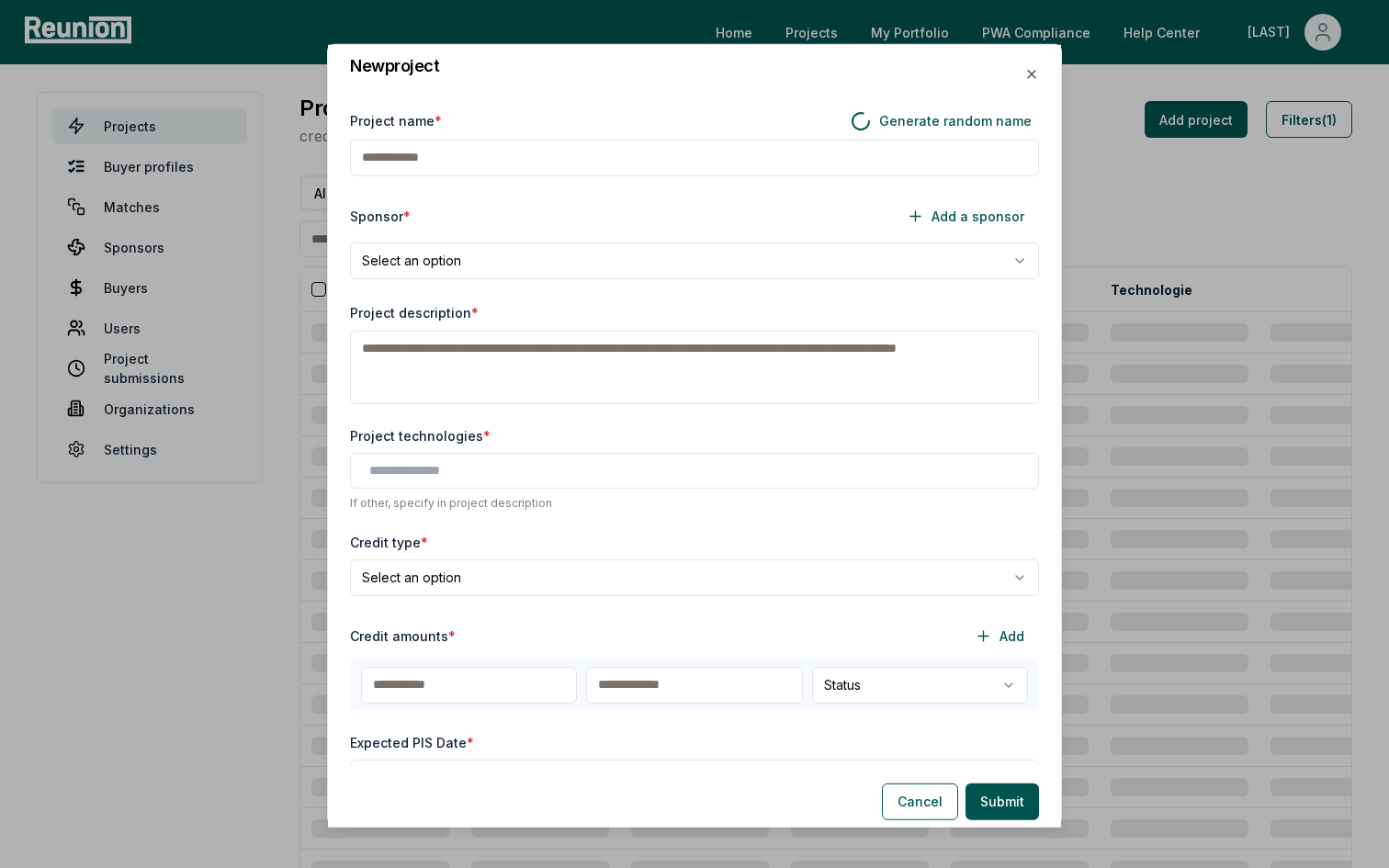 type on "******" 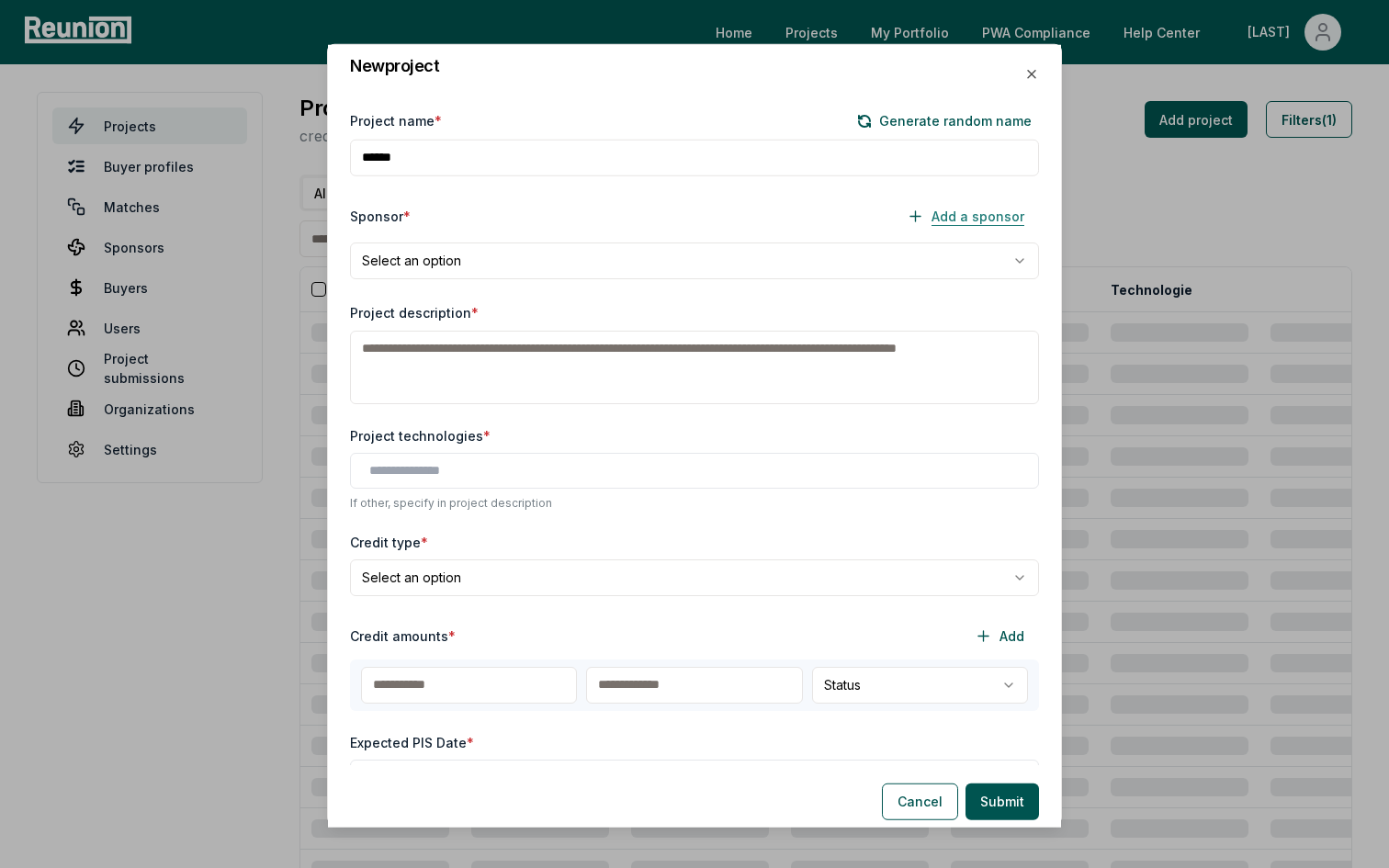 click on "Add a sponsor" at bounding box center (966, 217) 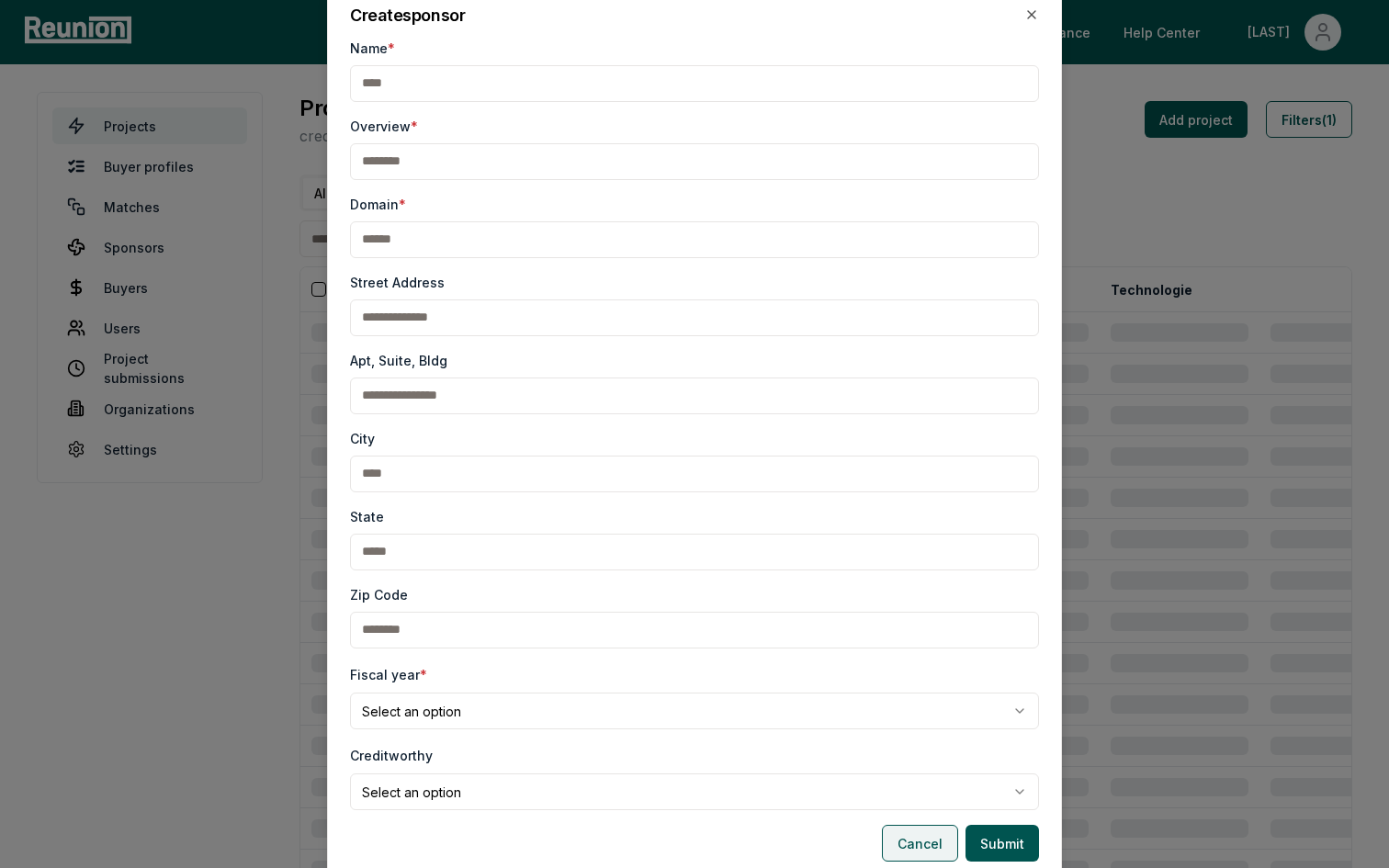 click on "Cancel" at bounding box center [920, 843] 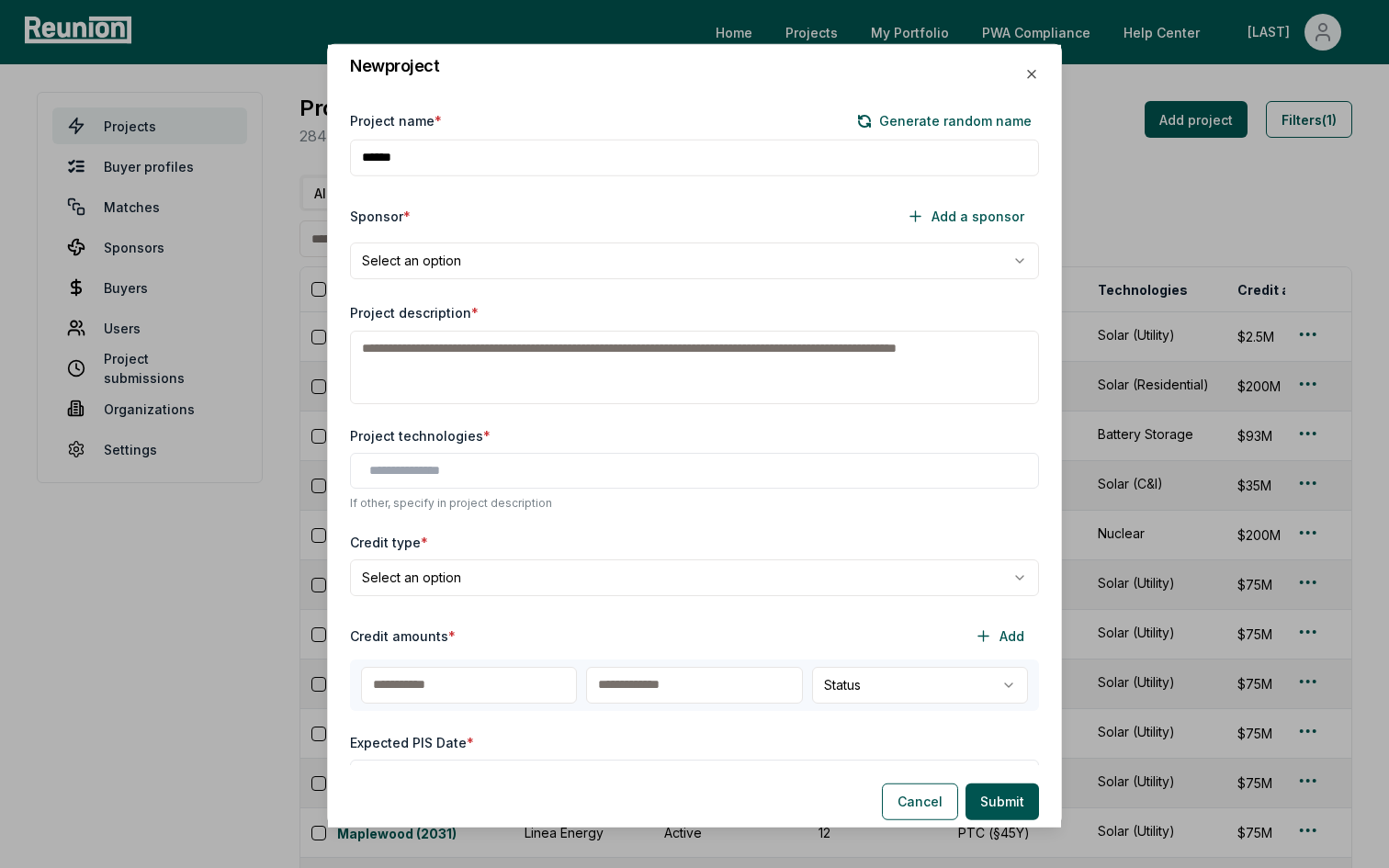 click on "**********" at bounding box center (694, 426) 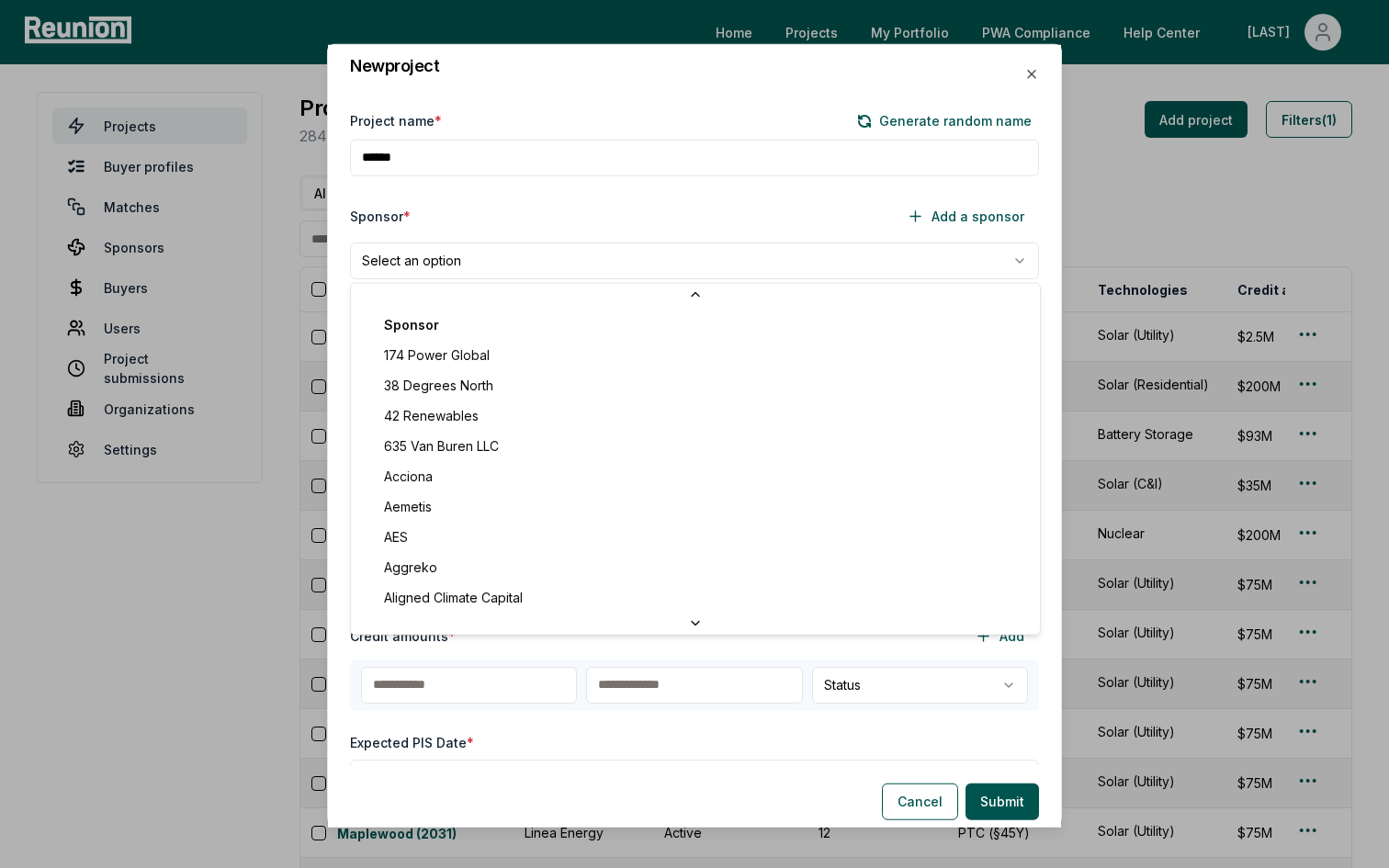 scroll, scrollTop: 2673, scrollLeft: 0, axis: vertical 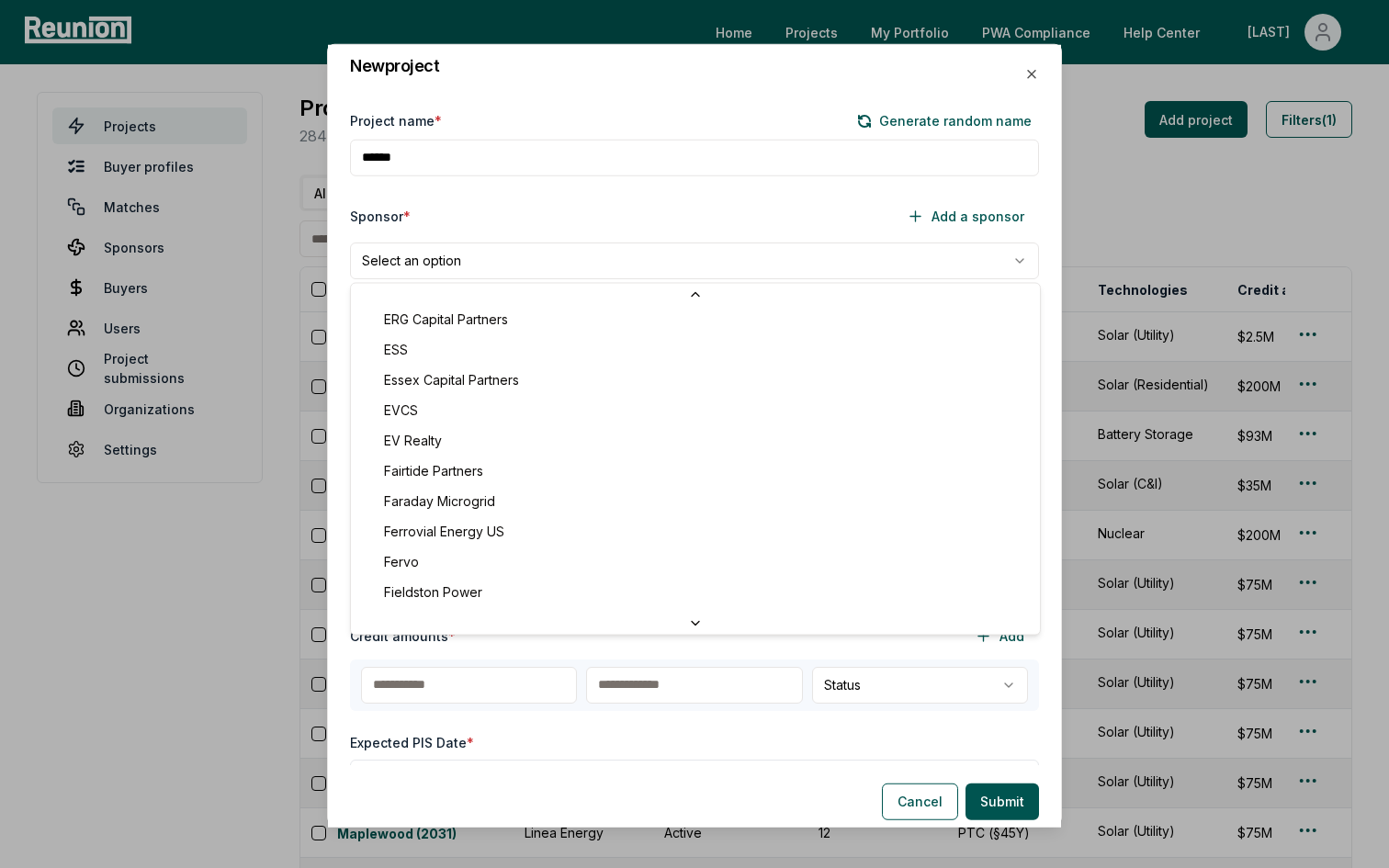 select on "**********" 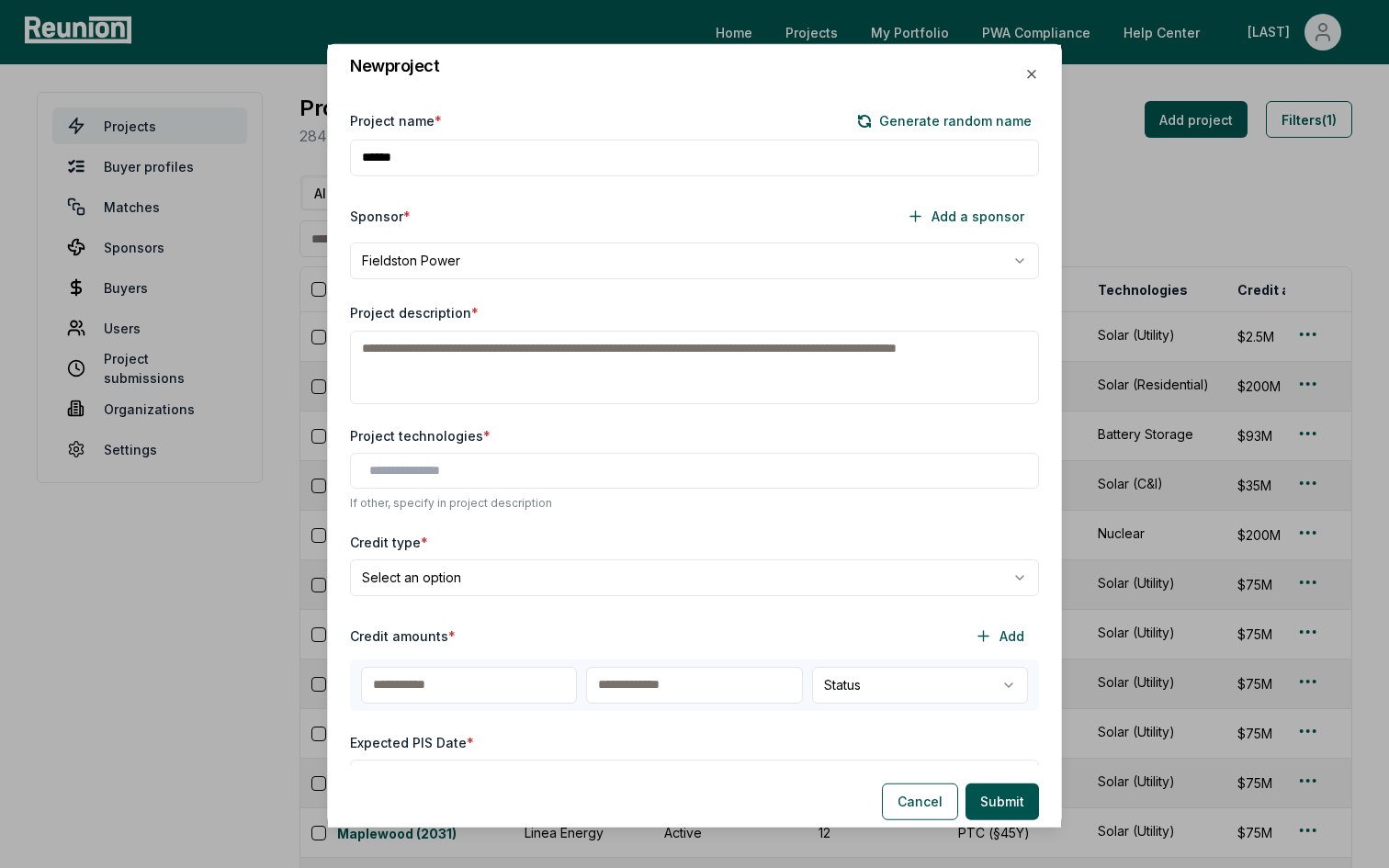 click on "Project description  *" at bounding box center [694, 367] 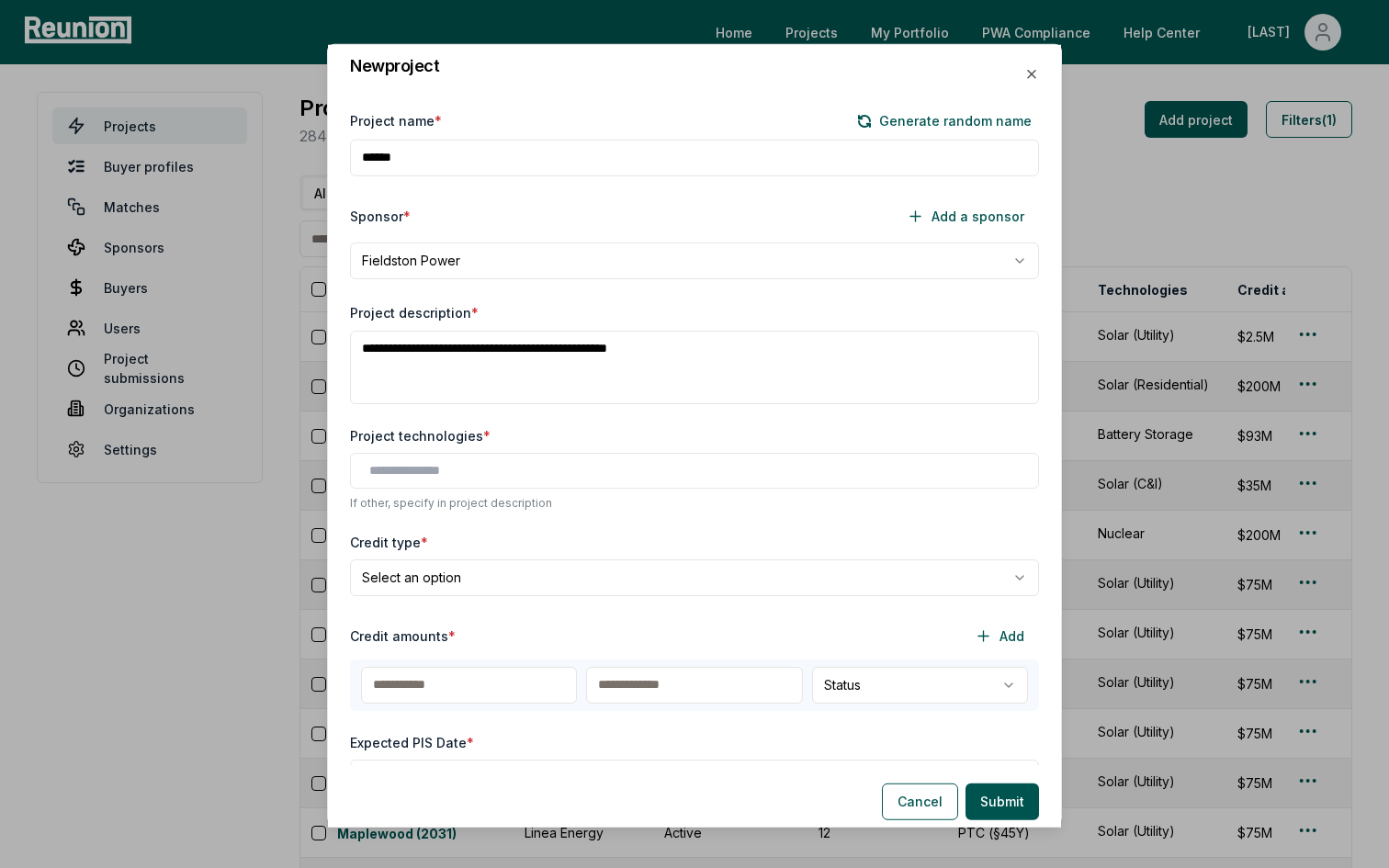 click on "**********" at bounding box center (694, 367) 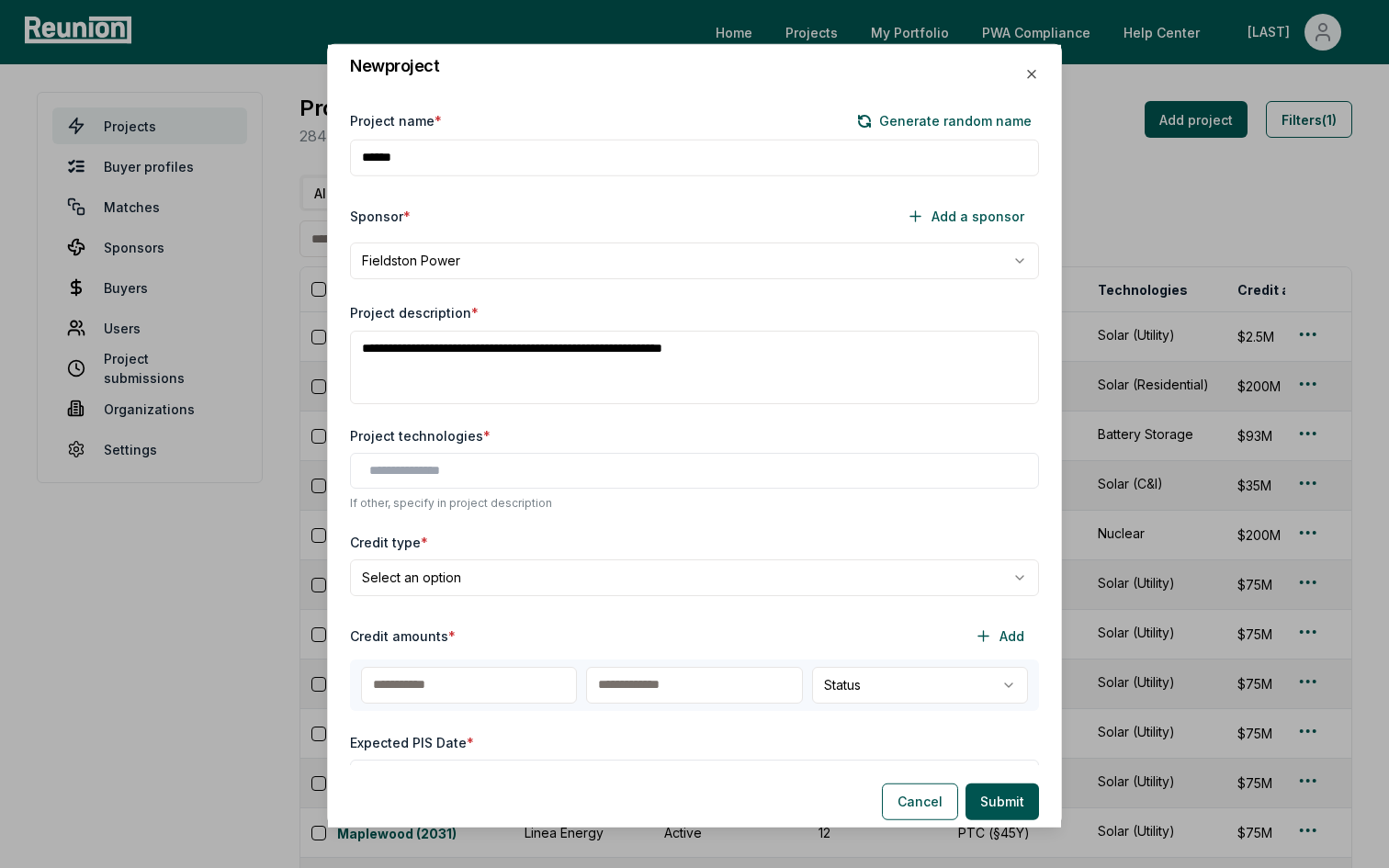 click on "**********" at bounding box center (694, 367) 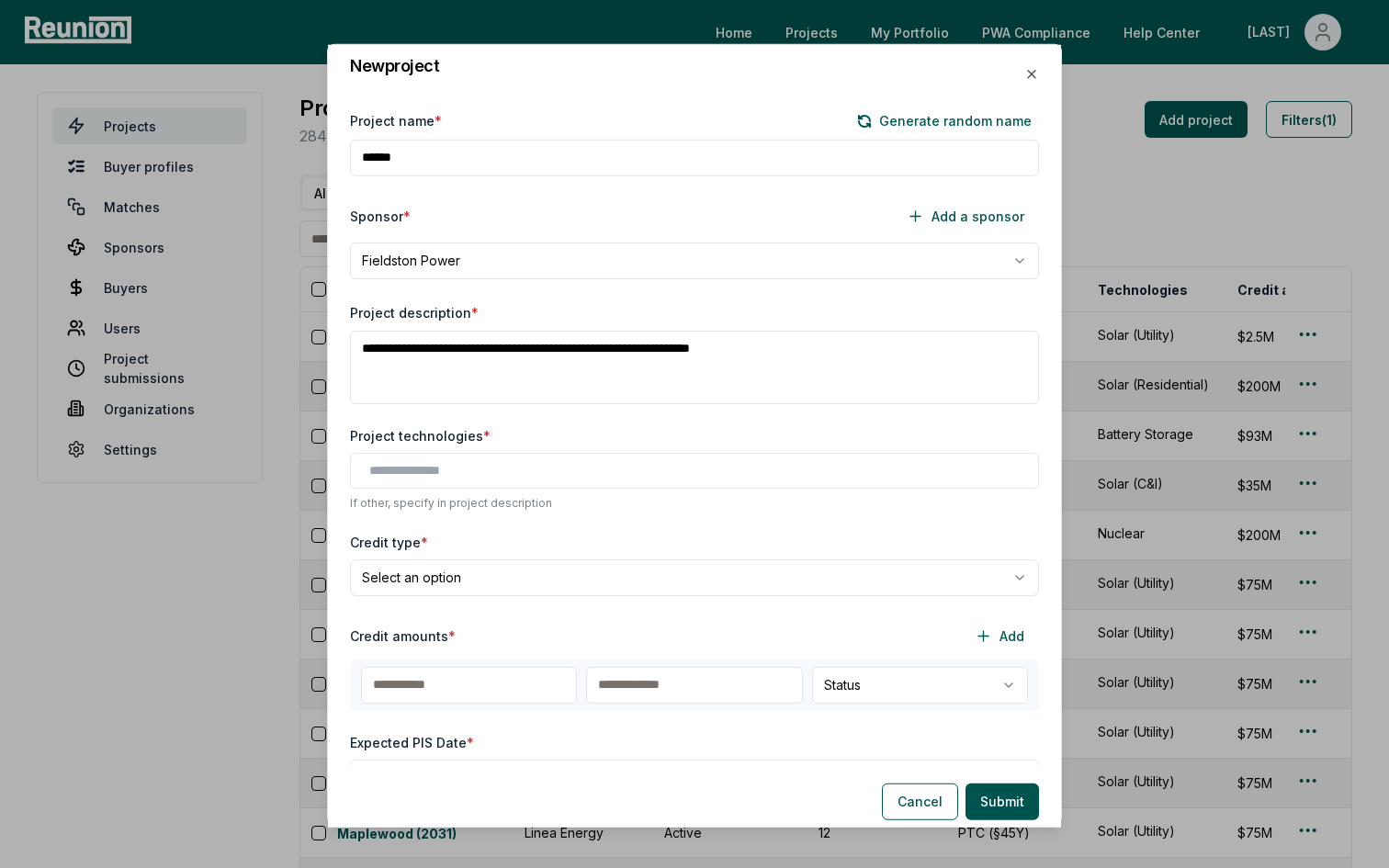 drag, startPoint x: 609, startPoint y: 351, endPoint x: 624, endPoint y: 350, distance: 15.0333 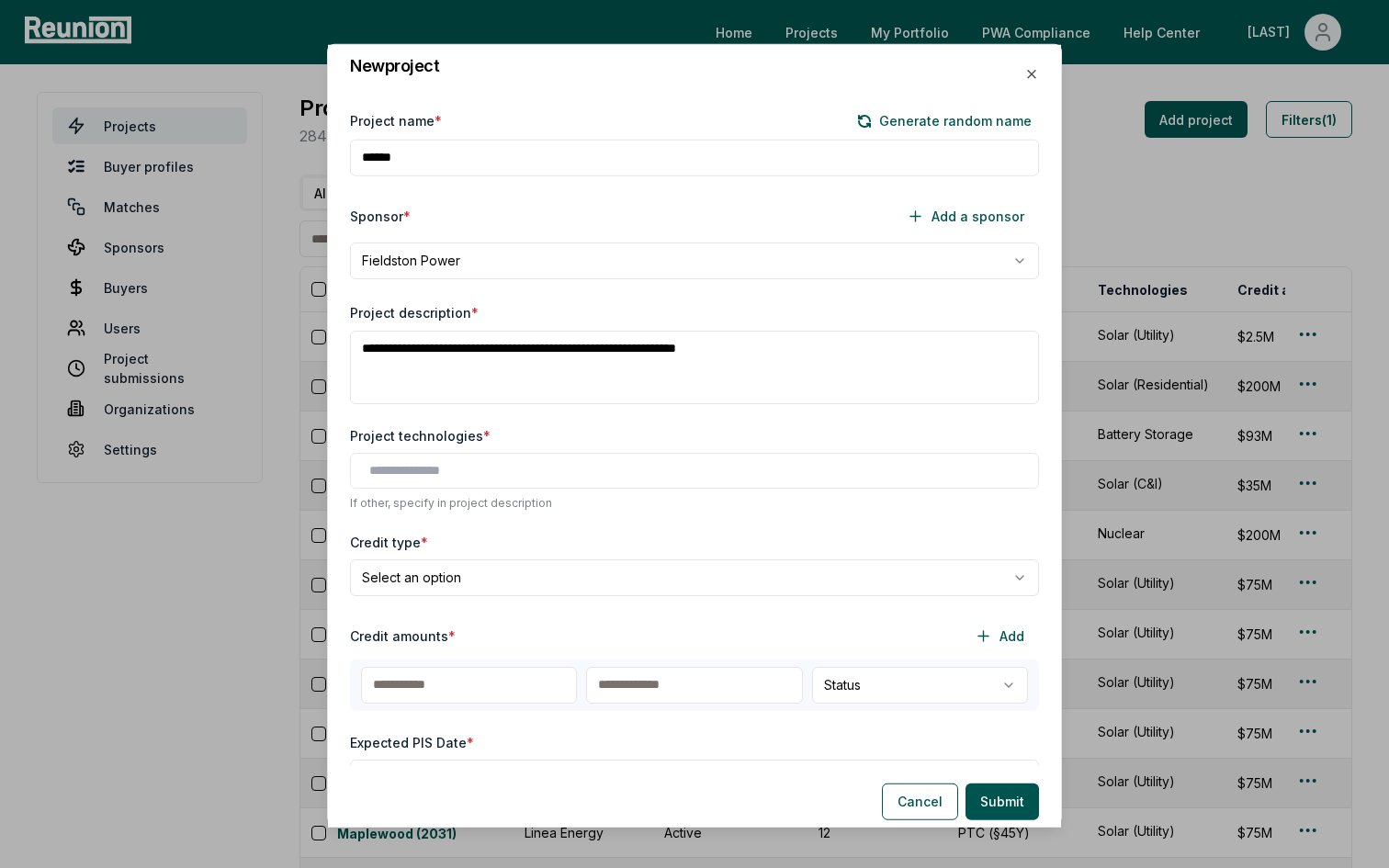 type on "**********" 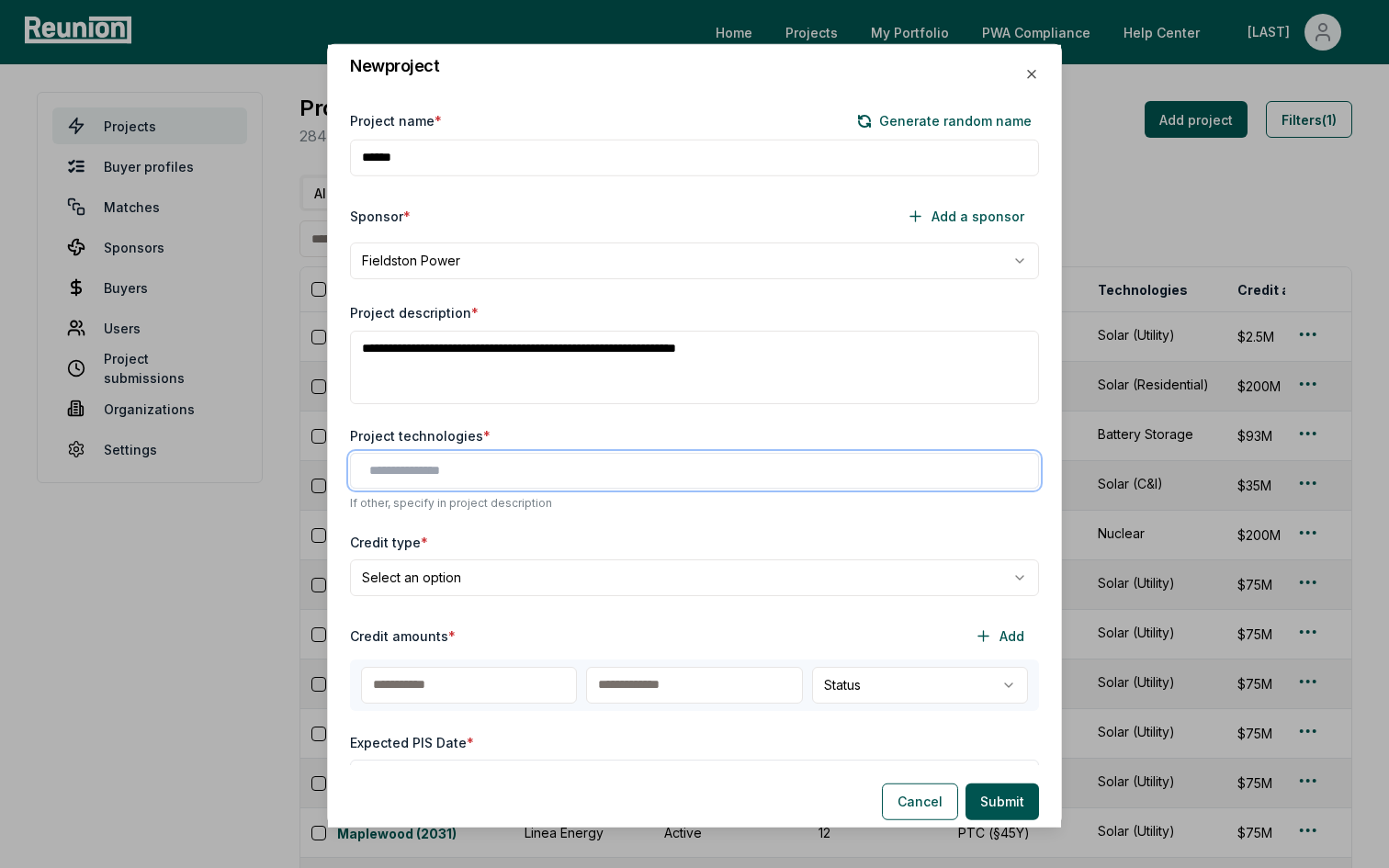 click at bounding box center (698, 470) 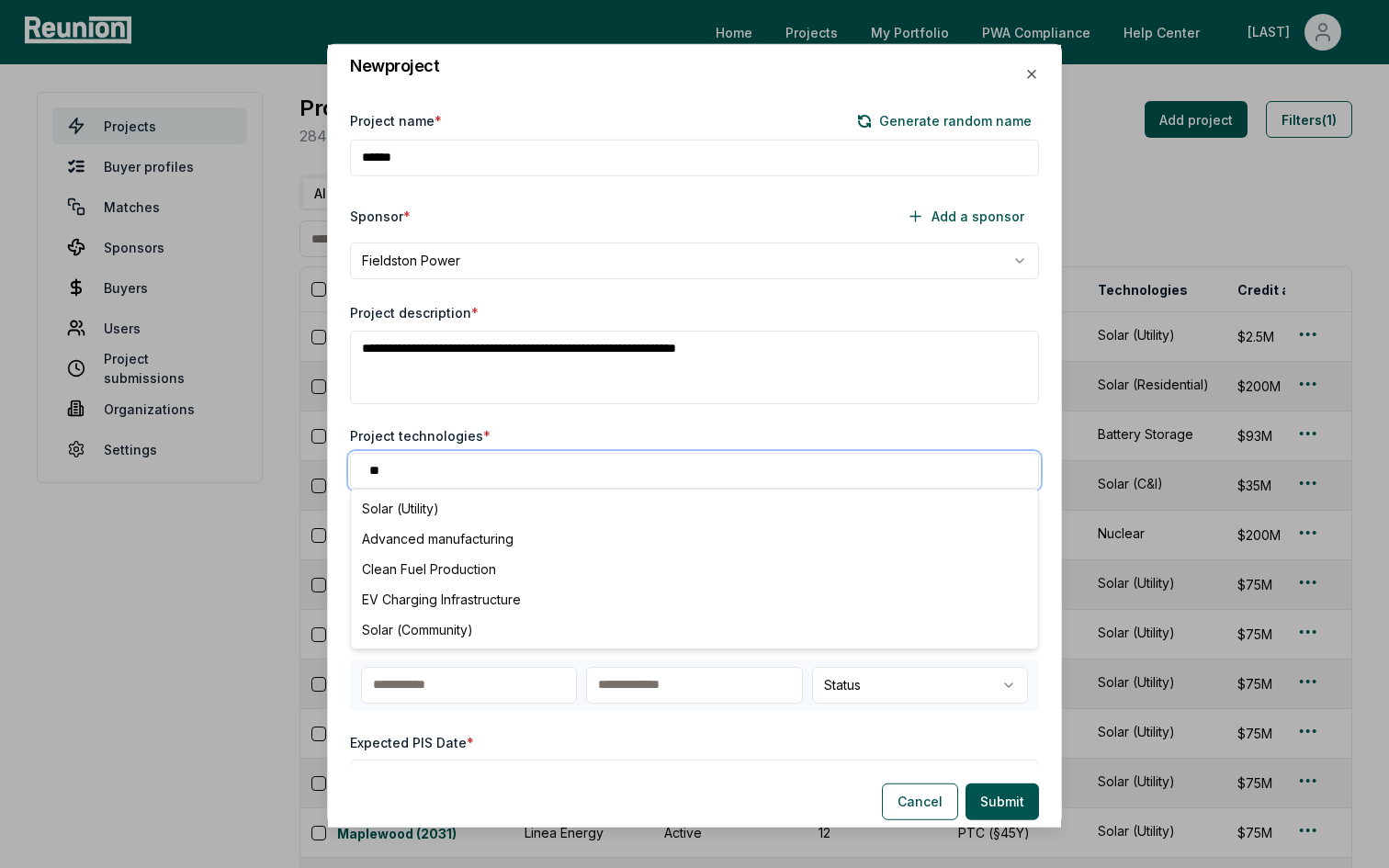 type on "*" 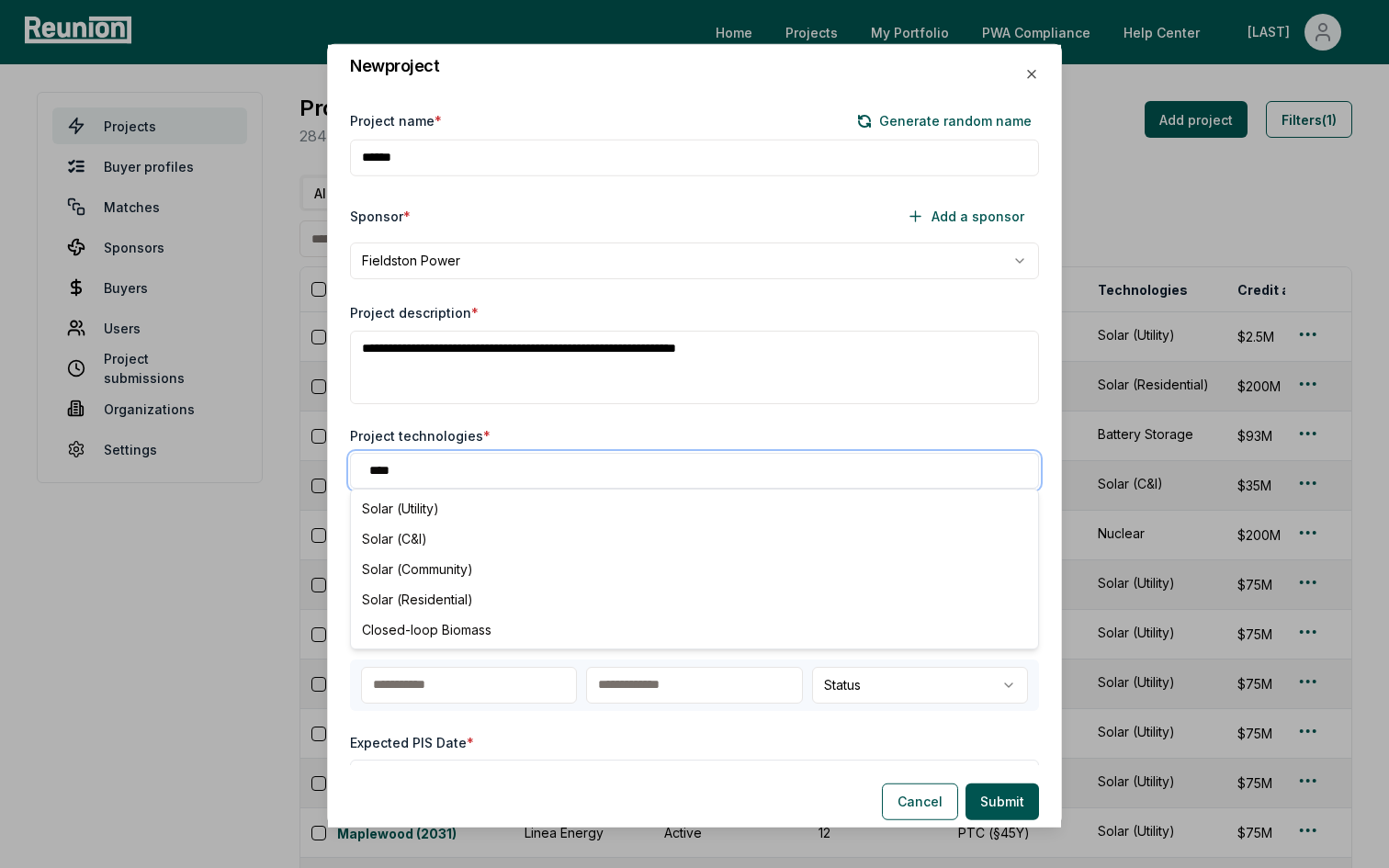 type on "*****" 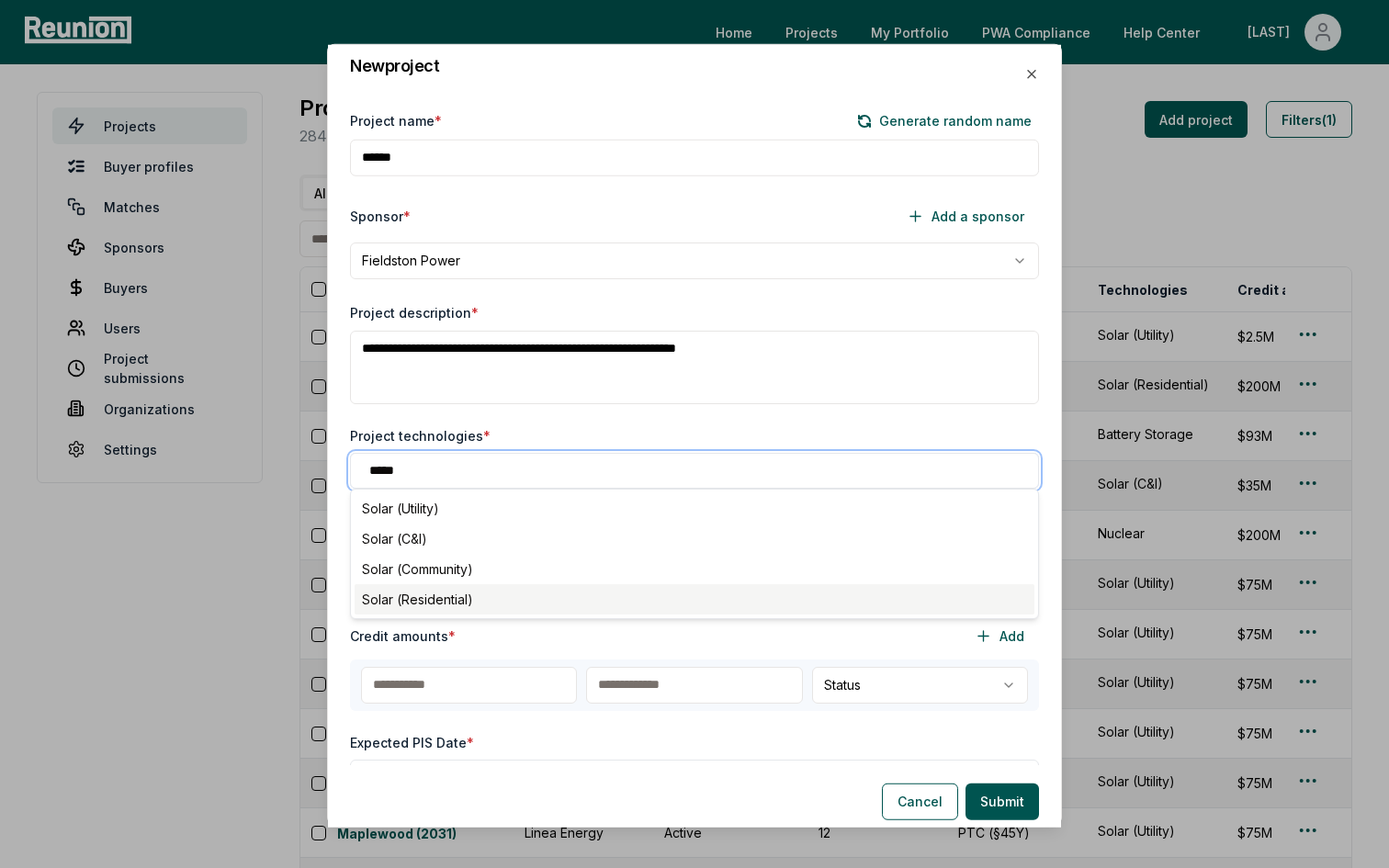 click on "Solar (Residential)" at bounding box center [694, 599] 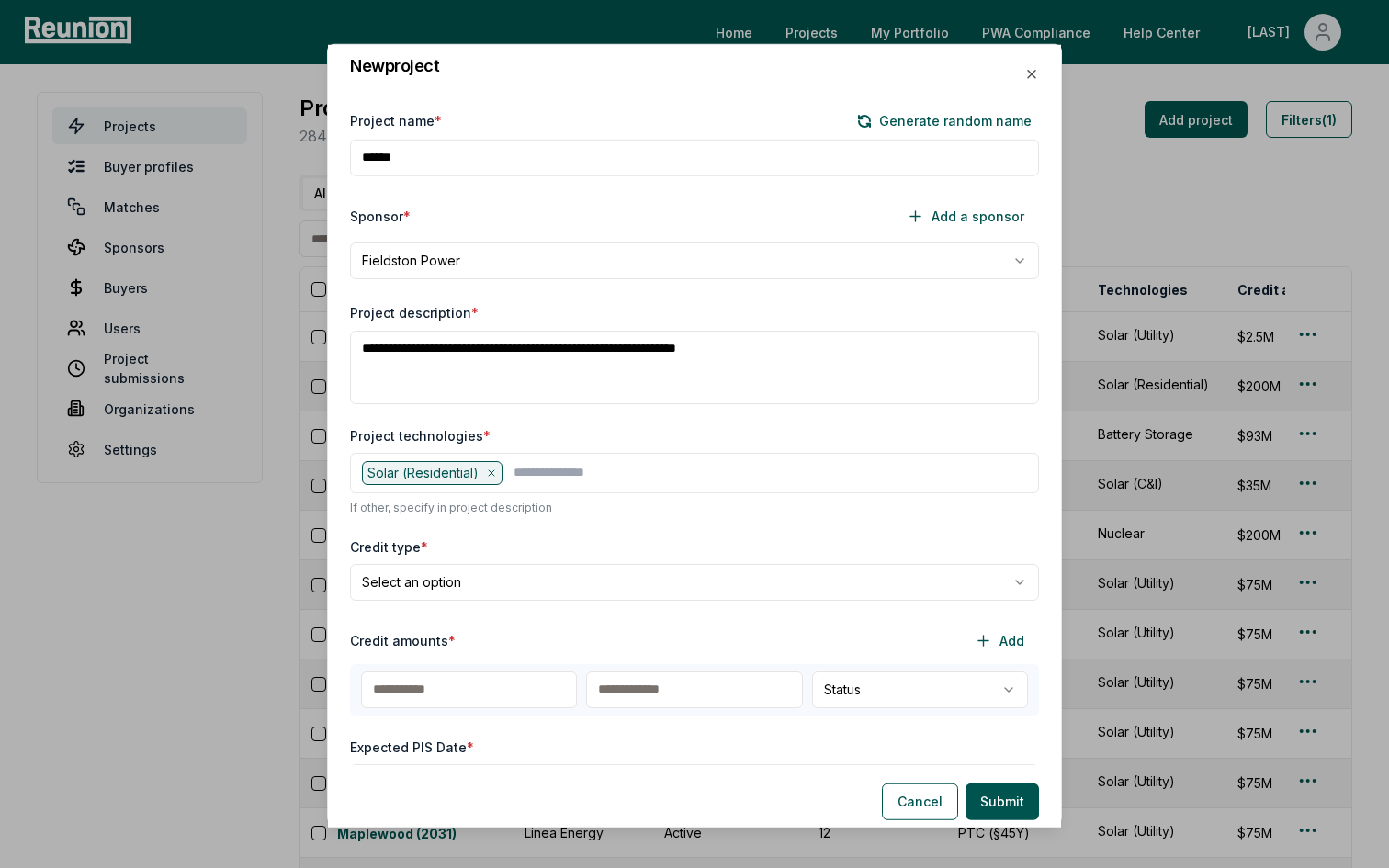 click on "Project technologies  *" at bounding box center [694, 435] 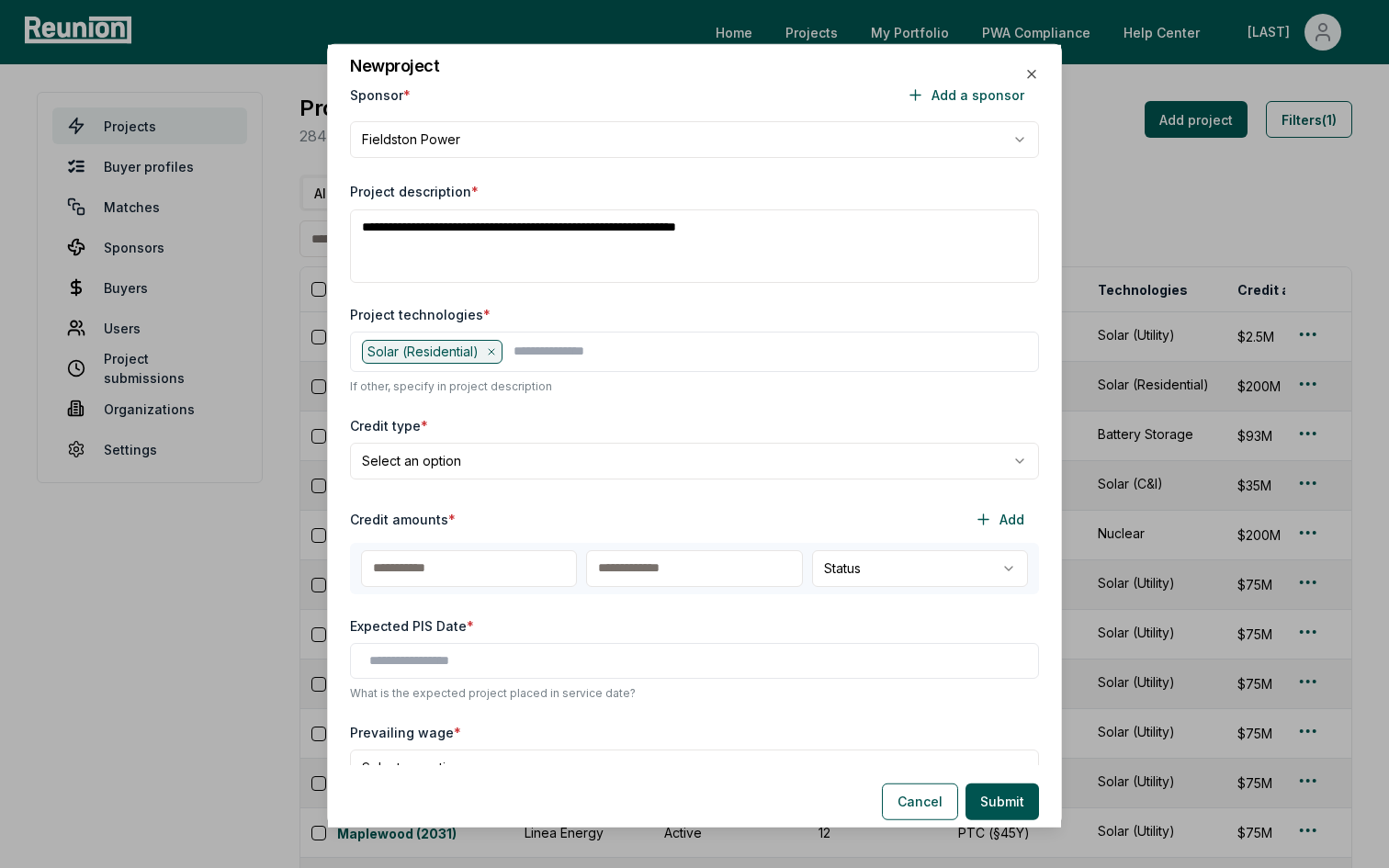 scroll, scrollTop: 133, scrollLeft: 0, axis: vertical 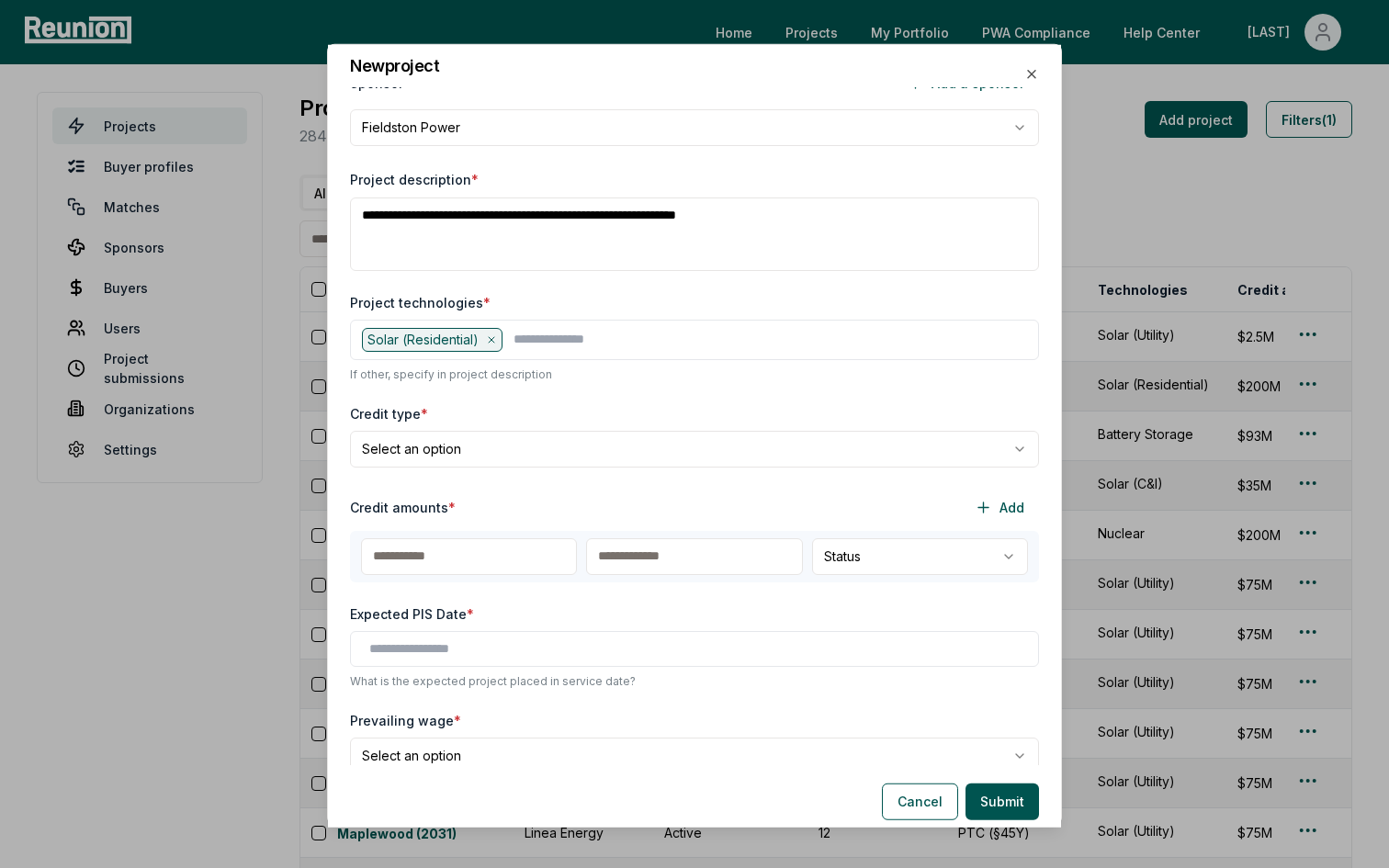 click on "Please visit us on your desktop We're working on making our marketplace mobile-friendly. For now, please visit Reunion on a desktop computer. Home Projects My Portfolio PWA Compliance Help Center Mahon Projects Buyer profiles Matches Sponsors Buyers Users Project submissions Organizations Settings Projects 284  credit amounts across  144   projects Add project Filters  (1) All Visa (2025) Priority (2025) Priority (2024) Project Sponsor name Status Days in status Credit type Technologies Credit amount Internal notes PIS Fiscal year US state Credit year Last substantive update Created Lists Created by Mako (2025) Headwater Energy Active 1 ITC (§48) Solar (Utility) $2.5M No step-up in basis but includes a 15% developer fee. 2025 Q4 Calendar year California 2025 8/4/2025 8/4/2025 0 connor@reunioninfra.com Glacier Peak (2026) GoodLeap Active 5 ITC (§48) Solar (Residential) $200M 2025 Q1, 2025 Q2, 2025 Q3, 2025 Q4, 2026 Q1, 2026 Q2, 2026 Q3, 2026 Q4 Calendar year 2026 6/4/2025 7/31/2025 1 alessio@reunioninfra.com" at bounding box center (694, 7213) 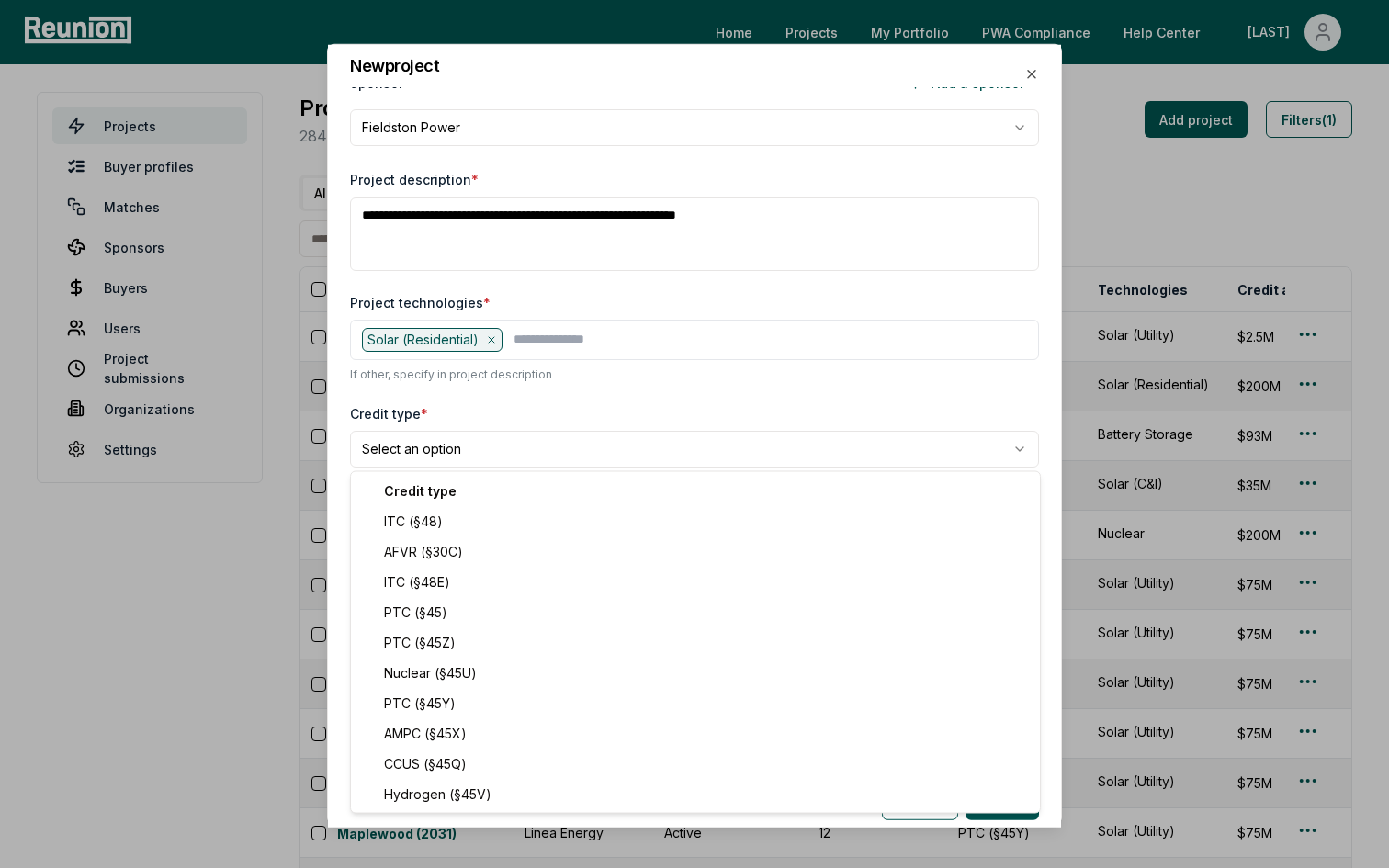 select on "*********" 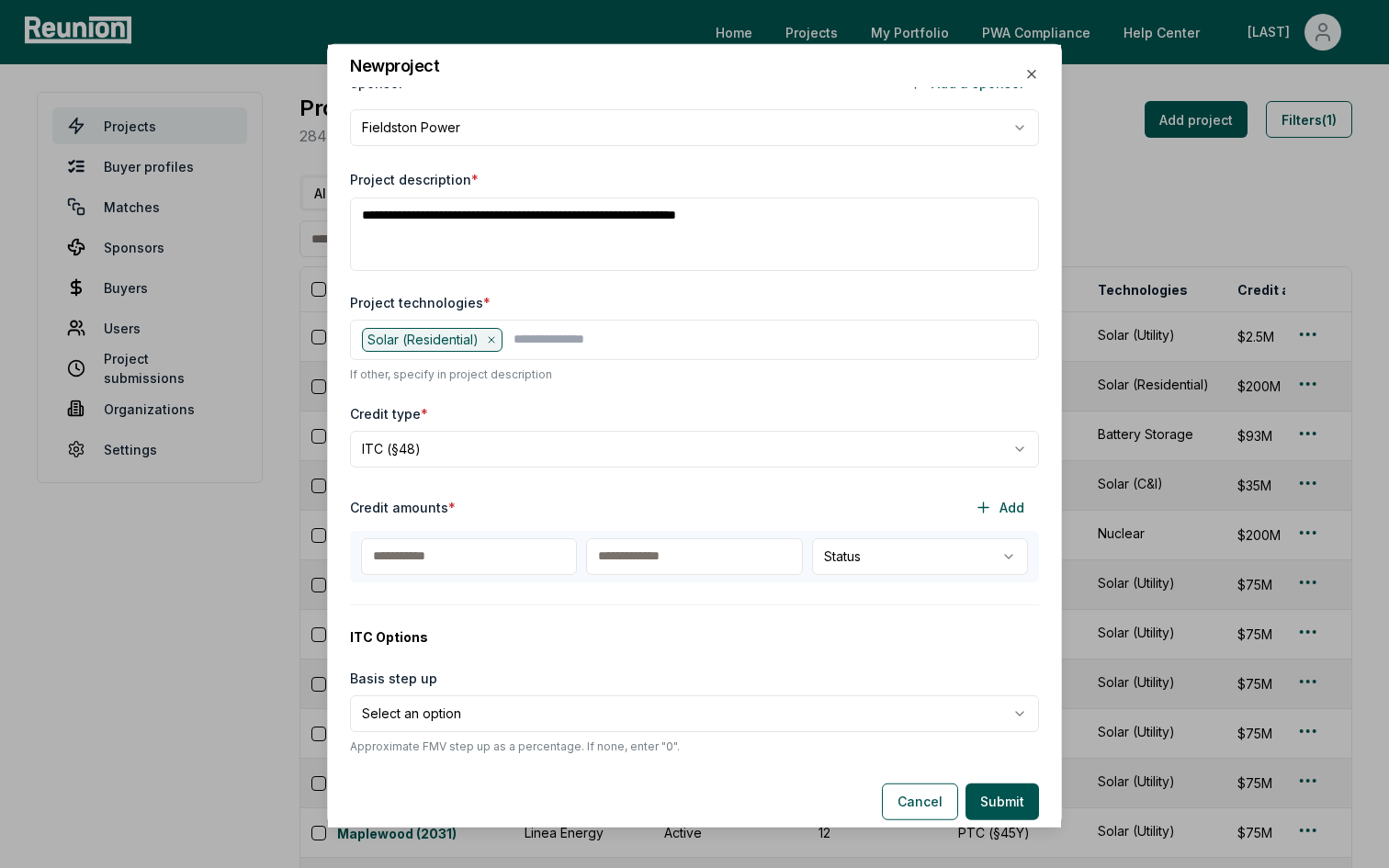 click at bounding box center [469, 557] 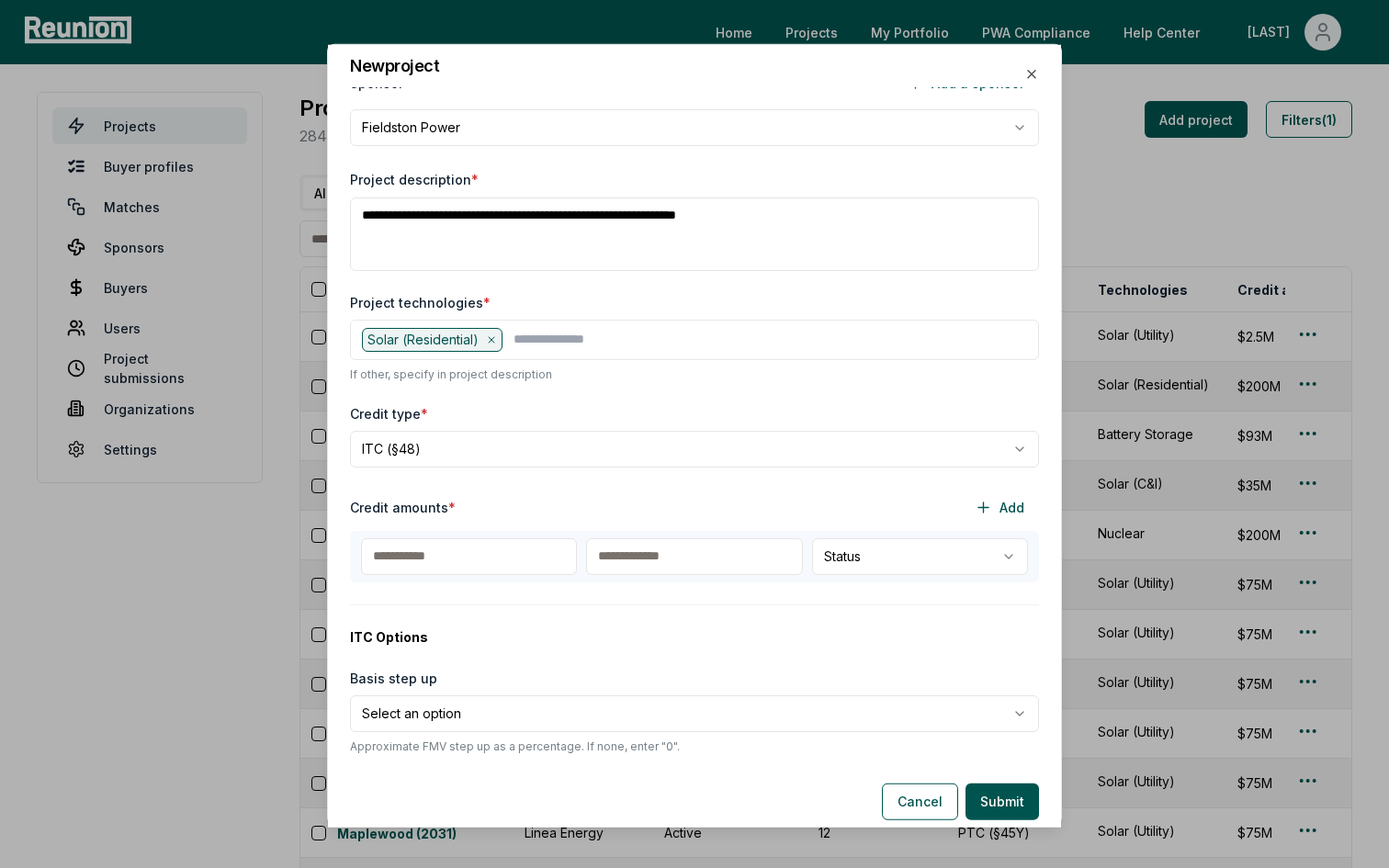 click on "Please visit us on your desktop We're working on making our marketplace mobile-friendly. For now, please visit Reunion on a desktop computer. Home Projects My Portfolio PWA Compliance Help Center Mahon Projects Buyer profiles Matches Sponsors Buyers Users Project submissions Organizations Settings Projects 284  credit amounts across  144   projects Add project Filters  (1) All Visa (2025) Priority (2025) Priority (2024) Project Sponsor name Status Days in status Credit type Technologies Credit amount Internal notes PIS Fiscal year US state Credit year Last substantive update Created Lists Created by Mako (2025) Headwater Energy Active 1 ITC (§48) Solar (Utility) $2.5M No step-up in basis but includes a 15% developer fee. 2025 Q4 Calendar year California 2025 8/4/2025 8/4/2025 0 connor@reunioninfra.com Glacier Peak (2026) GoodLeap Active 5 ITC (§48) Solar (Residential) $200M 2025 Q1, 2025 Q2, 2025 Q3, 2025 Q4, 2026 Q1, 2026 Q2, 2026 Q3, 2026 Q4 Calendar year 2026 6/4/2025 7/31/2025 1 alessio@reunioninfra.com" at bounding box center (694, 7213) 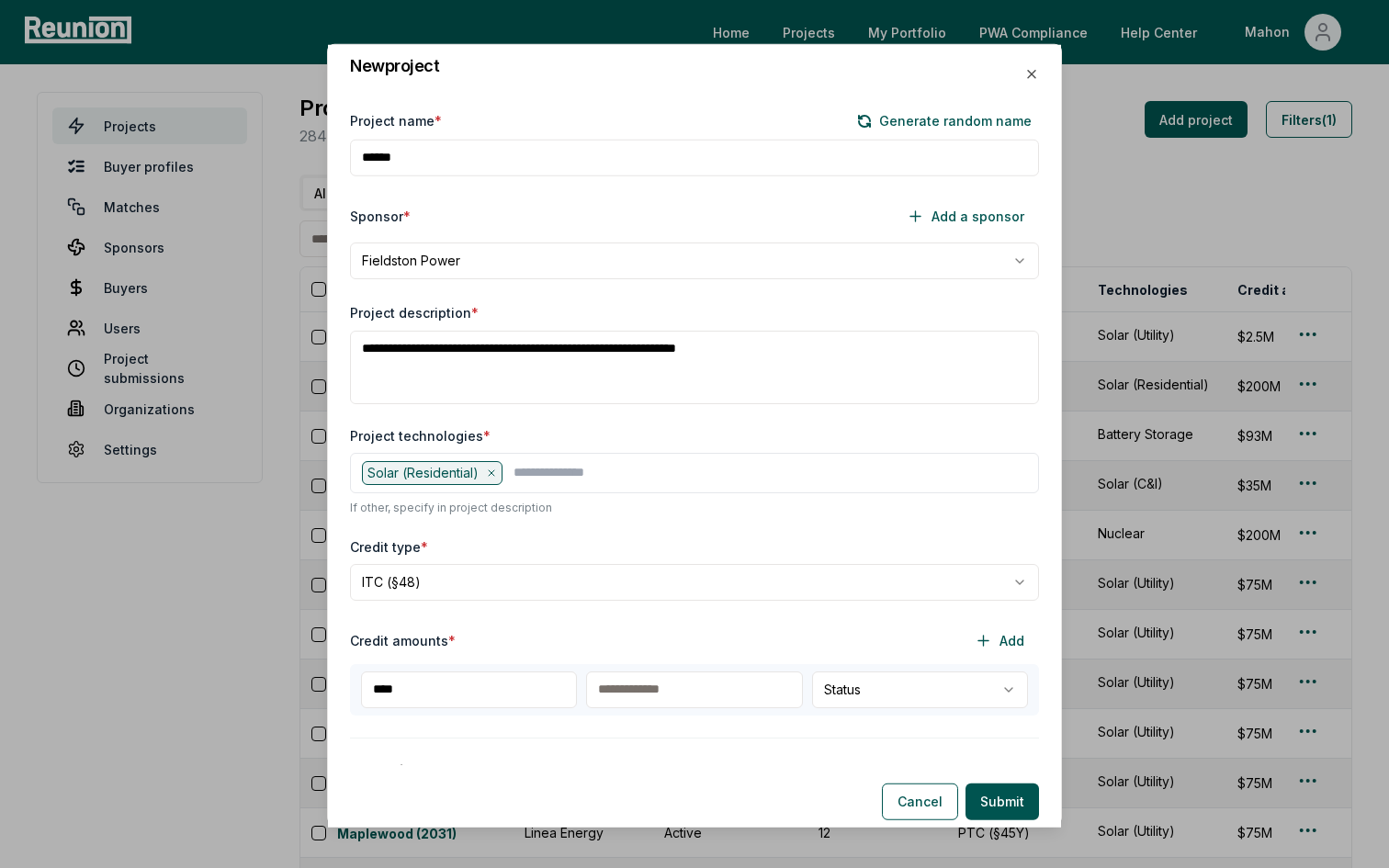 select on "**********" 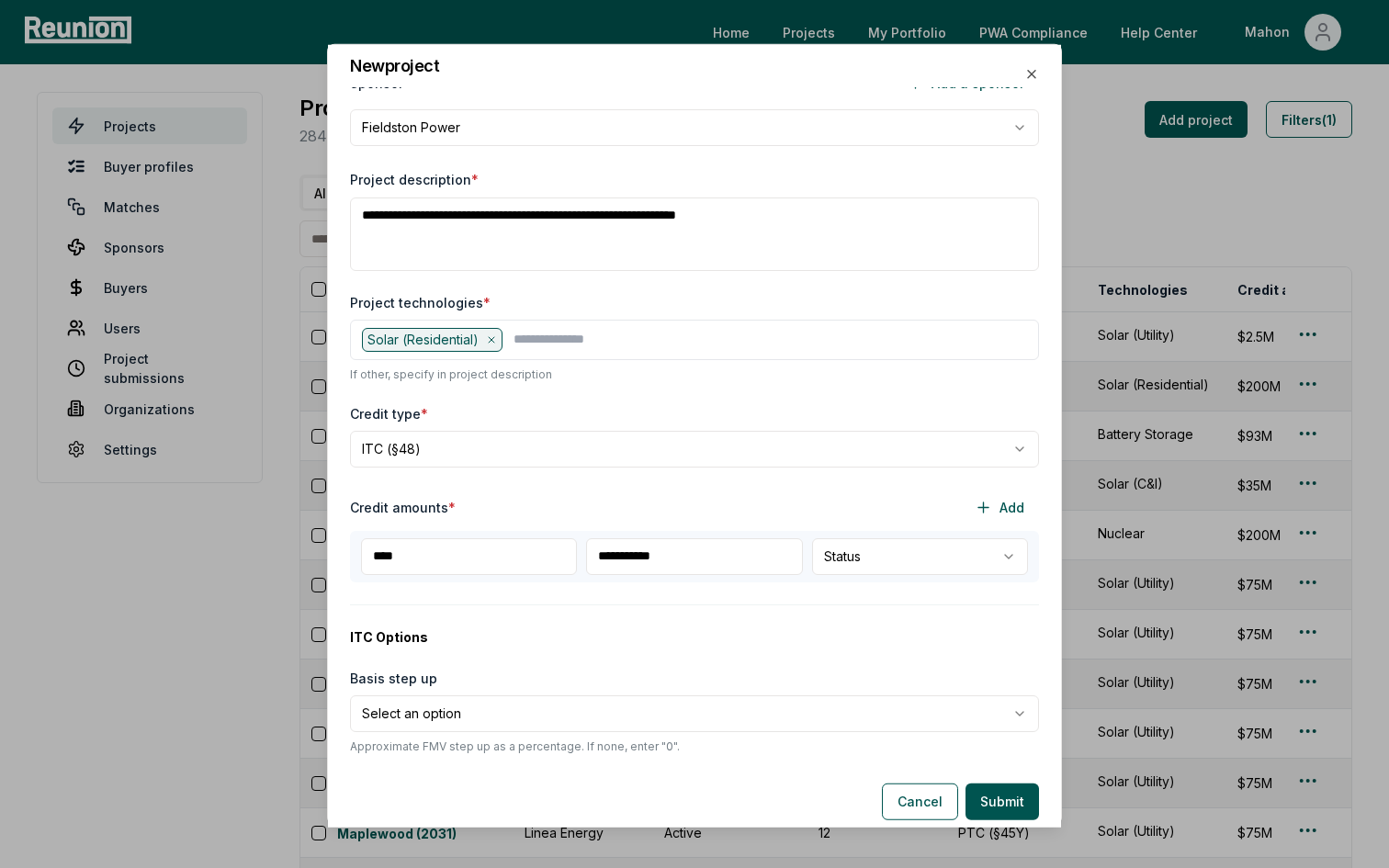 type on "**********" 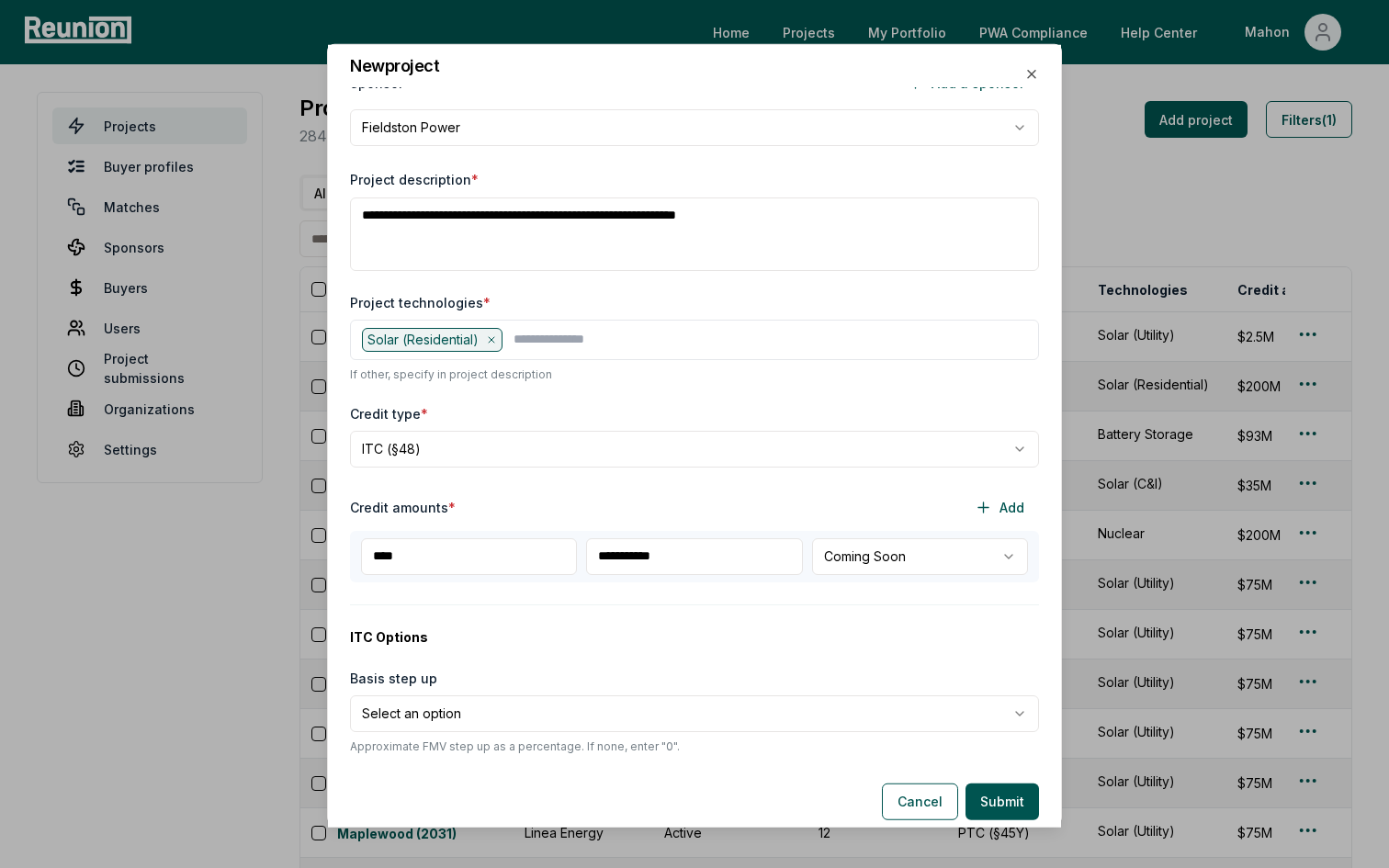 click on "Please visit us on your desktop We're working on making our marketplace mobile-friendly. For now, please visit Reunion on a desktop computer. Home Projects My Portfolio PWA Compliance Help Center [LAST] Projects Buyer profiles Matches Sponsors Buyers Users Project submissions Organizations Settings Projects [NUMBER] credit amounts across [NUMBER] projects Add project Filters (1) All Visa ([YEAR]) Priority ([YEAR]) Priority ([YEAR]) Project Sponsor name Status Days in status Credit type Technologies Credit amount Internal notes PIS Fiscal year US state Credit year Last substantive update Created Lists Created by Mako ([YEAR]) Headwater Energy Active 1 ITC (§48) Solar (Utility) $[AMOUNT] No step-up in basis but includes a 15% developer fee. [YEAR] Q4 Calendar year [STATE] [YEAR] [DATE] [DATE] 0 [EMAIL] Glacier Peak ([YEAR]) GoodLeap Active 5 ITC (§48) Solar (Residential) $[AMOUNT] [YEAR] Q1, [YEAR] Q2, [YEAR] Q3, [YEAR] Q4, [YEAR] Q1, [YEAR] Q2, [YEAR] Q3, [YEAR] Q4 Calendar year [YEAR] [DATE] [DATE] 1 [EMAIL]" at bounding box center [694, 7213] 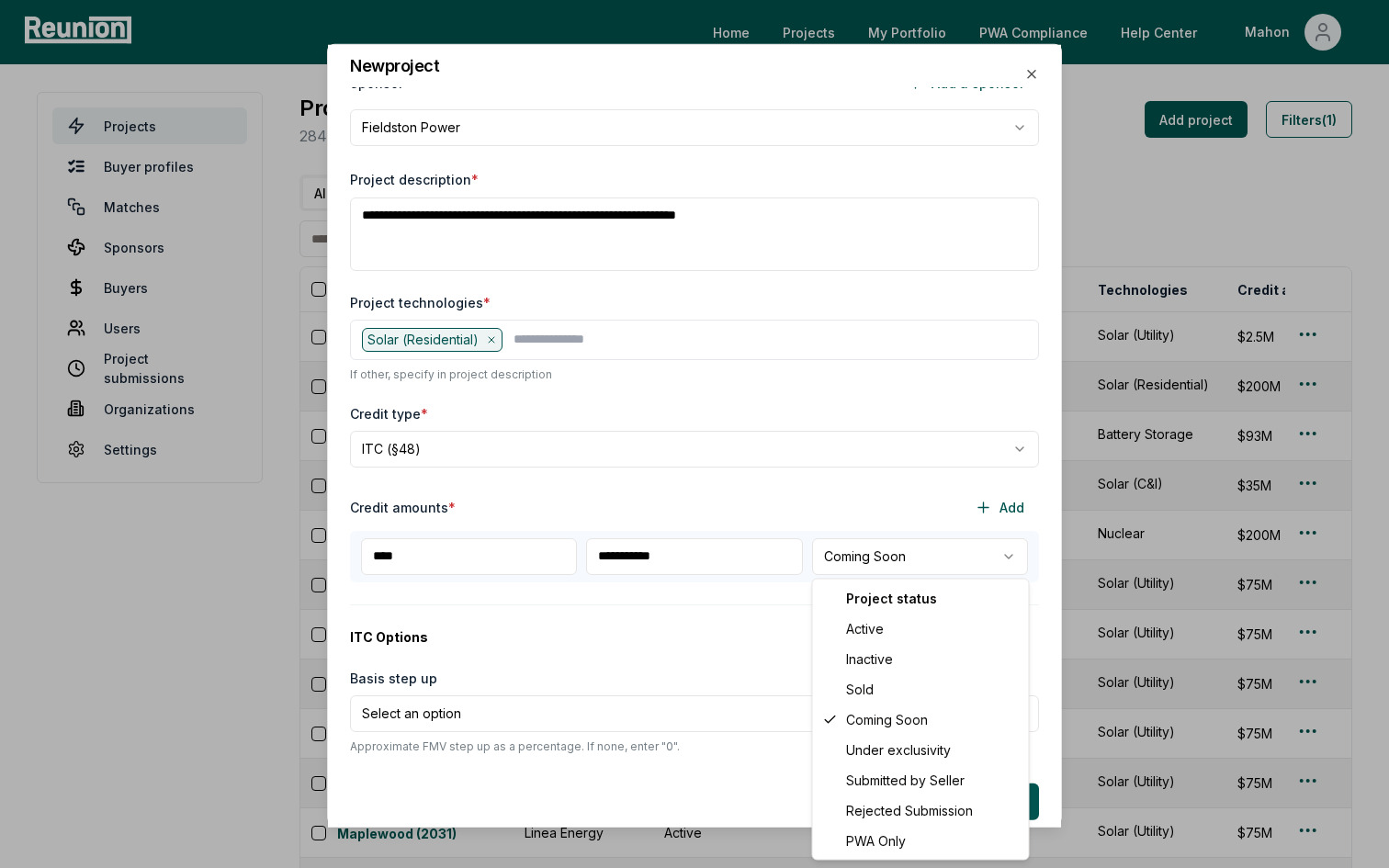 select on "******" 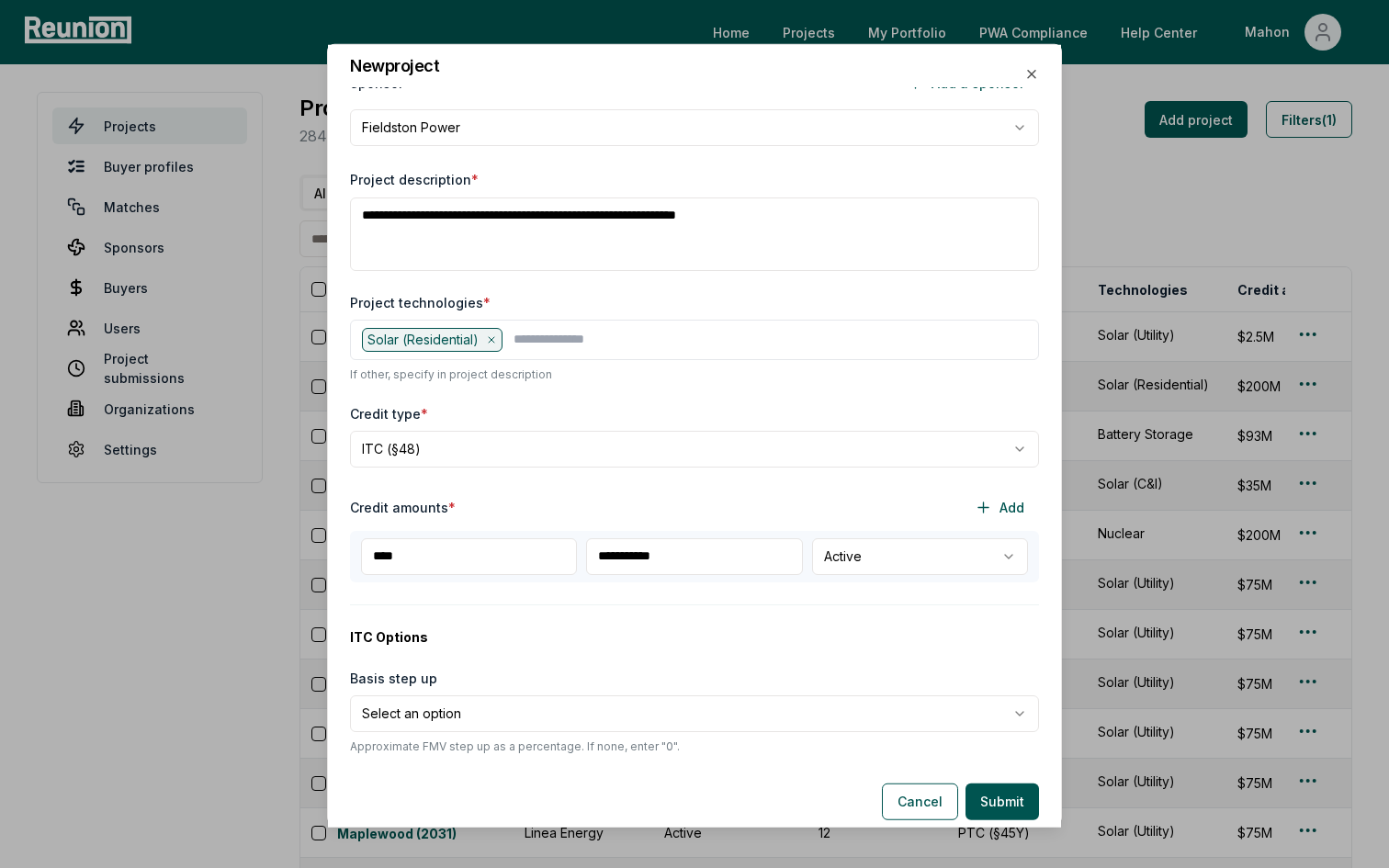 click on "Please visit us on your desktop We're working on making our marketplace mobile-friendly. For now, please visit Reunion on a desktop computer. Home Projects My Portfolio PWA Compliance Help Center [LAST] Projects Buyer profiles Matches Sponsors Buyers Users Project submissions Organizations Settings Projects [NUMBER] credit amounts across [NUMBER] projects Add project Filters (1) All Visa ([YEAR]) Priority ([YEAR]) Priority ([YEAR]) Project Sponsor name Status Days in status Credit type Technologies Credit amount Internal notes PIS Fiscal year US state Credit year Last substantive update Created Lists Created by Mako ([YEAR]) Headwater Energy Active 1 ITC (§48) Solar (Utility) $[AMOUNT] No step-up in basis but includes a 15% developer fee. [YEAR] Q4 Calendar year [STATE] [YEAR] [DATE] [DATE] 0 [EMAIL] Glacier Peak ([YEAR]) GoodLeap Active 5 ITC (§48) Solar (Residential) $[AMOUNT] [YEAR] Q1, [YEAR] Q2, [YEAR] Q3, [YEAR] Q4, [YEAR] Q1, [YEAR] Q2, [YEAR] Q3, [YEAR] Q4 Calendar year [YEAR] [DATE] [DATE] 1 [EMAIL]" at bounding box center [694, 7213] 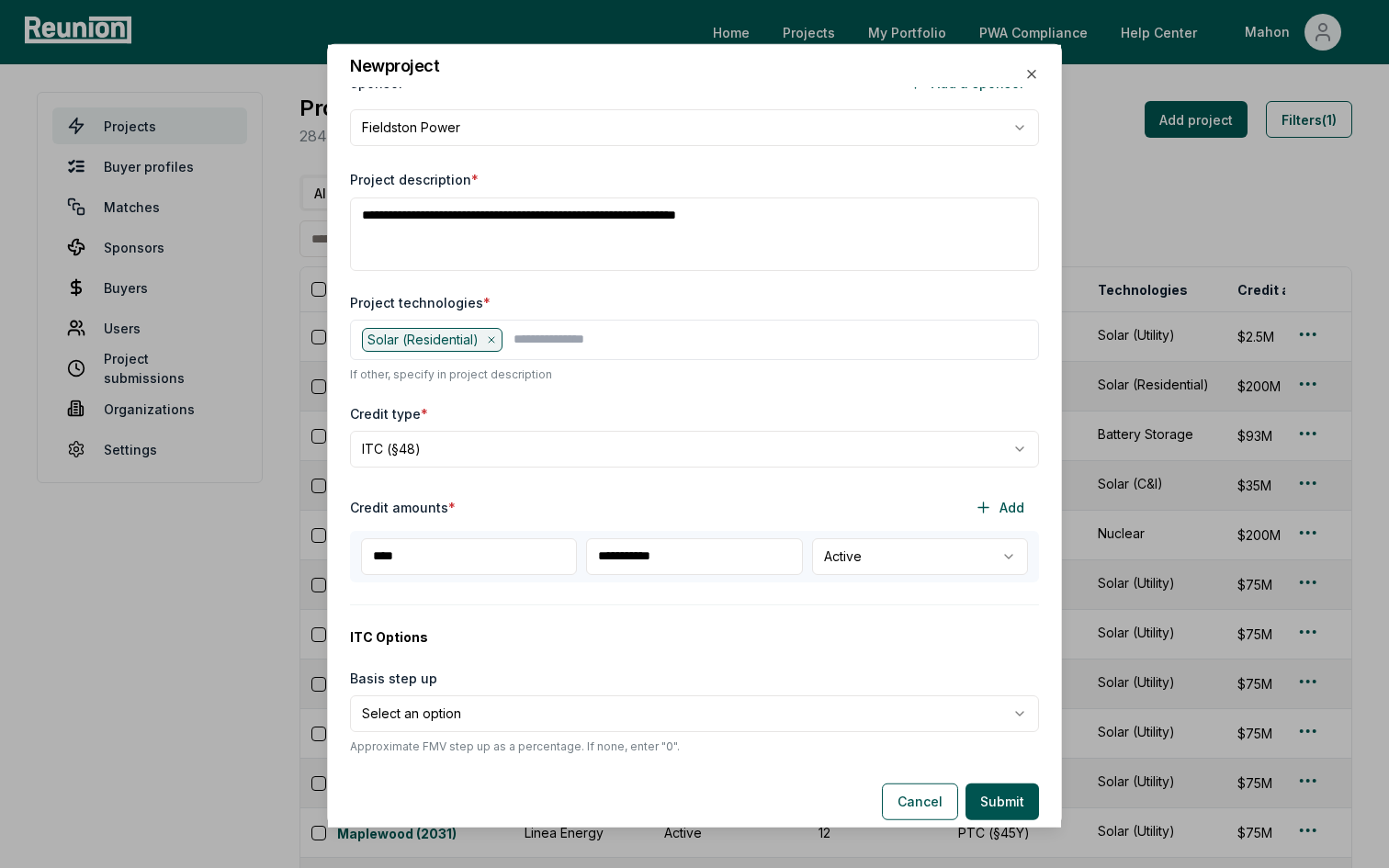 click on "Please visit us on your desktop We're working on making our marketplace mobile-friendly. For now, please visit [COMPANY] on a desktop computer. Home Projects My Portfolio PWA Compliance Help Center [NAME] Projects Buyer profiles Matches Sponsors Buyers Users Project submissions Organizations Settings Projects [NUMBER] credit amounts across [NUMBER] projects Add project Filters (1) All Visa ([YEAR]) Priority ([YEAR]) Priority ([YEAR]) Project Sponsor name Status Days in status Credit type Technologies Credit amount Internal notes PIS Fiscal year US state Credit year Last substantive update Created Lists Created by [NAME] ([YEAR]) [COMPANY] Active [NUMBER] ITC (§48) Solar (Utility) $[AMOUNT]M No step-up in basis but includes a 15% developer fee. [YEAR] [QUARTER] Calendar year [STATE] [YEAR] [DATE] [DATE] [NUMBER] [EMAIL] [PROJECT NAME] ([YEAR]) [COMPANY] Active [NUMBER] ITC (§48) Solar (Residential) $[AMOUNT]M [YEAR] [QUARTER], [YEAR] [QUARTER], [YEAR] [QUARTER], [YEAR] [QUARTER], [YEAR] [QUARTER], [YEAR] [QUARTER], [YEAR] [QUARTER], [YEAR] [QUARTER] Calendar year [YEAR] [DATE] [DATE] [NUMBER] [EMAIL]" at bounding box center (694, 7213) 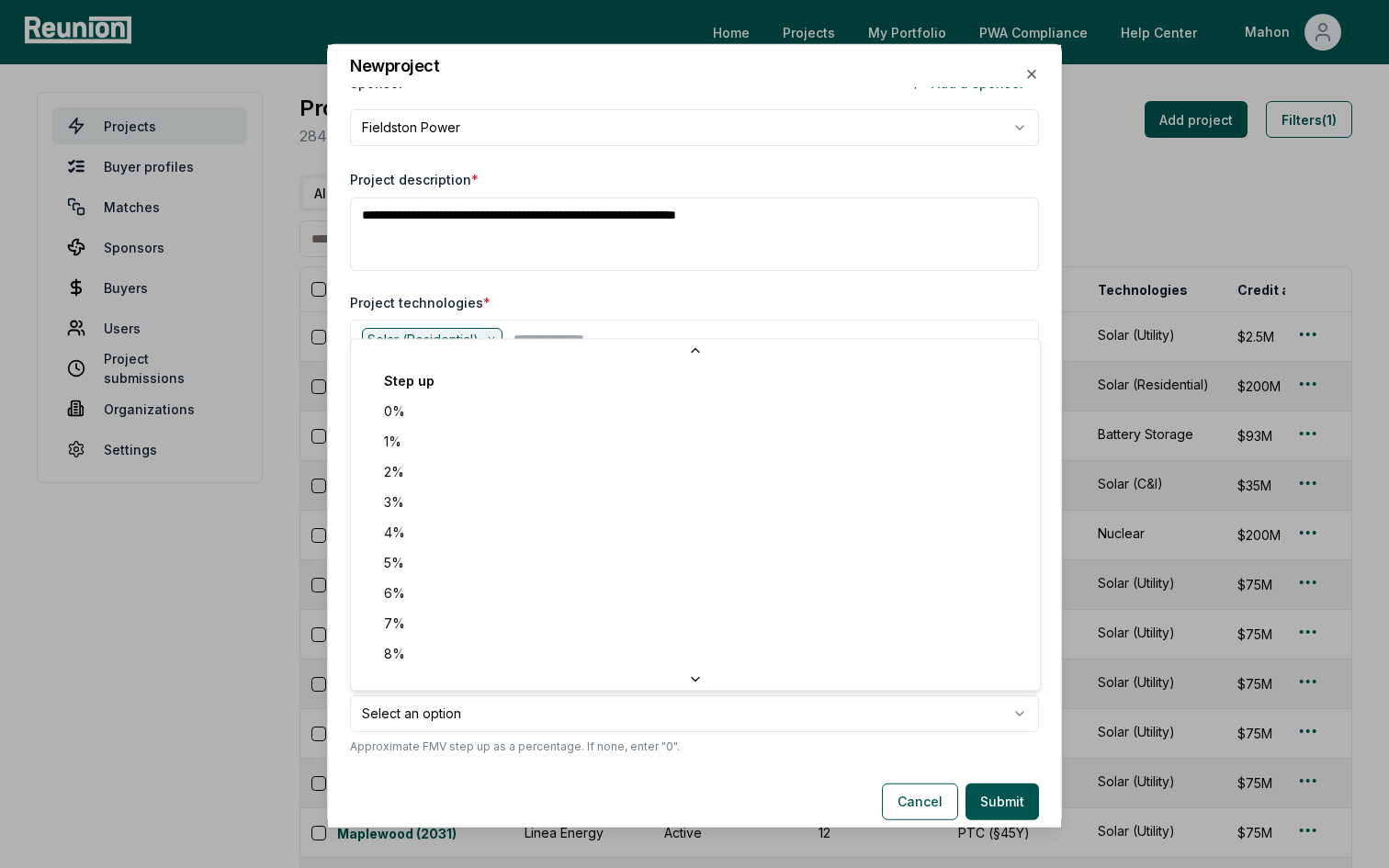 scroll, scrollTop: 507, scrollLeft: 0, axis: vertical 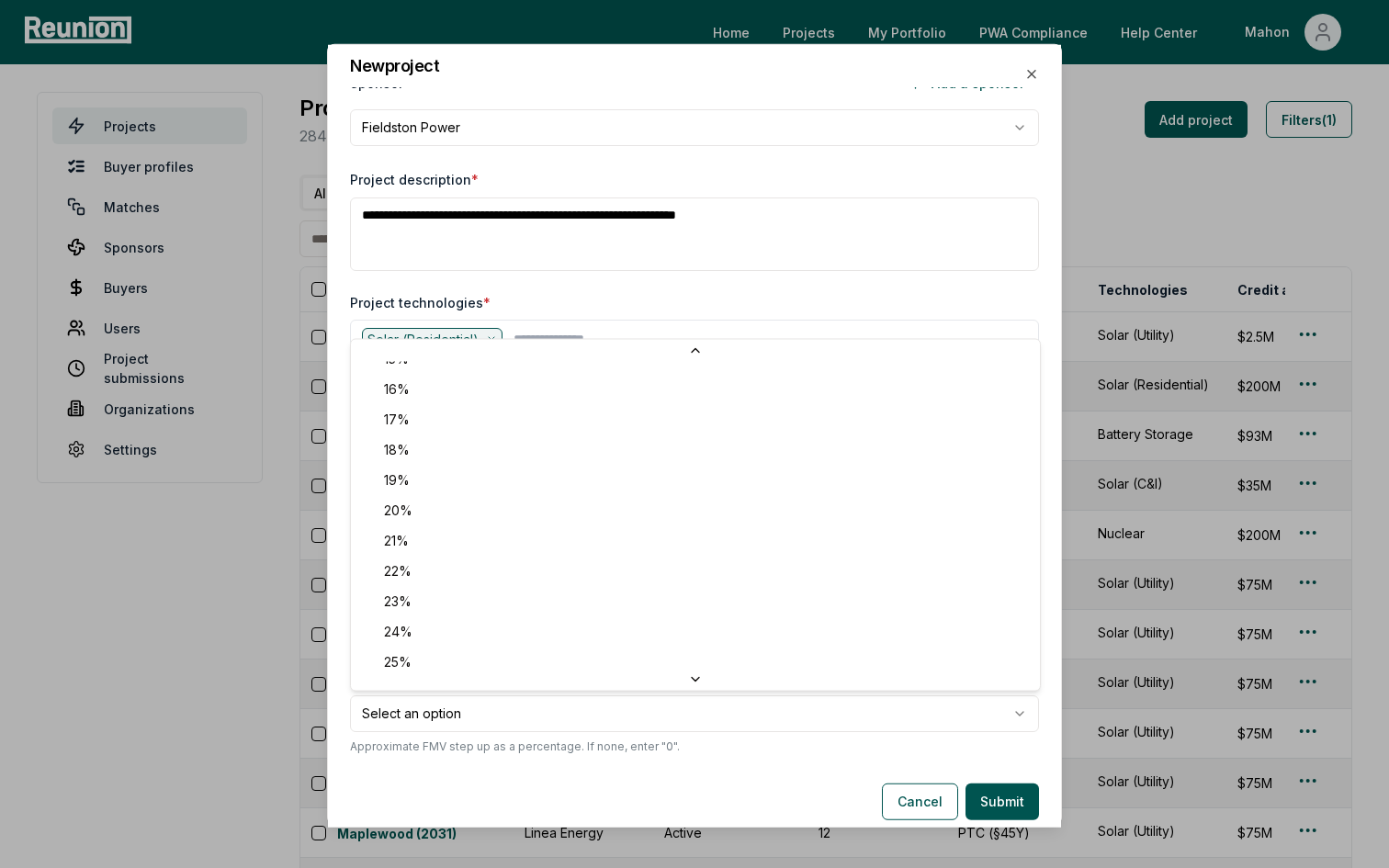 select on "**" 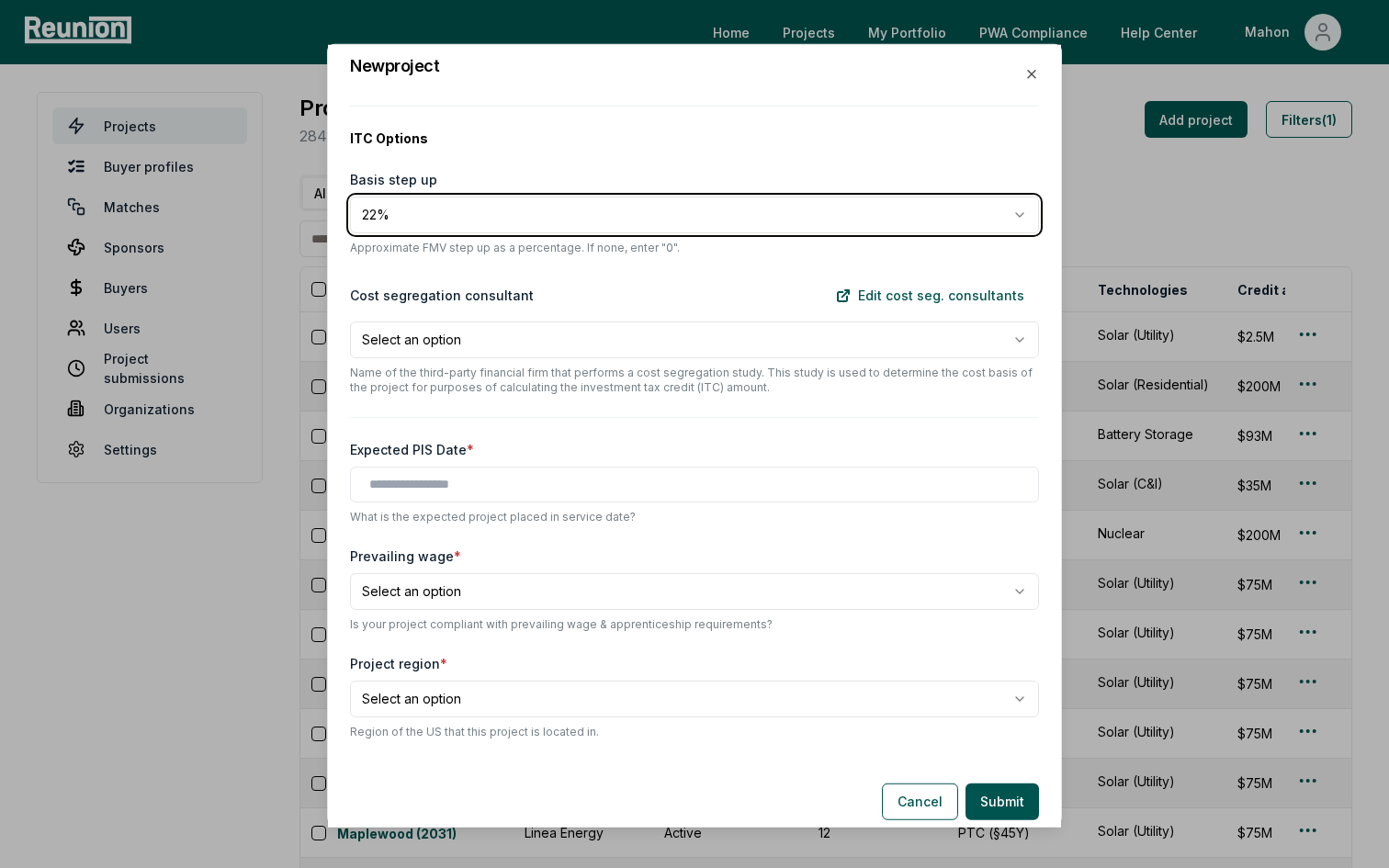 scroll, scrollTop: 651, scrollLeft: 0, axis: vertical 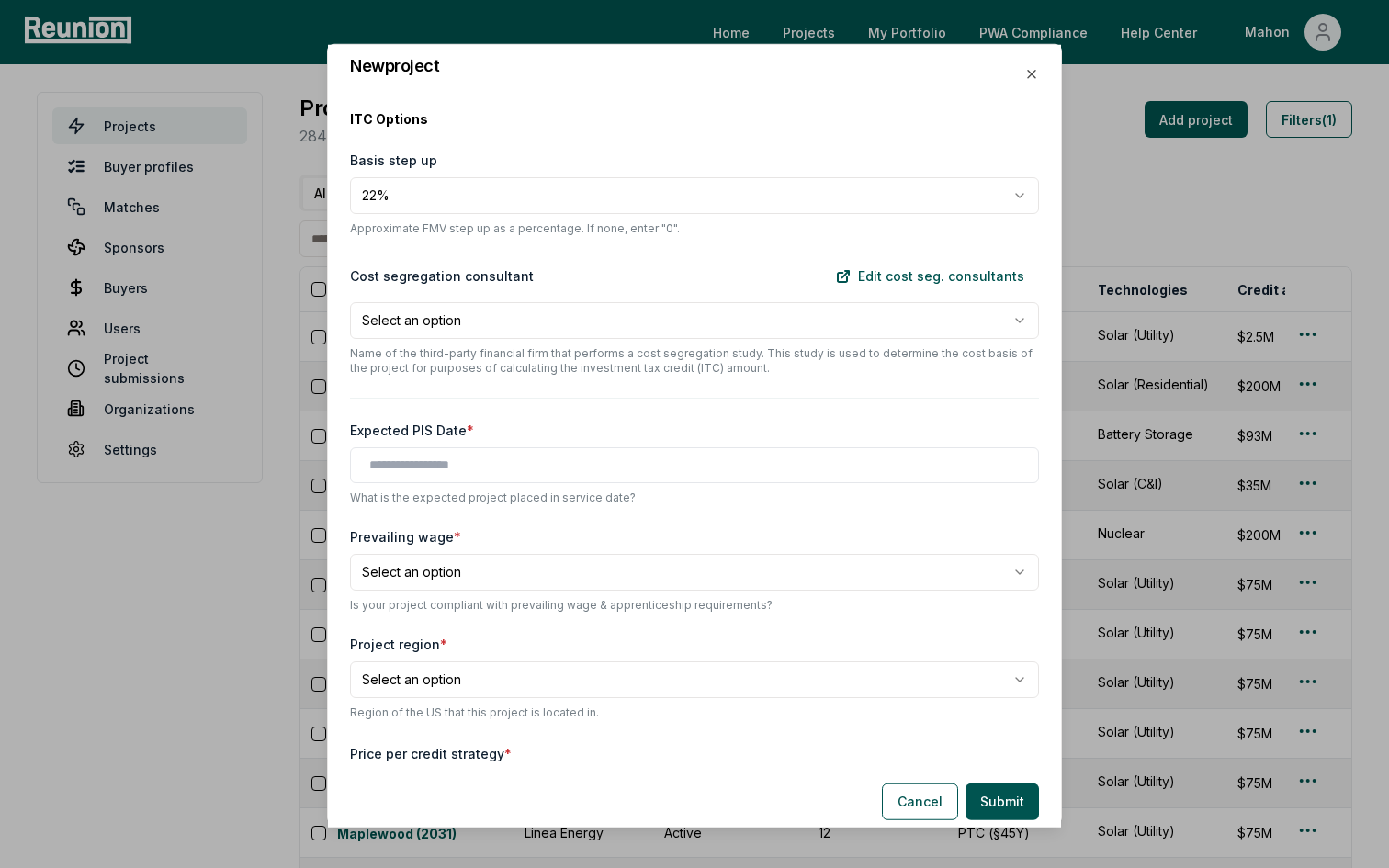 click on "Please visit us on your desktop We're working on making our marketplace mobile-friendly. For now, please visit [COMPANY] on a desktop computer. Home Projects My Portfolio PWA Compliance Help Center [NAME] Projects Buyer profiles Matches Sponsors Buyers Users Project submissions Organizations Settings Projects [NUMBER] credit amounts across [NUMBER] projects Add project Filters (1) All Visa ([YEAR]) Priority ([YEAR]) Priority ([YEAR]) Project Sponsor name Status Days in status Credit type Technologies Credit amount Internal notes PIS Fiscal year US state Credit year Last substantive update Created Lists Created by [NAME] ([YEAR]) [COMPANY] Active [NUMBER] ITC (§48) Solar (Utility) $[AMOUNT]M No step-up in basis but includes a 15% developer fee. [YEAR] [QUARTER] Calendar year [STATE] [YEAR] [DATE] [DATE] [NUMBER] [EMAIL] [PROJECT NAME] ([YEAR]) [COMPANY] Active [NUMBER] ITC (§48) Solar (Residential) $[AMOUNT]M [YEAR] [QUARTER], [YEAR] [QUARTER], [YEAR] [QUARTER], [YEAR] [QUARTER], [YEAR] [QUARTER], [YEAR] [QUARTER], [YEAR] [QUARTER], [YEAR] [QUARTER] Calendar year [YEAR] [DATE] [DATE] [NUMBER] [EMAIL]" at bounding box center [694, 7213] 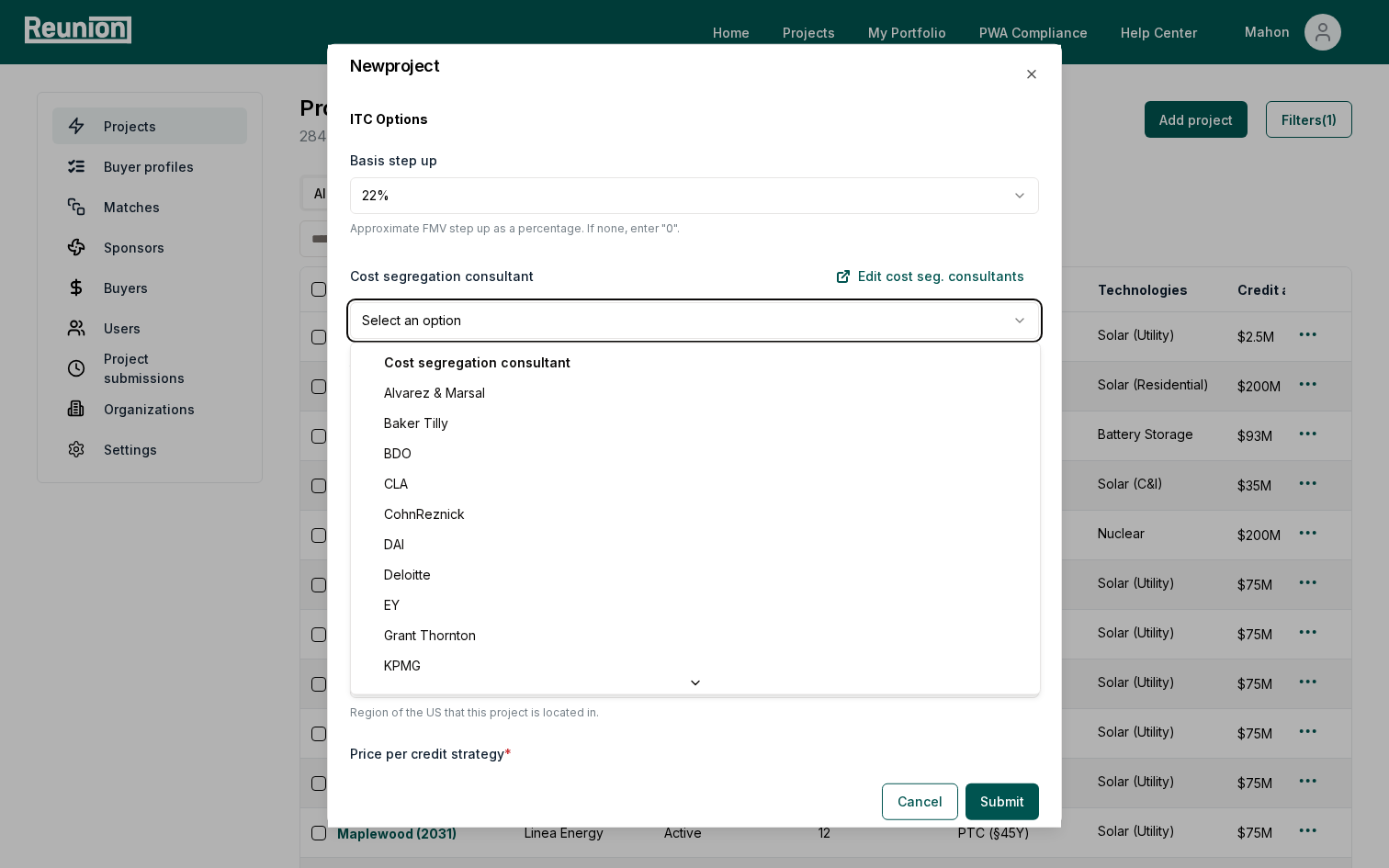 click on "Please visit us on your desktop We're working on making our marketplace mobile-friendly. For now, please visit [COMPANY] on a desktop computer. Home Projects My Portfolio PWA Compliance Help Center [NAME] Projects Buyer profiles Matches Sponsors Buyers Users Project submissions Organizations Settings Projects [NUMBER] credit amounts across [NUMBER] projects Add project Filters (1) All Visa ([YEAR]) Priority ([YEAR]) Priority ([YEAR]) Project Sponsor name Status Days in status Credit type Technologies Credit amount Internal notes PIS Fiscal year US state Credit year Last substantive update Created Lists Created by [NAME] ([YEAR]) [COMPANY] Active [NUMBER] ITC (§48) Solar (Utility) $[AMOUNT]M No step-up in basis but includes a 15% developer fee. [YEAR] [QUARTER] Calendar year [STATE] [YEAR] [DATE] [DATE] [NUMBER] [EMAIL] [PROJECT NAME] ([YEAR]) [COMPANY] Active [NUMBER] ITC (§48) Solar (Residential) $[AMOUNT]M [YEAR] [QUARTER], [YEAR] [QUARTER], [YEAR] [QUARTER], [YEAR] [QUARTER], [YEAR] [QUARTER], [YEAR] [QUARTER], [YEAR] [QUARTER], [YEAR] [QUARTER] Calendar year [YEAR] [DATE] [DATE] [NUMBER] [EMAIL]" at bounding box center [694, 7213] 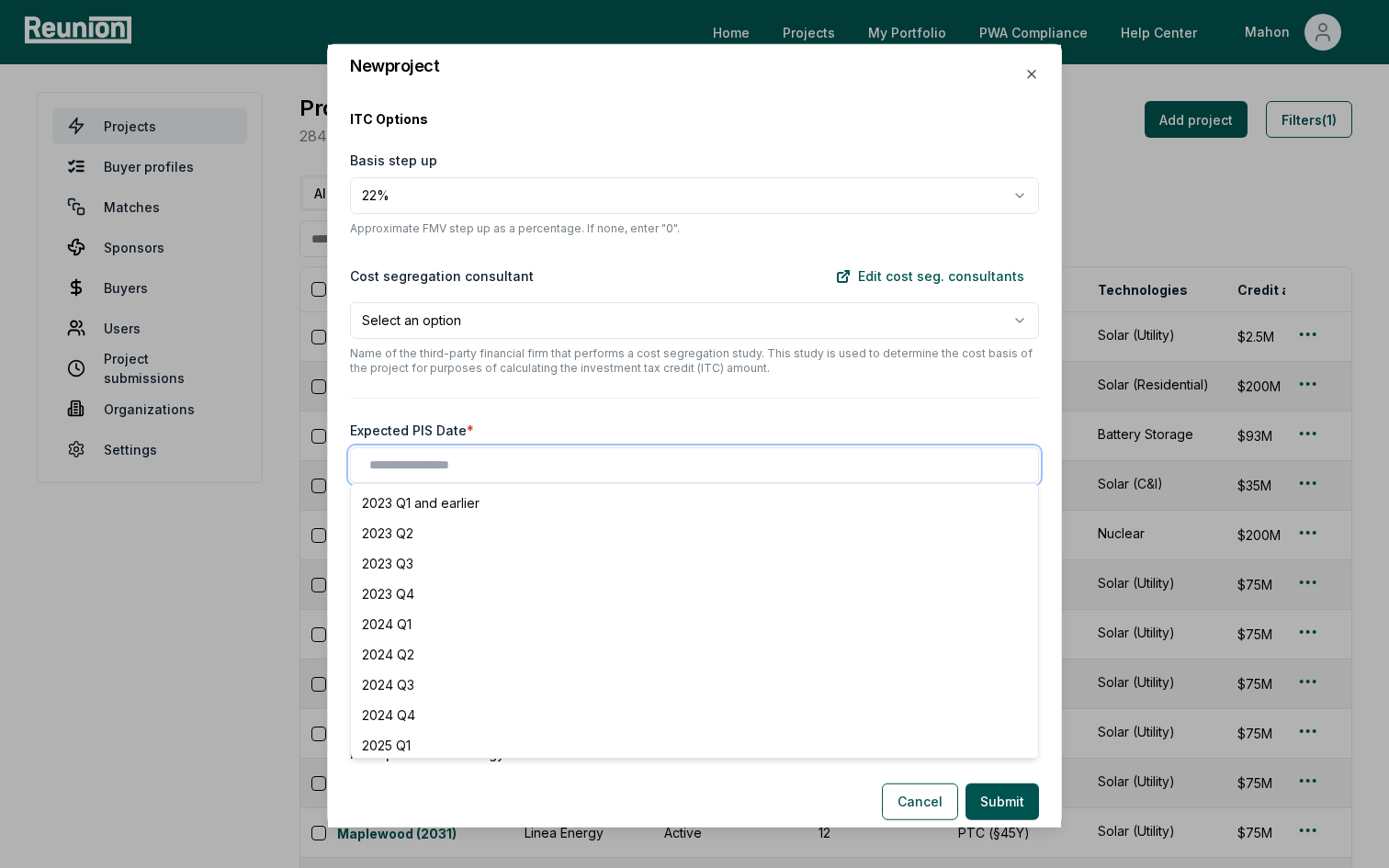 click at bounding box center (698, 465) 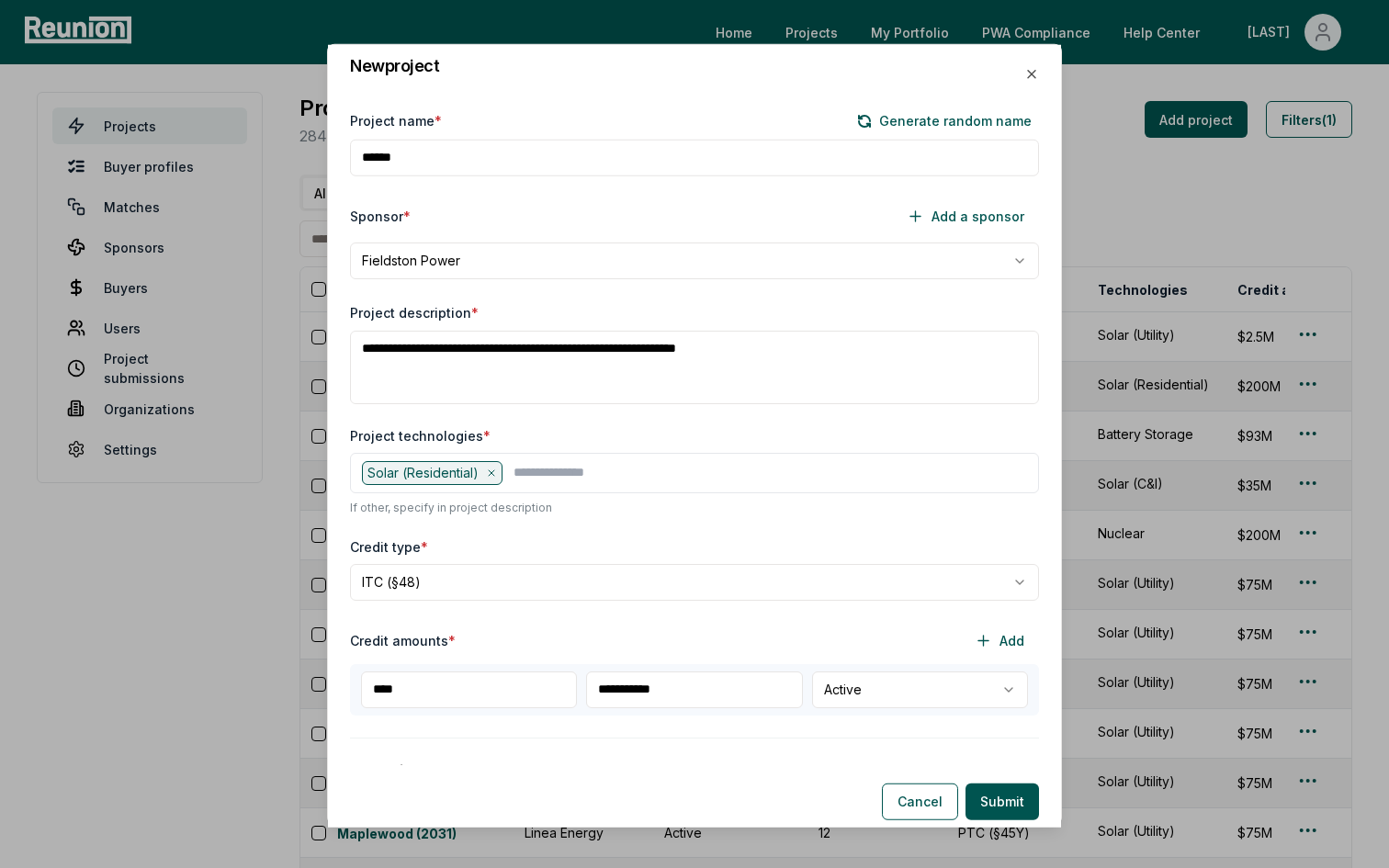 select on "**********" 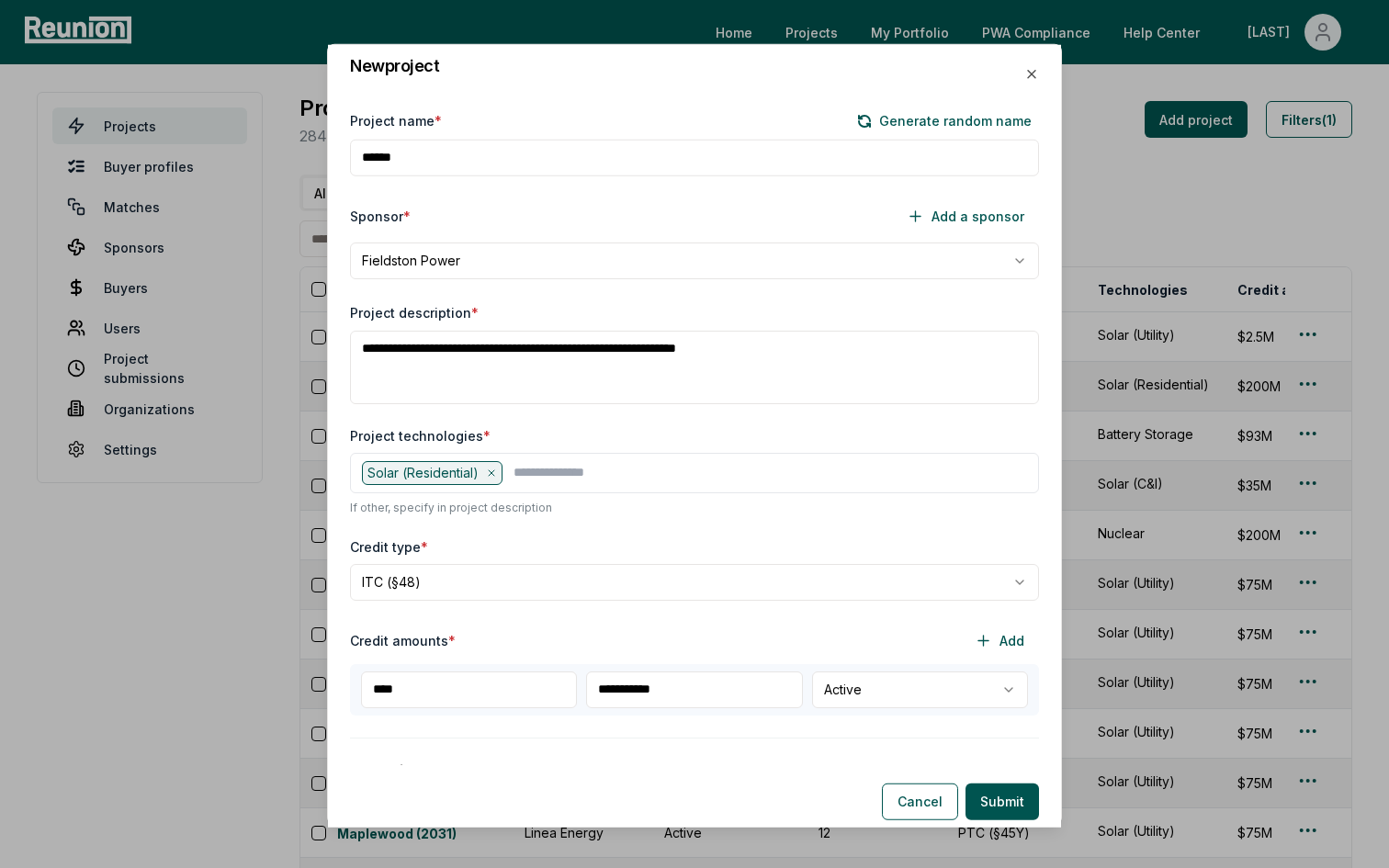 scroll, scrollTop: 0, scrollLeft: 0, axis: both 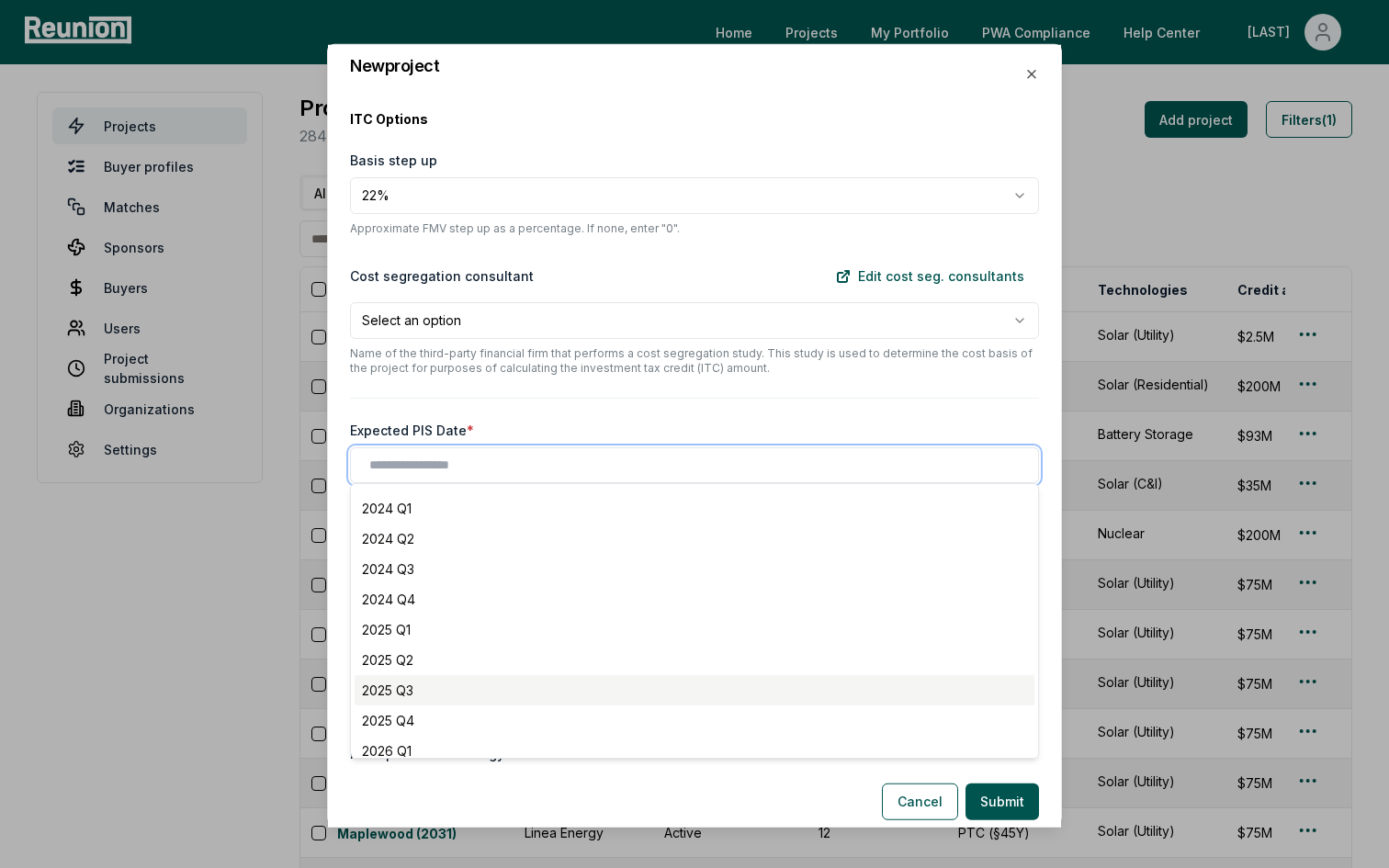 click on "2025 Q3" at bounding box center (694, 690) 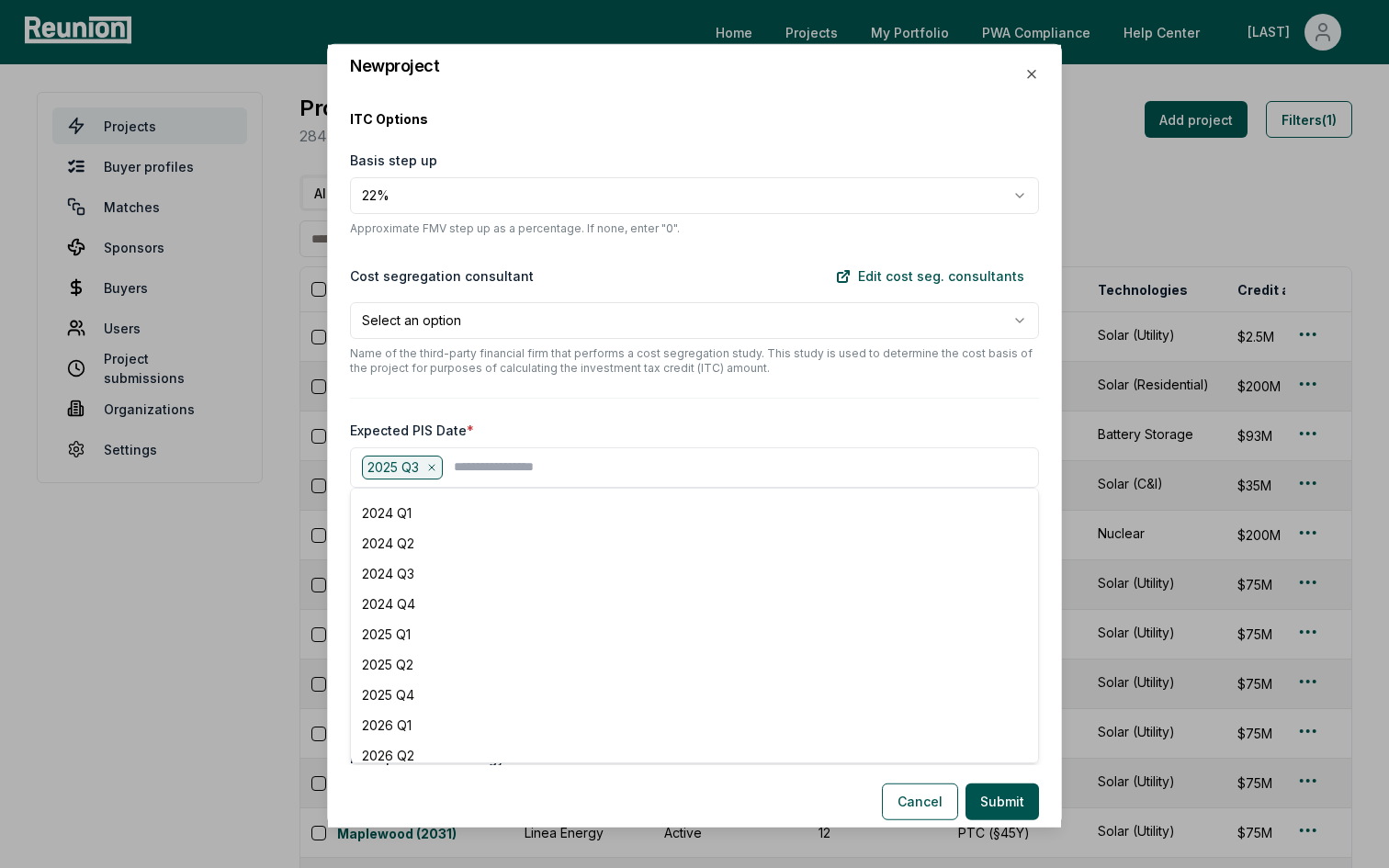 click on "Expected PIS Date  *" at bounding box center [694, 430] 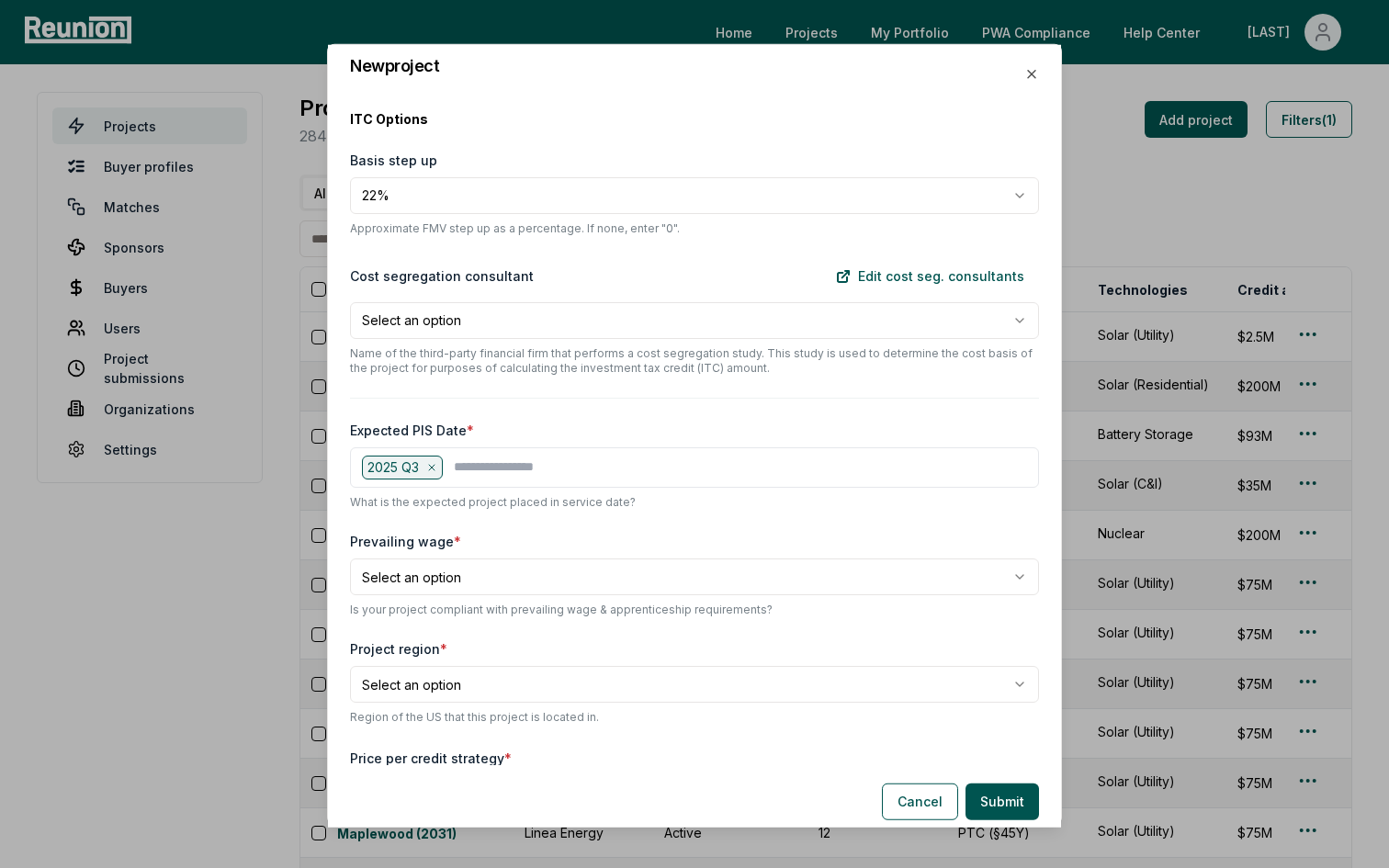 click on "2025 Q3" at bounding box center (694, 468) 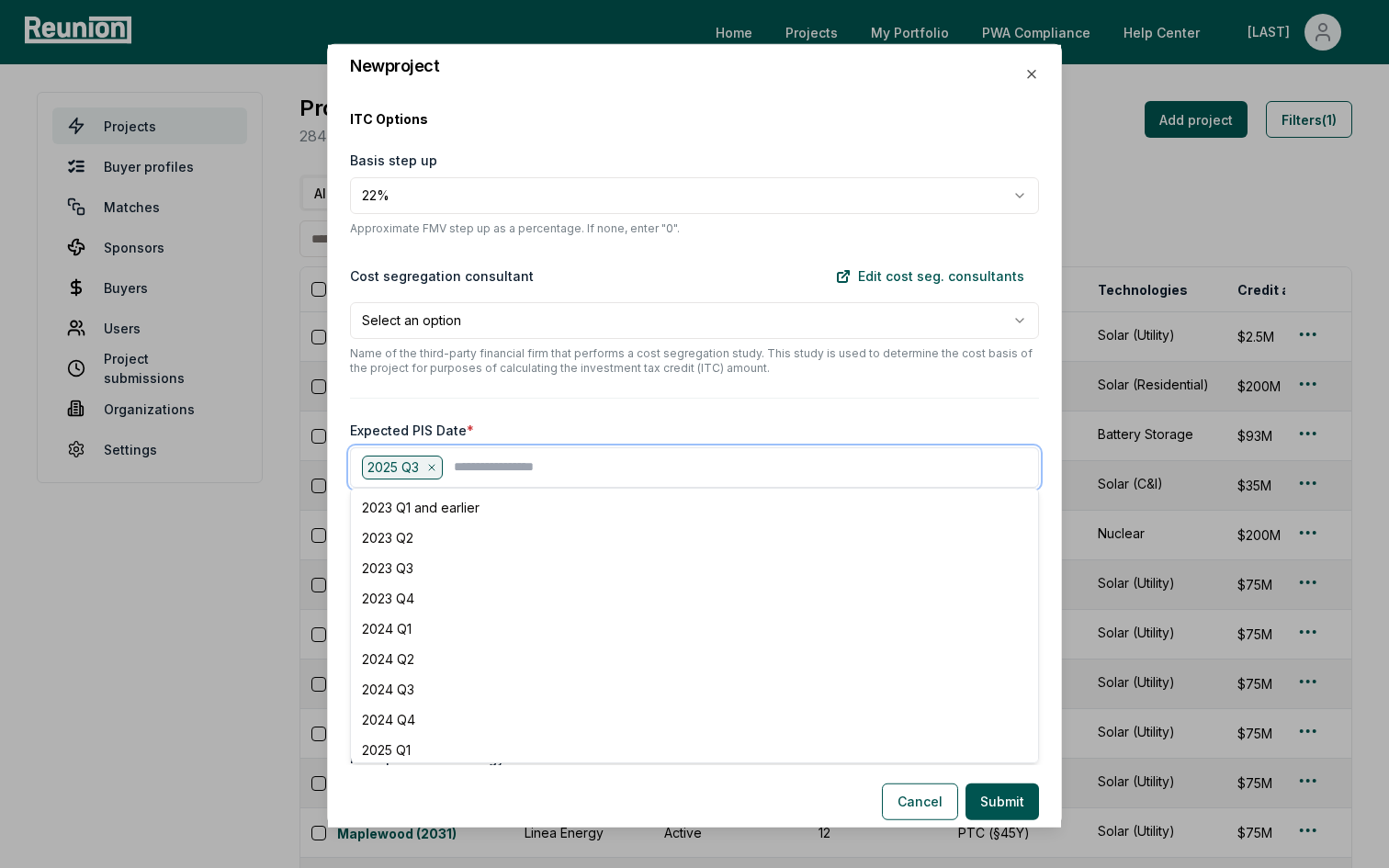 click at bounding box center (740, 468) 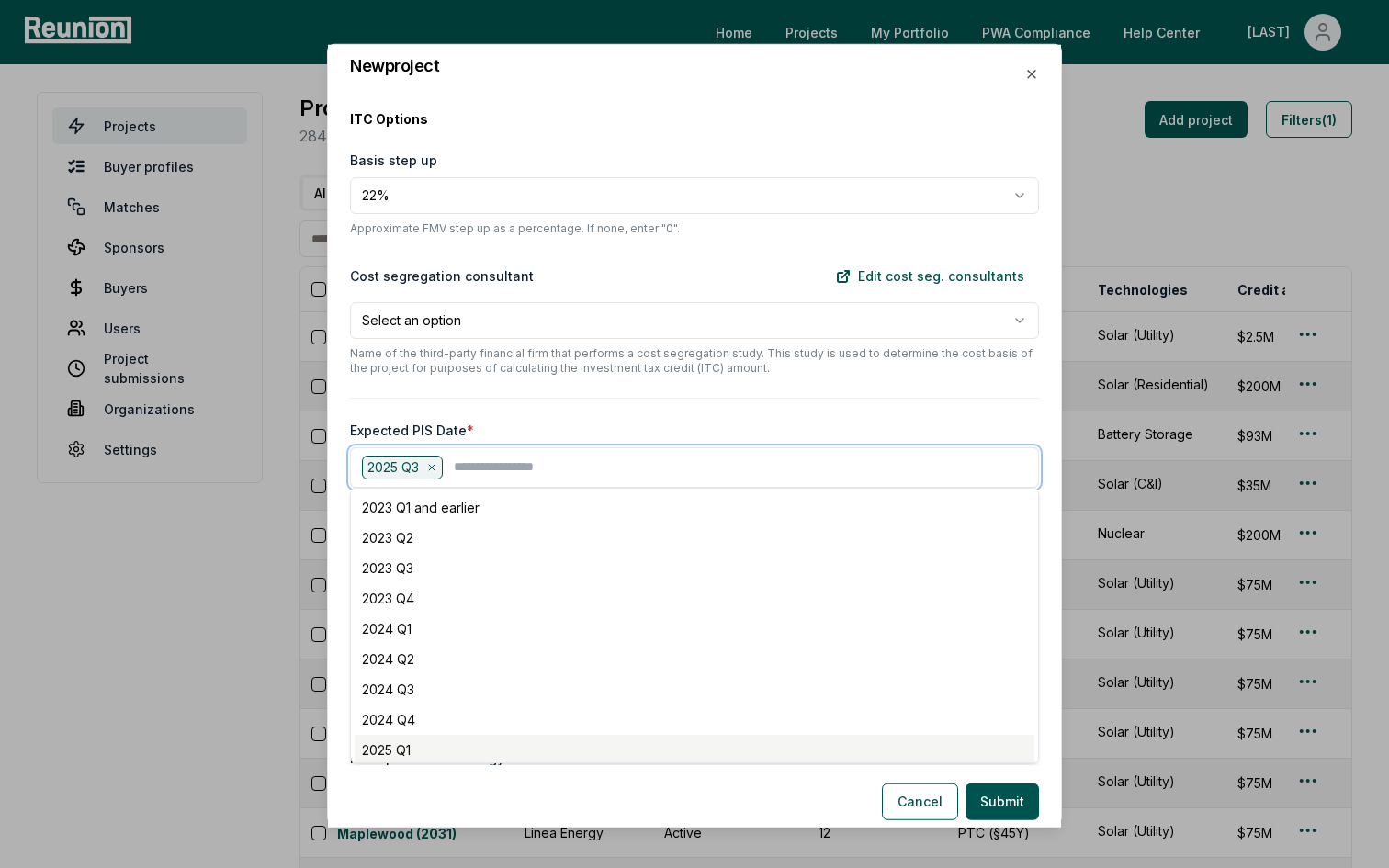 click on "2025 Q1" at bounding box center [694, 750] 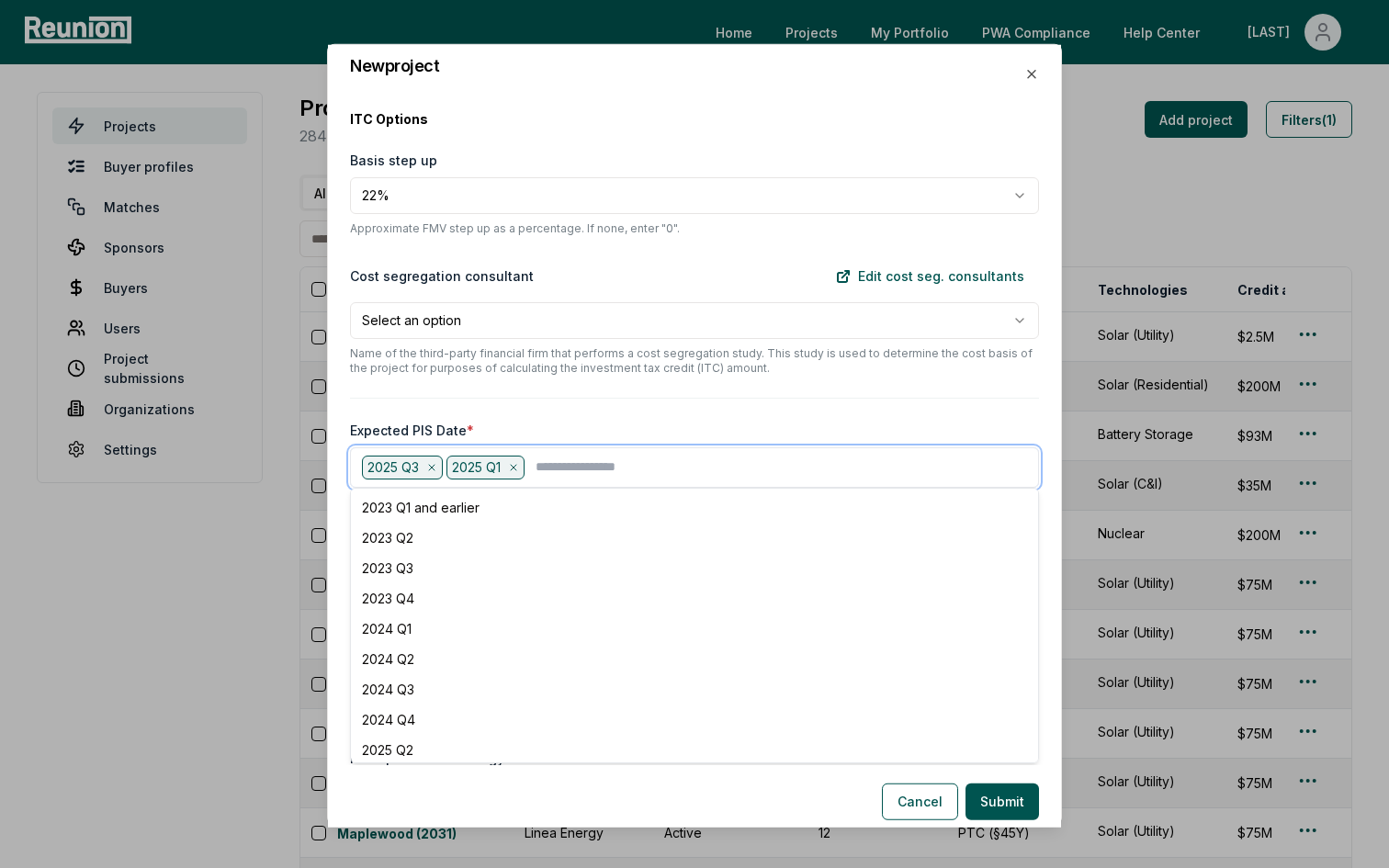 click at bounding box center [781, 468] 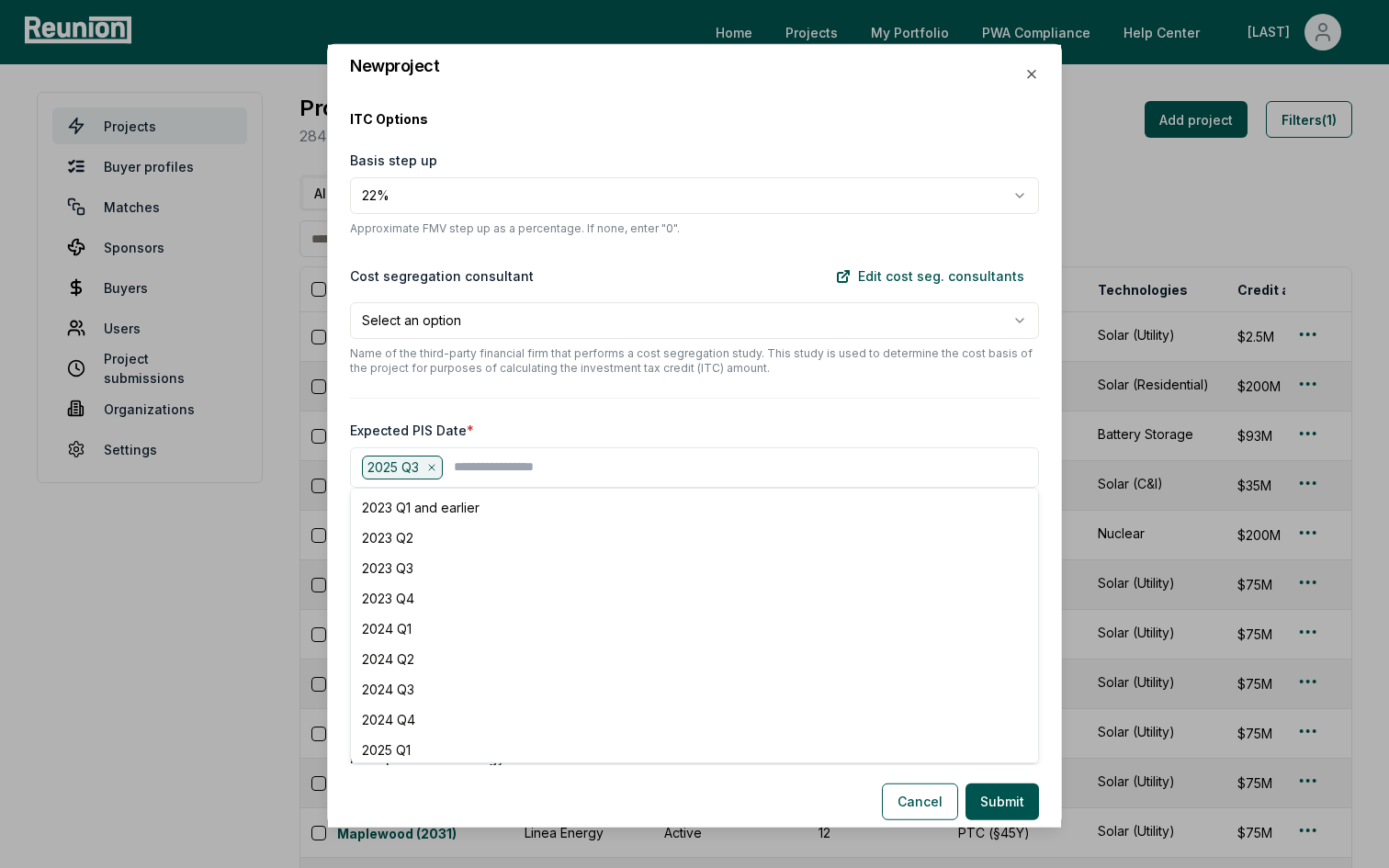 click on "Expected PIS Date  *" at bounding box center [694, 430] 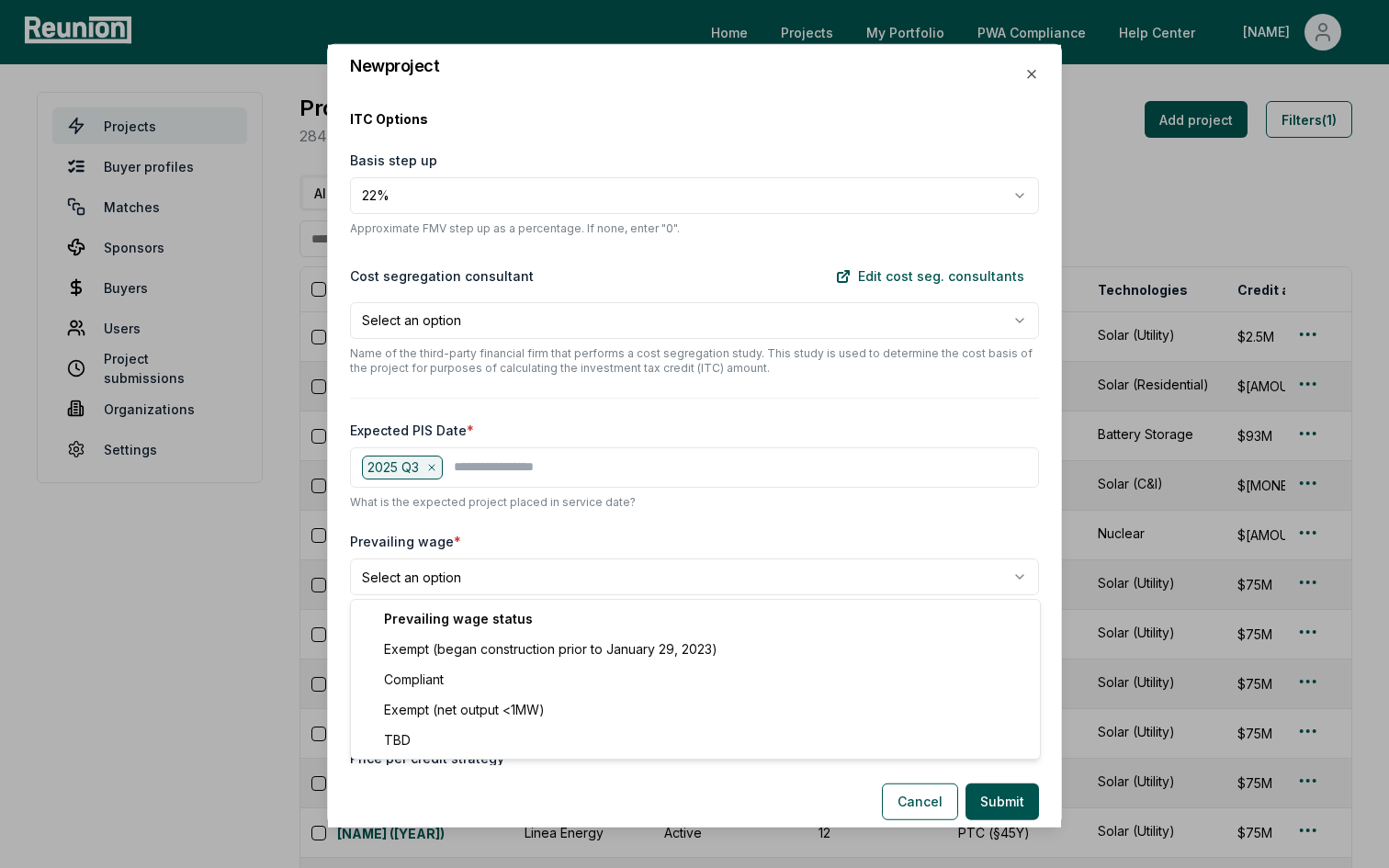 click on "Please visit us on your desktop We're working on making our marketplace mobile-friendly. For now, please visit Reunion on a desktop computer. Home Projects My Portfolio PWA Compliance Help Center [LAST] Projects Buyer profiles Matches Sponsors Buyers Users Project submissions Organizations Settings Projects [NUMBER] credit amounts across [NUMBER] projects Add project Filters (1) All Visa ([YEAR]) Priority ([YEAR]) Priority ([YEAR]) Project Sponsor name Status Days in status Credit type Technologies Credit amount Internal notes PIS Fiscal year US state Credit year Last substantive update Created Lists Created by Mako ([YEAR]) Headwater Energy Active 1 ITC (§48) Solar (Utility) $[AMOUNT] No step-up in basis but includes a 15% developer fee. [YEAR] Q4 Calendar year [STATE] [YEAR] [DATE] [DATE] 0 [EMAIL] Glacier Peak ([YEAR]) GoodLeap Active 5 ITC (§48) Solar (Residential) $[AMOUNT] [YEAR] Q1, [YEAR] Q2, [YEAR] Q3, [YEAR] Q4, [YEAR] Q1, [YEAR] Q2, [YEAR] Q3, [YEAR] Q4 Calendar year [YEAR] [DATE] [DATE] 1 [EMAIL]" 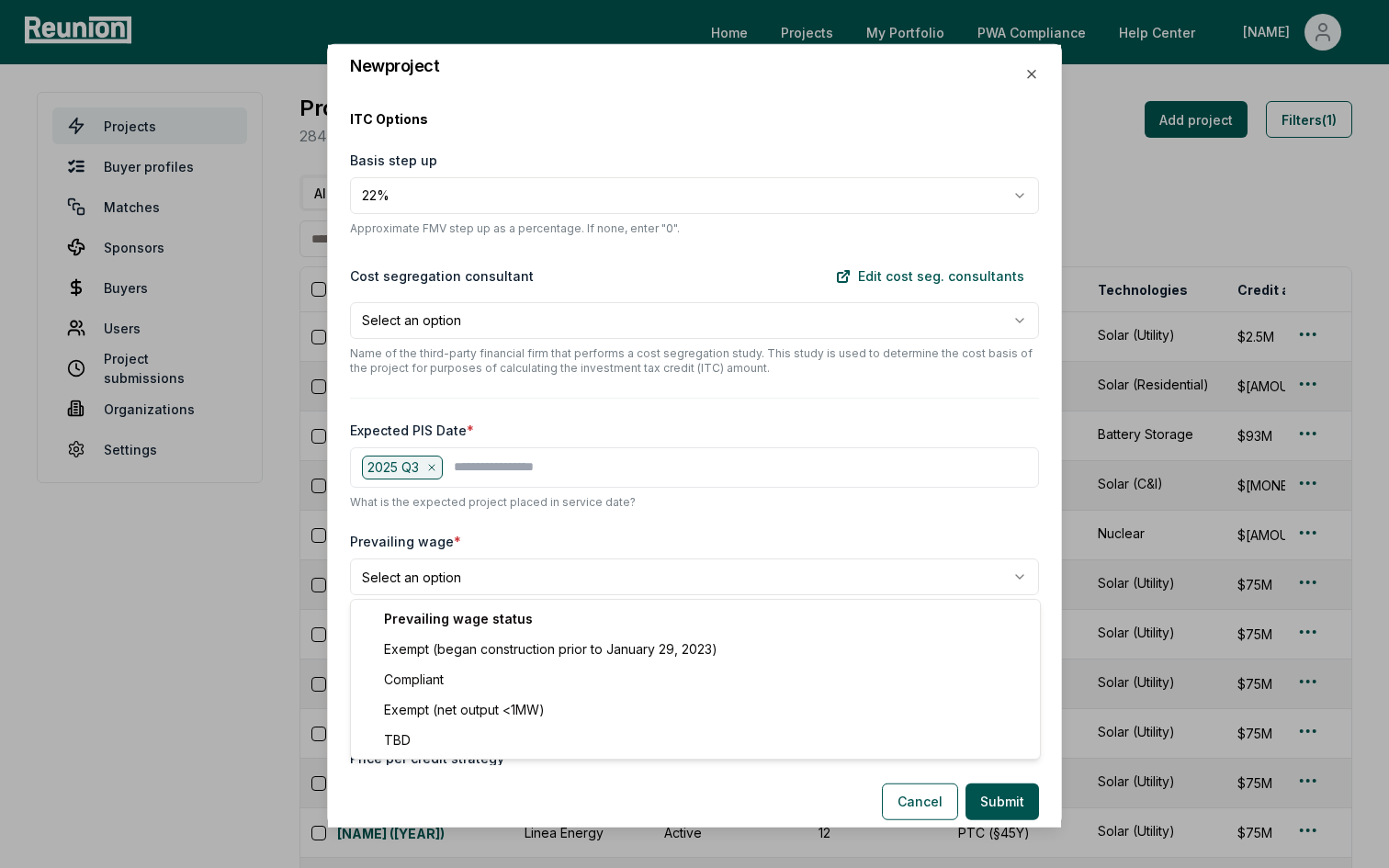 select on "**********" 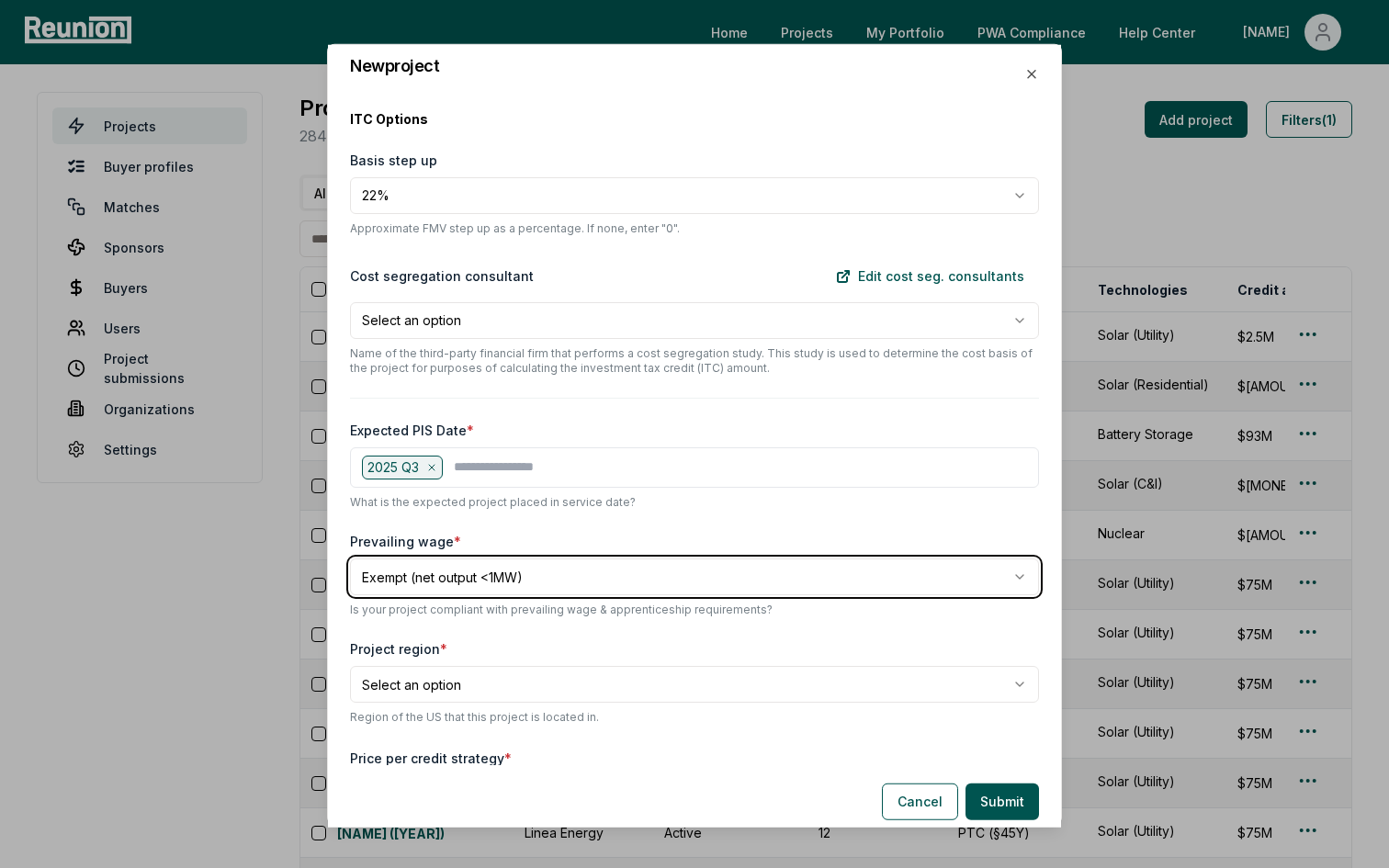 scroll, scrollTop: 693, scrollLeft: 0, axis: vertical 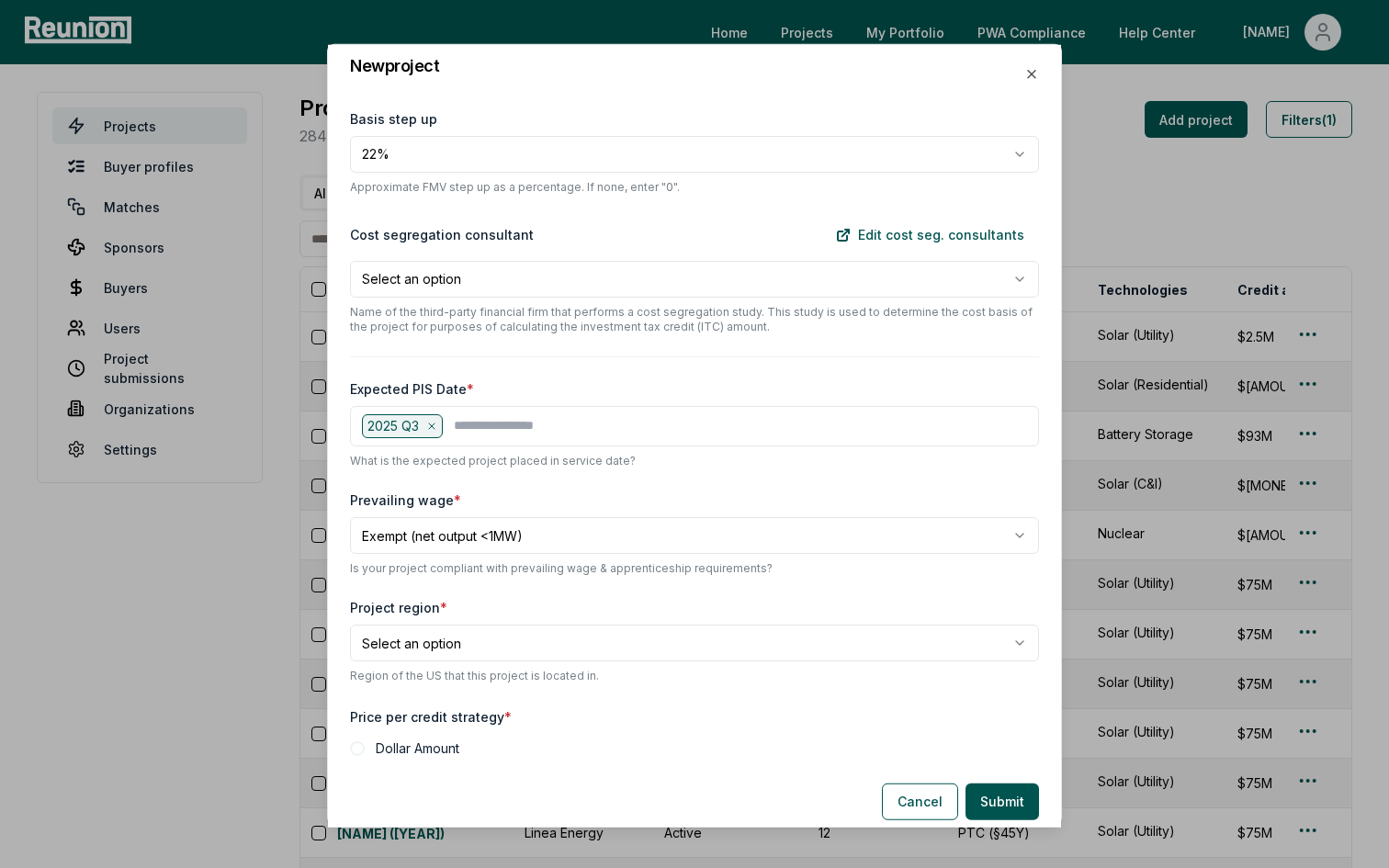 click on "Please visit us on your desktop We're working on making our marketplace mobile-friendly. For now, please visit Reunion on a desktop computer. Home Projects My Portfolio PWA Compliance Help Center [LAST] Projects Buyer profiles Matches Sponsors Buyers Users Project submissions Organizations Settings Projects [NUMBER] credit amounts across [NUMBER] projects Add project Filters (1) All Visa ([YEAR]) Priority ([YEAR]) Priority ([YEAR]) Project Sponsor name Status Days in status Credit type Technologies Credit amount Internal notes PIS Fiscal year US state Credit year Last substantive update Created Lists Created by Mako ([YEAR]) Headwater Energy Active 1 ITC (§48) Solar (Utility) $[AMOUNT] No step-up in basis but includes a 15% developer fee. [YEAR] Q4 Calendar year [STATE] [YEAR] [DATE] [DATE] 0 [EMAIL] Glacier Peak ([YEAR]) GoodLeap Active 5 ITC (§48) Solar (Residential) $[AMOUNT] [YEAR] Q1, [YEAR] Q2, [YEAR] Q3, [YEAR] Q4, [YEAR] Q1, [YEAR] Q2, [YEAR] Q3, [YEAR] Q4 Calendar year [YEAR] [DATE] [DATE] 1 [EMAIL]" 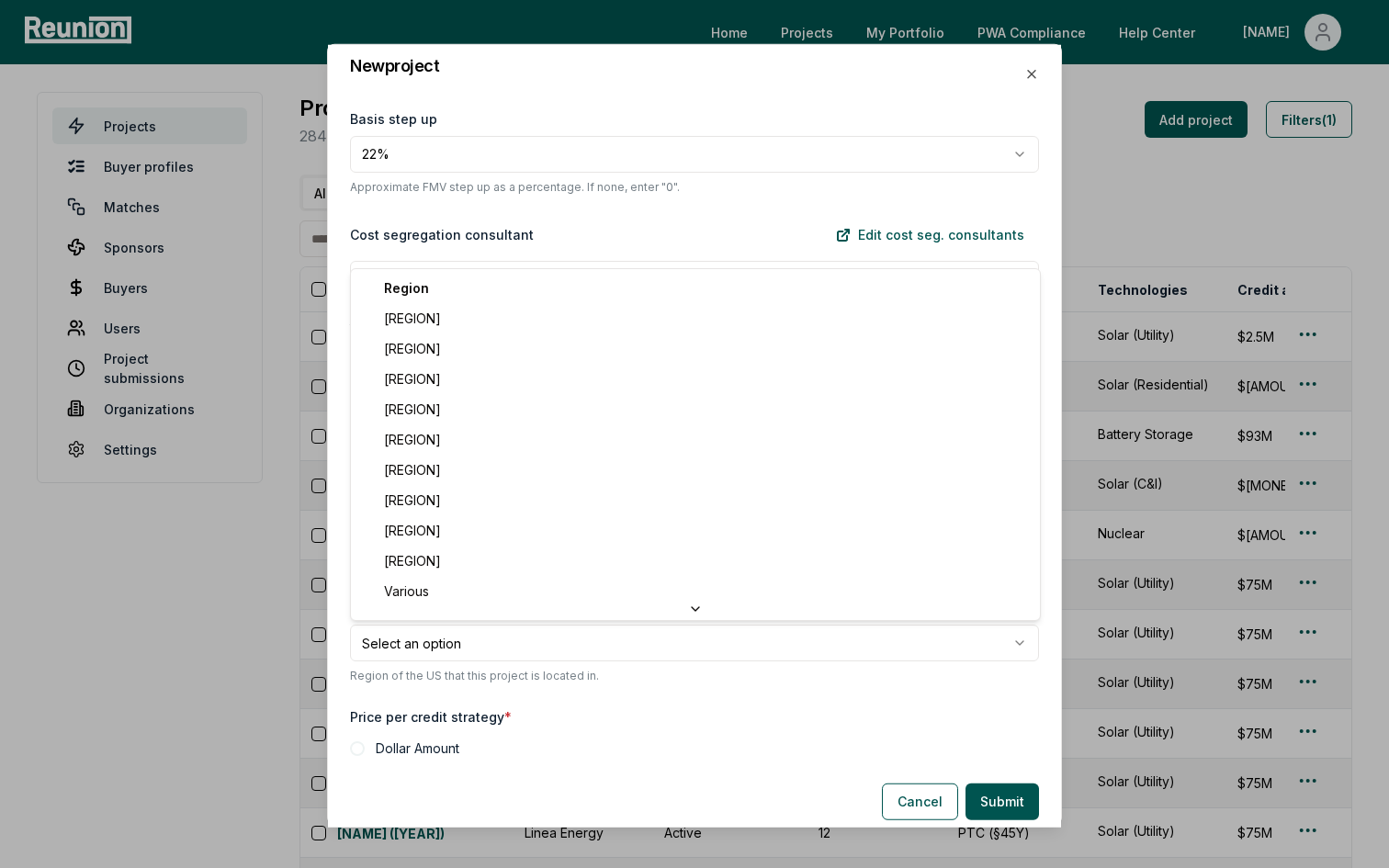 select on "*********" 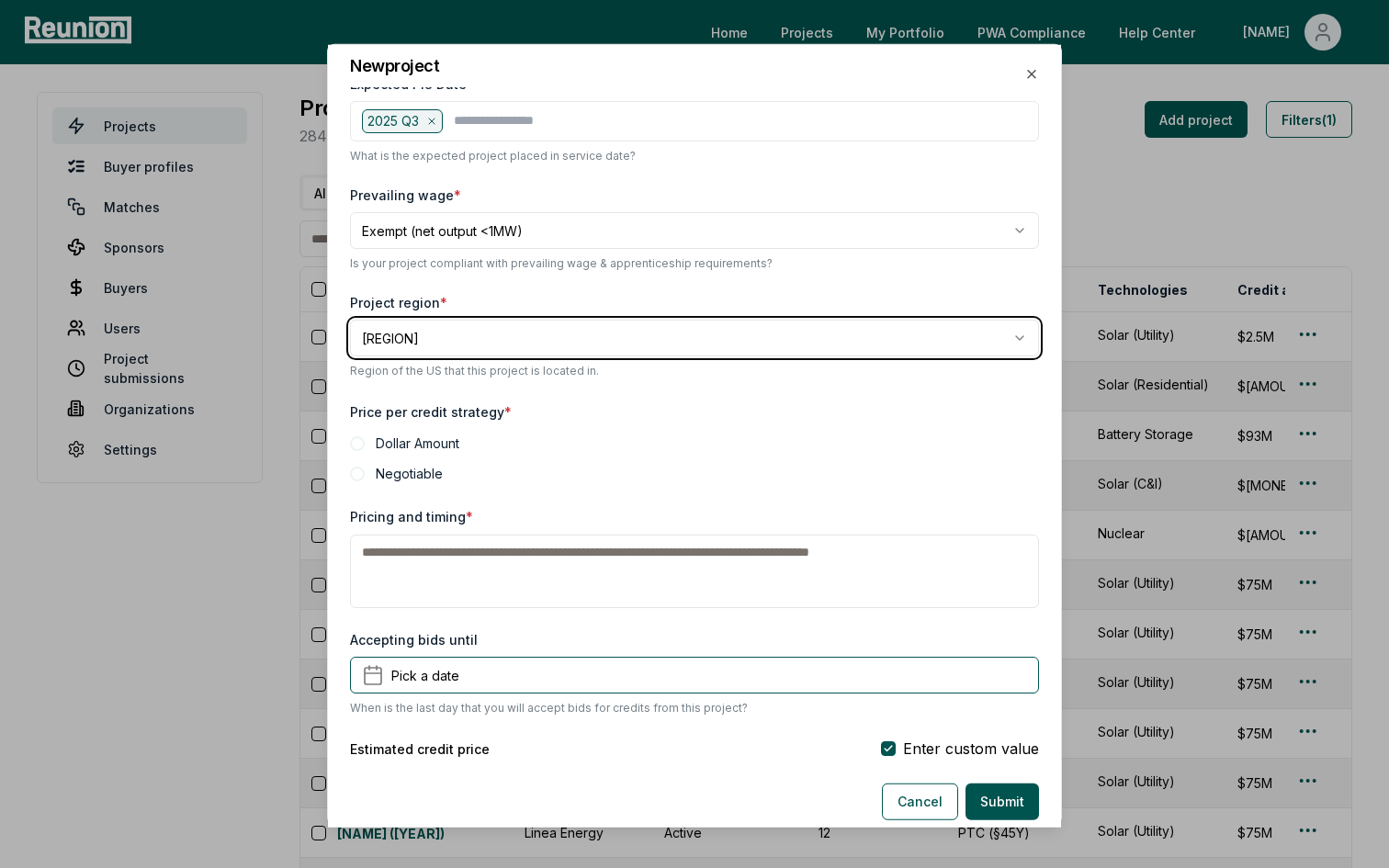 scroll, scrollTop: 1014, scrollLeft: 0, axis: vertical 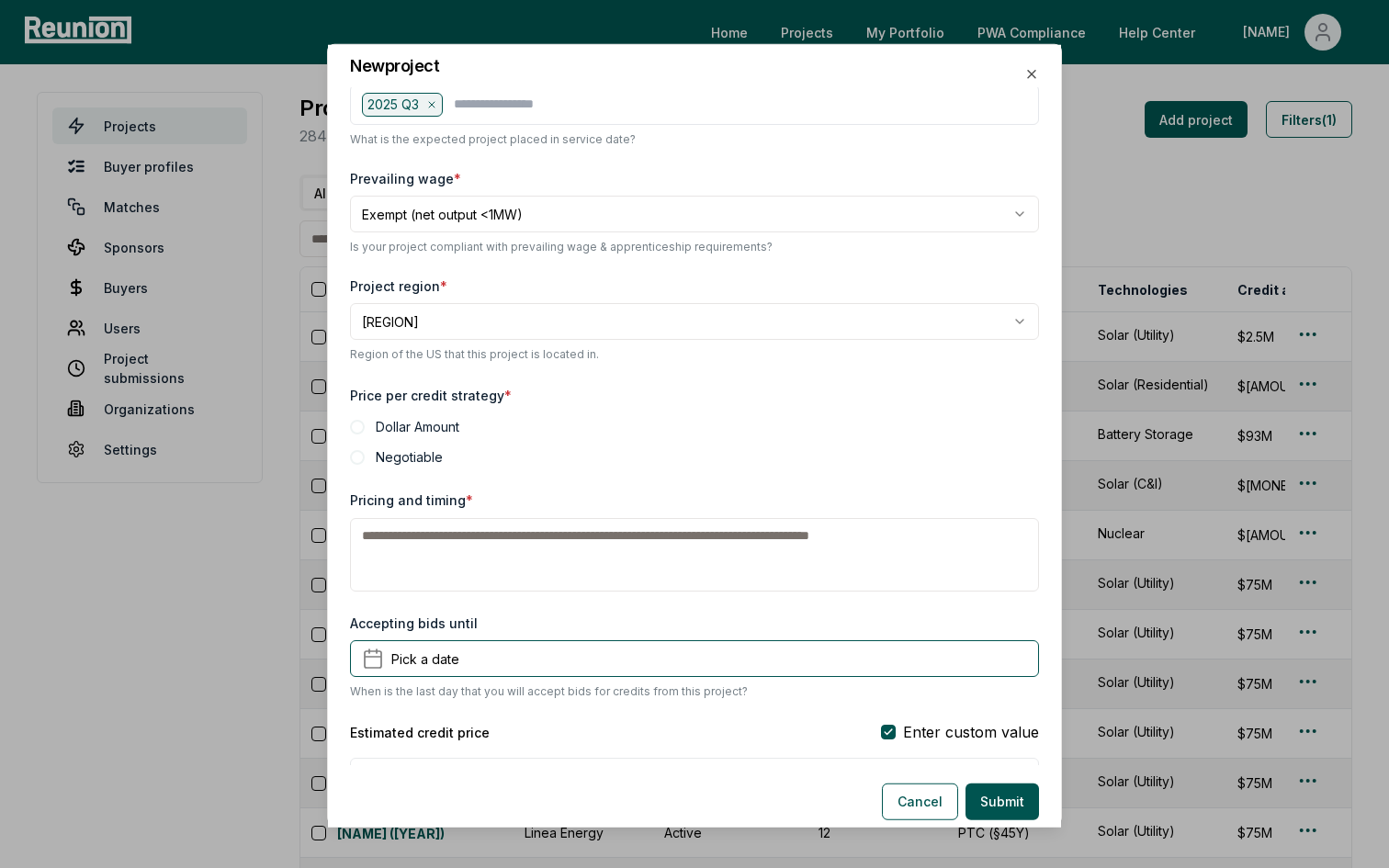 click on "Dollar Amount" 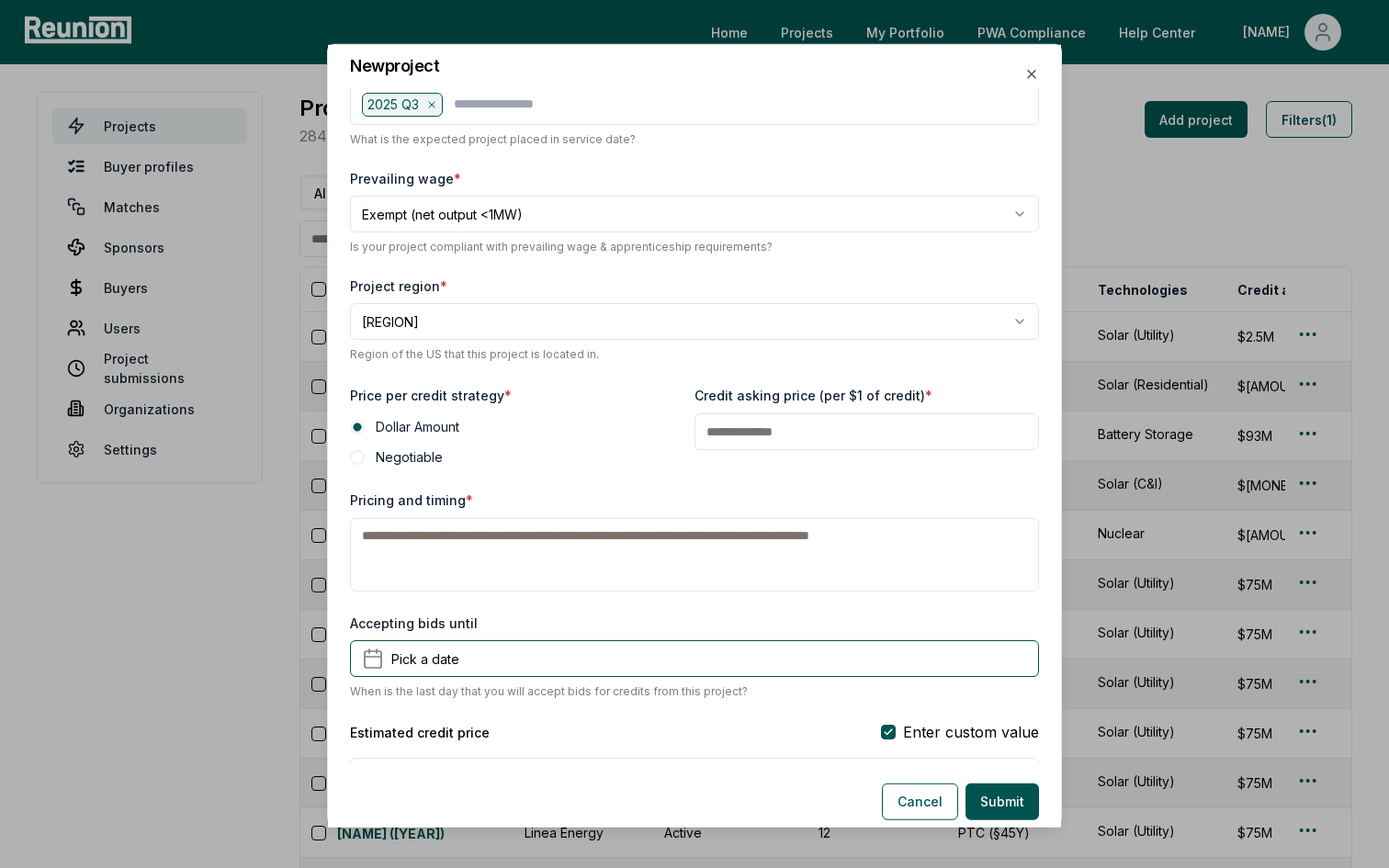 click 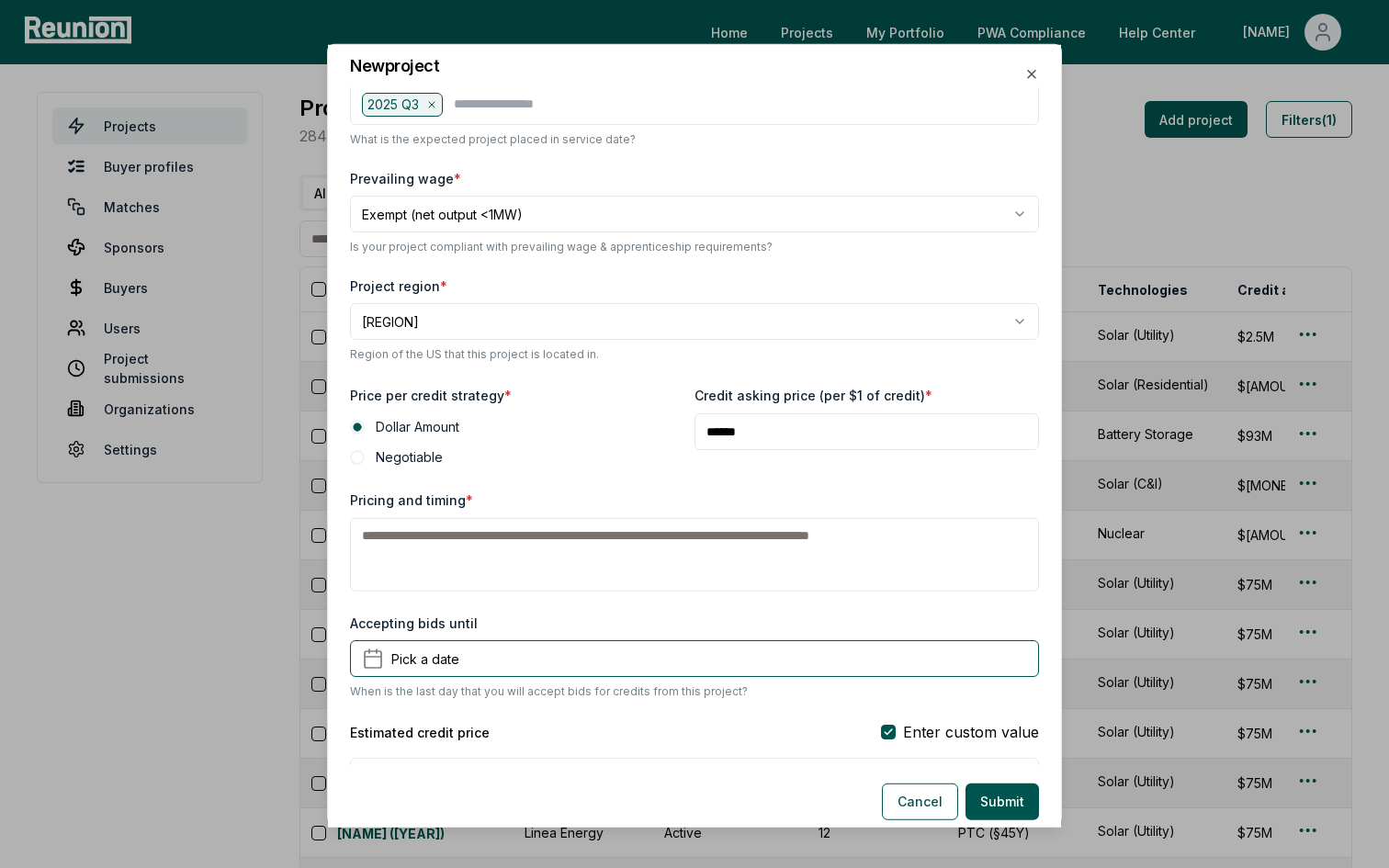 type on "******" 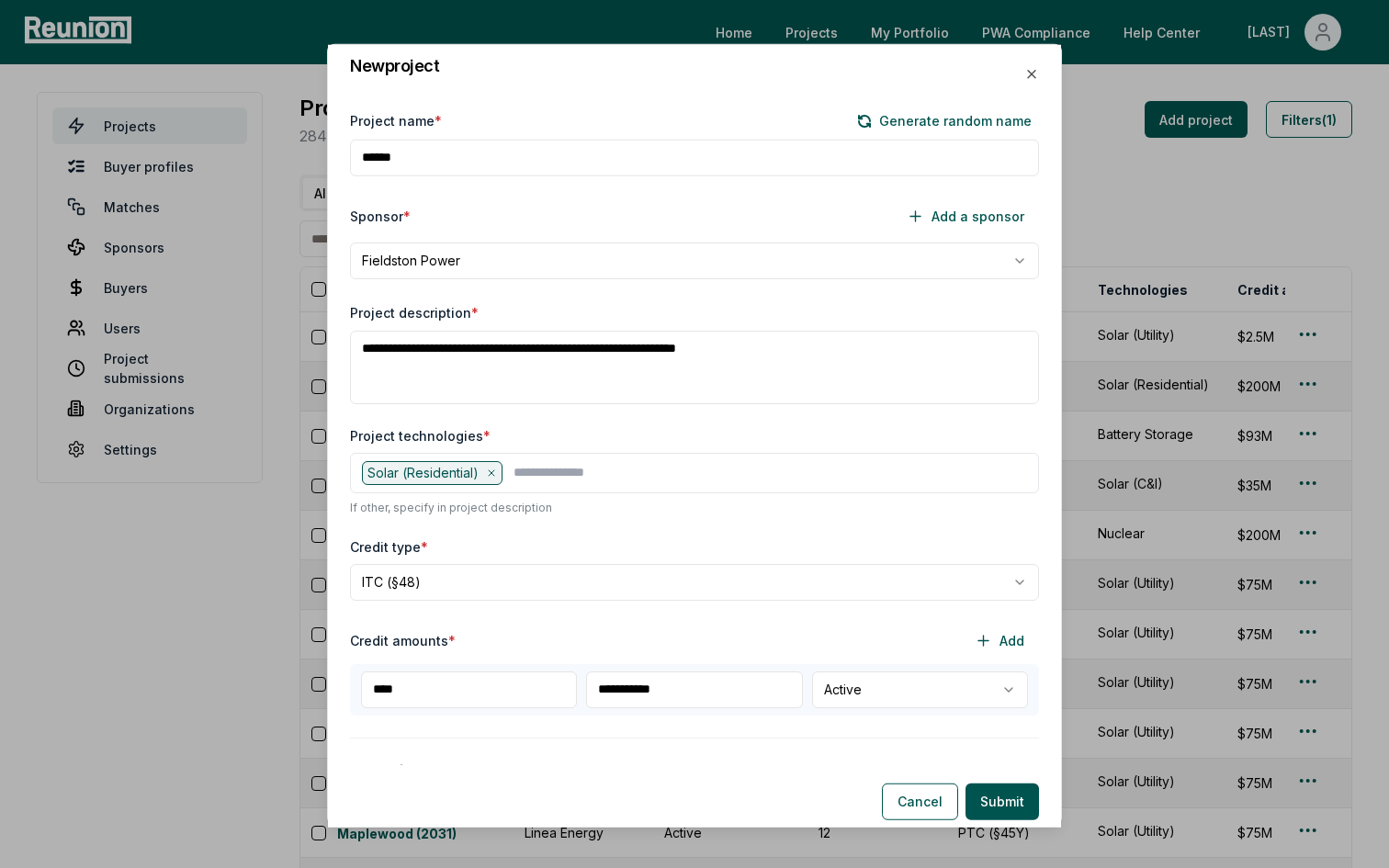 select on "**********" 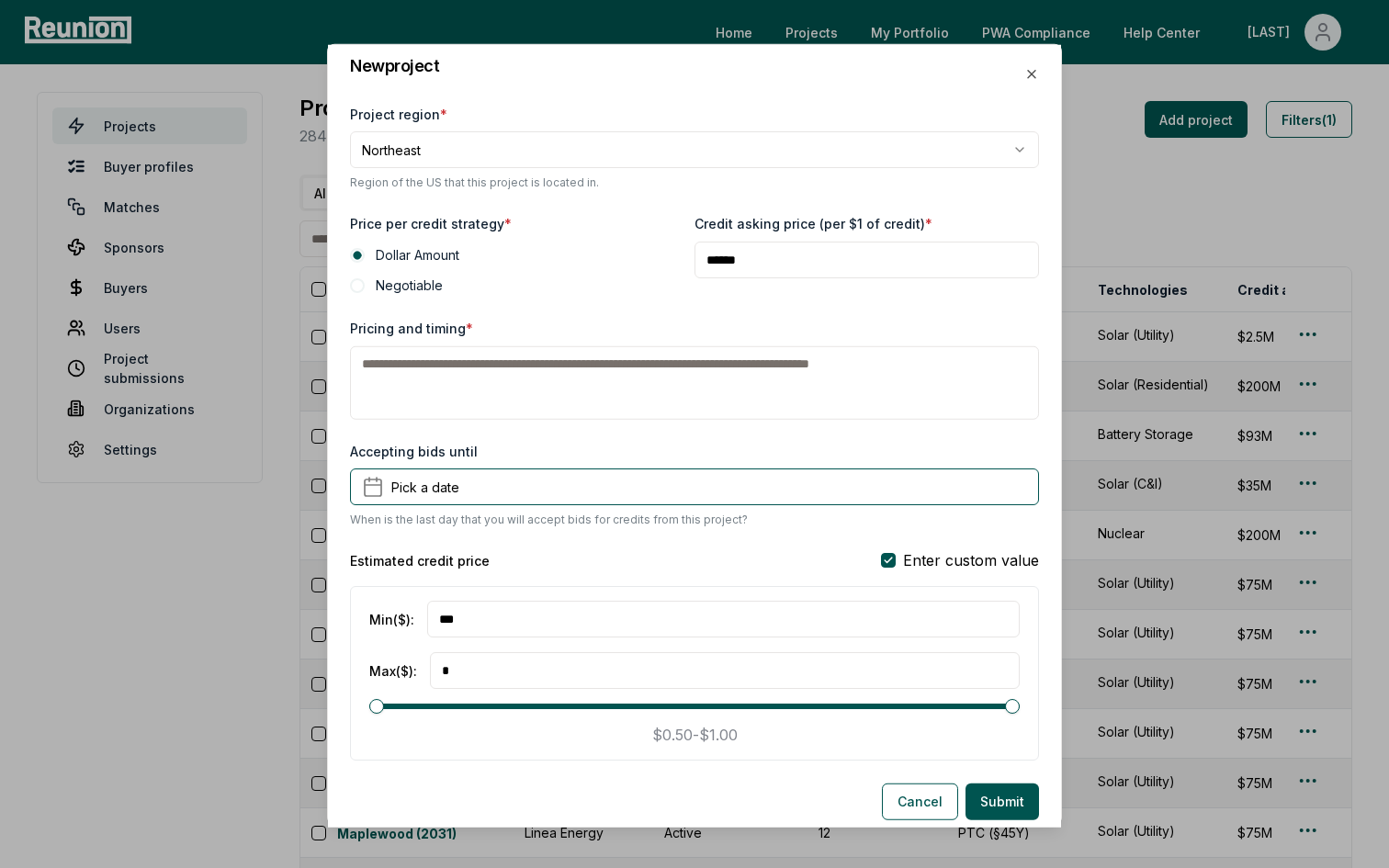 paste on "**********" 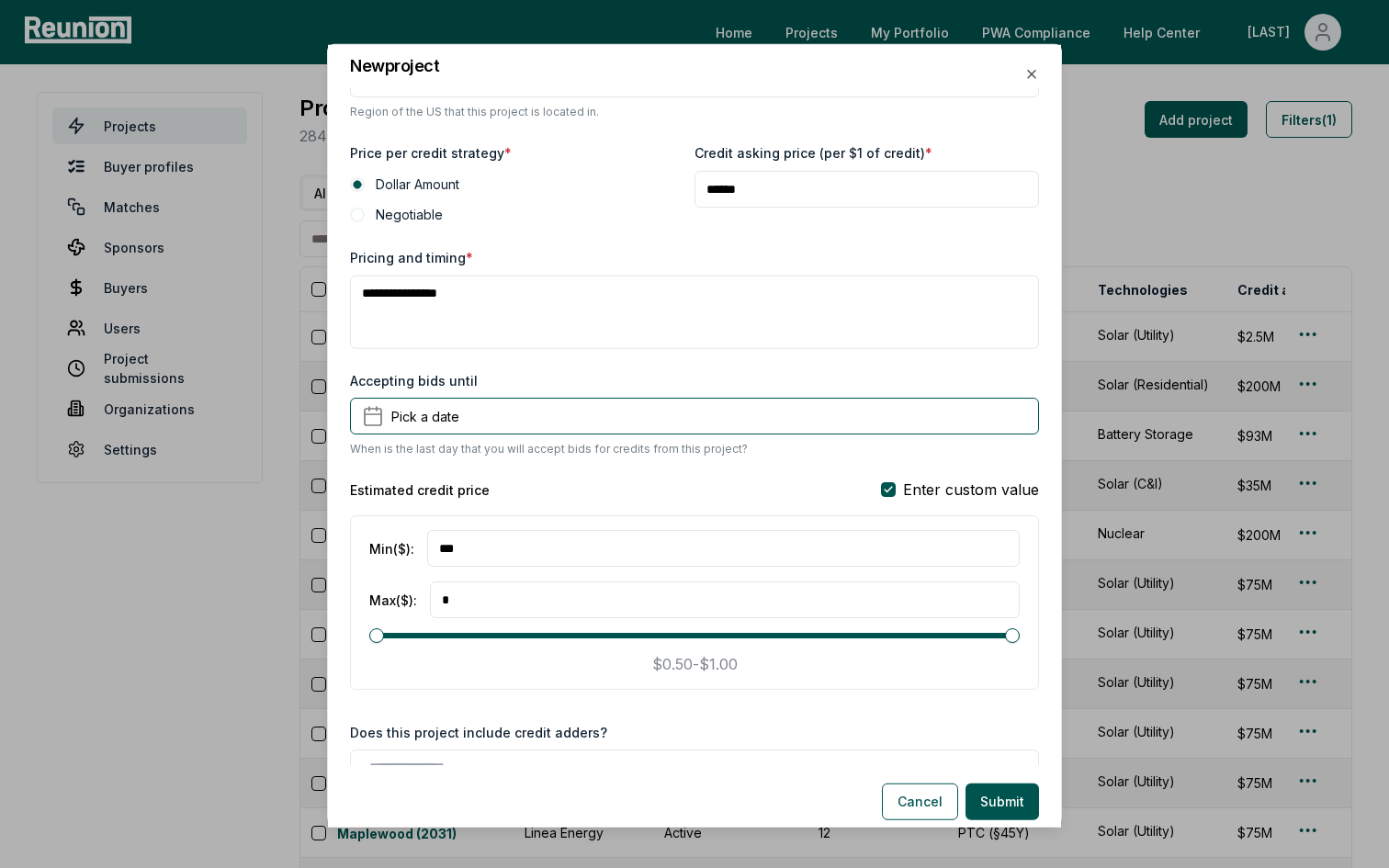 scroll, scrollTop: 1259, scrollLeft: 0, axis: vertical 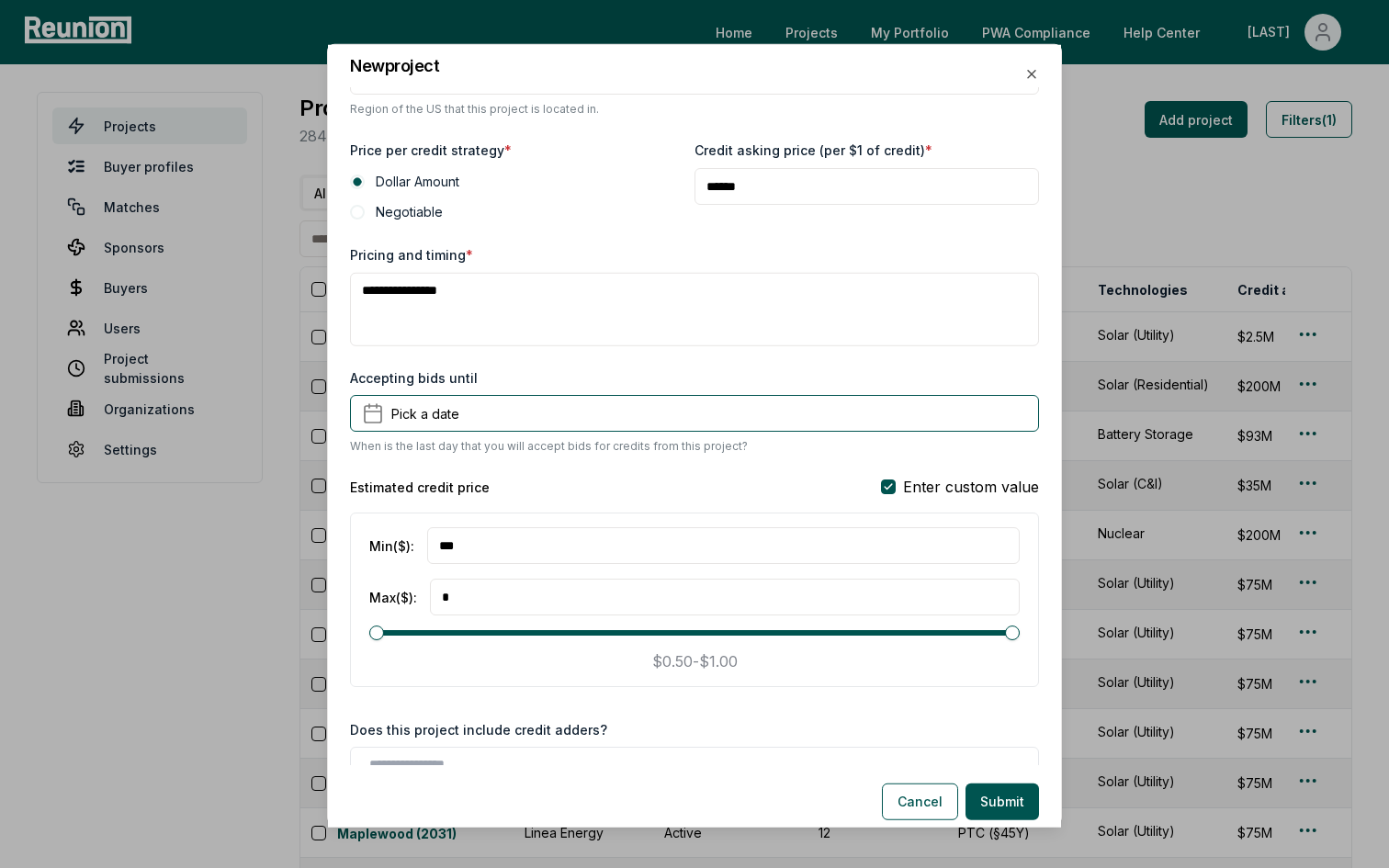 type on "**********" 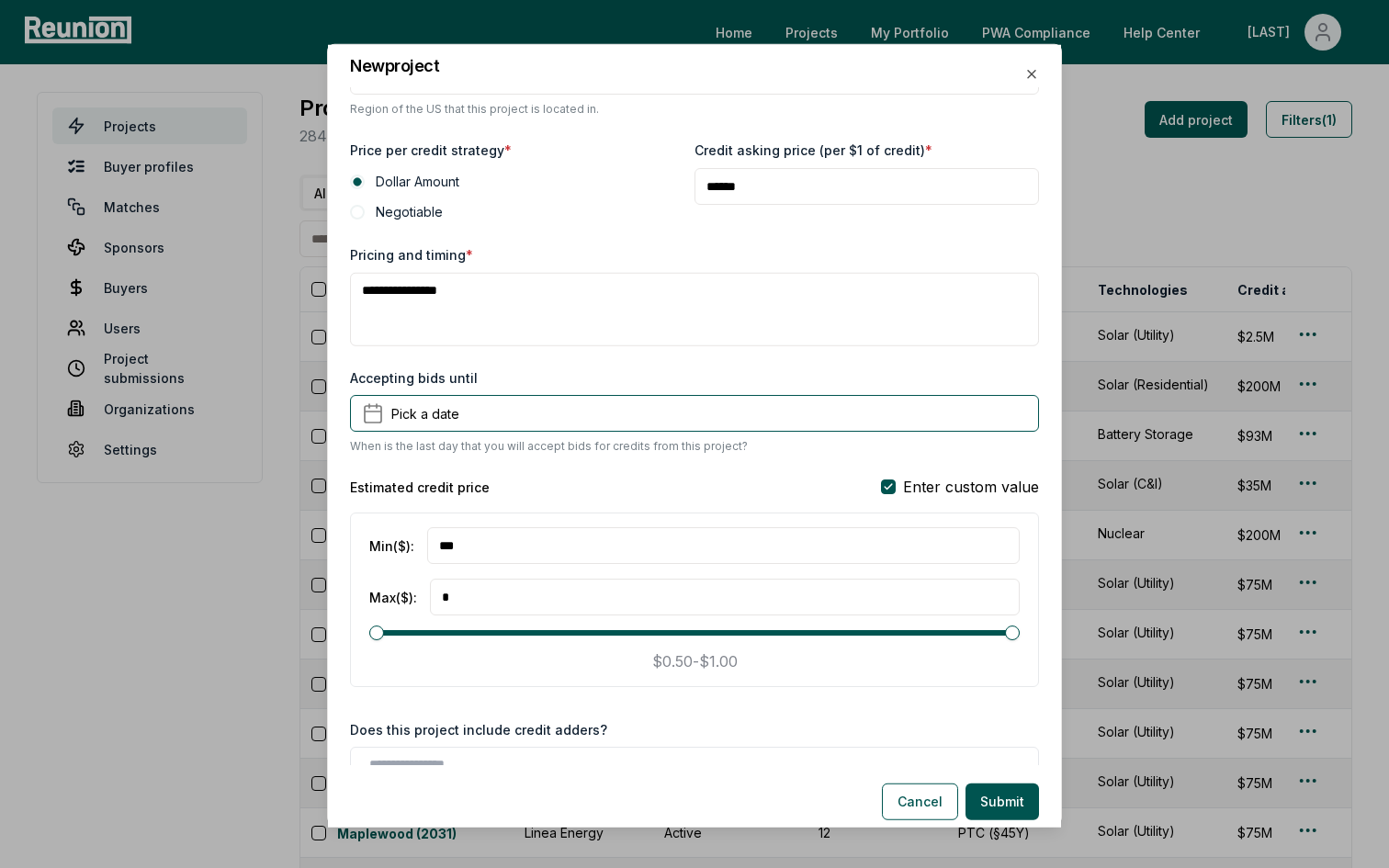 click on "***" at bounding box center [723, 546] 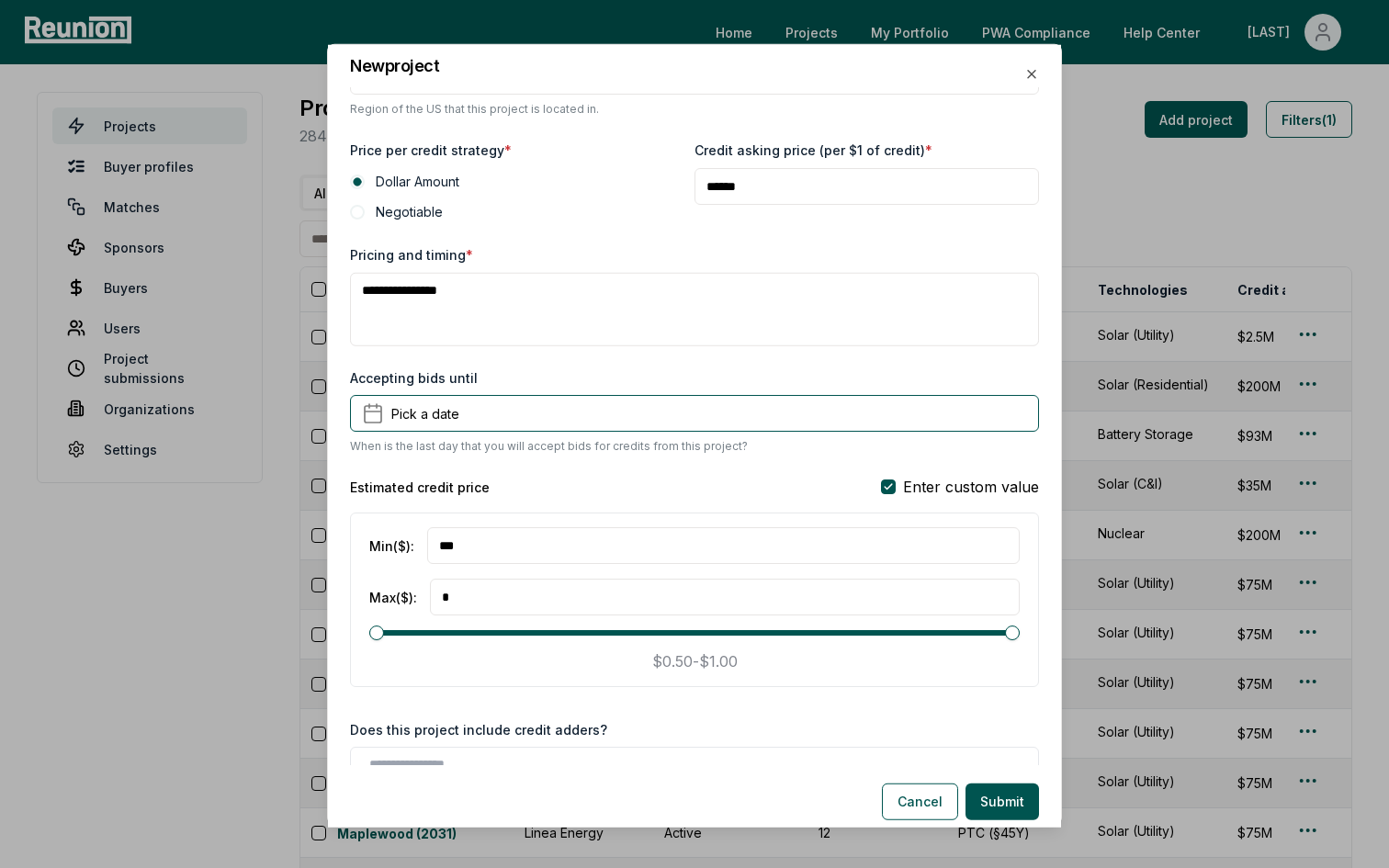 type on "*" 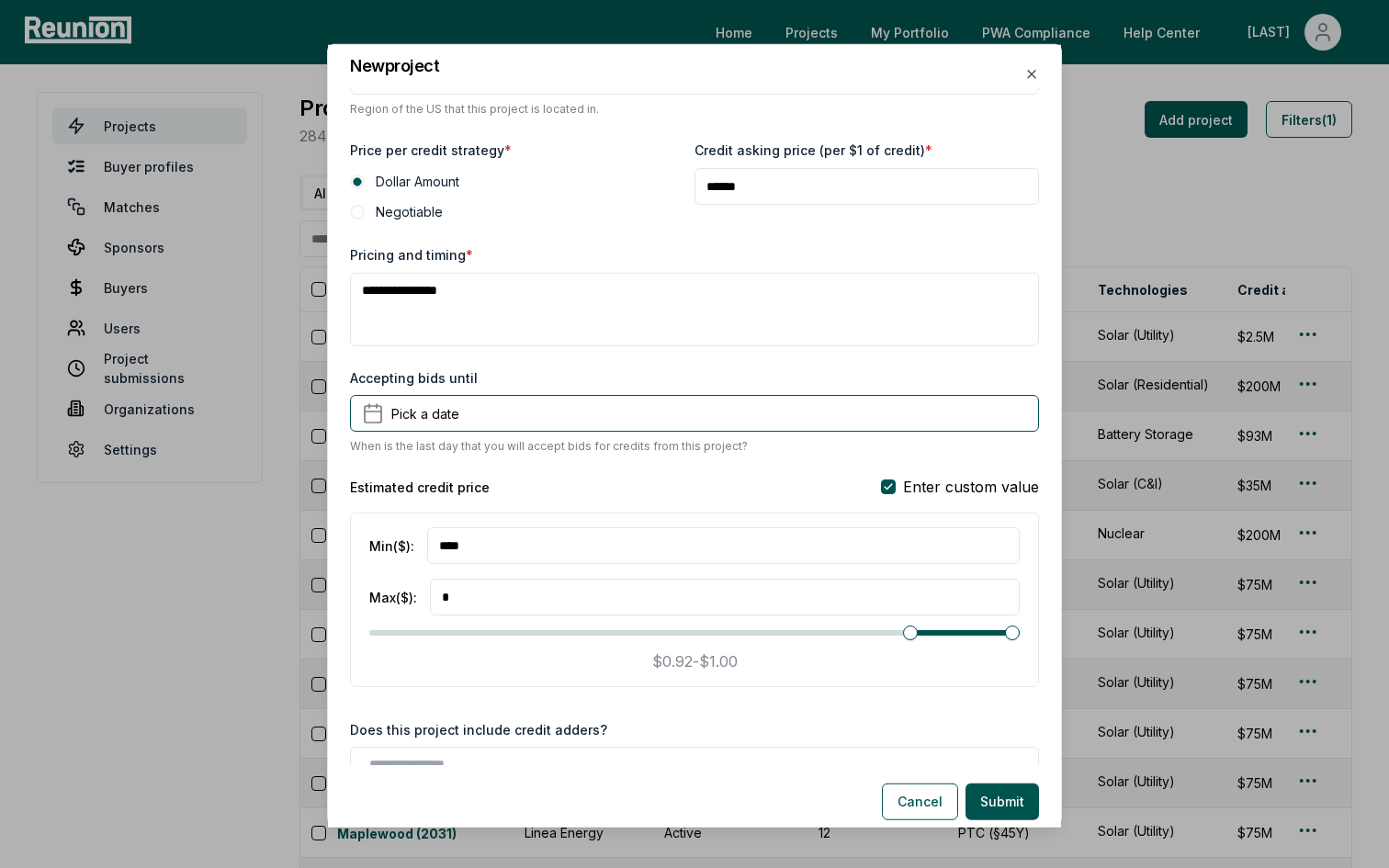 type on "****" 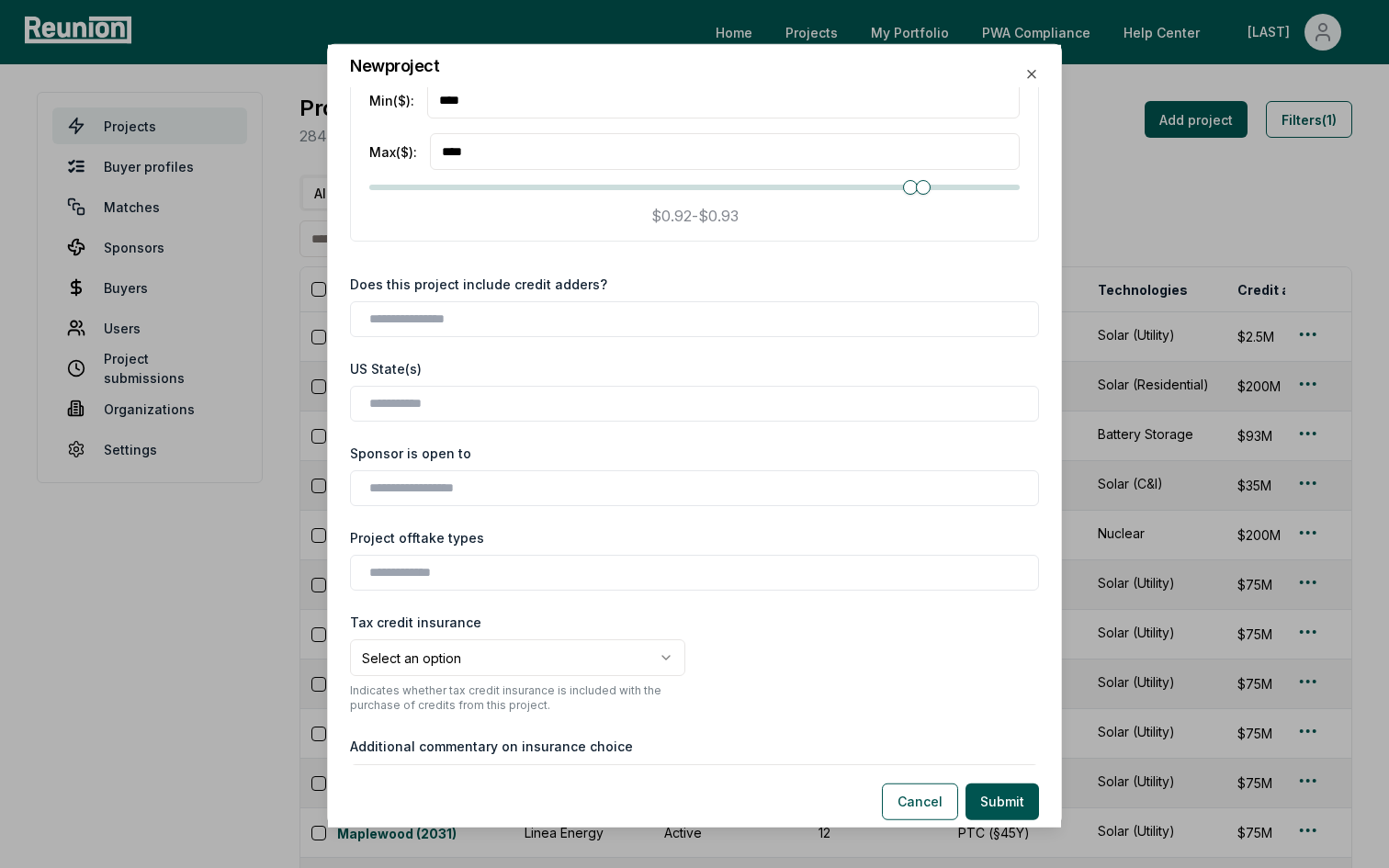 scroll, scrollTop: 1734, scrollLeft: 0, axis: vertical 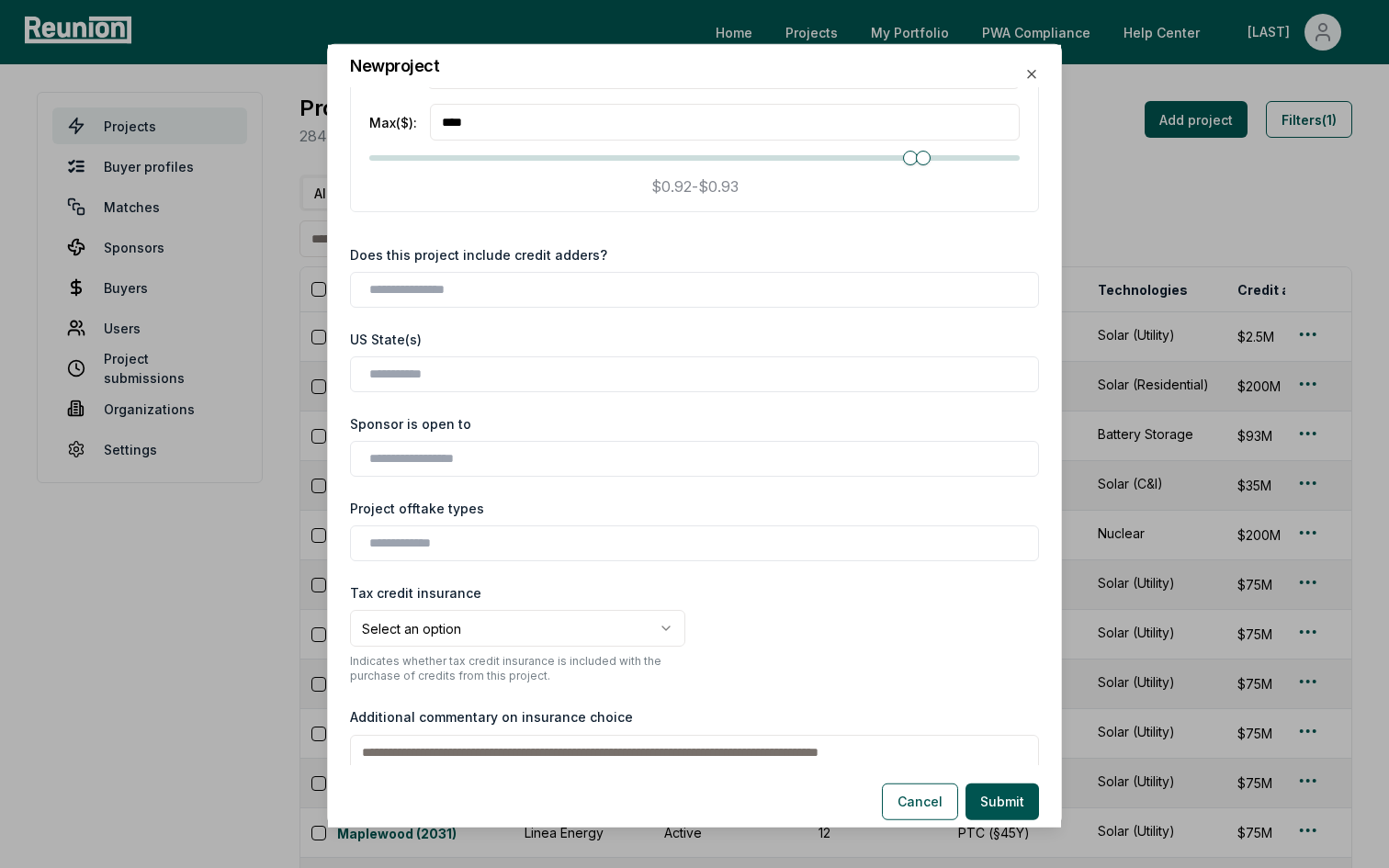 type on "****" 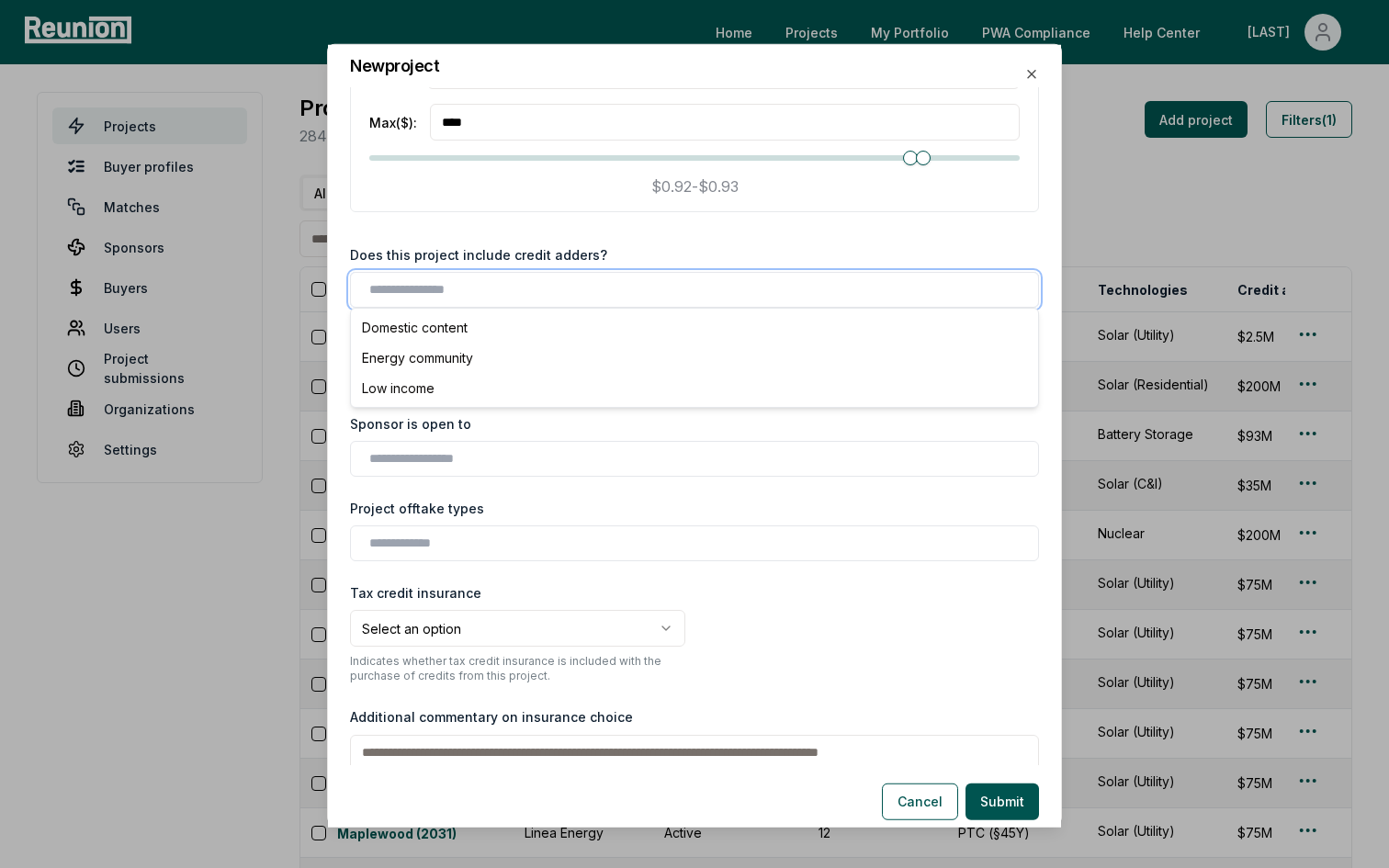 click at bounding box center [698, 289] 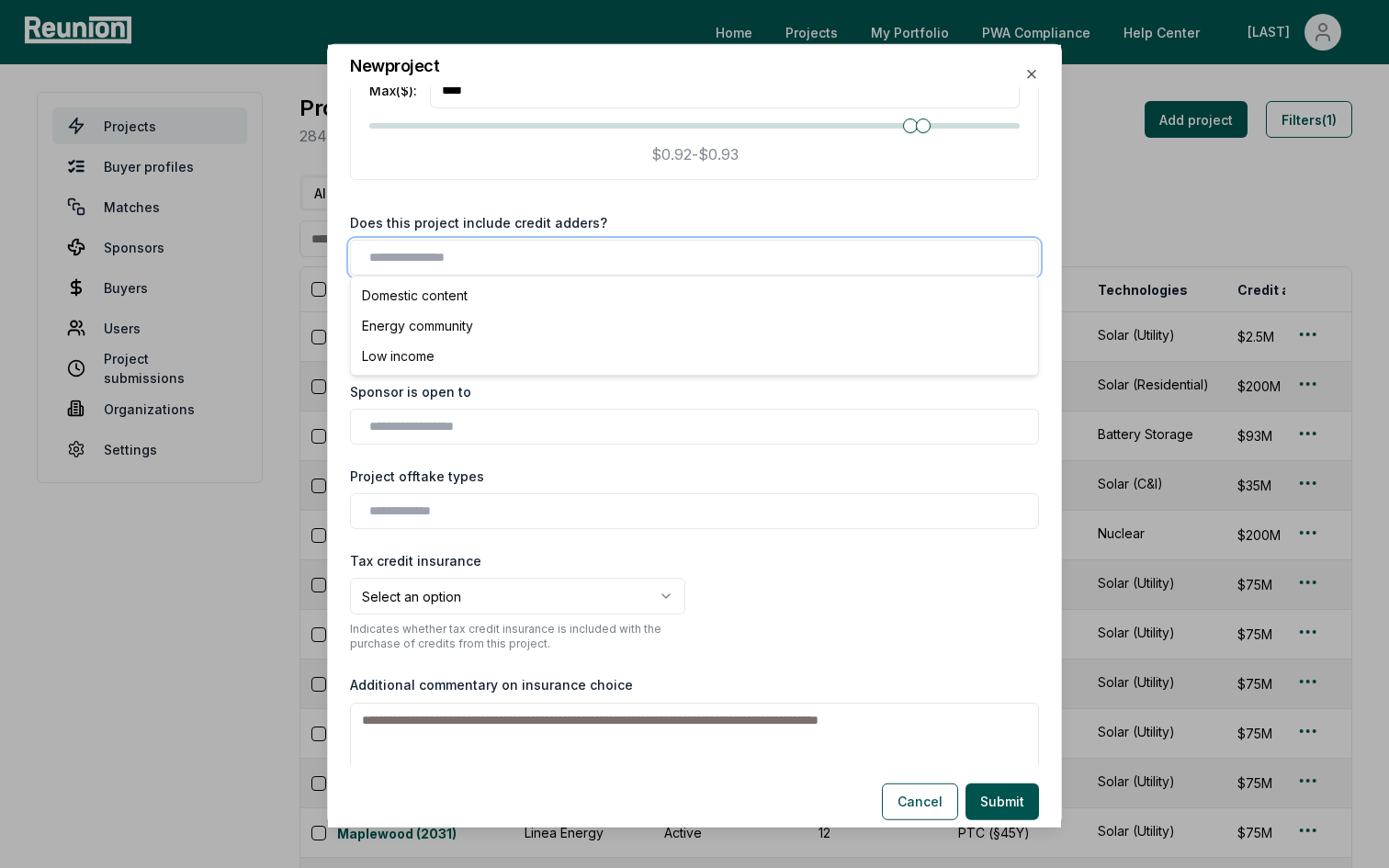 scroll, scrollTop: 1768, scrollLeft: 0, axis: vertical 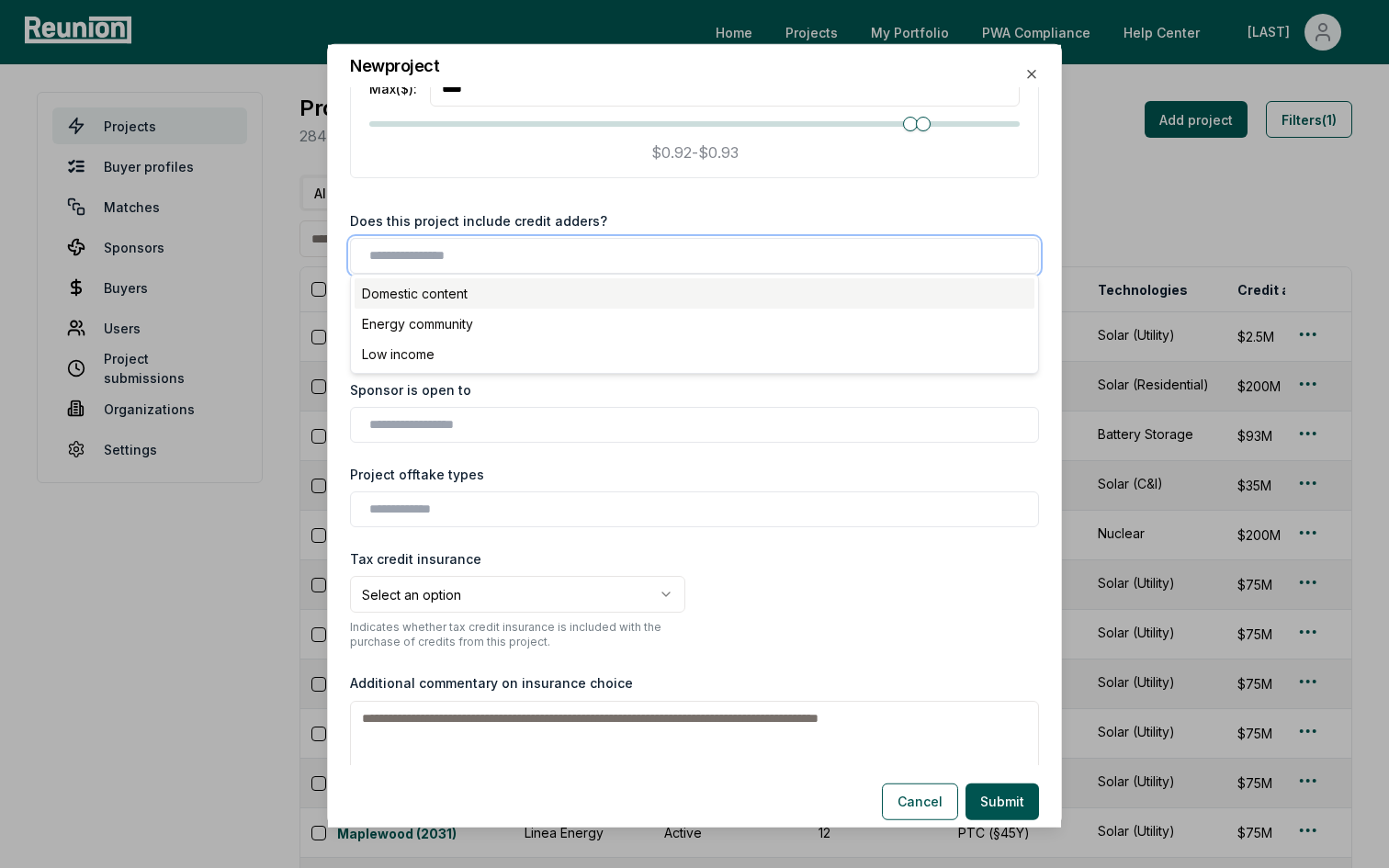 click on "Domestic content" at bounding box center (694, 293) 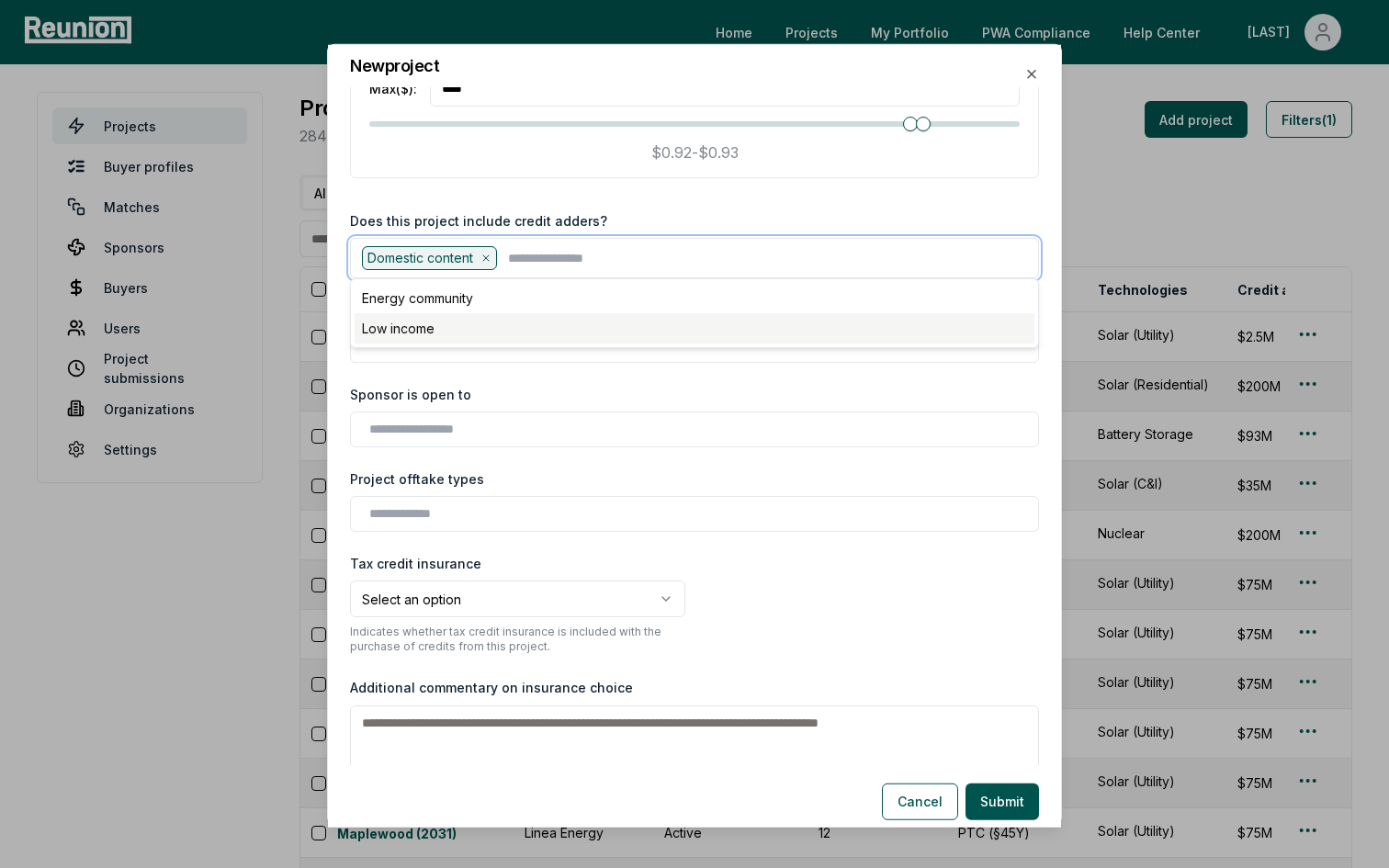 click on "Low income" at bounding box center (694, 328) 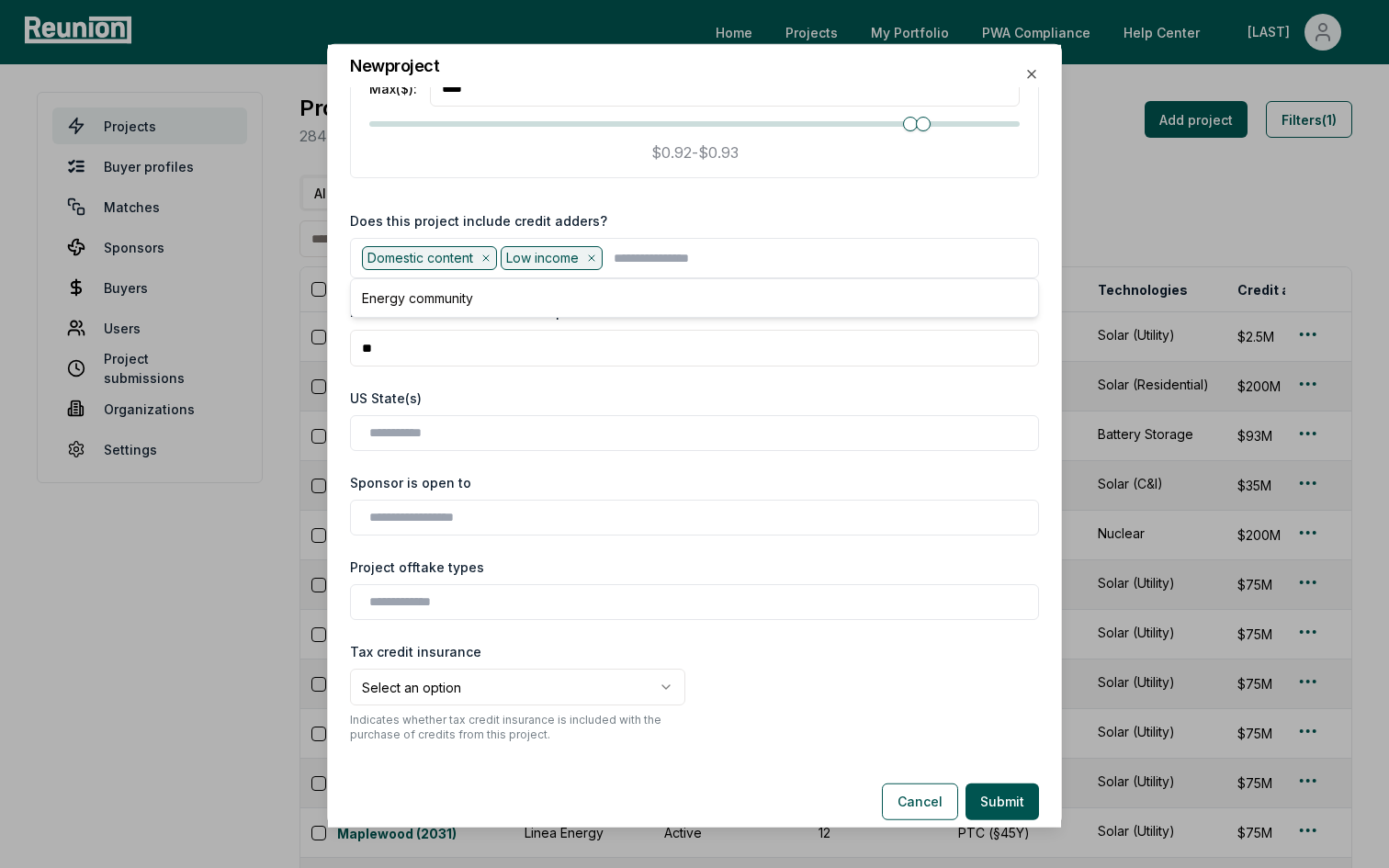 click on "Does this project include credit adders?" at bounding box center (694, 220) 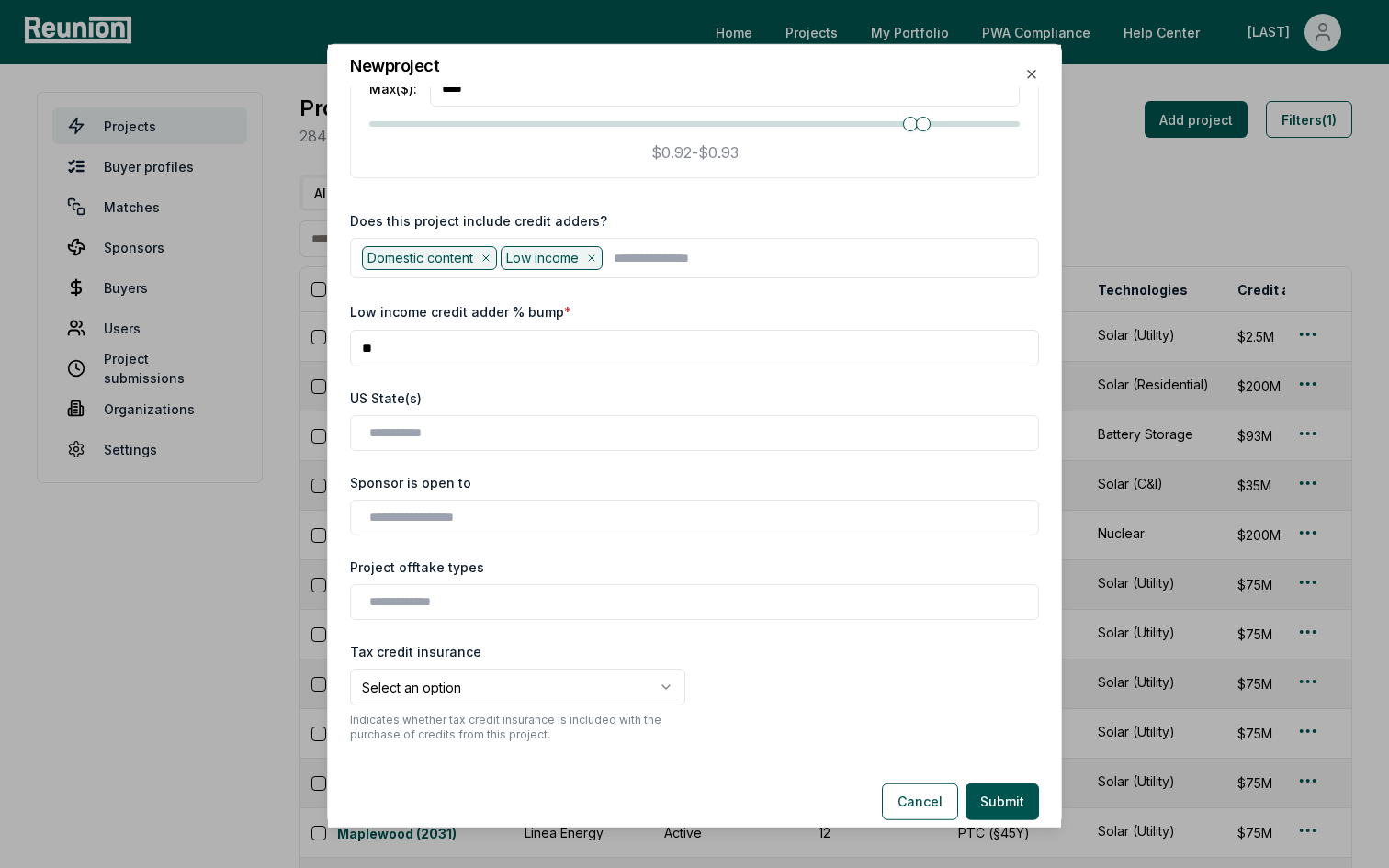 click on "**" at bounding box center [694, 348] 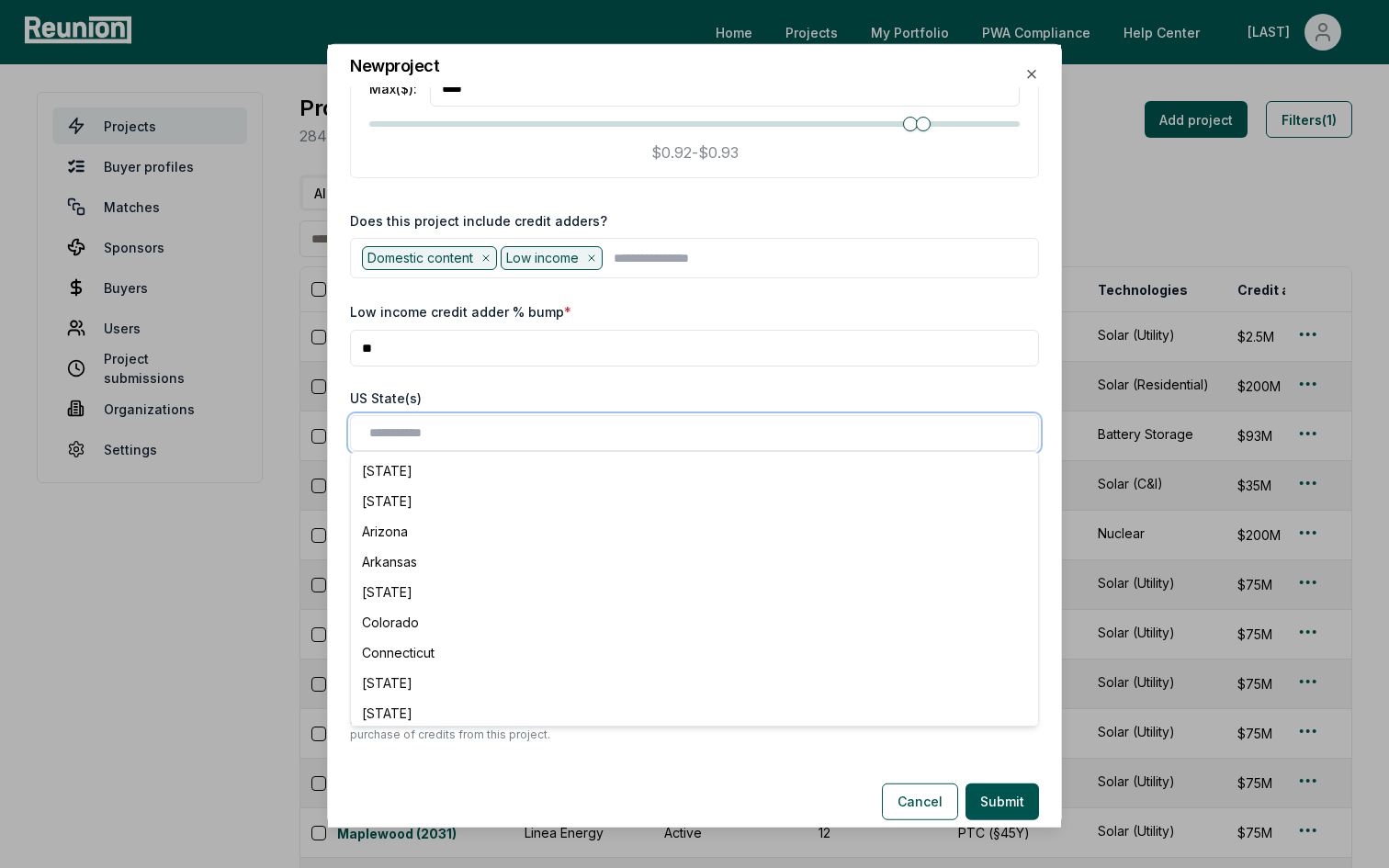 click at bounding box center [698, 433] 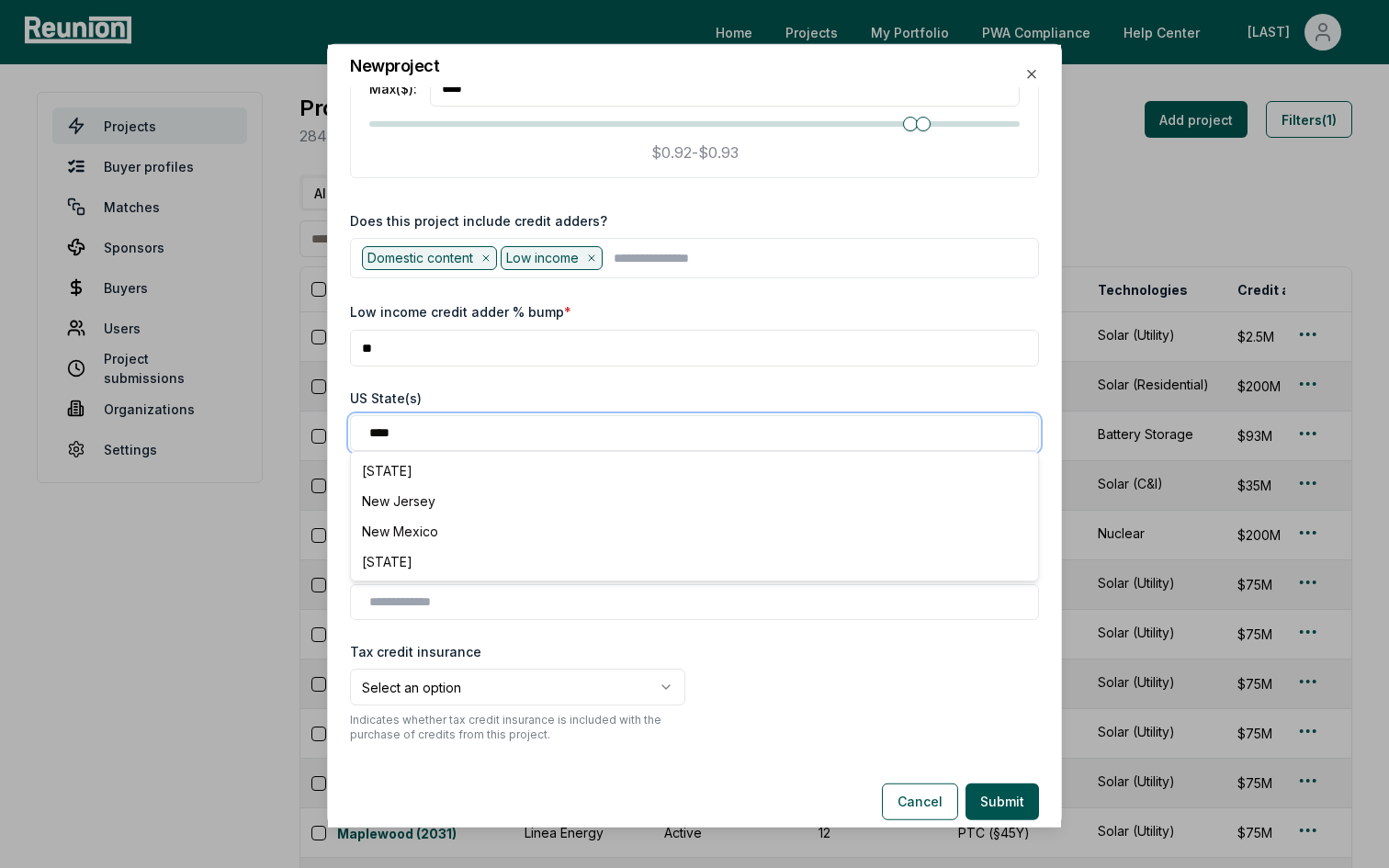 type on "*****" 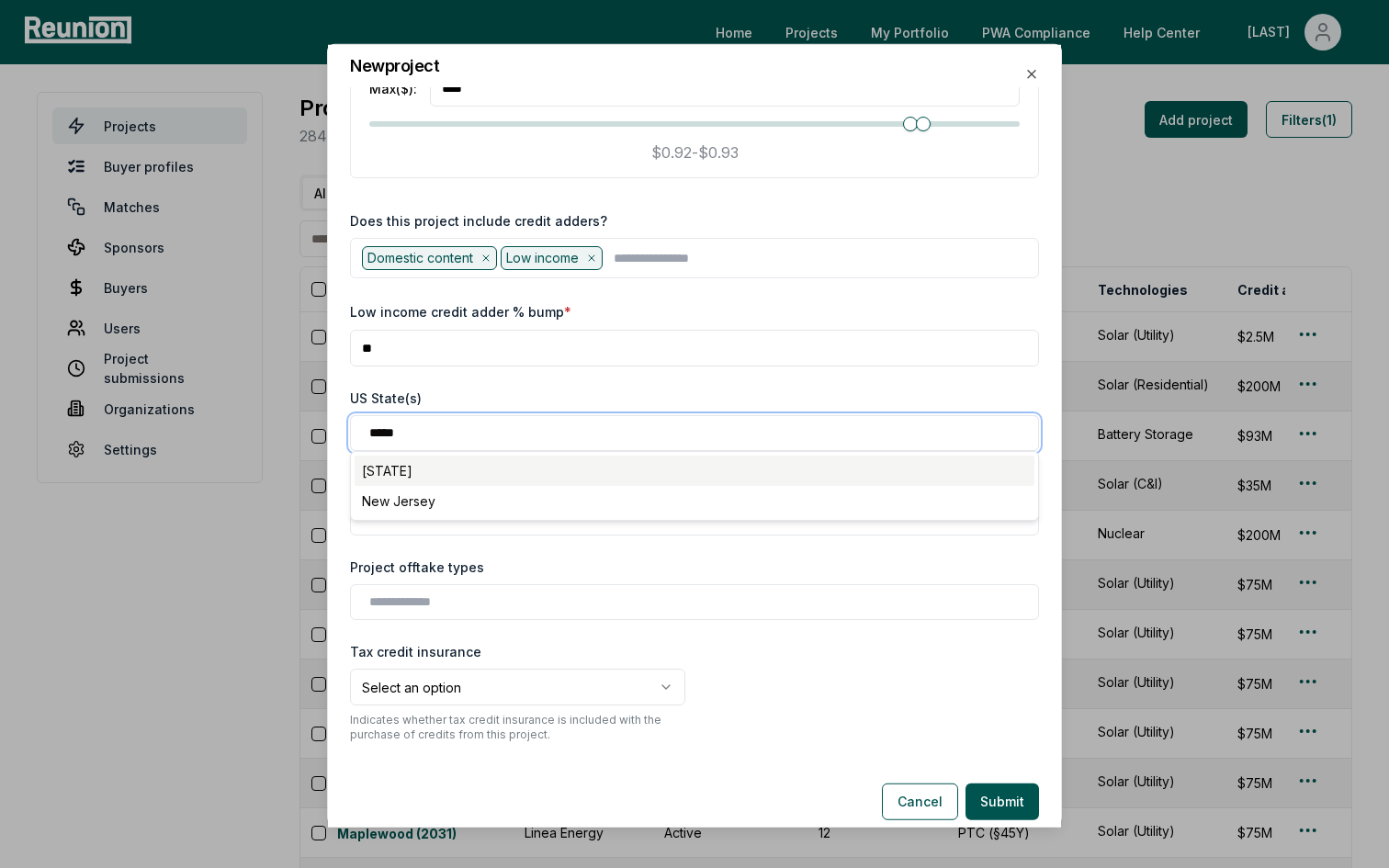 click on "New York" at bounding box center [694, 470] 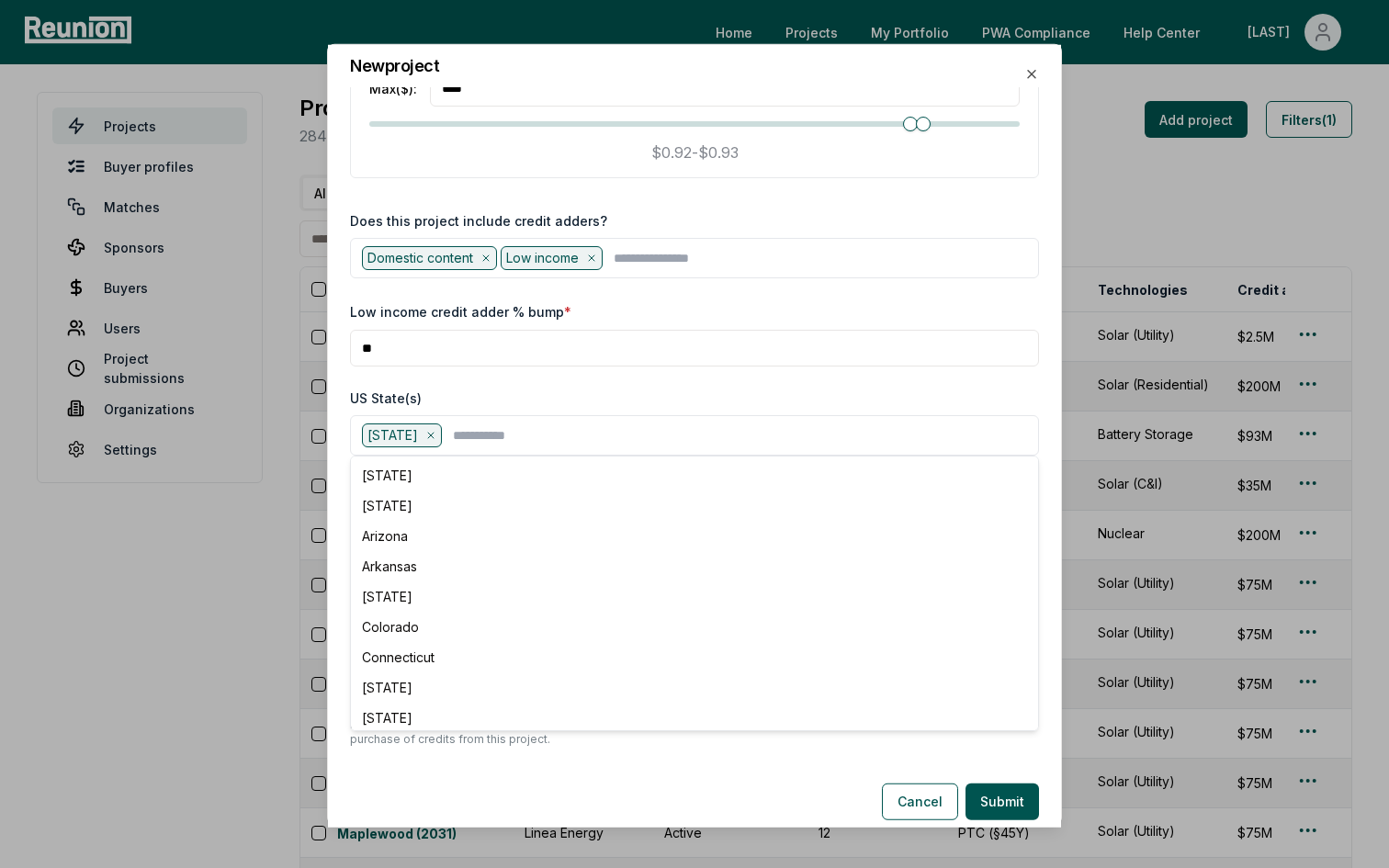click on "**********" at bounding box center [694, 426] 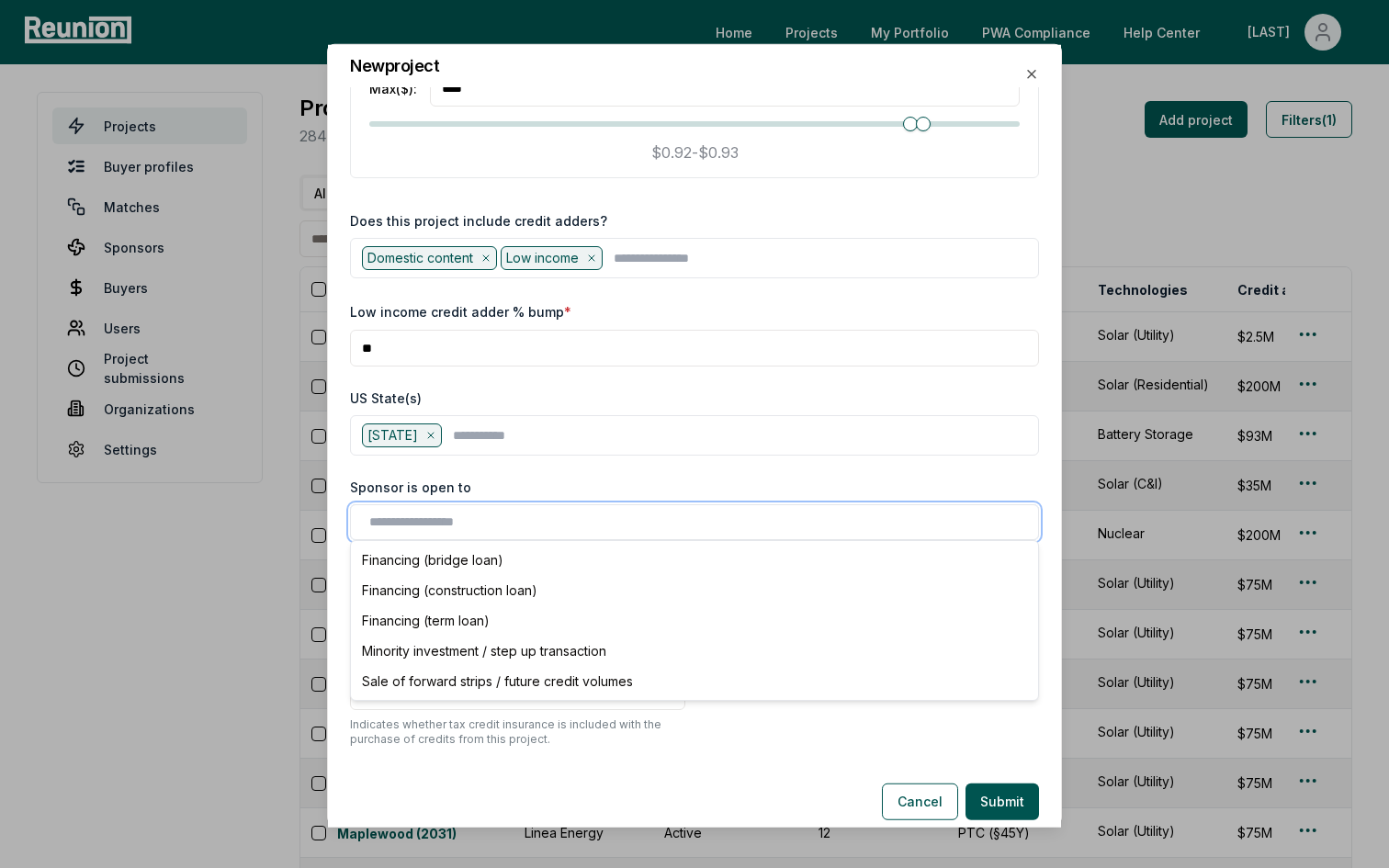 click at bounding box center (698, 522) 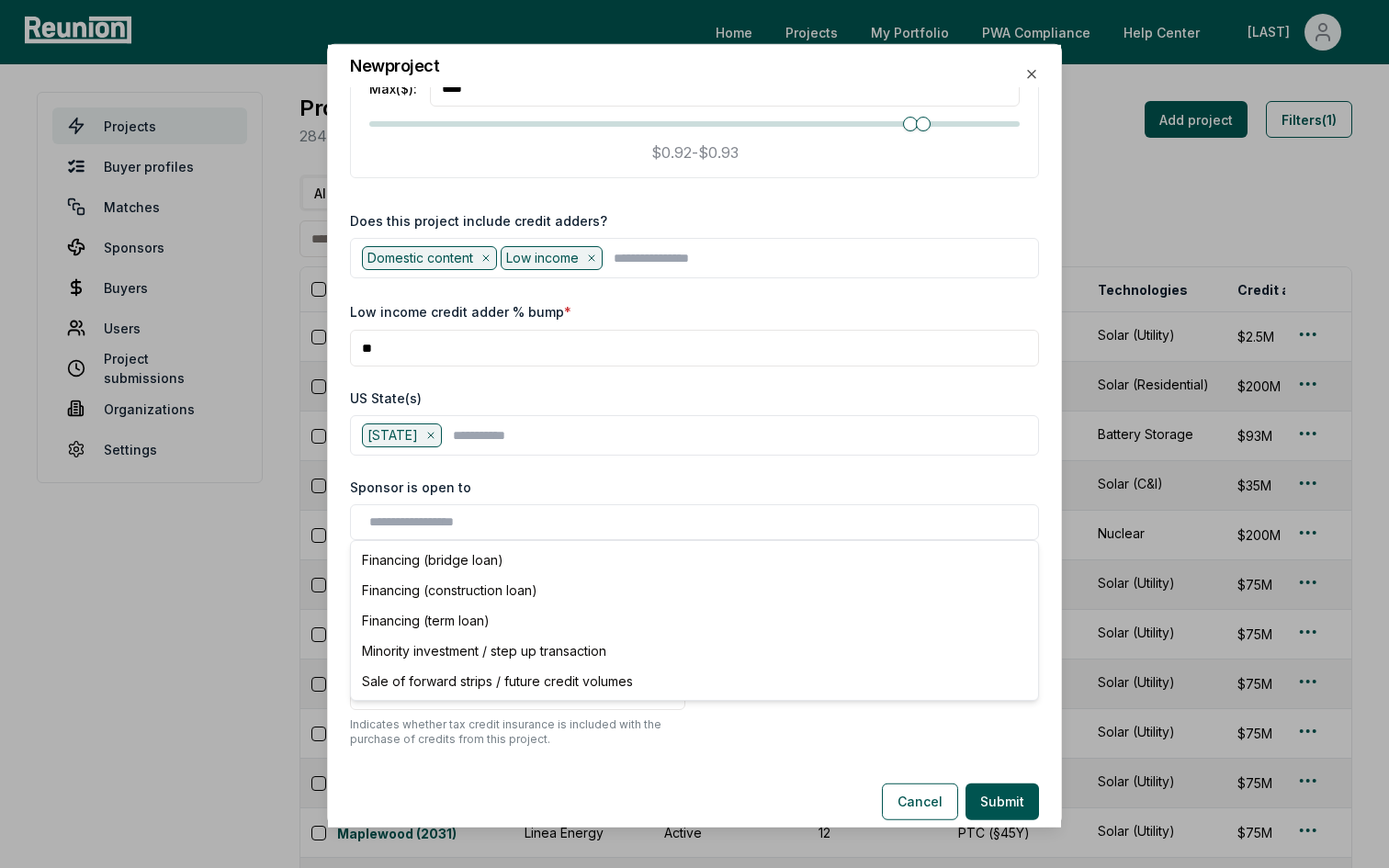click on "**********" at bounding box center (694, 426) 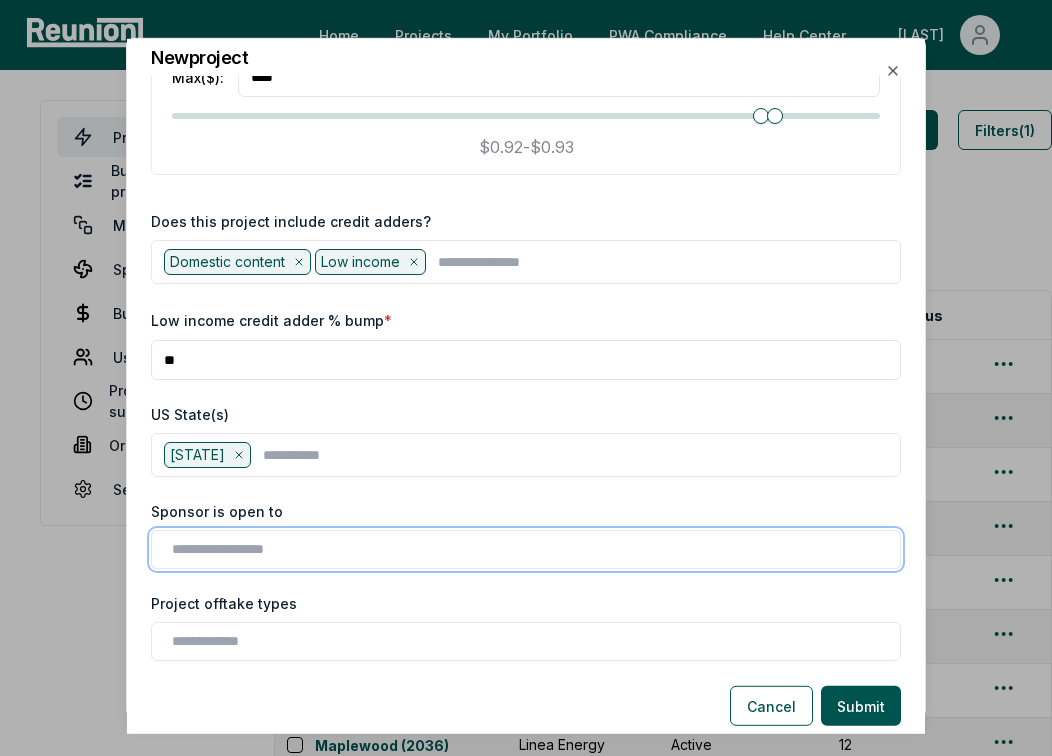 click at bounding box center [530, 549] 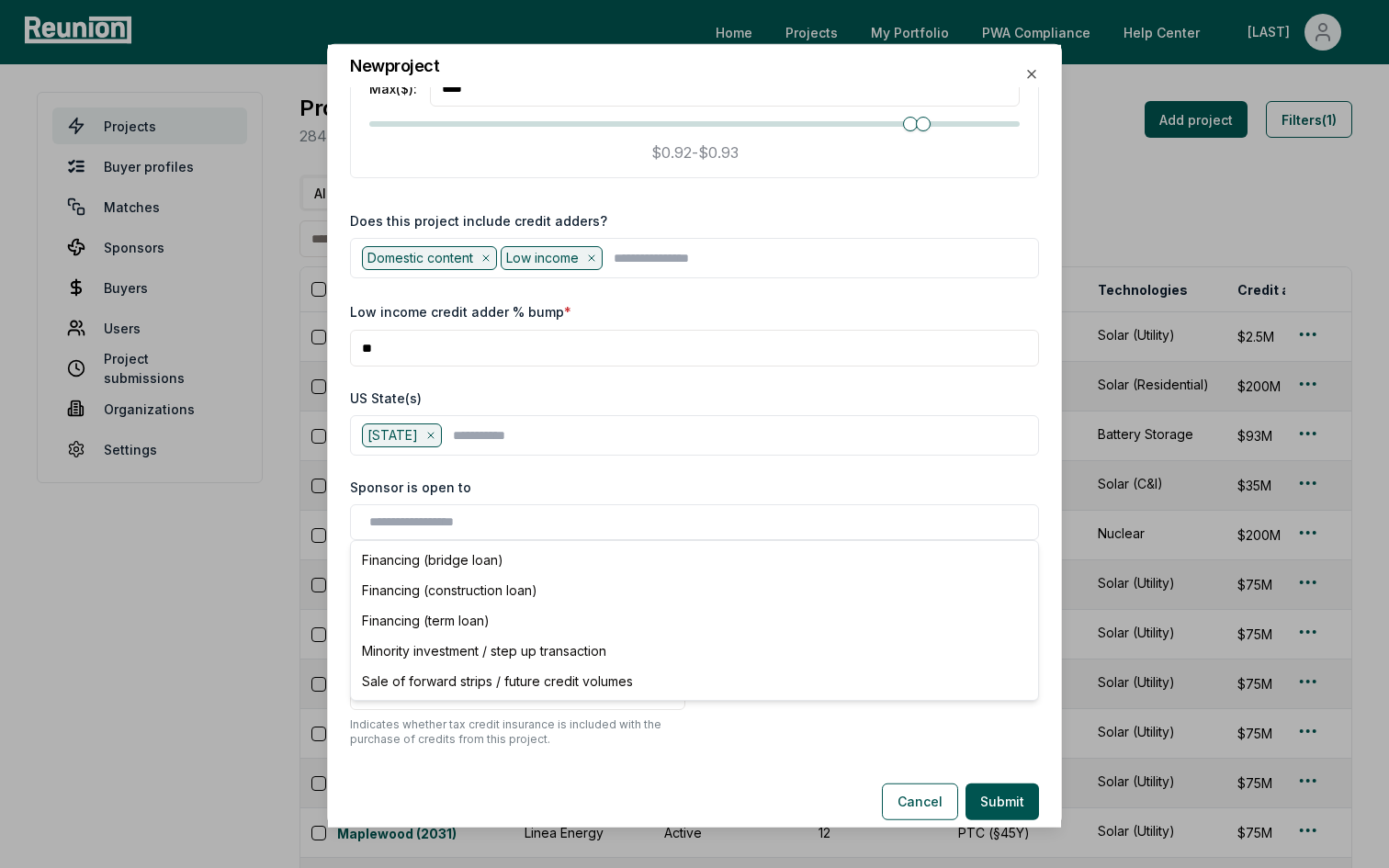 click on "**********" at bounding box center (694, 426) 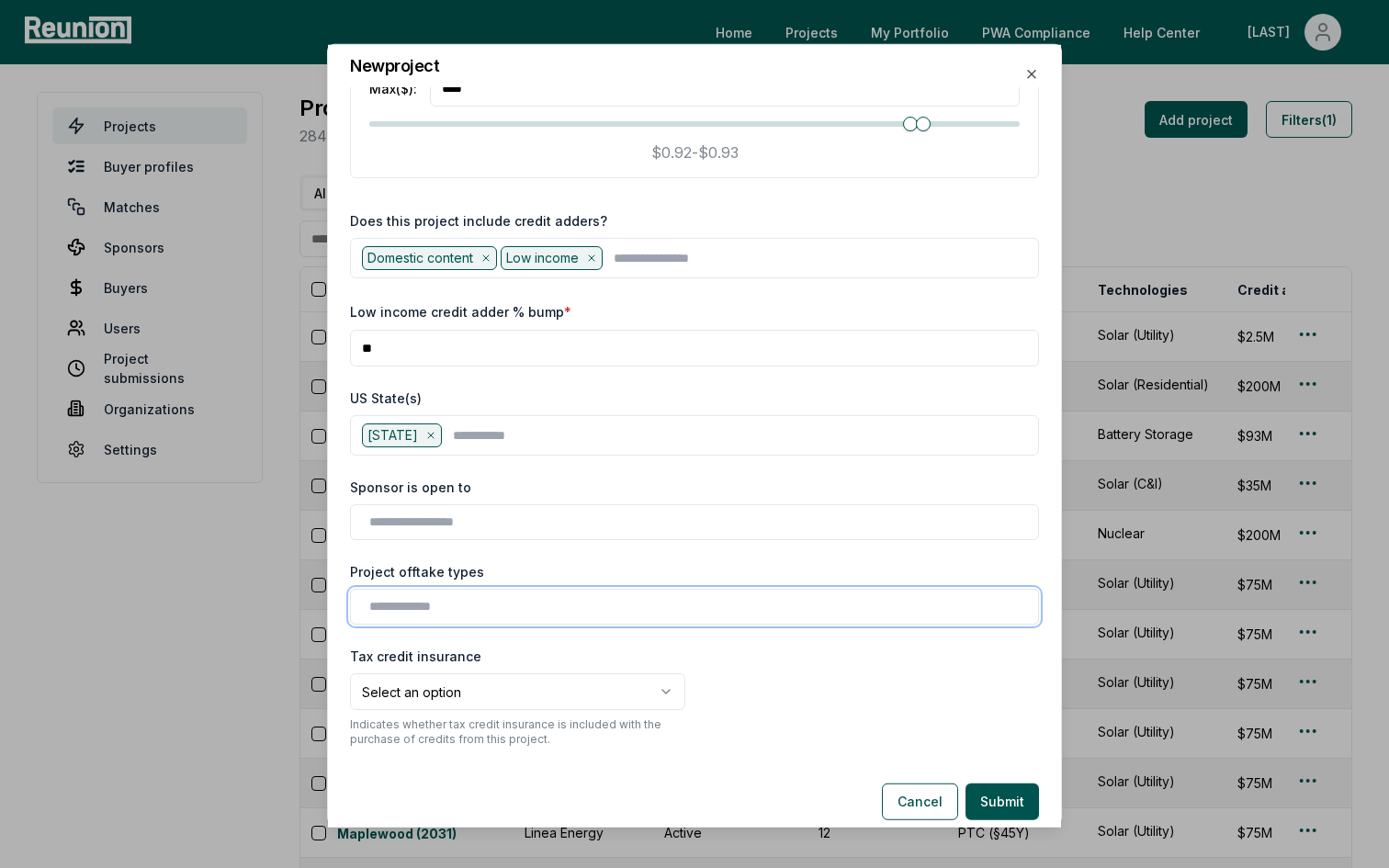 click at bounding box center [698, 606] 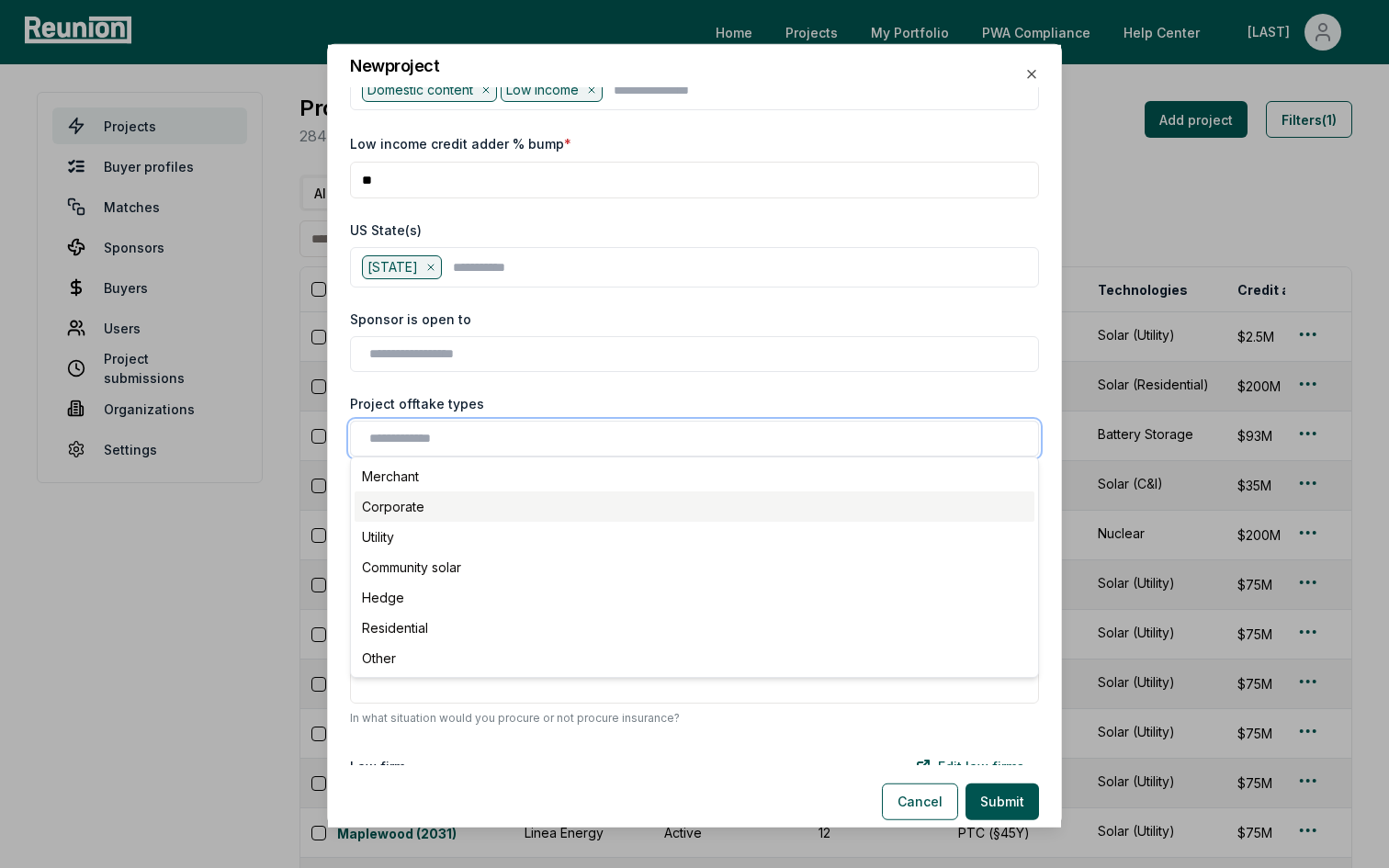 scroll, scrollTop: 1938, scrollLeft: 0, axis: vertical 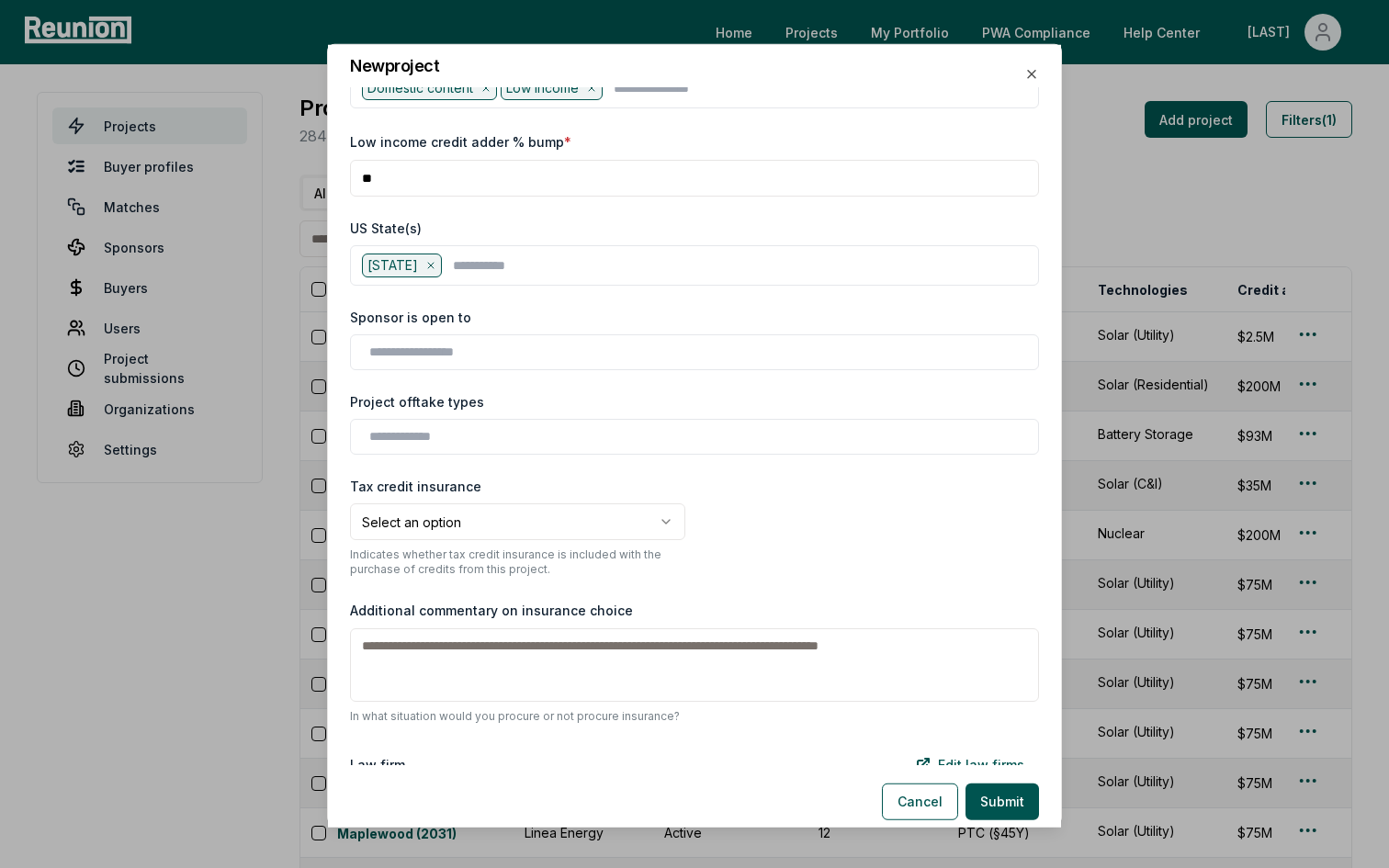 click on "Law firm Edit law firms" at bounding box center (694, 764) 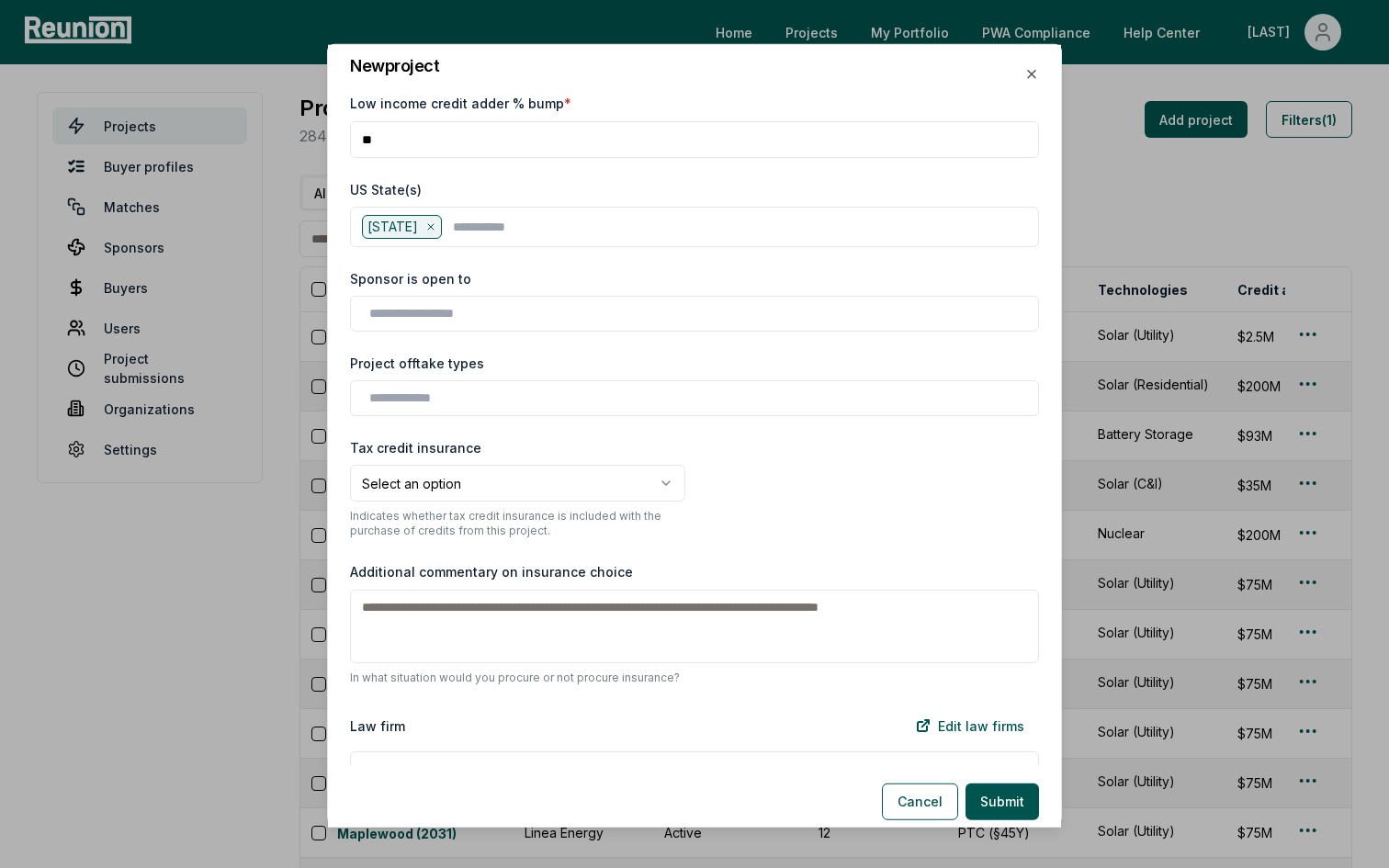 scroll, scrollTop: 1978, scrollLeft: 0, axis: vertical 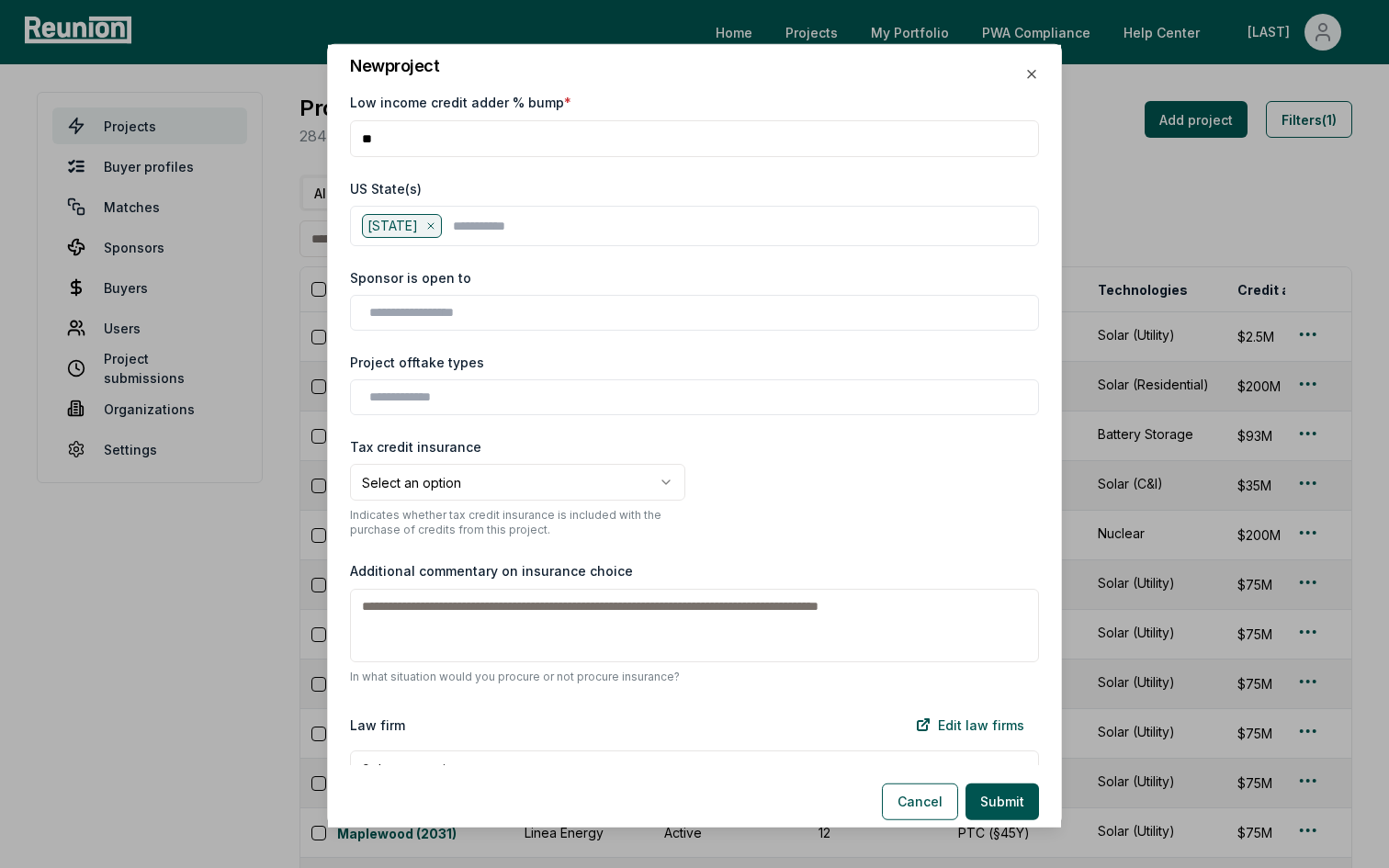 click on "Please visit us on your desktop We're working on making our marketplace mobile-friendly. For now, please visit Reunion on a desktop computer. Home Projects My Portfolio PWA Compliance Help Center Mahon Projects Buyer profiles Matches Sponsors Buyers Users Project submissions Organizations Settings Projects 284  credit amounts across  144   projects Add project Filters  (1) All Visa (2025) Priority (2025) Priority (2024) Project Sponsor name Status Days in status Credit type Technologies Credit amount Internal notes PIS Fiscal year US state Credit year Last substantive update Created Lists Created by Mako (2025) Headwater Energy Active 1 ITC (§48) Solar (Utility) $2.5M No step-up in basis but includes a 15% developer fee. 2025 Q4 Calendar year California 2025 8/4/2025 8/4/2025 0 connor@reunioninfra.com Glacier Peak (2026) GoodLeap Active 5 ITC (§48) Solar (Residential) $200M 2025 Q1, 2025 Q2, 2025 Q3, 2025 Q4, 2026 Q1, 2026 Q2, 2026 Q3, 2026 Q4 Calendar year 2026 6/4/2025 7/31/2025 1 alessio@reunioninfra.com" at bounding box center (694, 7213) 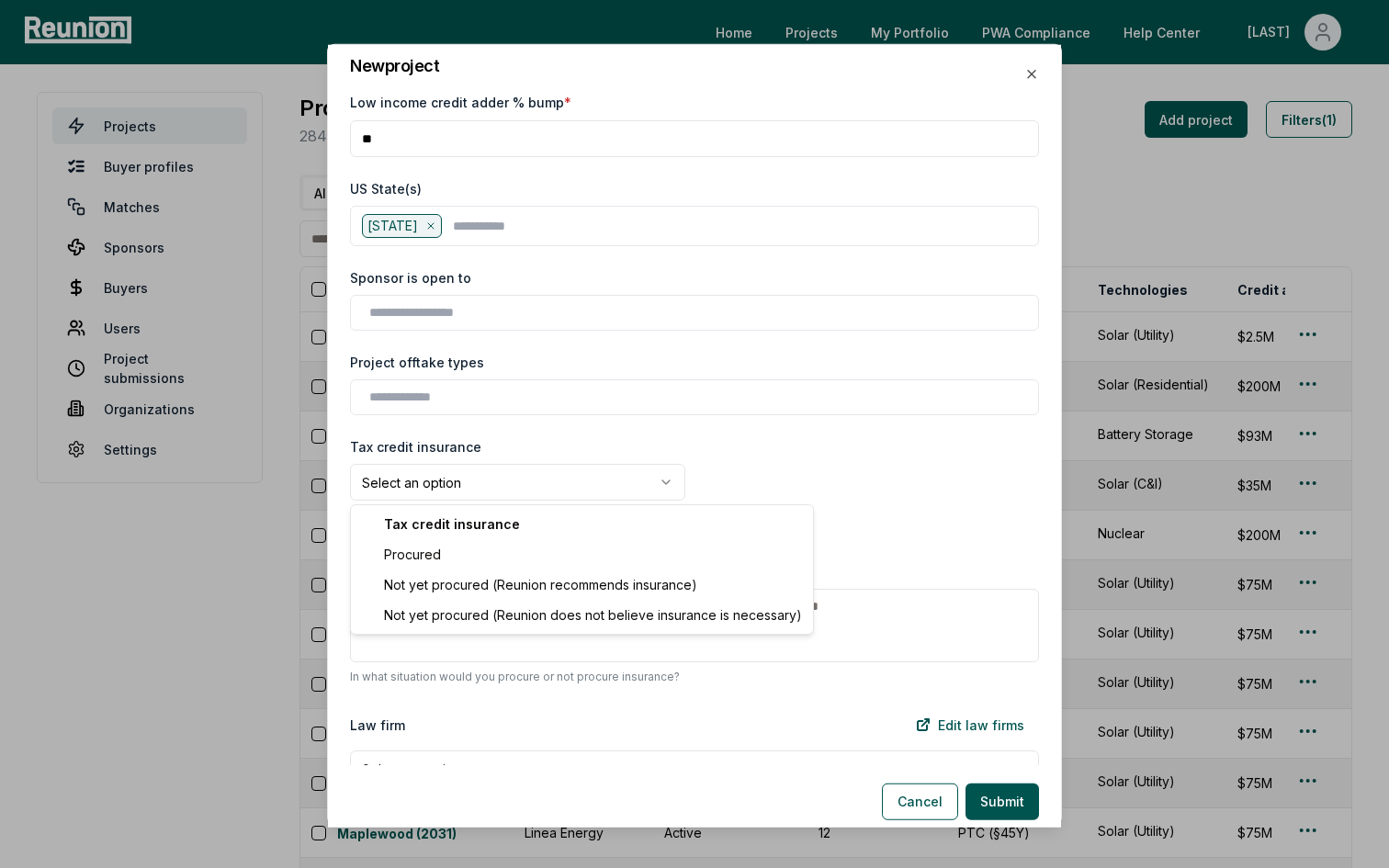 select on "**********" 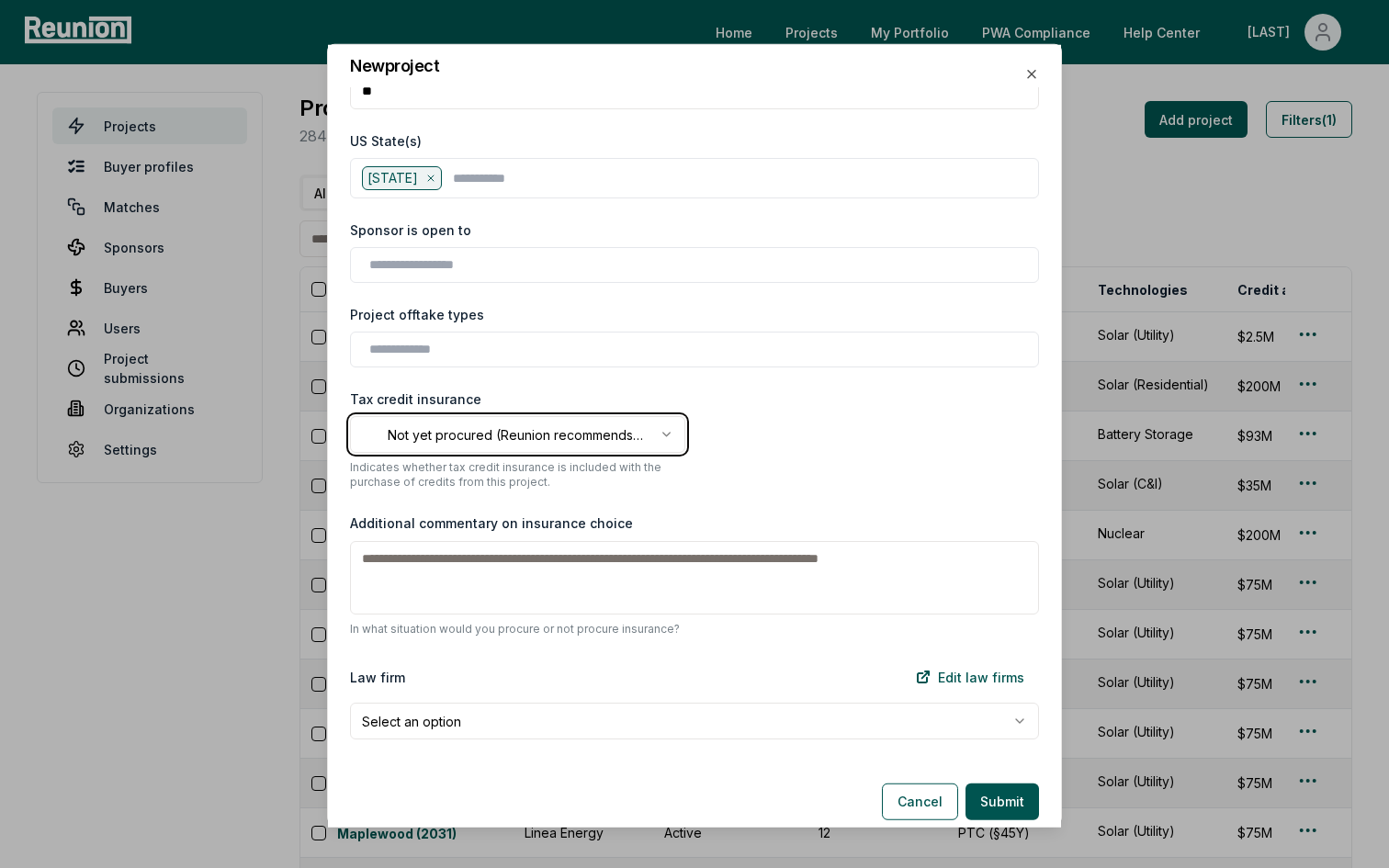 scroll, scrollTop: 2036, scrollLeft: 0, axis: vertical 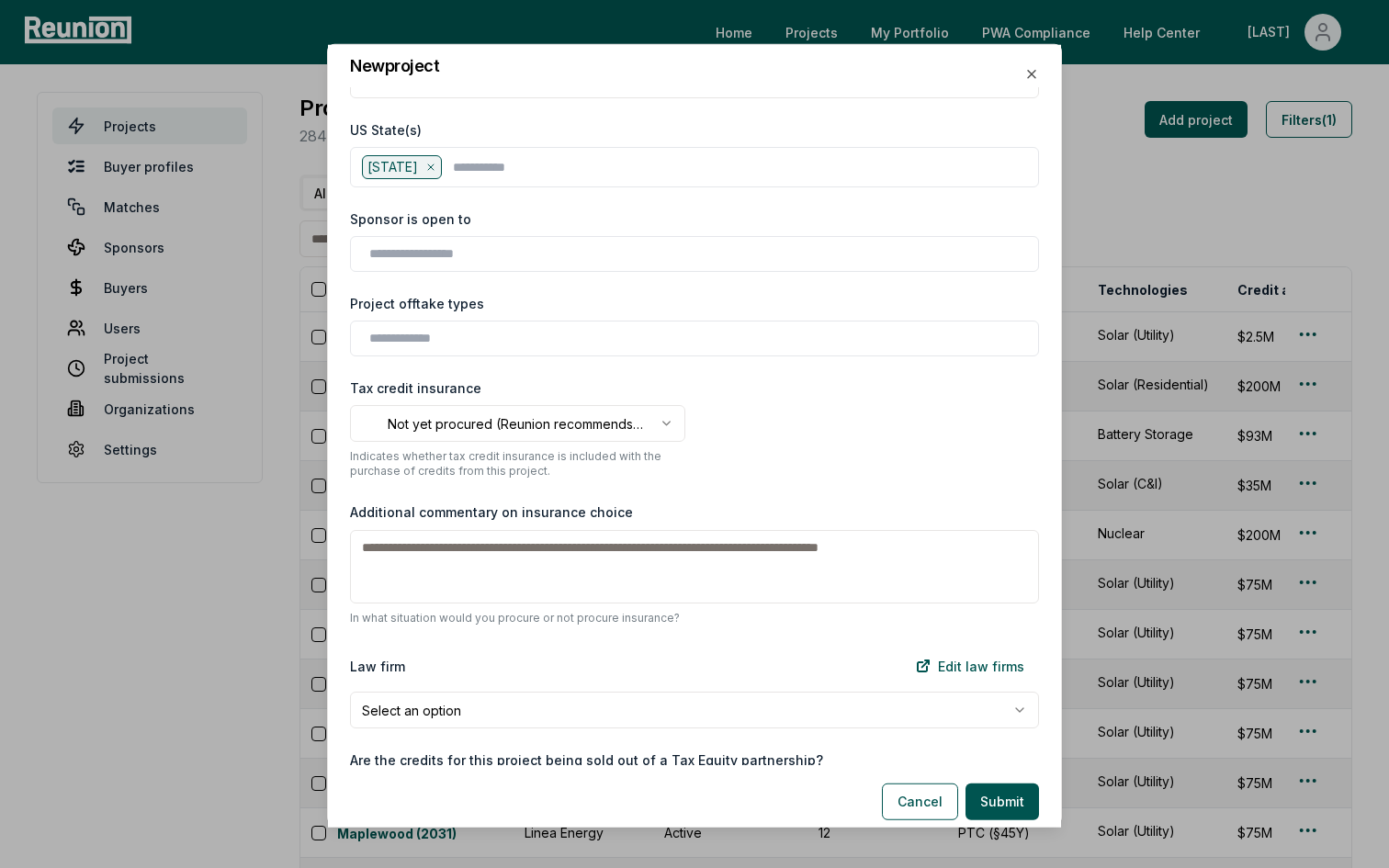 click on "Additional commentary on insurance choice" at bounding box center [694, 567] 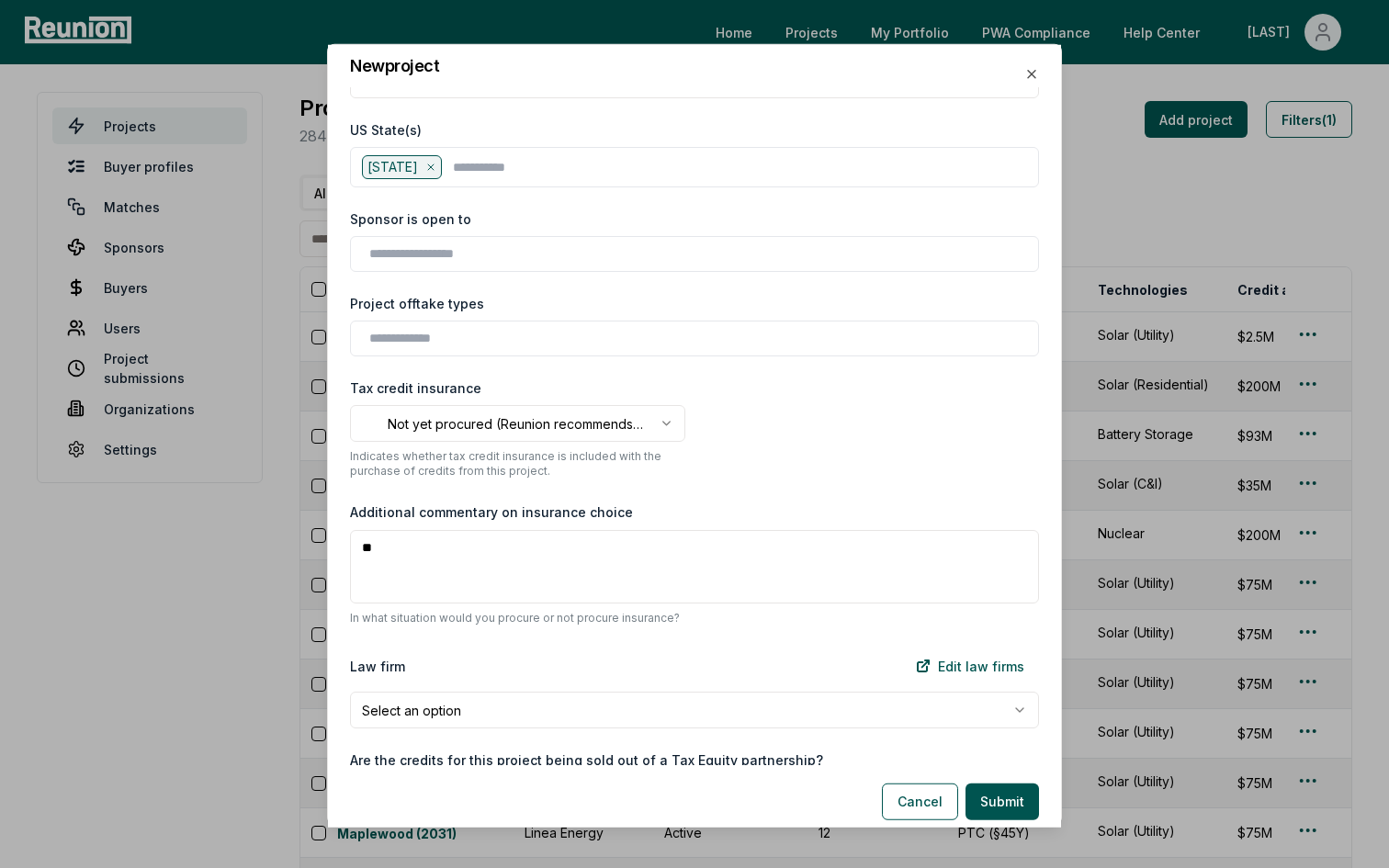 type on "*" 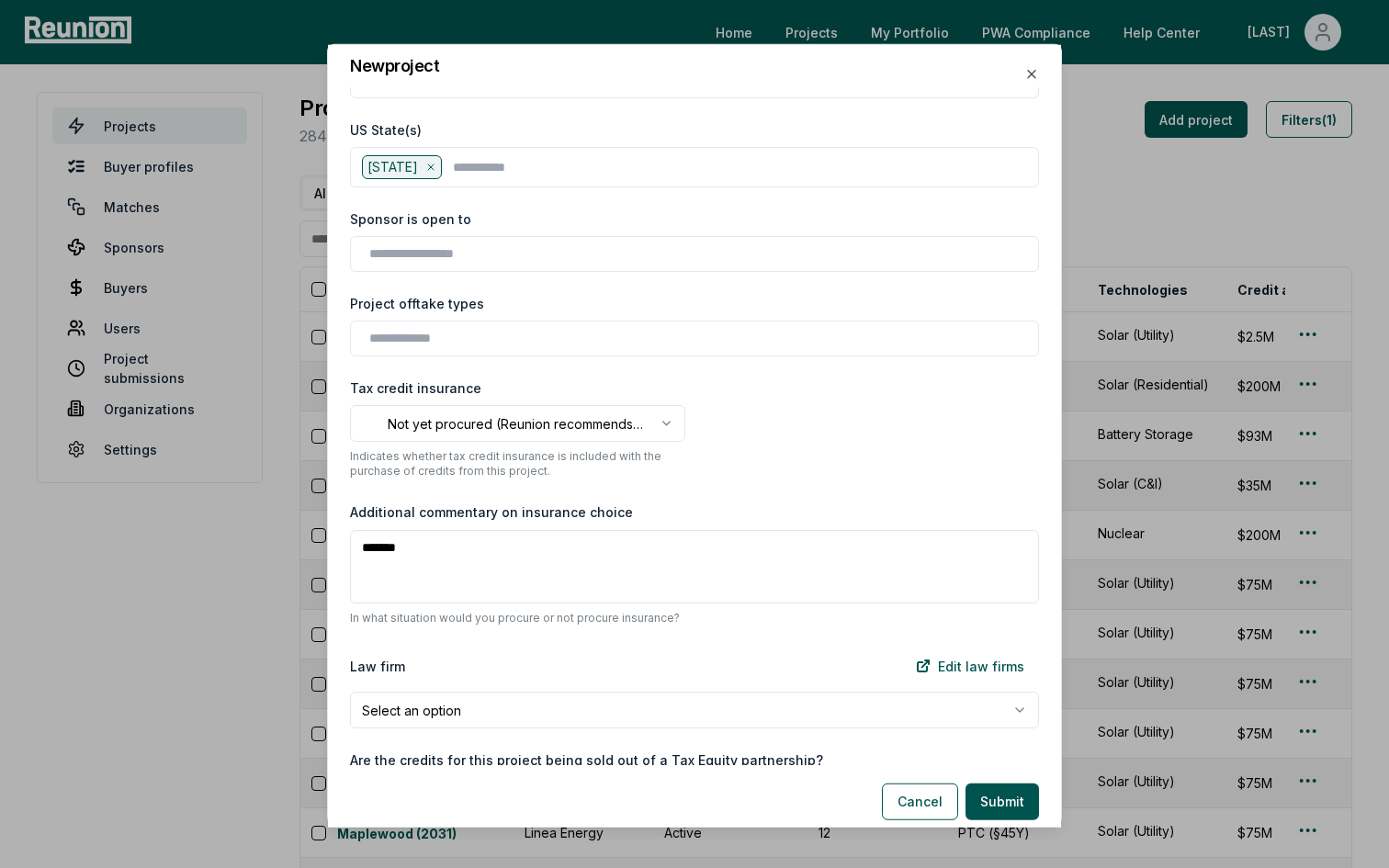 paste on "**********" 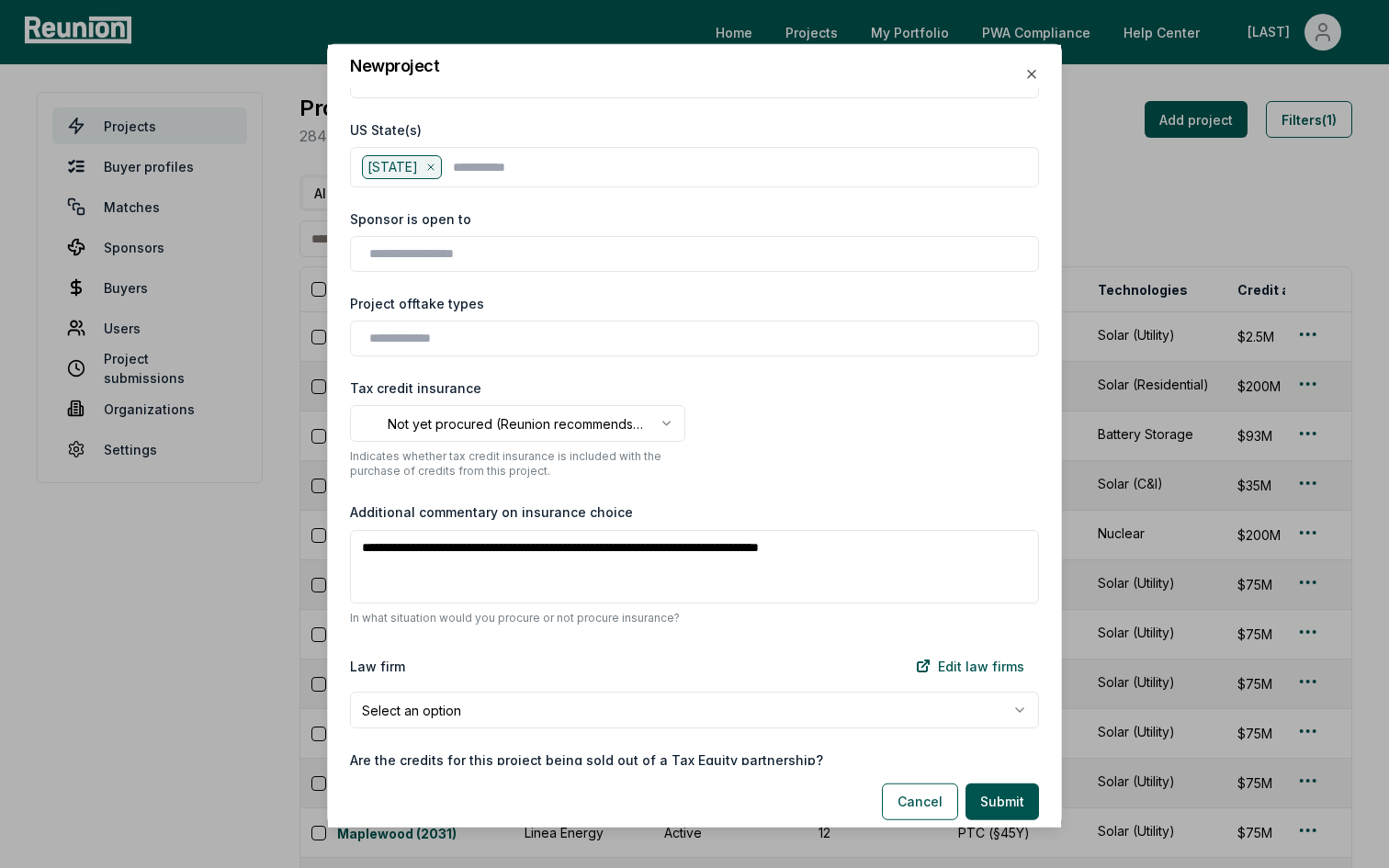 click on "**********" at bounding box center (694, 567) 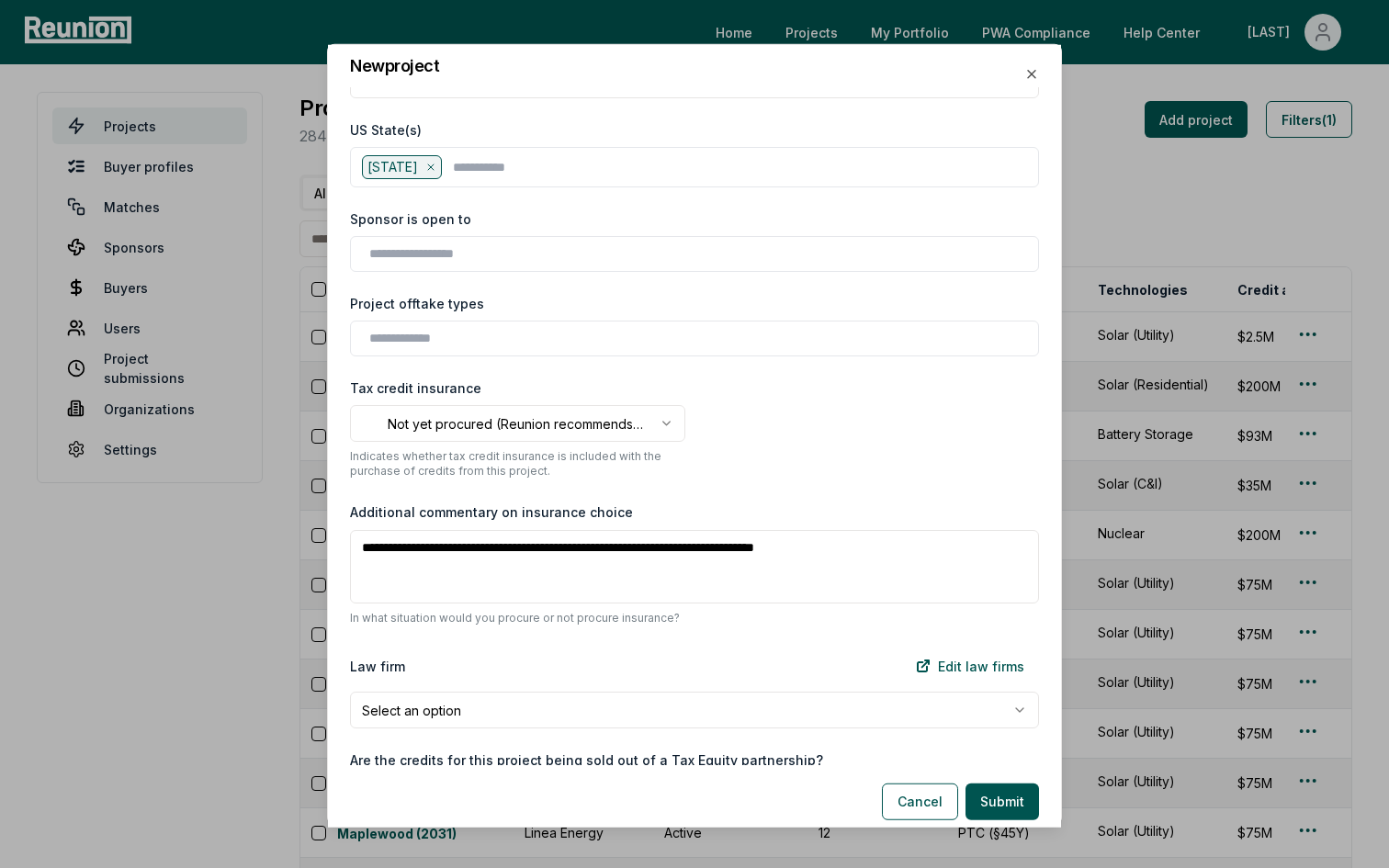 drag, startPoint x: 566, startPoint y: 547, endPoint x: 525, endPoint y: 549, distance: 41.048752 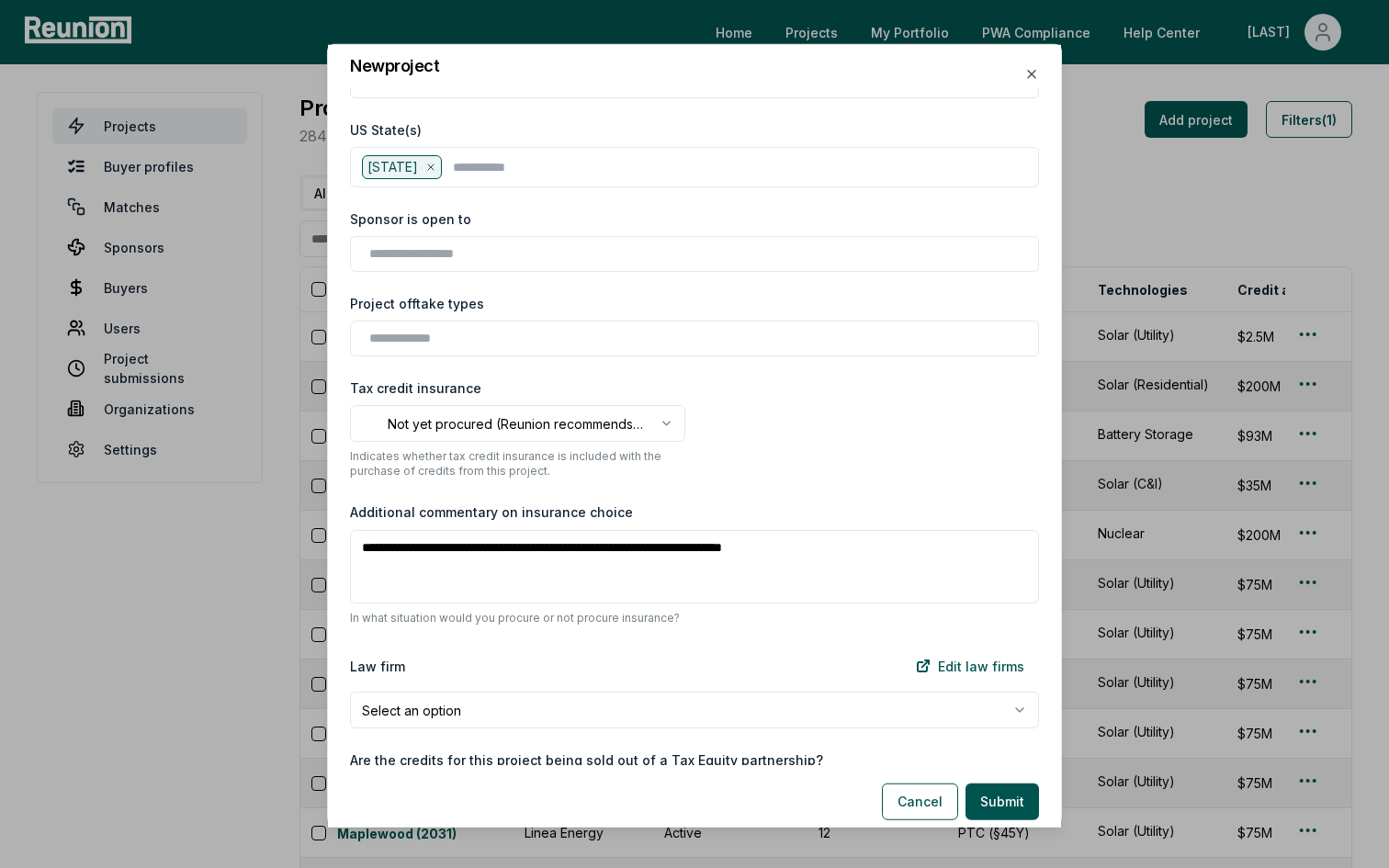click on "**********" at bounding box center (694, 567) 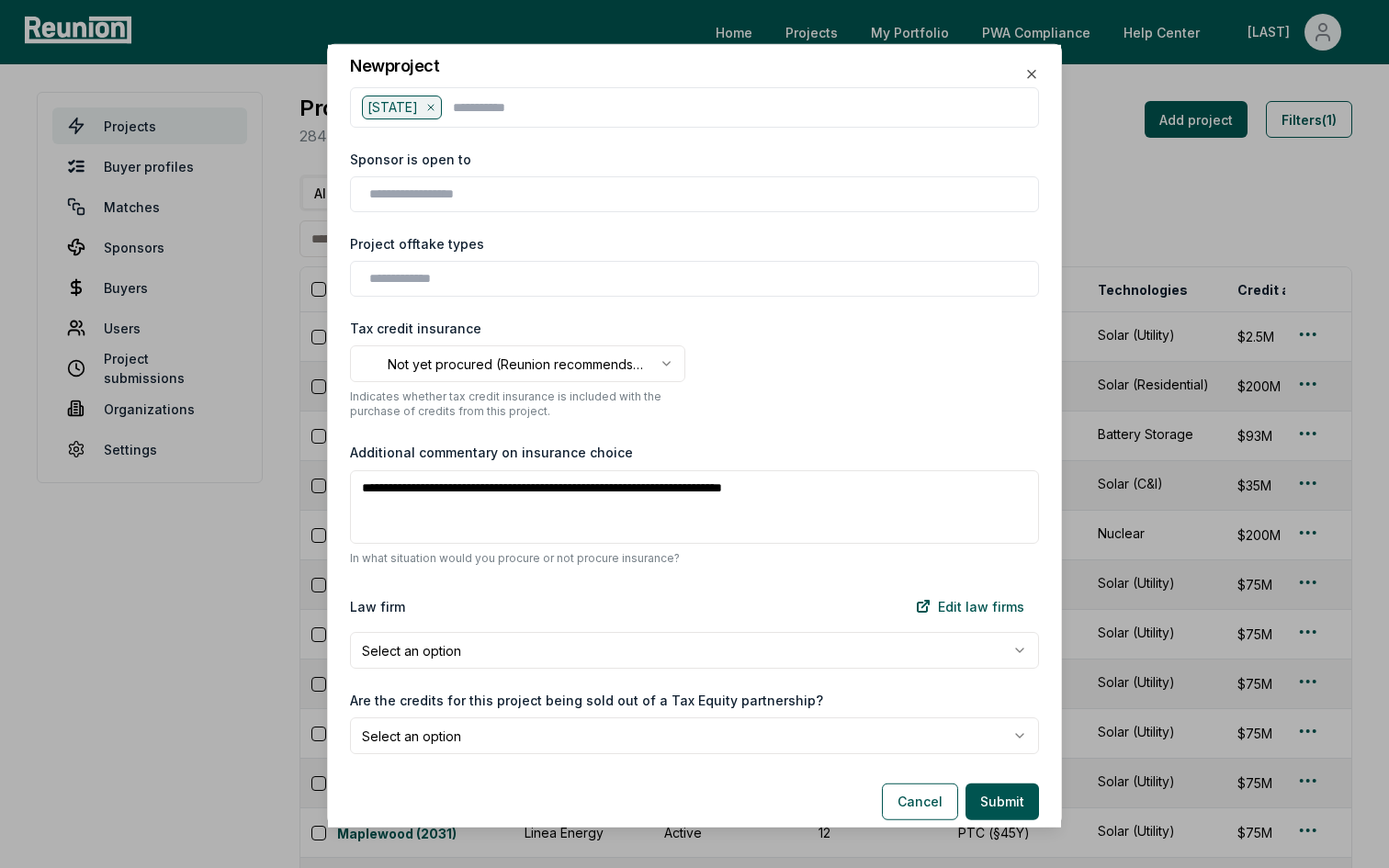 scroll, scrollTop: 2109, scrollLeft: 0, axis: vertical 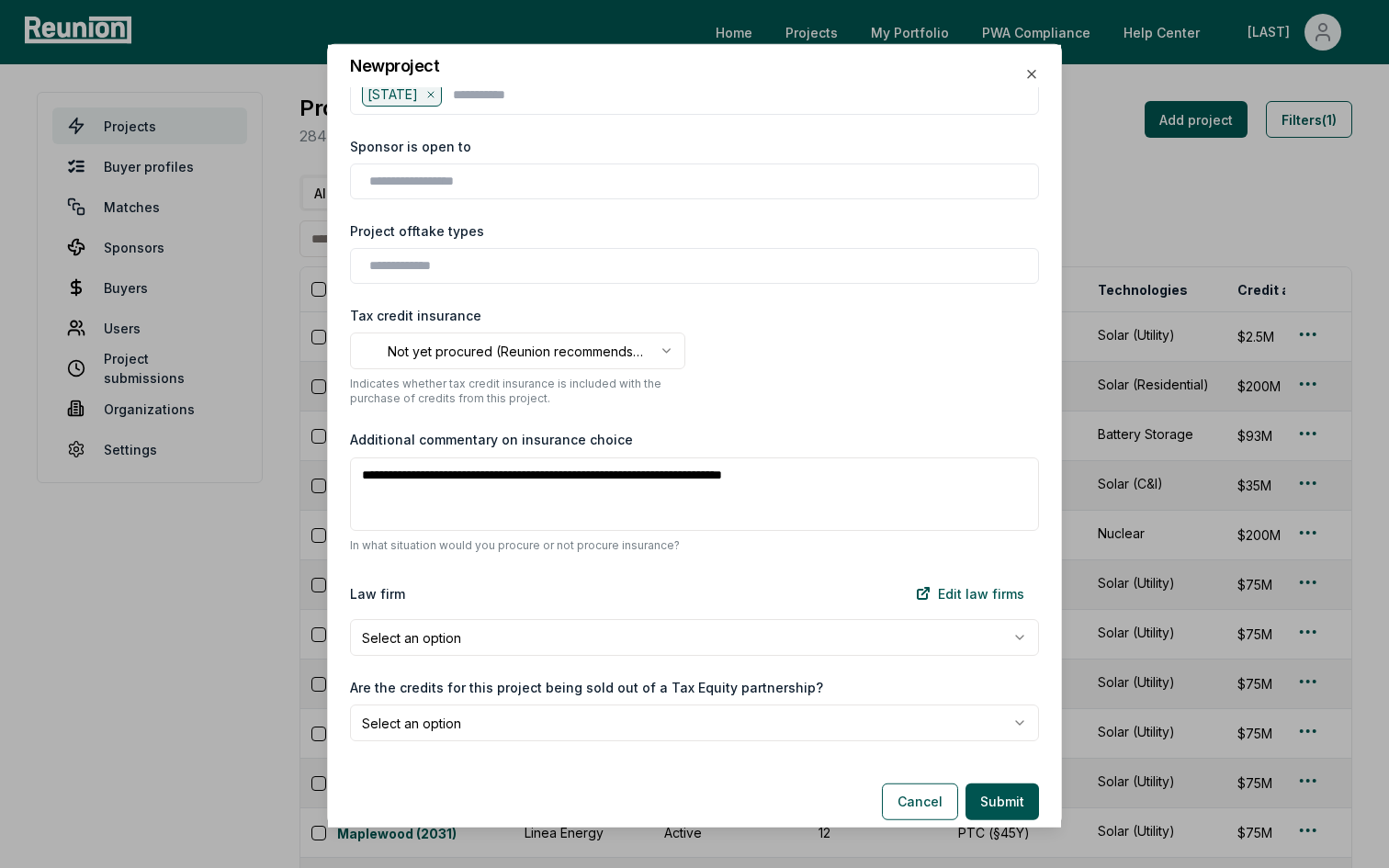 type on "**********" 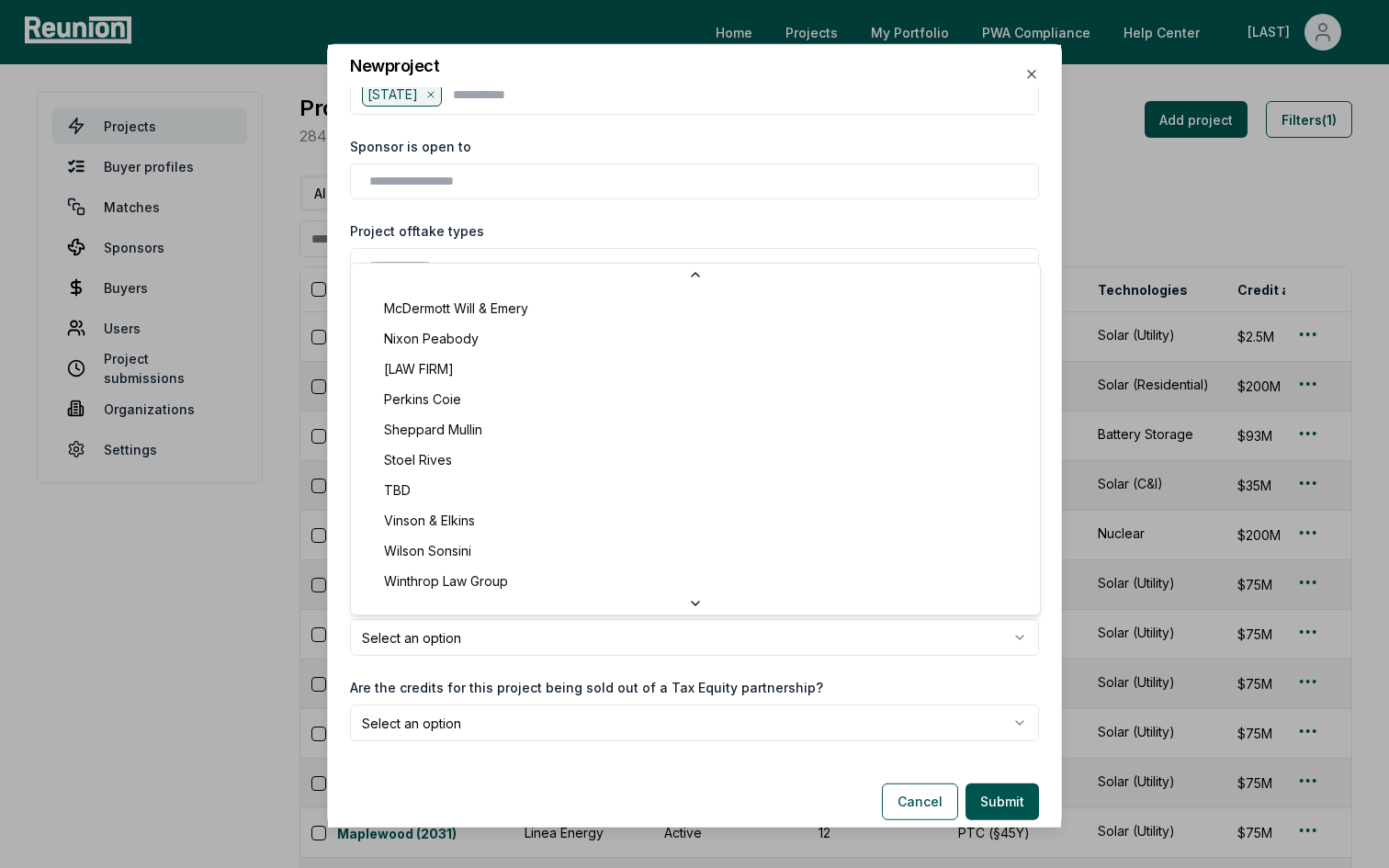 scroll, scrollTop: 0, scrollLeft: 0, axis: both 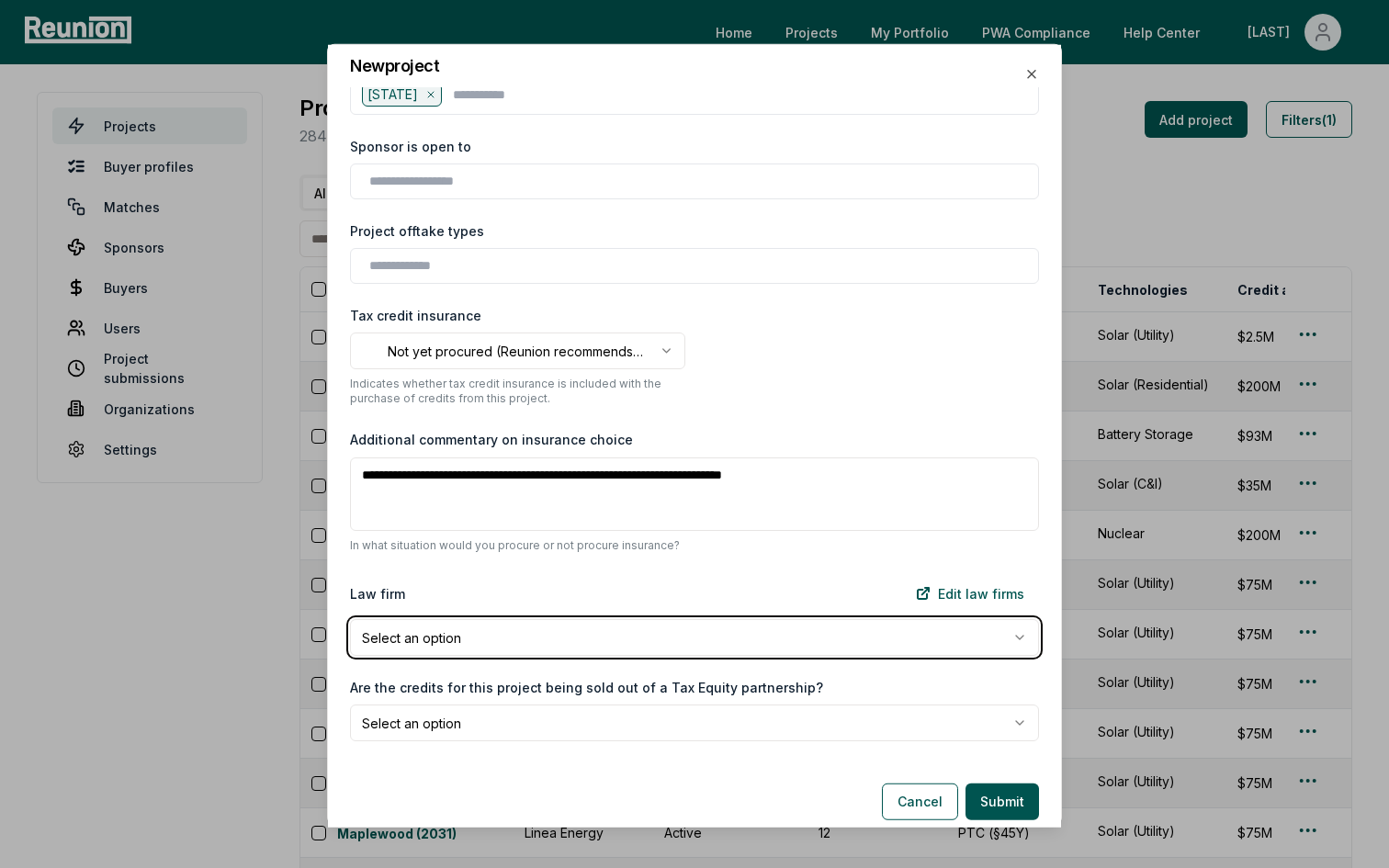 click on "Please visit us on your desktop We're working on making our marketplace mobile-friendly. For now, please visit Reunion on a desktop computer. Home Projects My Portfolio PWA Compliance Help Center Mahon Projects Buyer profiles Matches Sponsors Buyers Users Project submissions Organizations Settings Projects 284  credit amounts across  144   projects Add project Filters  (1) All Visa (2025) Priority (2025) Priority (2024) Project Sponsor name Status Days in status Credit type Technologies Credit amount Internal notes PIS Fiscal year US state Credit year Last substantive update Created Lists Created by Mako (2025) Headwater Energy Active 1 ITC (§48) Solar (Utility) $2.5M No step-up in basis but includes a 15% developer fee. 2025 Q4 Calendar year California 2025 8/4/2025 8/4/2025 0 connor@reunioninfra.com Glacier Peak (2026) GoodLeap Active 5 ITC (§48) Solar (Residential) $200M 2025 Q1, 2025 Q2, 2025 Q3, 2025 Q4, 2026 Q1, 2026 Q2, 2026 Q3, 2026 Q4 Calendar year 2026 6/4/2025 7/31/2025 1 alessio@reunioninfra.com" at bounding box center (694, 7213) 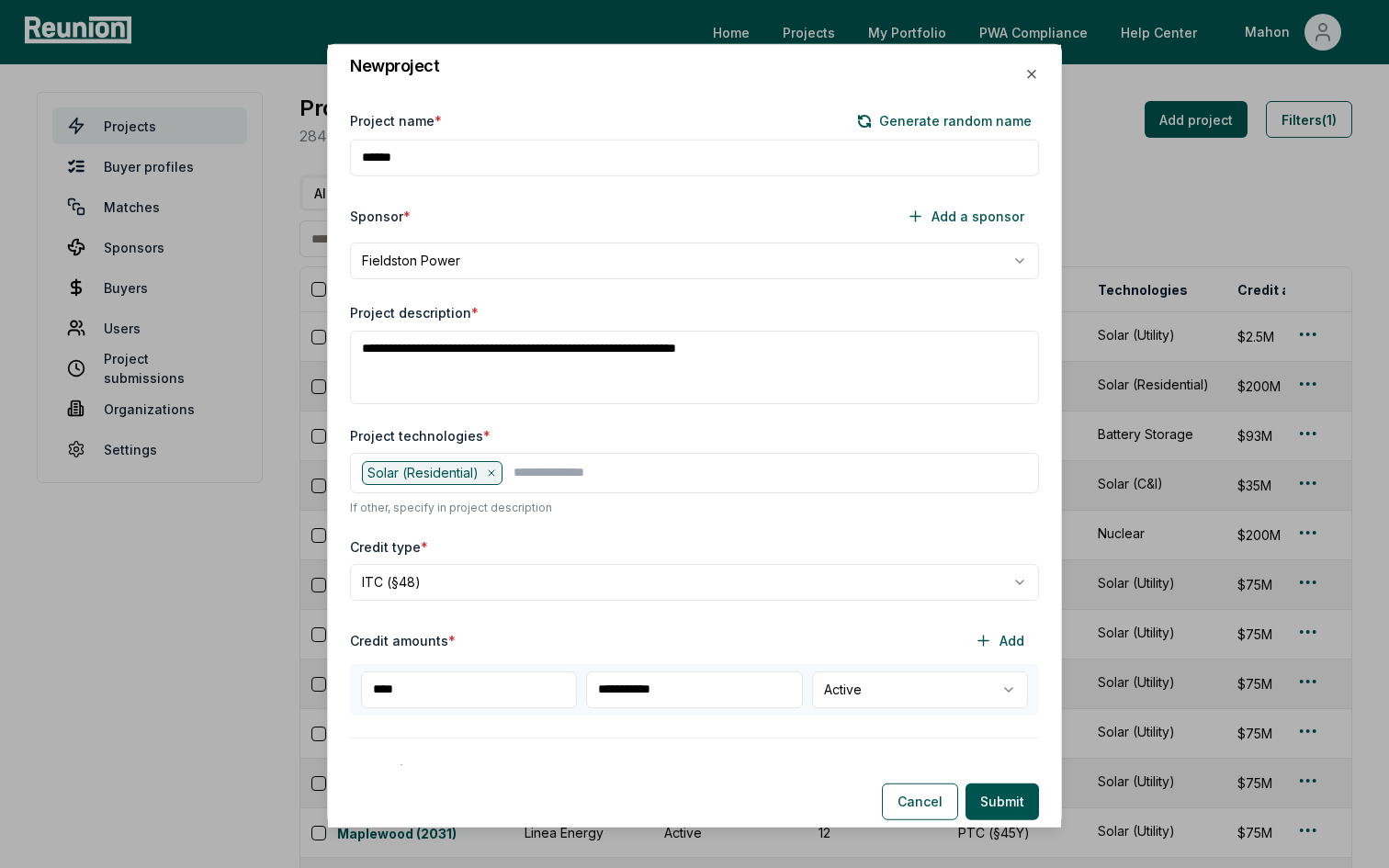 select on "**********" 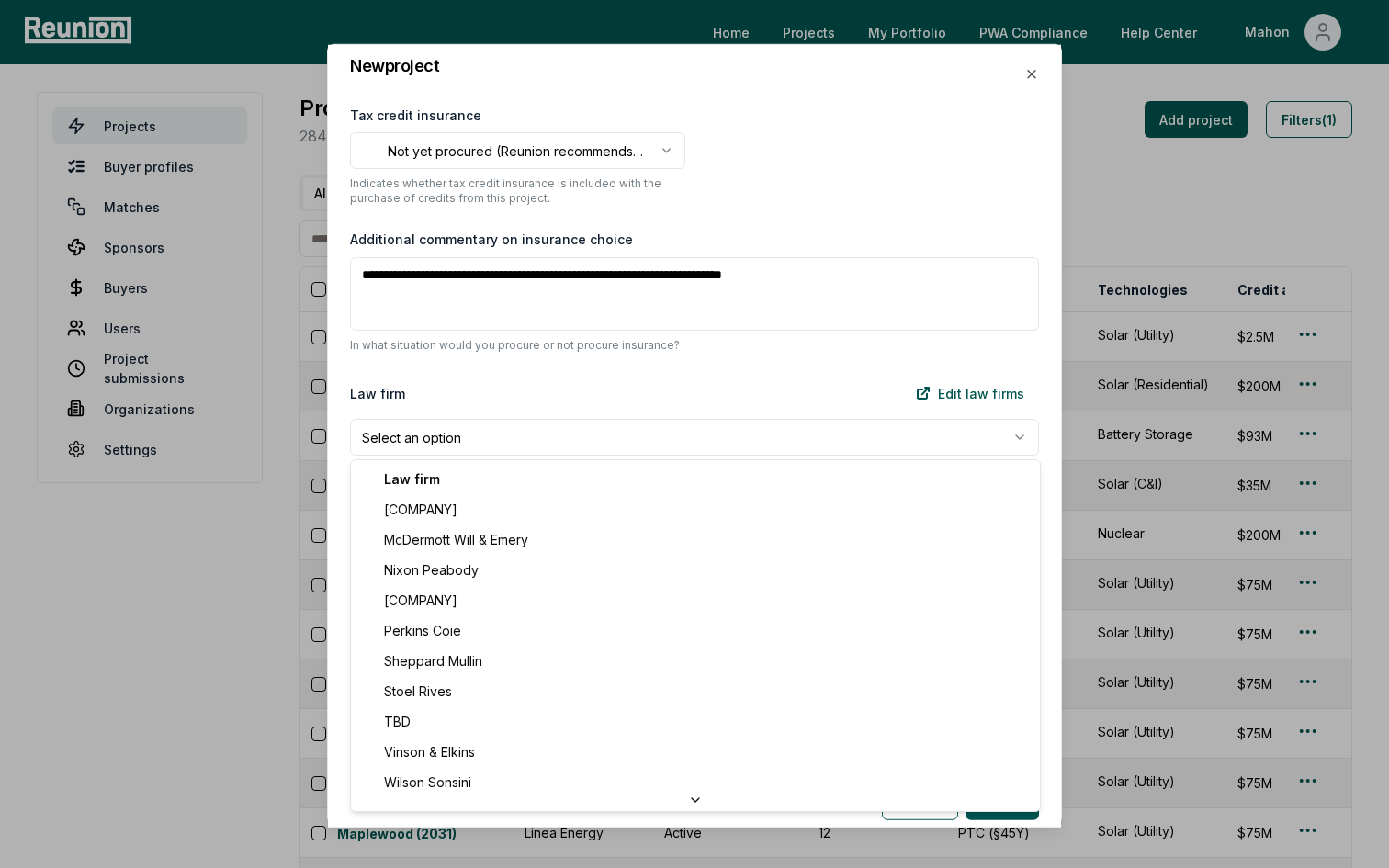 click on "Please visit us on your desktop We're working on making our marketplace mobile-friendly. For now, please visit [COMPANY] on a desktop computer. Home Projects My Portfolio PWA Compliance Help Center [NAME] Projects Buyer profiles Matches Sponsors Buyers Users Project submissions Organizations Settings Projects [NUMBER] credit amounts across [NUMBER] projects Add project Filters (1) All Visa ([YEAR]) Priority ([YEAR]) Priority ([YEAR]) Project Sponsor name Status Days in status Credit type Technologies Credit amount Internal notes PIS Fiscal year US state Credit year Last substantive update Created Lists Created by [NAME] ([YEAR]) [COMPANY] Active [NUMBER] ITC (§48) Solar (Utility) $[AMOUNT]M No step-up in basis but includes a 15% developer fee. [YEAR] [QUARTER] Calendar year [STATE] [YEAR] [DATE] [DATE] [NUMBER] [EMAIL] [PROJECT NAME] ([YEAR]) [COMPANY] Active [NUMBER] ITC (§48) Solar (Residential) $[AMOUNT]M [YEAR] [QUARTER], [YEAR] [QUARTER], [YEAR] [QUARTER], [YEAR] [QUARTER], [YEAR] [QUARTER], [YEAR] [QUARTER], [YEAR] [QUARTER], [YEAR] [QUARTER] Calendar year [YEAR] [DATE] [DATE] [NUMBER] [EMAIL]" at bounding box center [694, 7213] 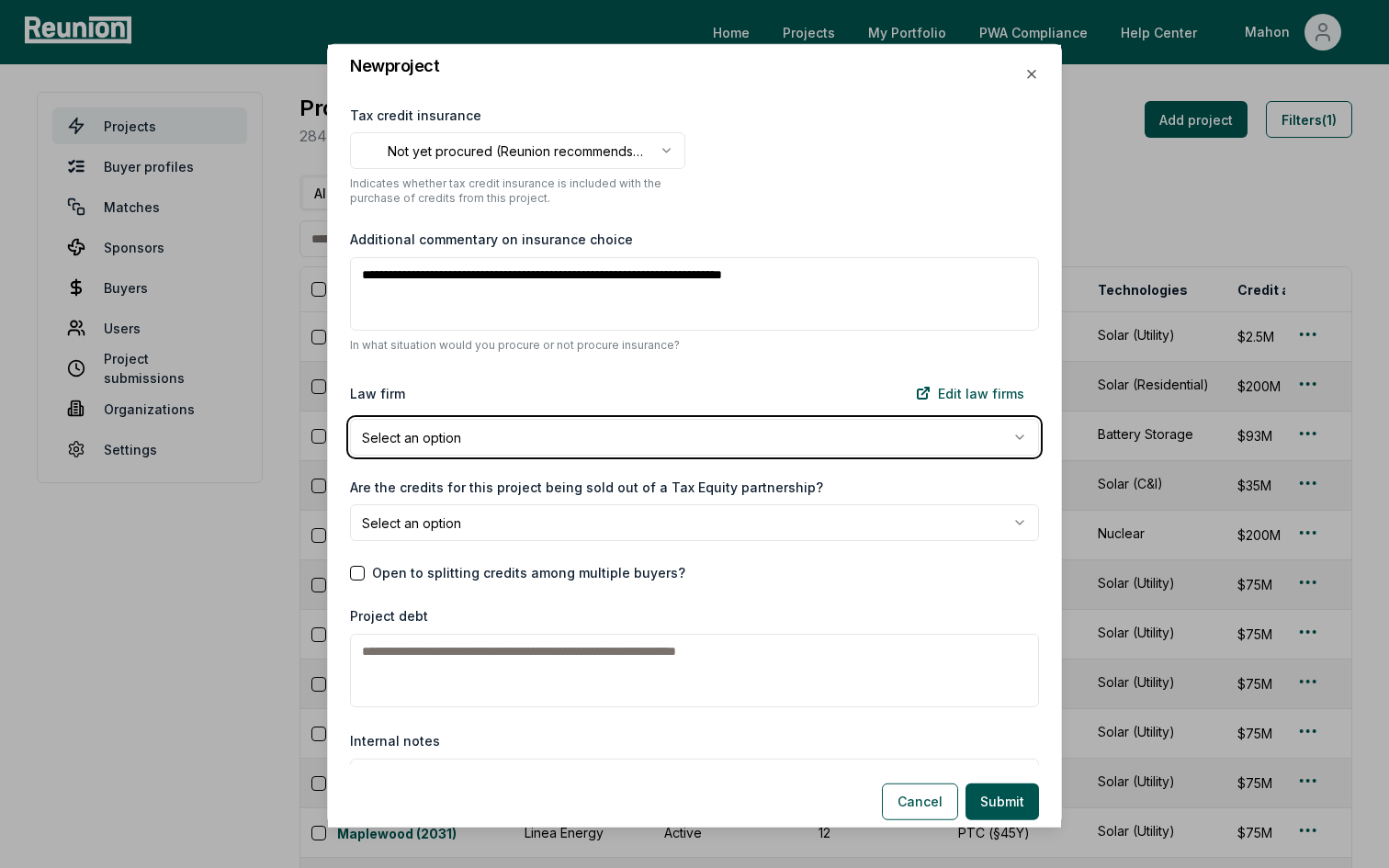 click on "In what situation would you procure or not procure insurance?" at bounding box center [694, 345] 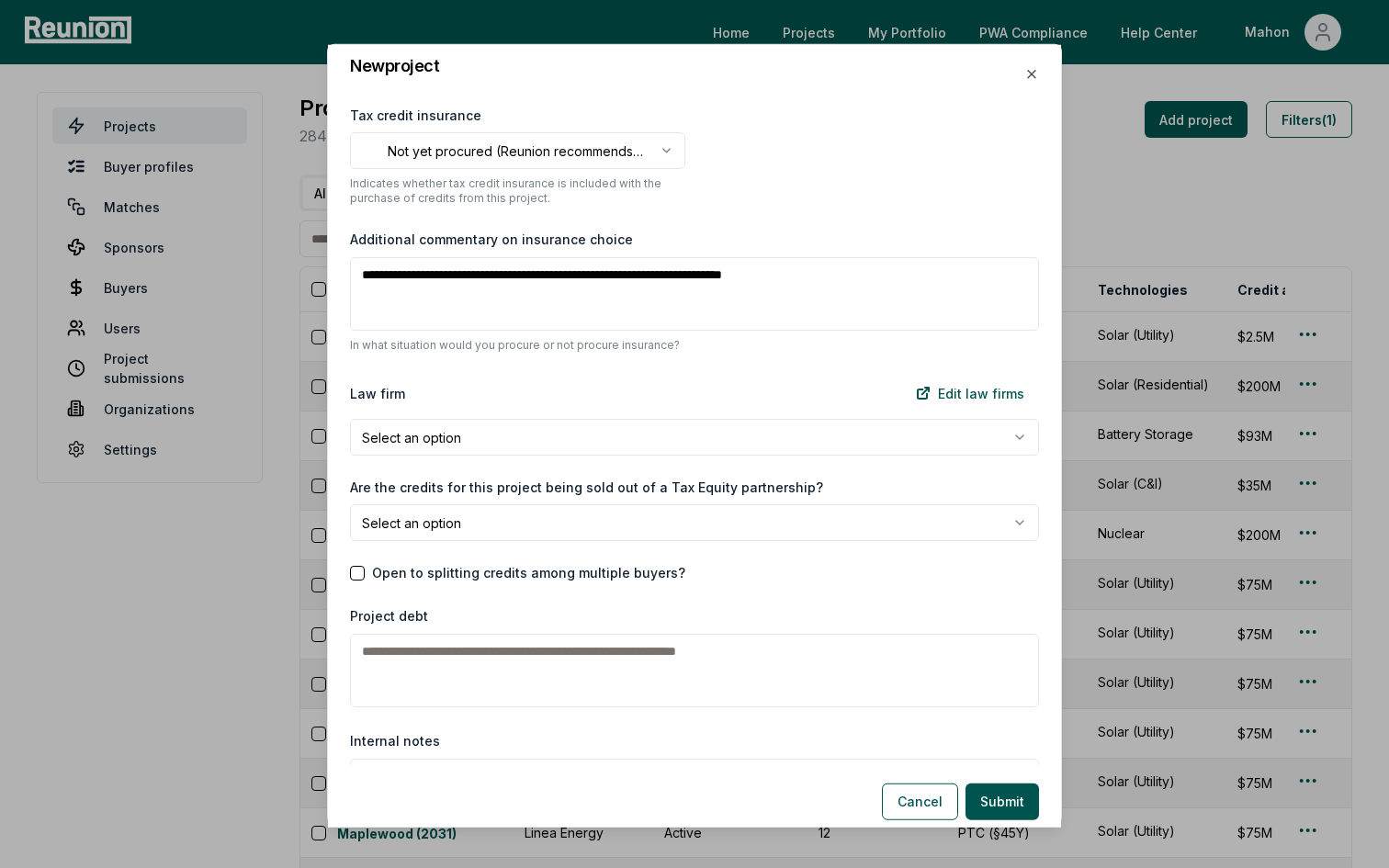 click on "Please visit us on your desktop We're working on making our marketplace mobile-friendly. For now, please visit [COMPANY] on a desktop computer. Home Projects My Portfolio PWA Compliance Help Center [NAME] Projects Buyer profiles Matches Sponsors Buyers Users Project submissions Organizations Settings Projects [NUMBER] credit amounts across [NUMBER] projects Add project Filters (1) All Visa ([YEAR]) Priority ([YEAR]) Priority ([YEAR]) Project Sponsor name Status Days in status Credit type Technologies Credit amount Internal notes PIS Fiscal year US state Credit year Last substantive update Created Lists Created by [NAME] ([YEAR]) [COMPANY] Active [NUMBER] ITC (§48) Solar (Utility) $[AMOUNT]M No step-up in basis but includes a 15% developer fee. [YEAR] [QUARTER] Calendar year [STATE] [YEAR] [DATE] [DATE] [NUMBER] [EMAIL] [PROJECT NAME] ([YEAR]) [COMPANY] Active [NUMBER] ITC (§48) Solar (Residential) $[AMOUNT]M [YEAR] [QUARTER], [YEAR] [QUARTER], [YEAR] [QUARTER], [YEAR] [QUARTER], [YEAR] [QUARTER], [YEAR] [QUARTER], [YEAR] [QUARTER], [YEAR] [QUARTER] Calendar year [YEAR] [DATE] [DATE] [NUMBER] [EMAIL]" at bounding box center (694, 7213) 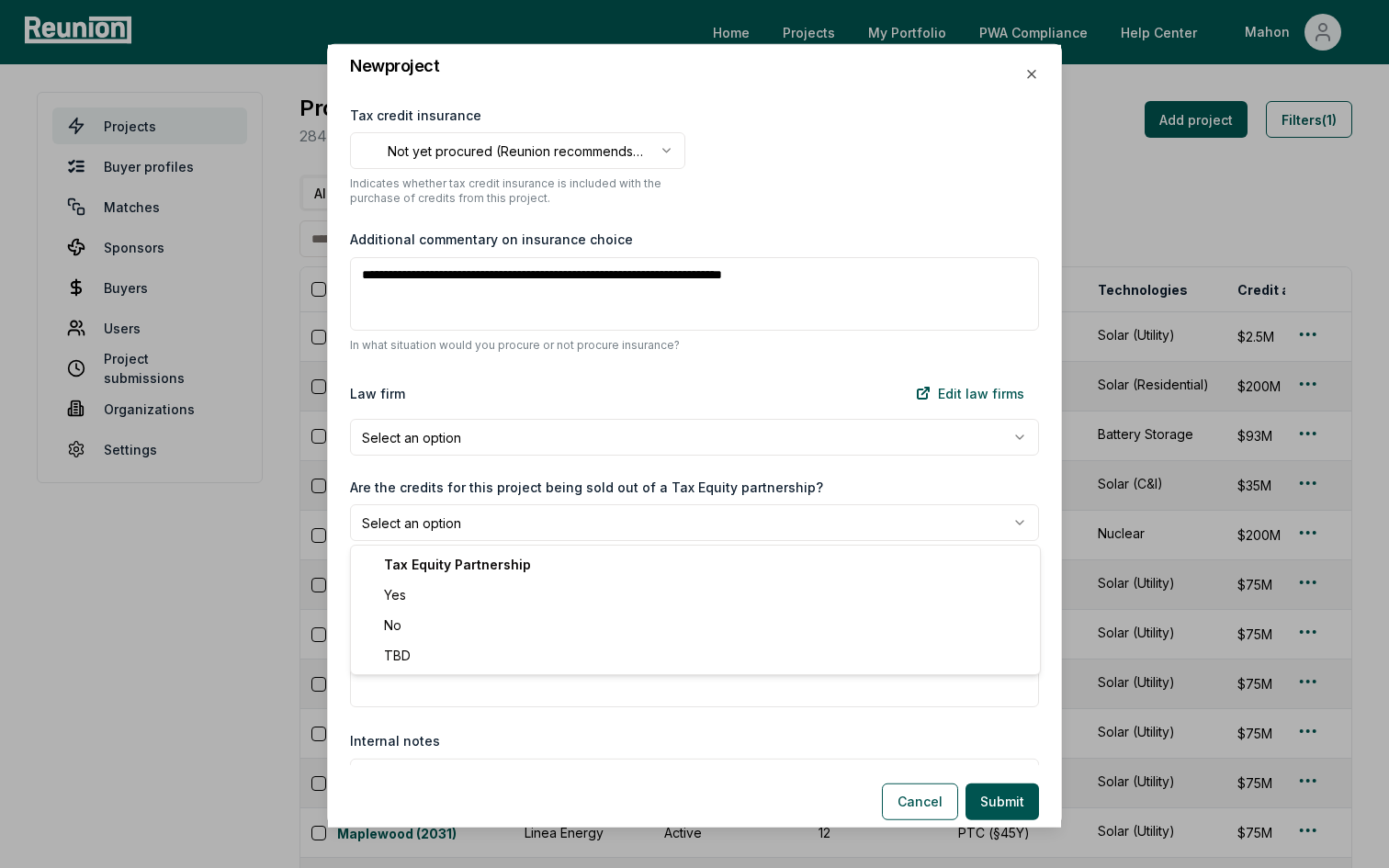 click on "Please visit us on your desktop We're working on making our marketplace mobile-friendly. For now, please visit [COMPANY] on a desktop computer. Home Projects My Portfolio PWA Compliance Help Center [NAME] Projects Buyer profiles Matches Sponsors Buyers Users Project submissions Organizations Settings Projects [NUMBER] credit amounts across [NUMBER] projects Add project Filters (1) All Visa ([YEAR]) Priority ([YEAR]) Priority ([YEAR]) Project Sponsor name Status Days in status Credit type Technologies Credit amount Internal notes PIS Fiscal year US state Credit year Last substantive update Created Lists Created by [NAME] ([YEAR]) [COMPANY] Active [NUMBER] ITC (§48) Solar (Utility) $[AMOUNT]M No step-up in basis but includes a 15% developer fee. [YEAR] [QUARTER] Calendar year [STATE] [YEAR] [DATE] [DATE] [NUMBER] [EMAIL] [PROJECT NAME] ([YEAR]) [COMPANY] Active [NUMBER] ITC (§48) Solar (Residential) $[AMOUNT]M [YEAR] [QUARTER], [YEAR] [QUARTER], [YEAR] [QUARTER], [YEAR] [QUARTER], [YEAR] [QUARTER], [YEAR] [QUARTER], [YEAR] [QUARTER], [YEAR] [QUARTER] Calendar year [YEAR] [DATE] [DATE] [NUMBER] [EMAIL]" at bounding box center (694, 7213) 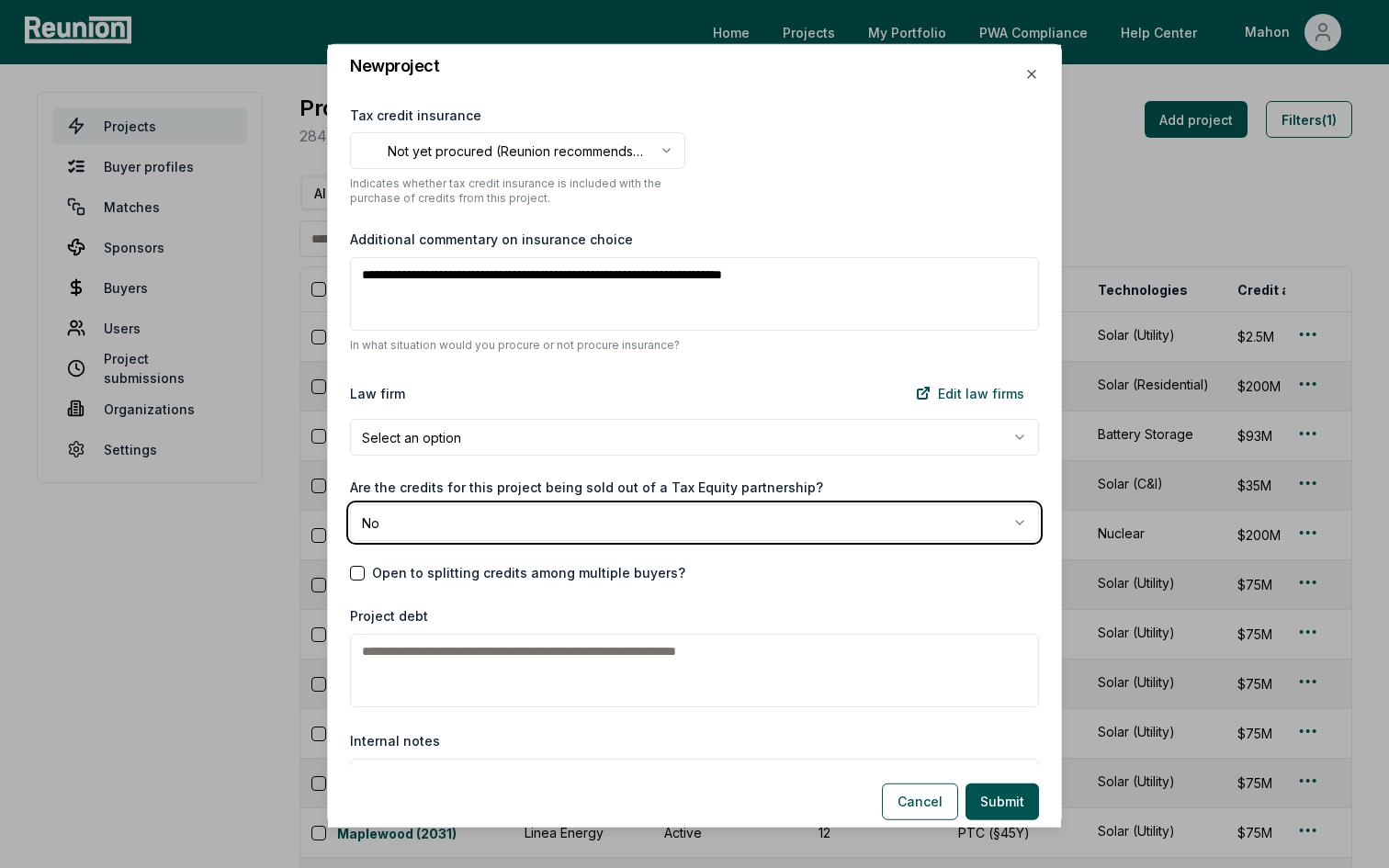 scroll, scrollTop: 2467, scrollLeft: 0, axis: vertical 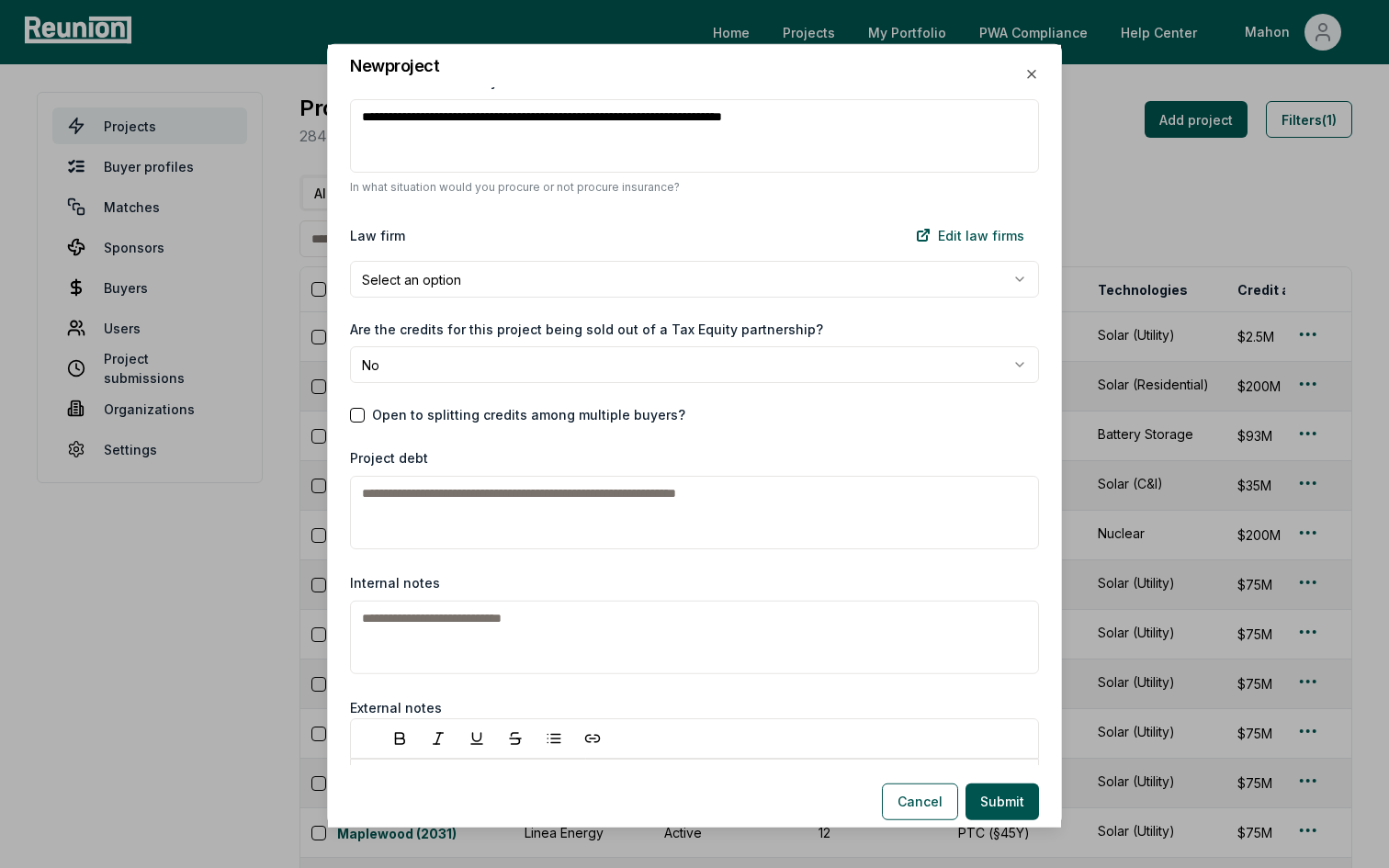 click on "Project debt" at bounding box center (694, 513) 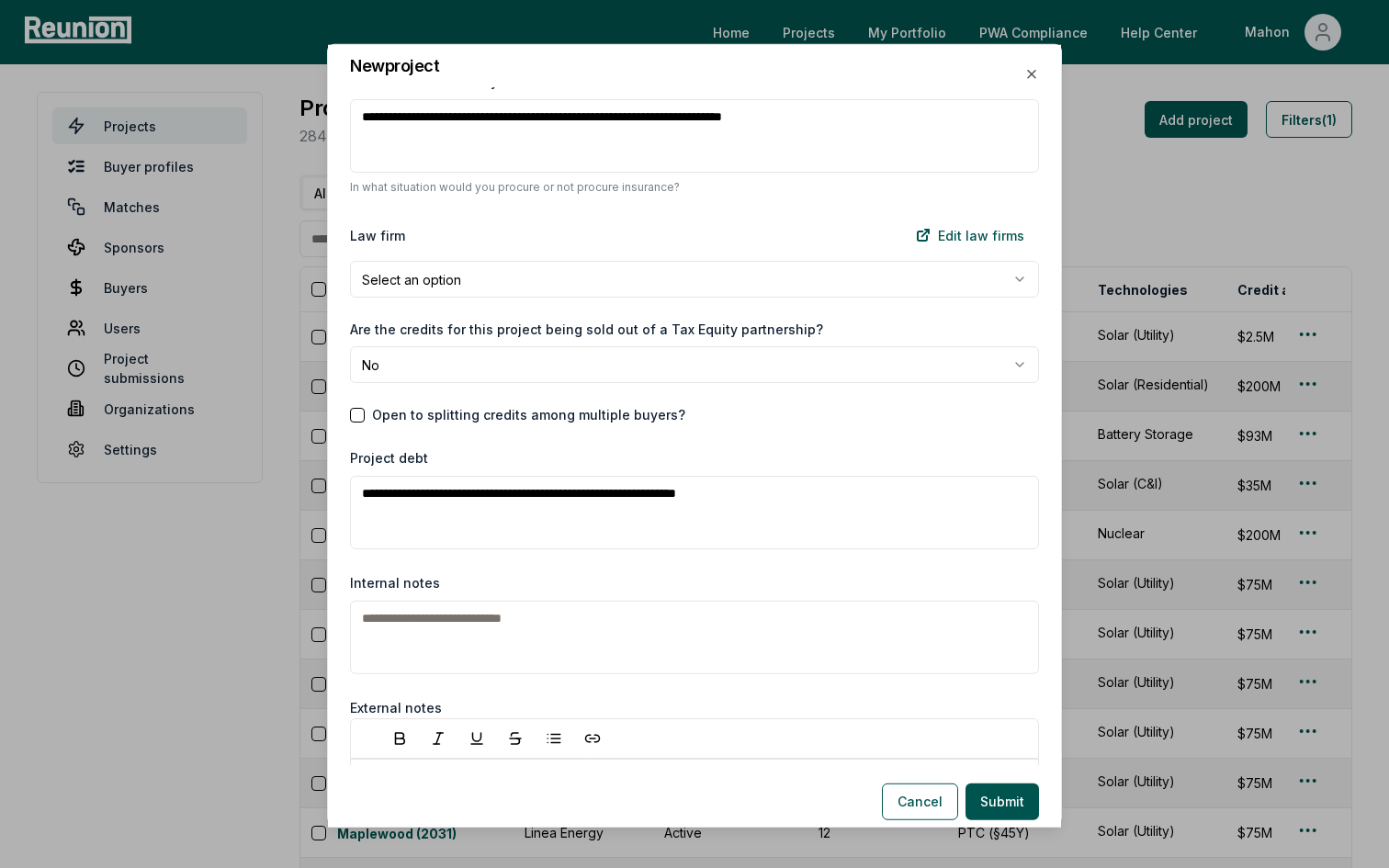 click on "**********" at bounding box center [694, 513] 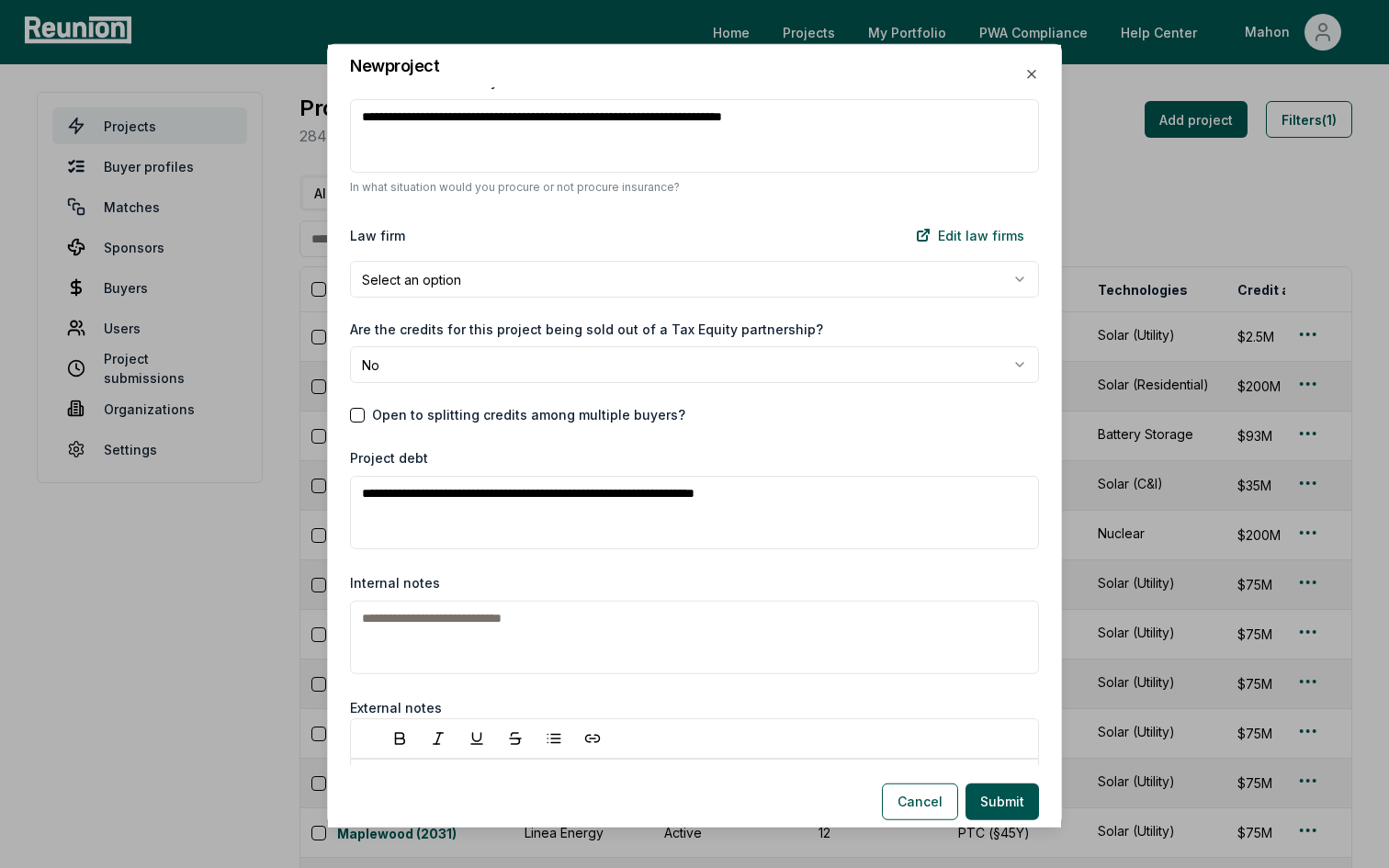 click on "**********" at bounding box center [694, 513] 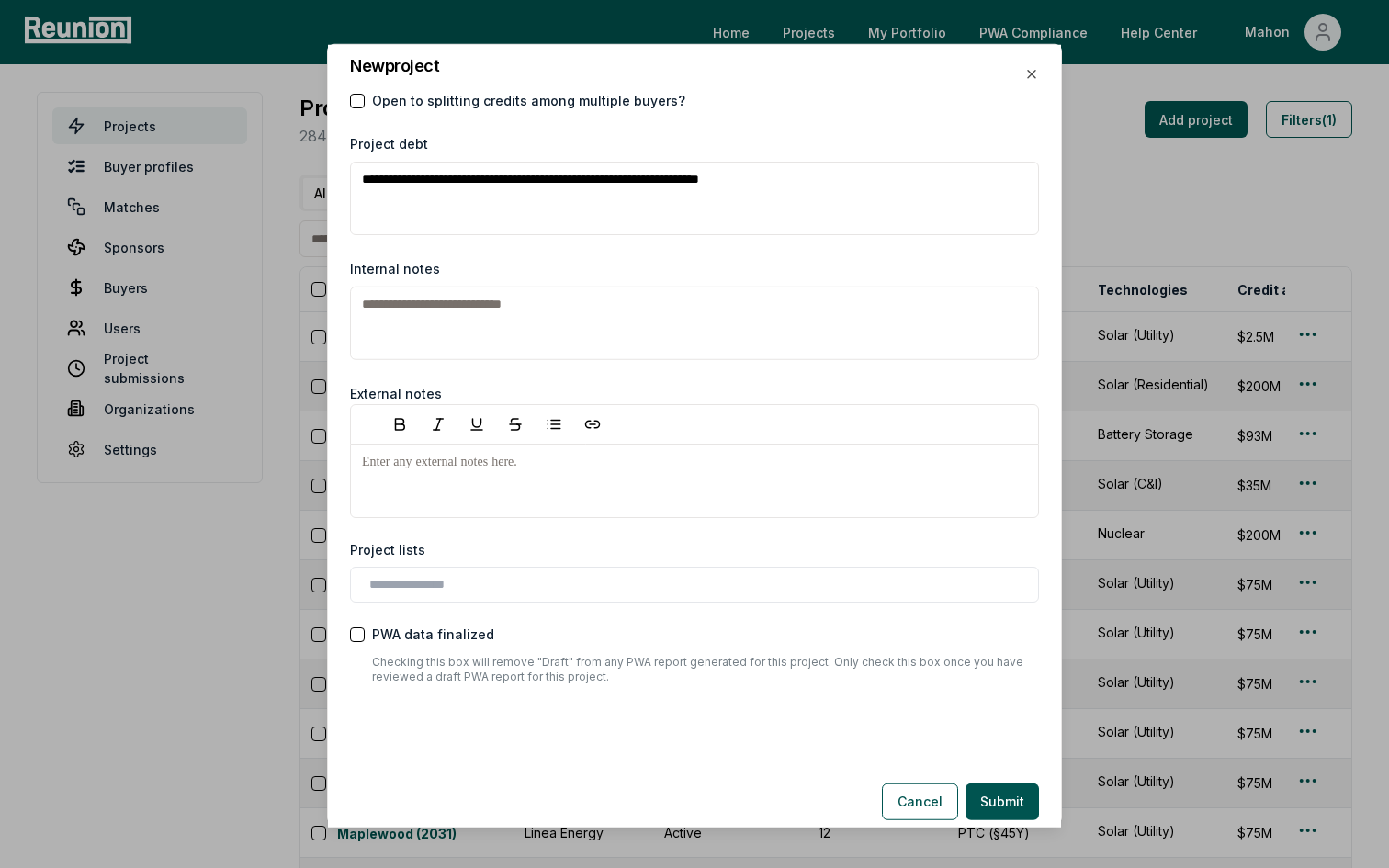 scroll, scrollTop: 2781, scrollLeft: 0, axis: vertical 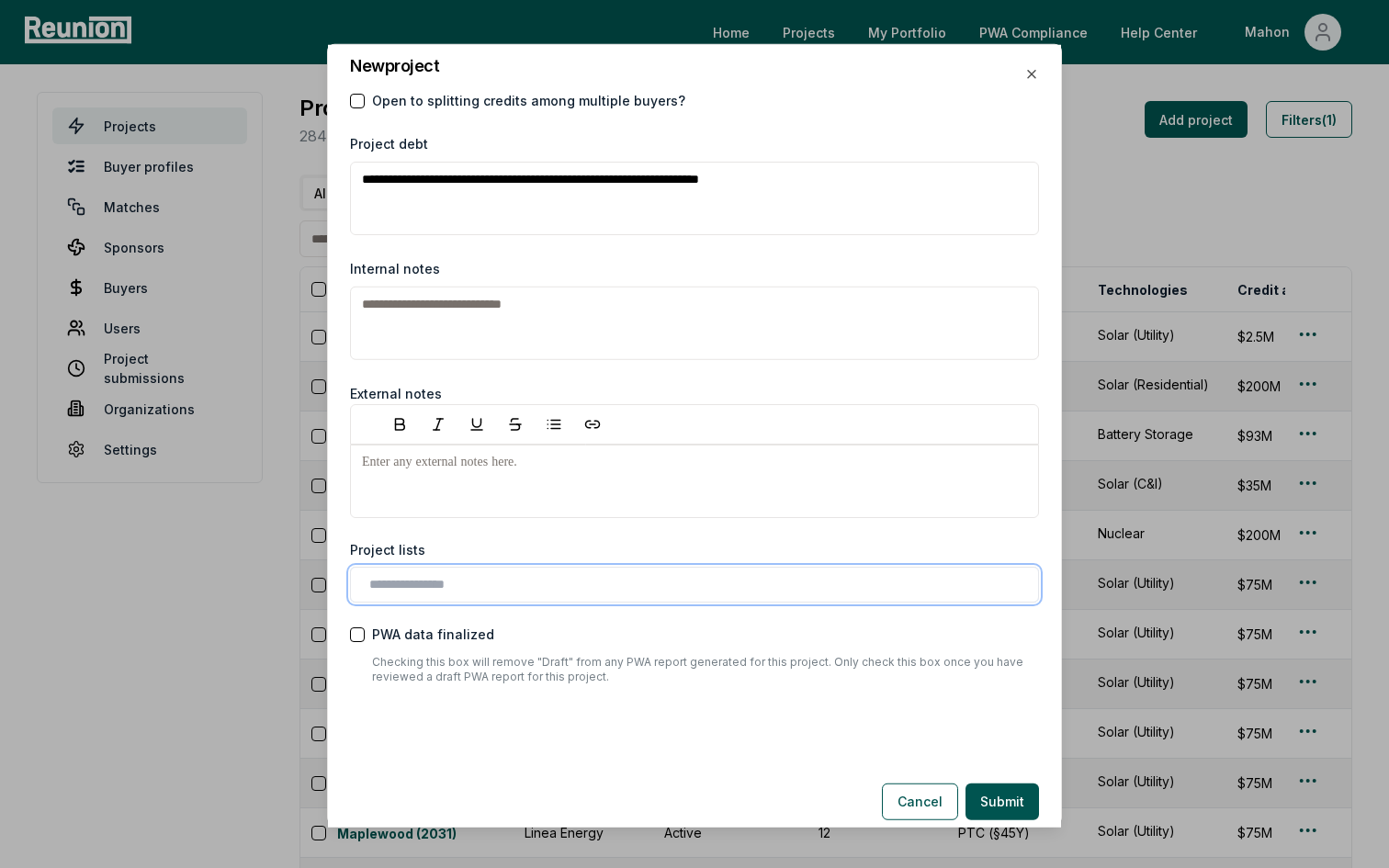 click at bounding box center [698, 584] 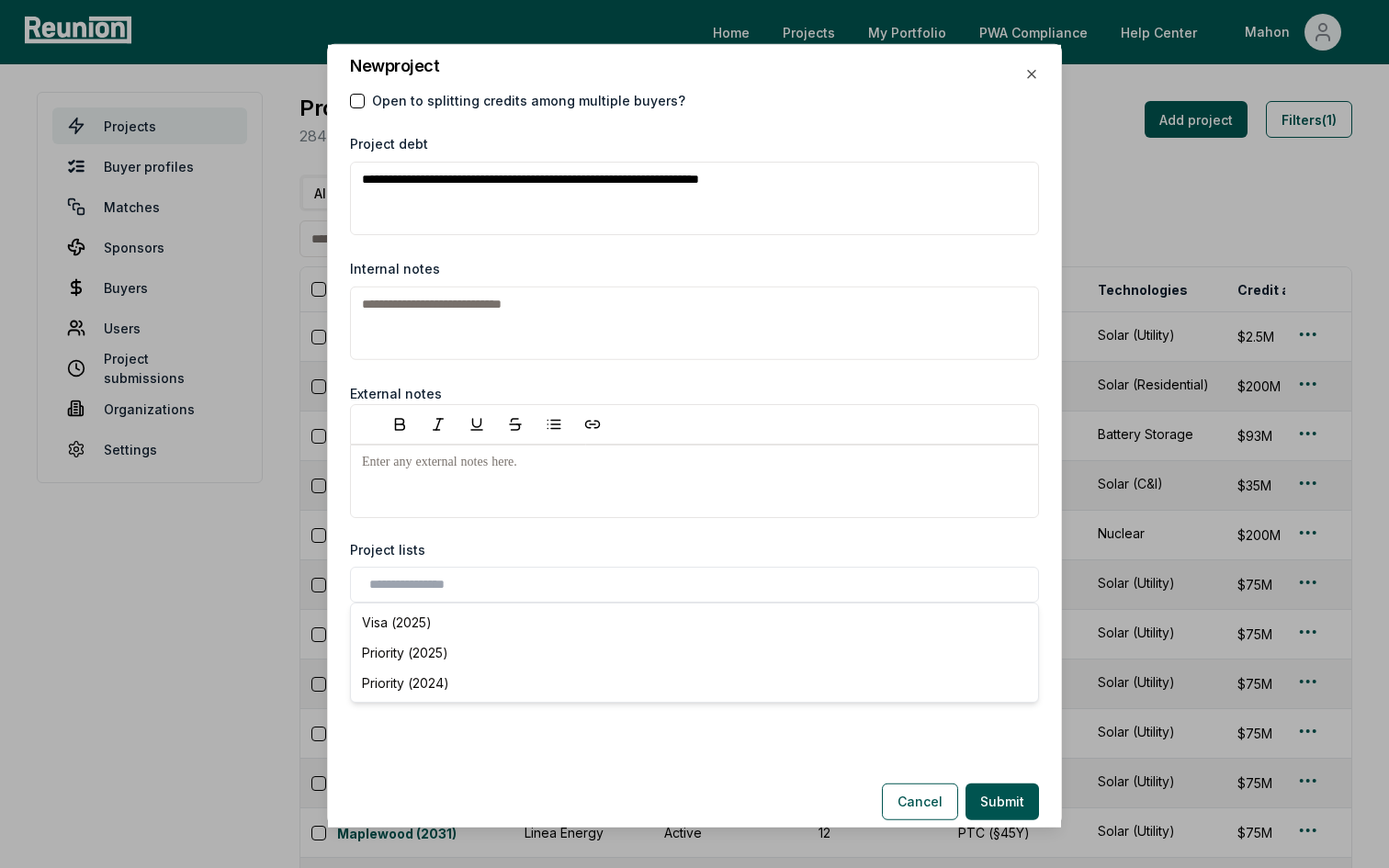 click on "Cancel Submit" at bounding box center [694, 796] 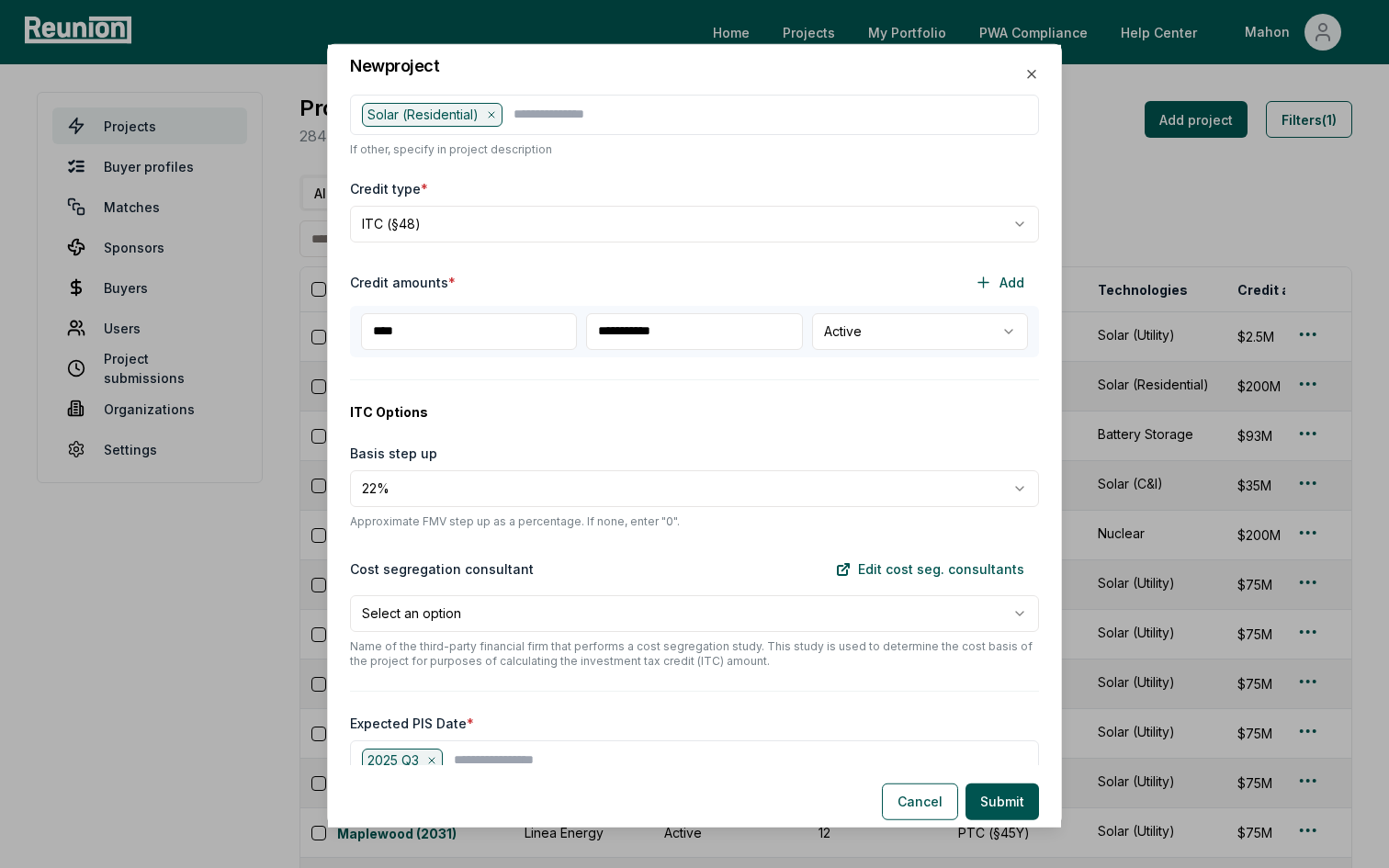 scroll, scrollTop: 0, scrollLeft: 0, axis: both 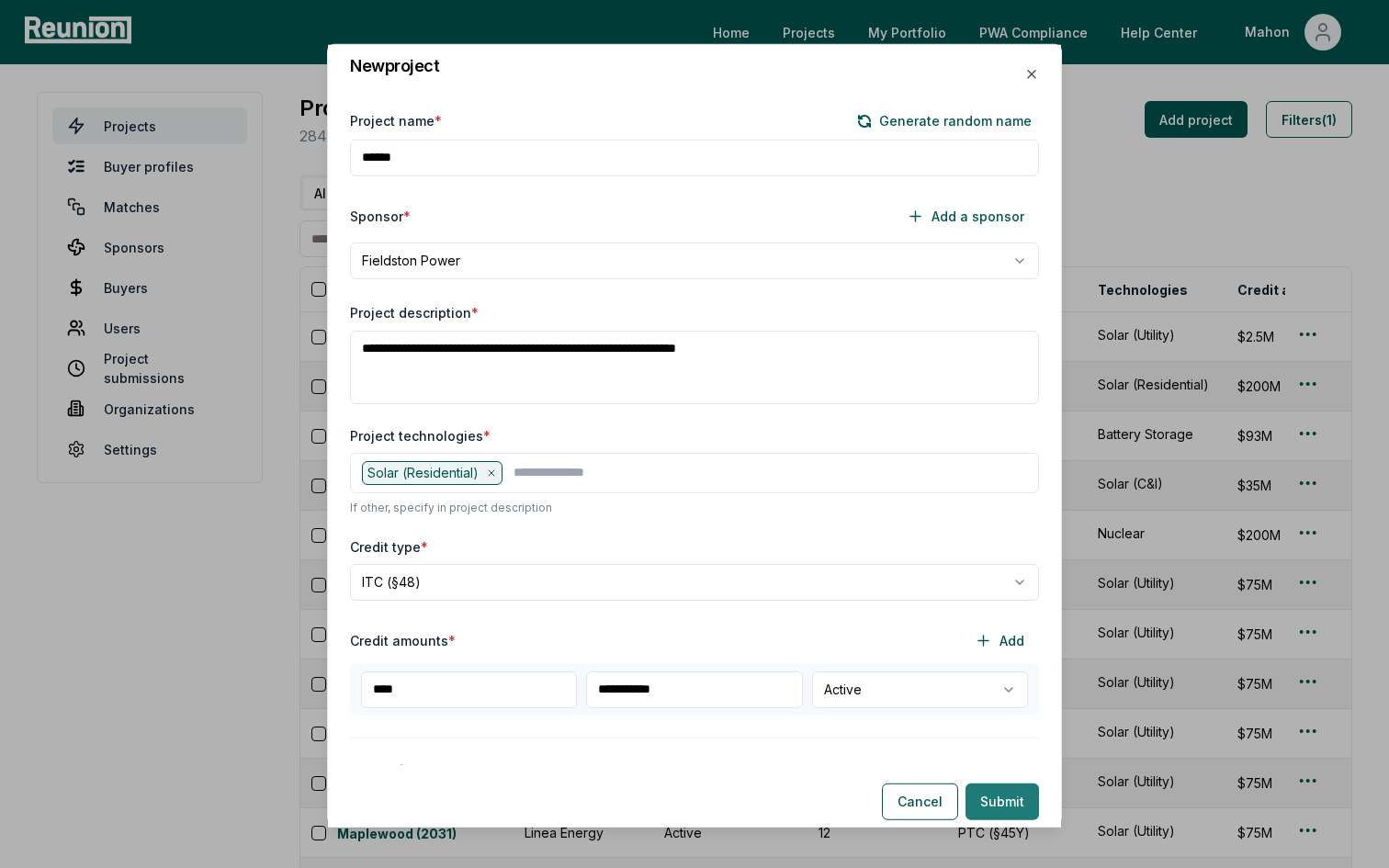 click on "Submit" at bounding box center (1002, 802) 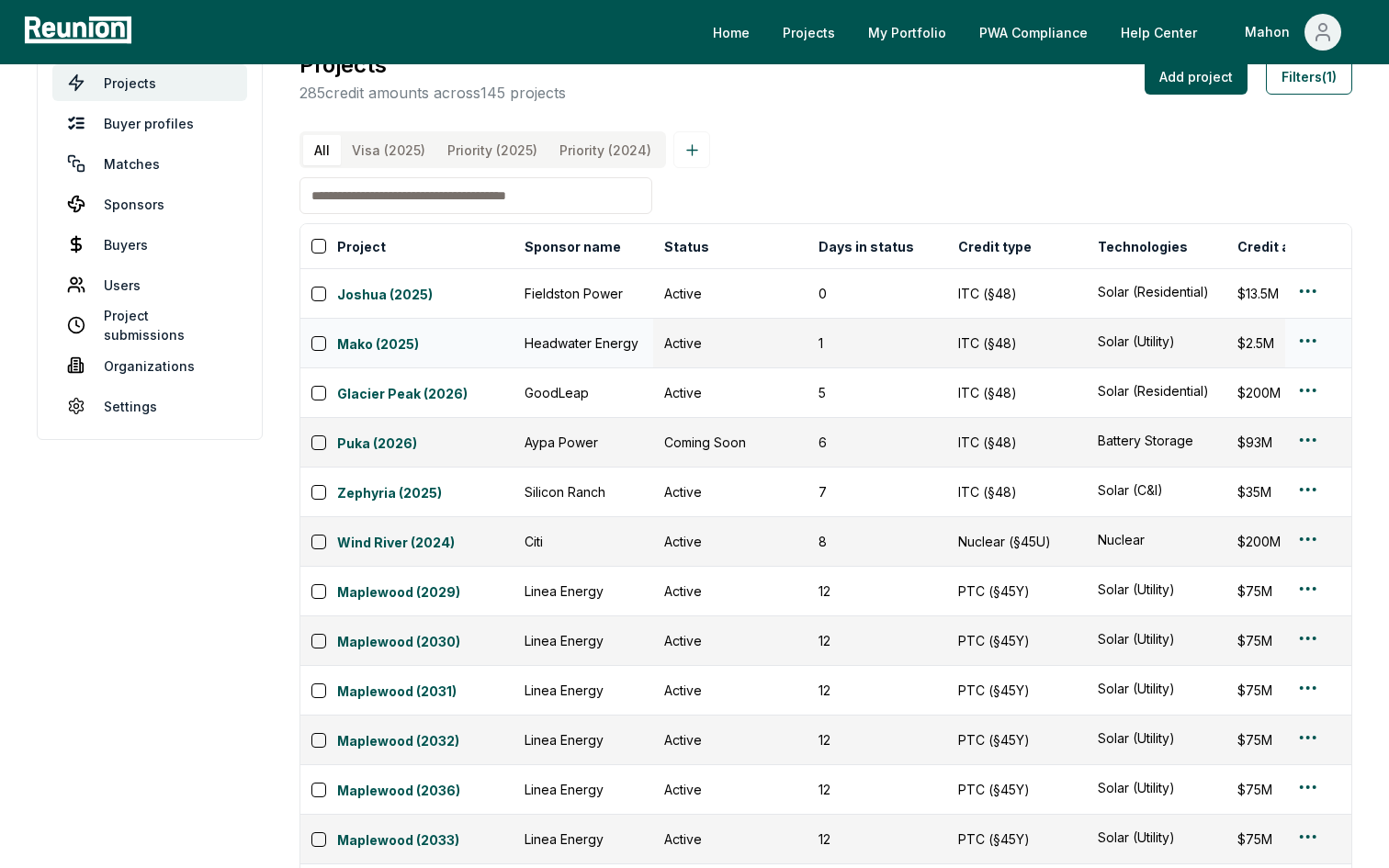 scroll, scrollTop: 0, scrollLeft: 0, axis: both 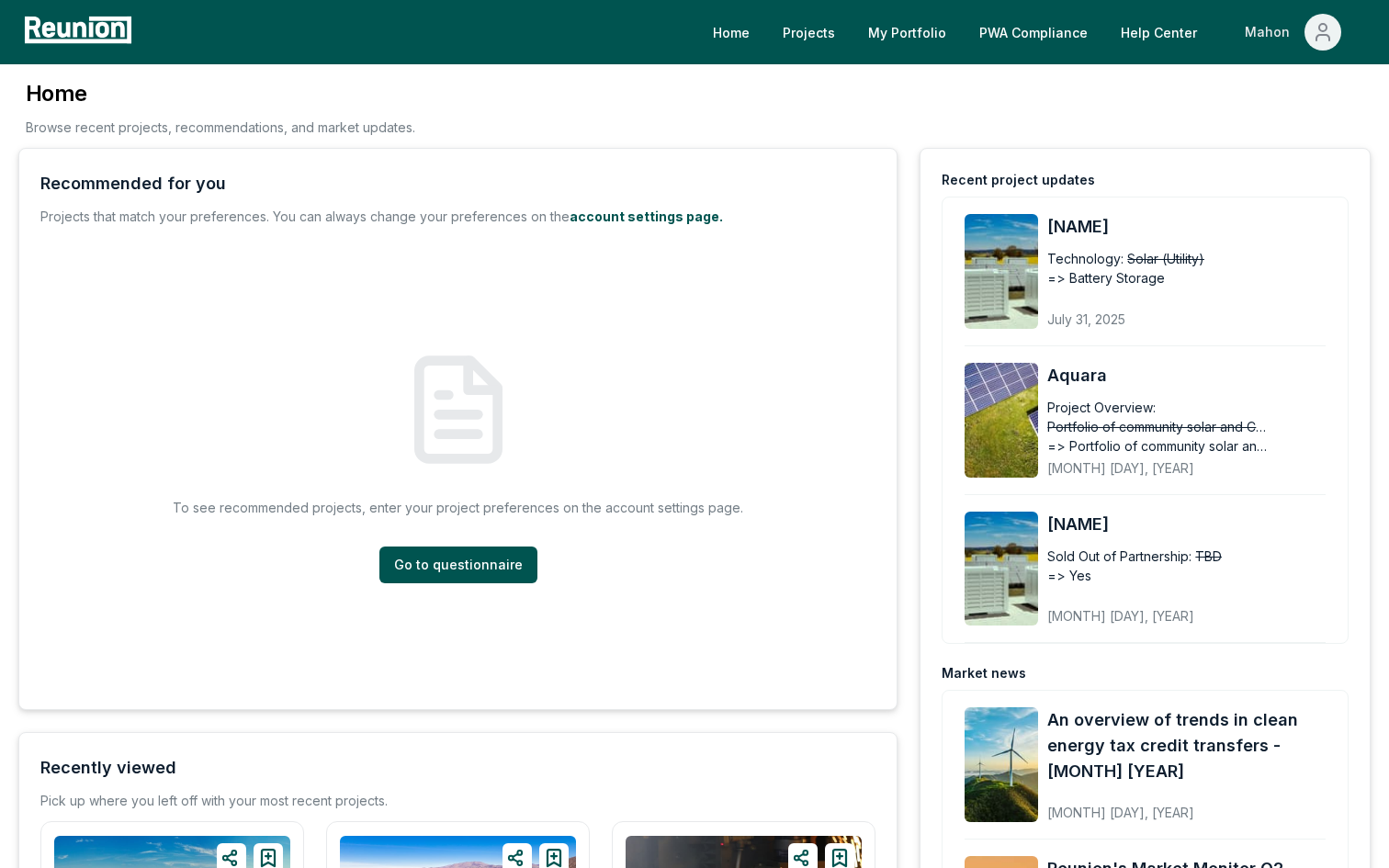 click on "Mahon" at bounding box center [1270, 32] 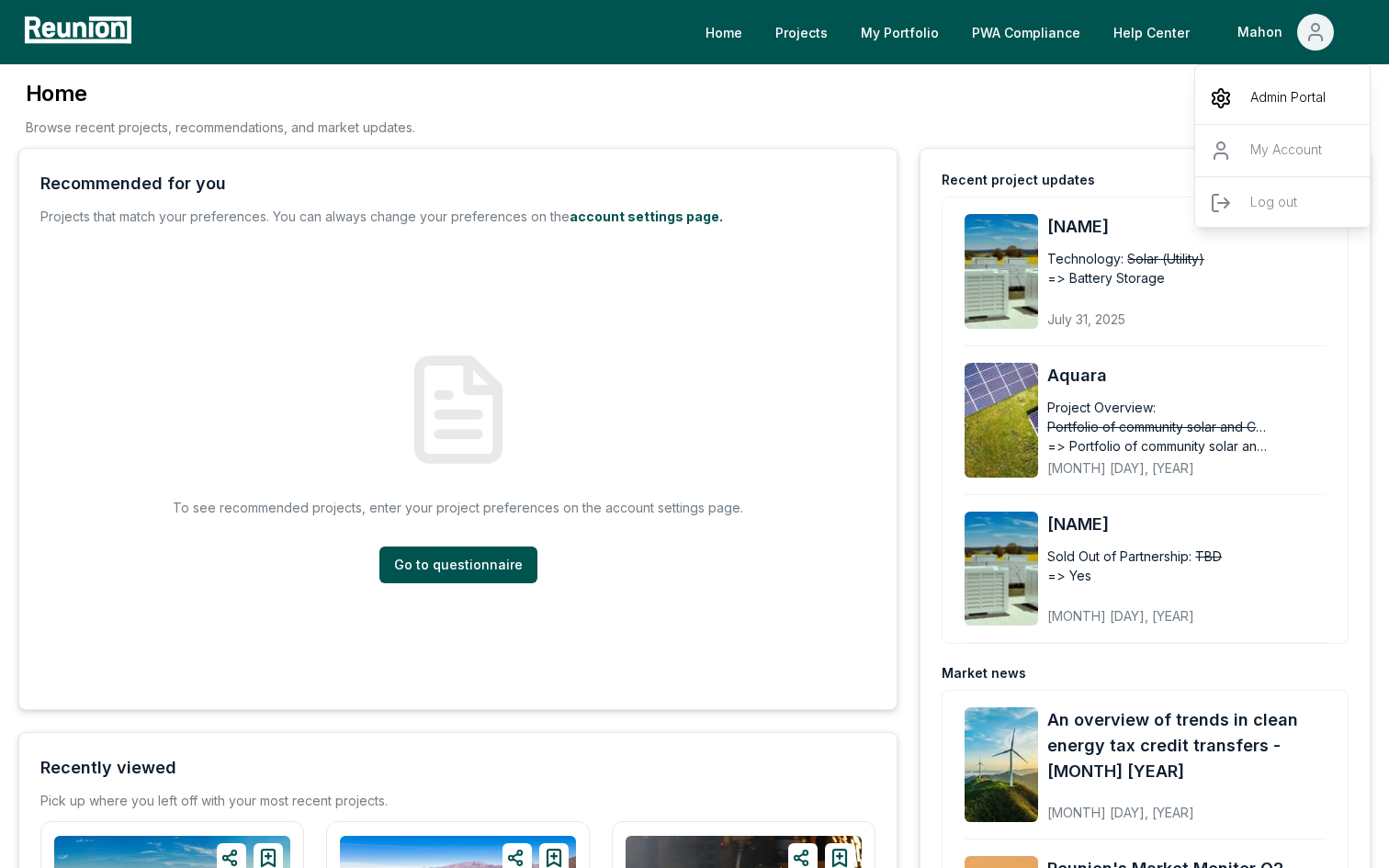 click on "Admin Portal" at bounding box center (1283, 98) 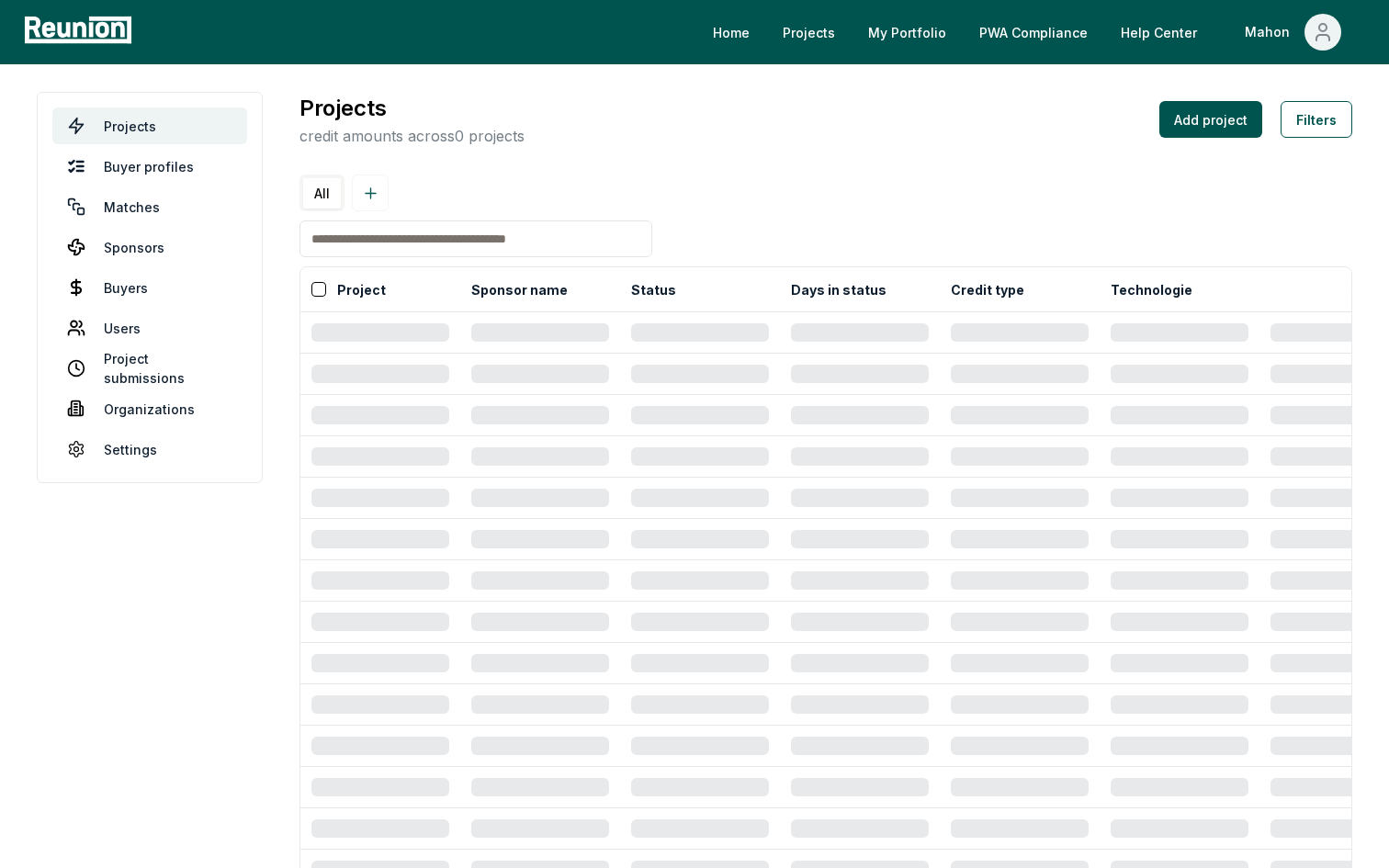 scroll, scrollTop: 0, scrollLeft: 0, axis: both 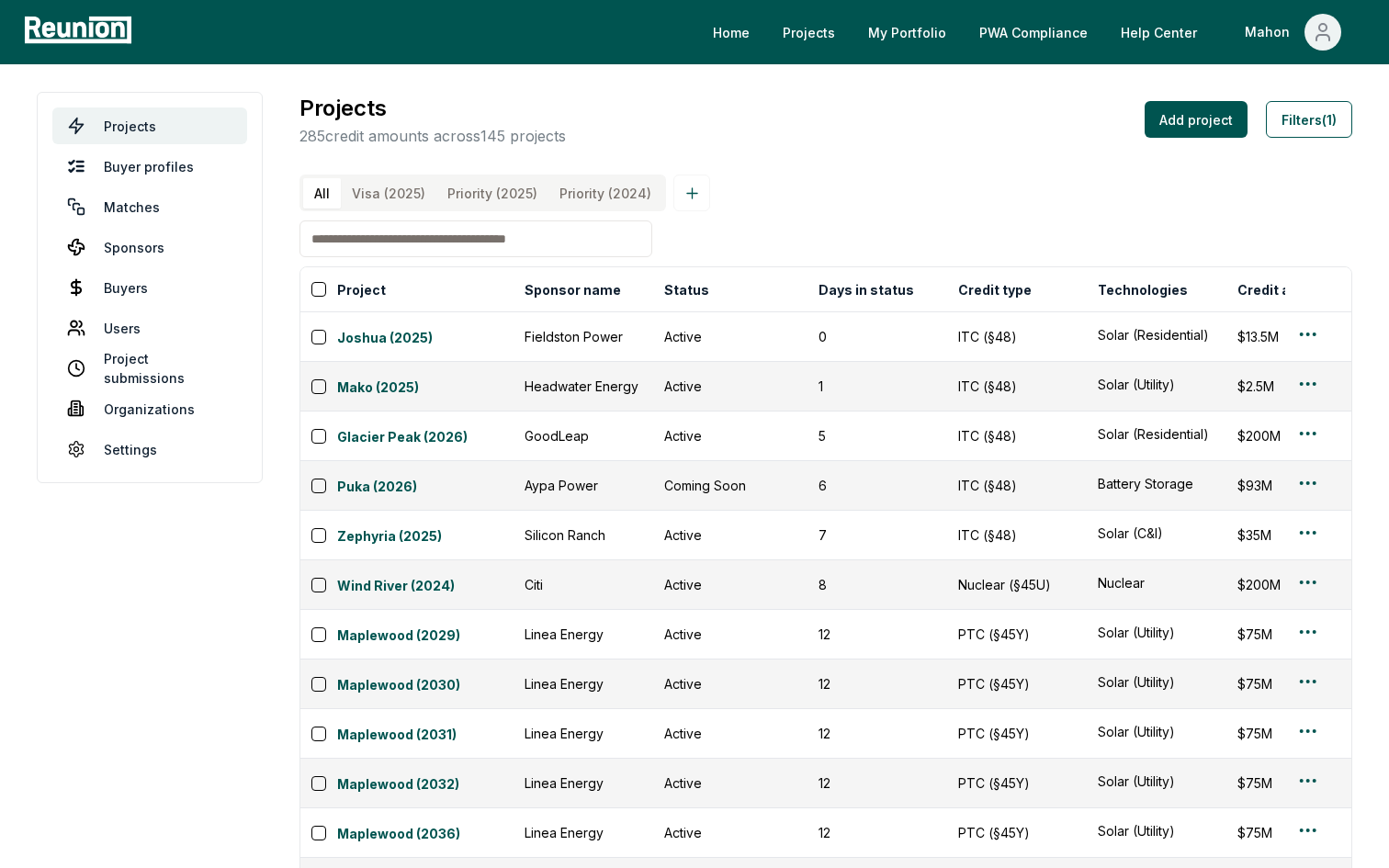click at bounding box center (476, 239) 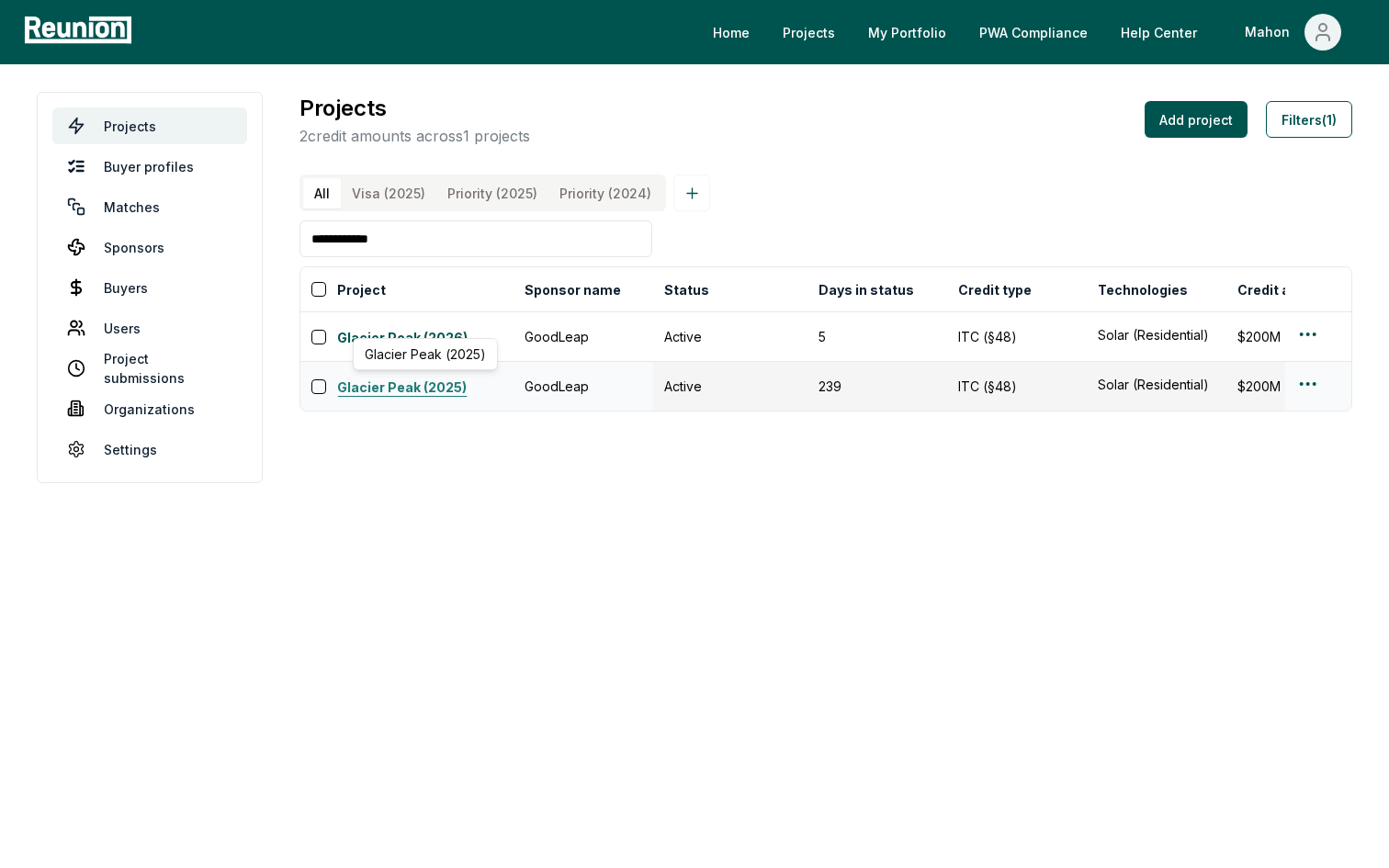 click on "Glacier Peak (2025)" at bounding box center [425, 389] 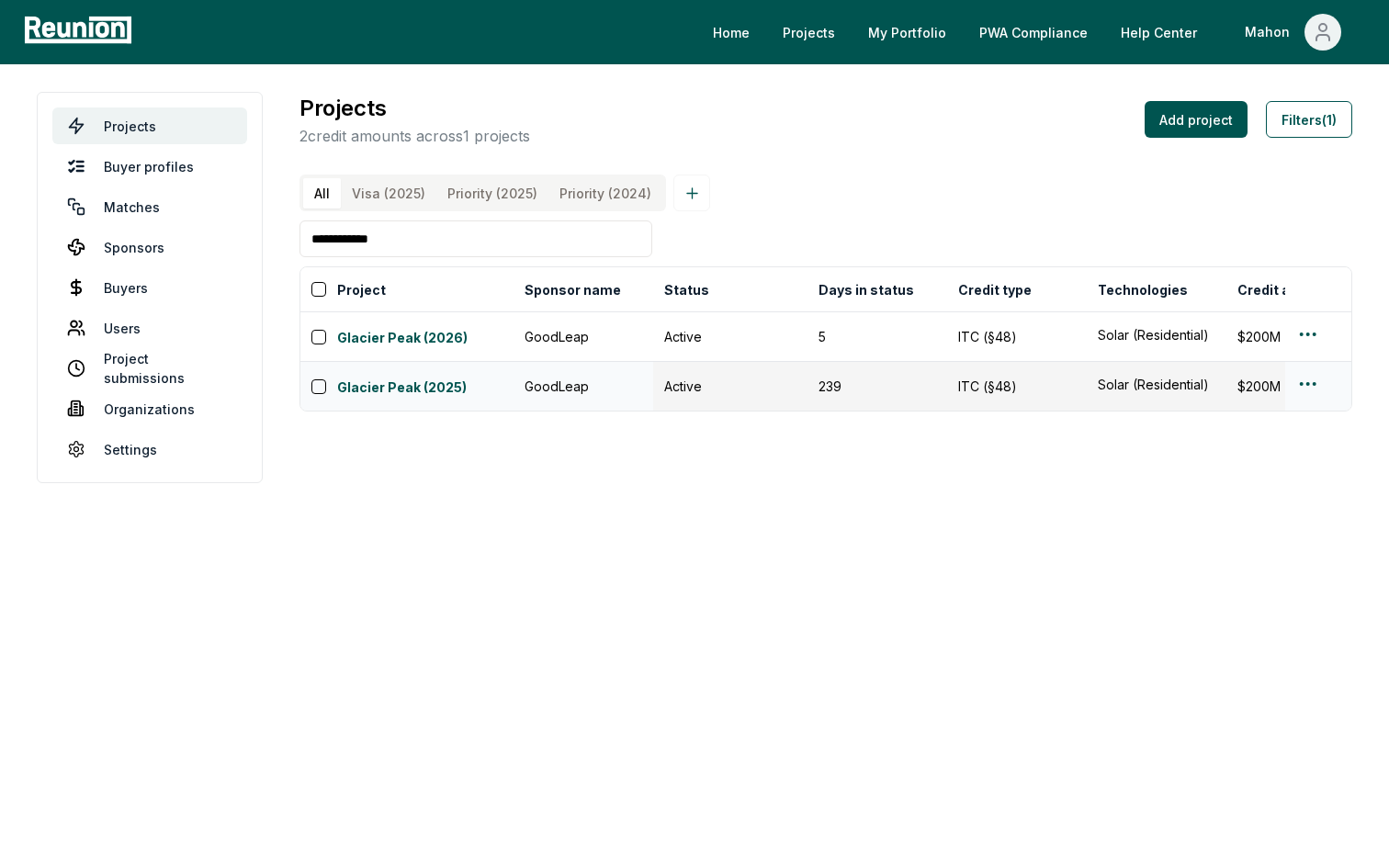 drag, startPoint x: 460, startPoint y: 221, endPoint x: 432, endPoint y: 242, distance: 35 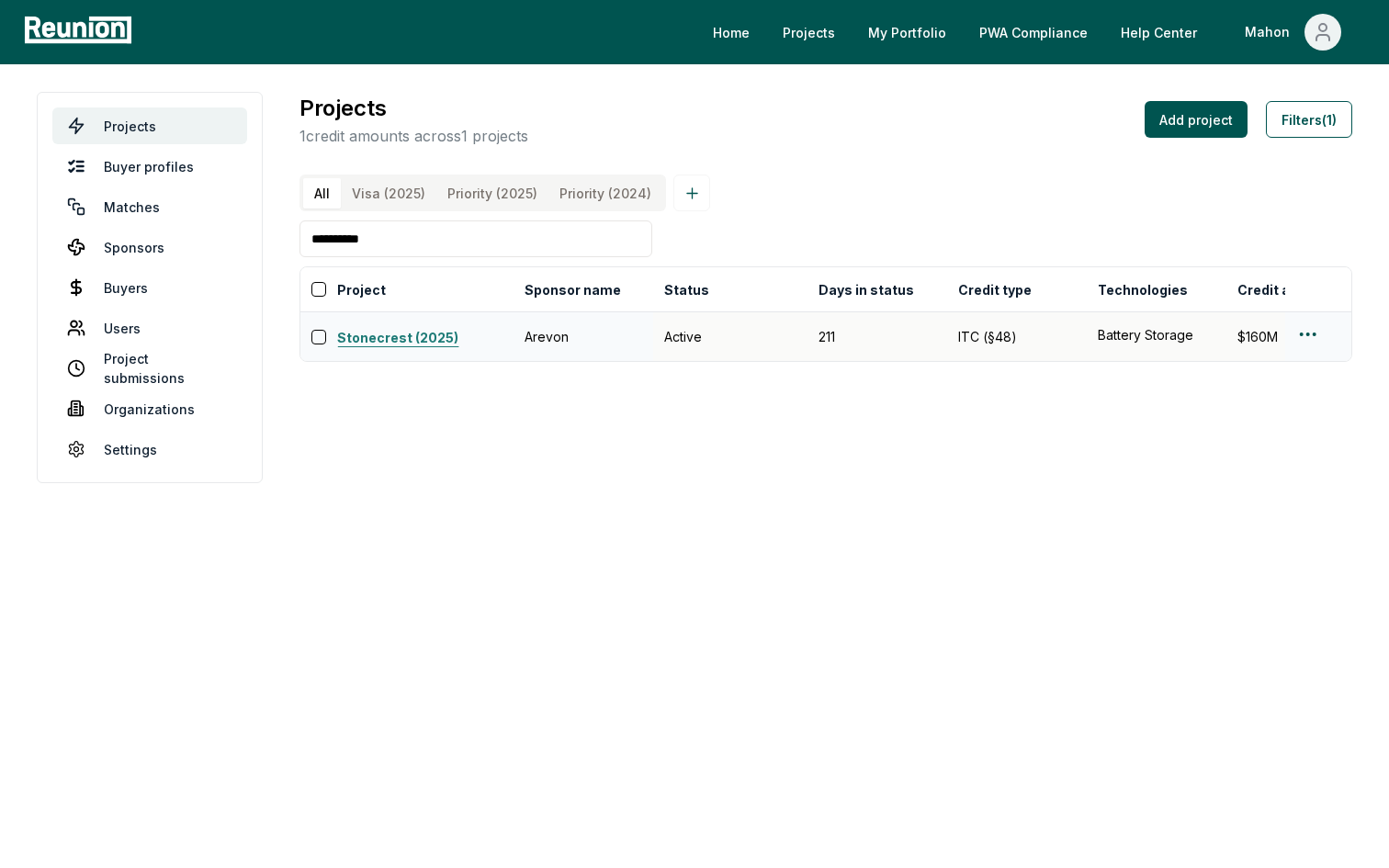 click on "Stonecrest (2025)" at bounding box center (425, 339) 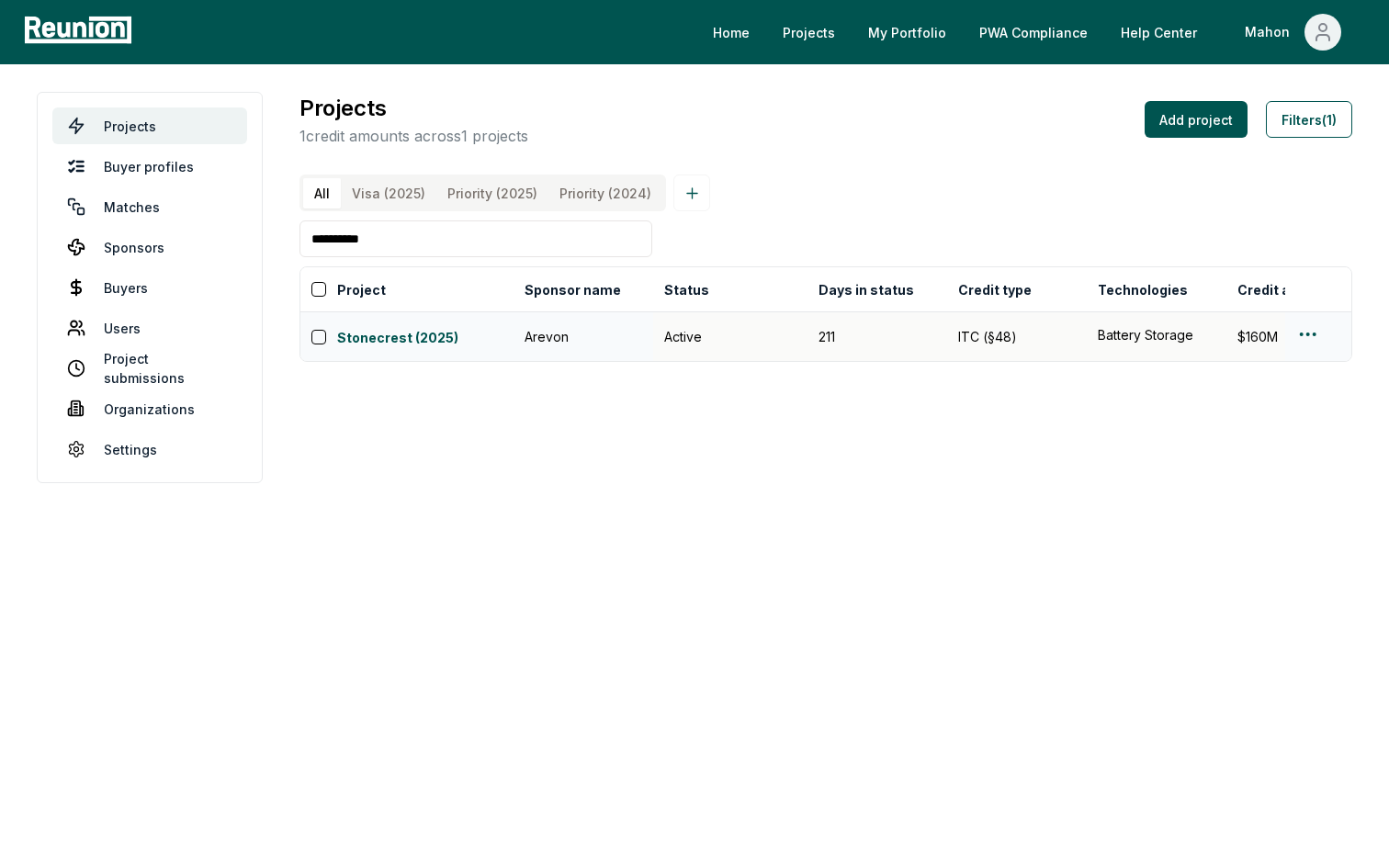 drag, startPoint x: 470, startPoint y: 247, endPoint x: 286, endPoint y: 242, distance: 184.06792 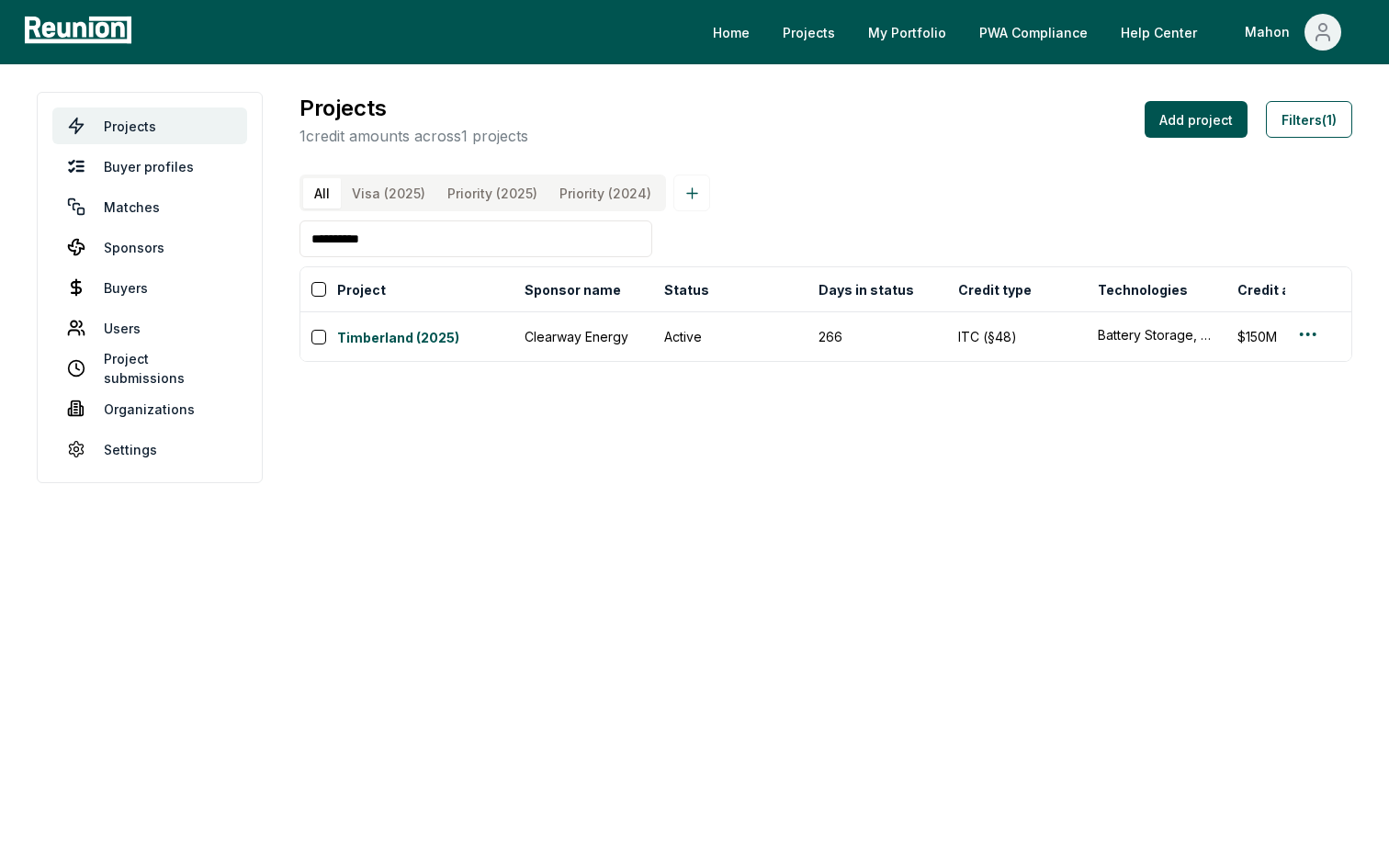 drag, startPoint x: 429, startPoint y: 233, endPoint x: 266, endPoint y: 231, distance: 163.01227 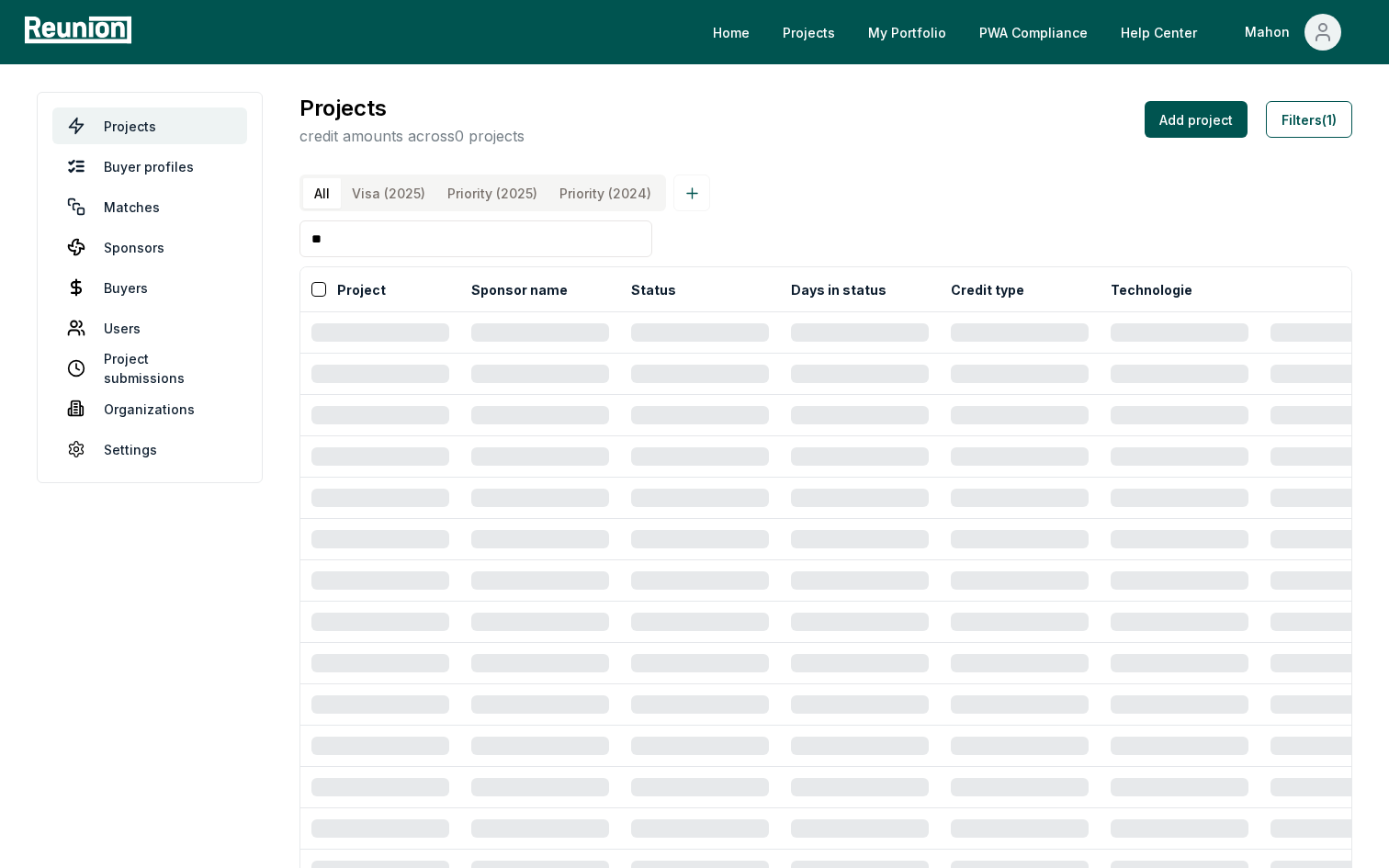 type on "*" 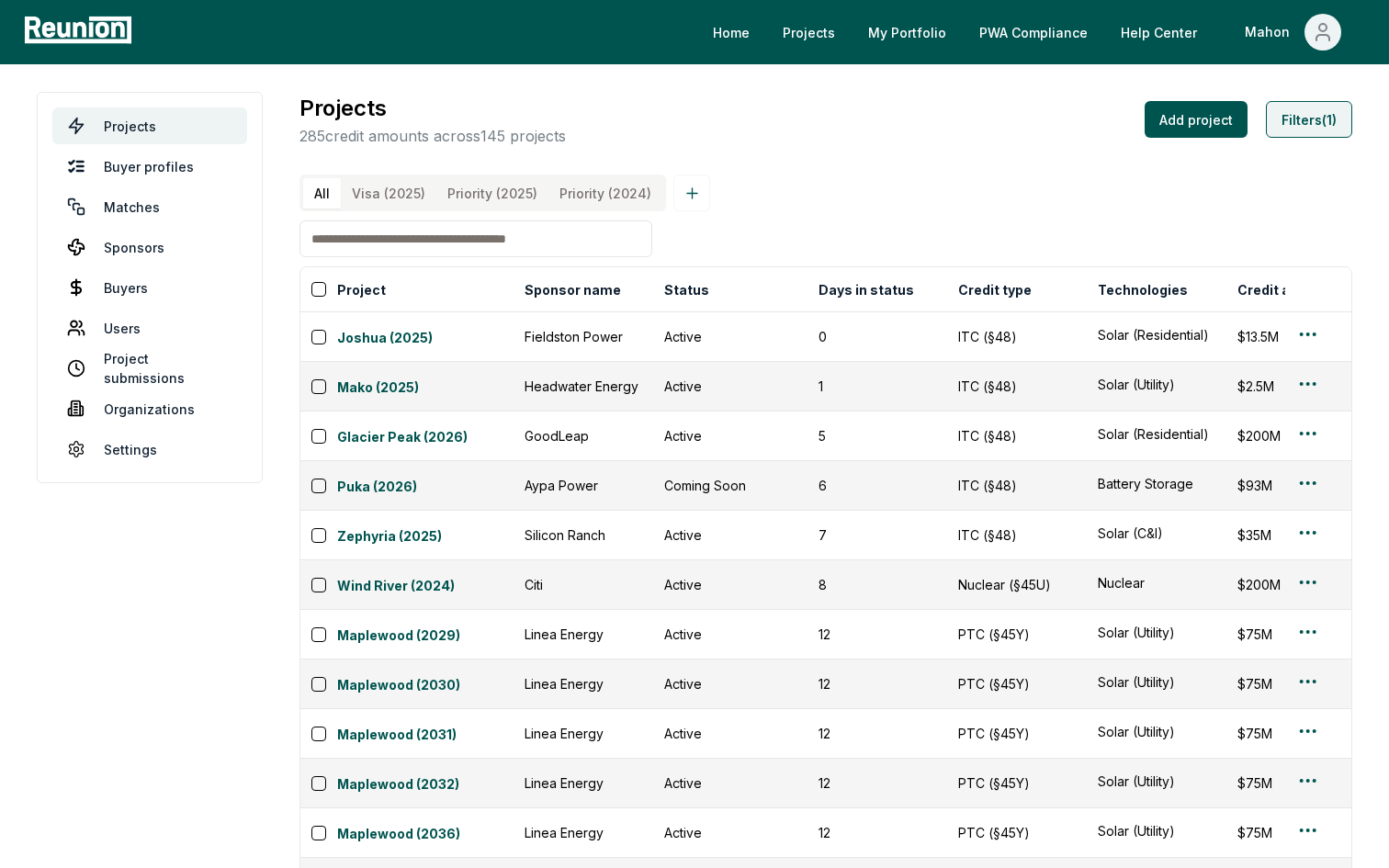click on "Filters  (1)" at bounding box center [1309, 119] 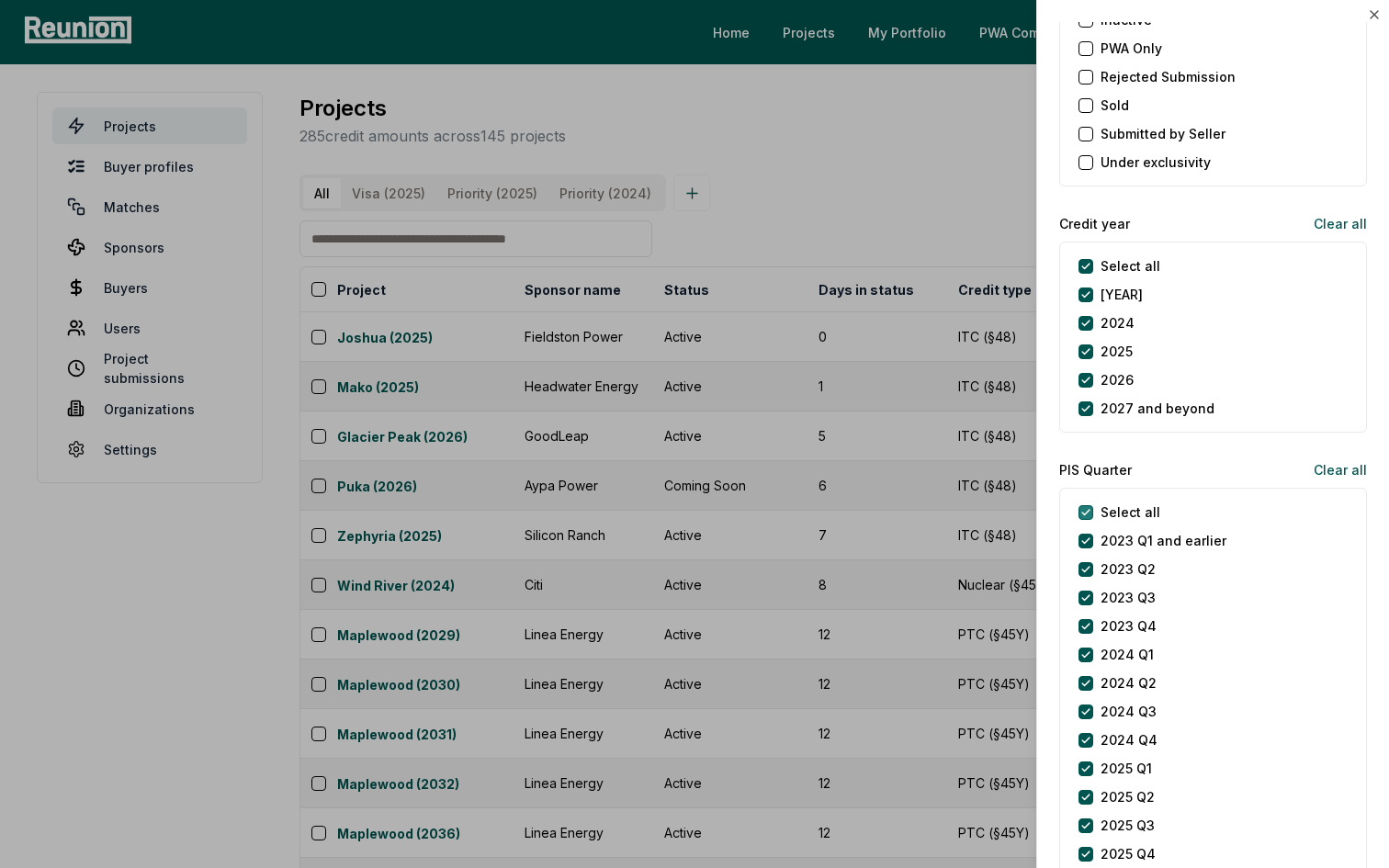 scroll, scrollTop: 2107, scrollLeft: 0, axis: vertical 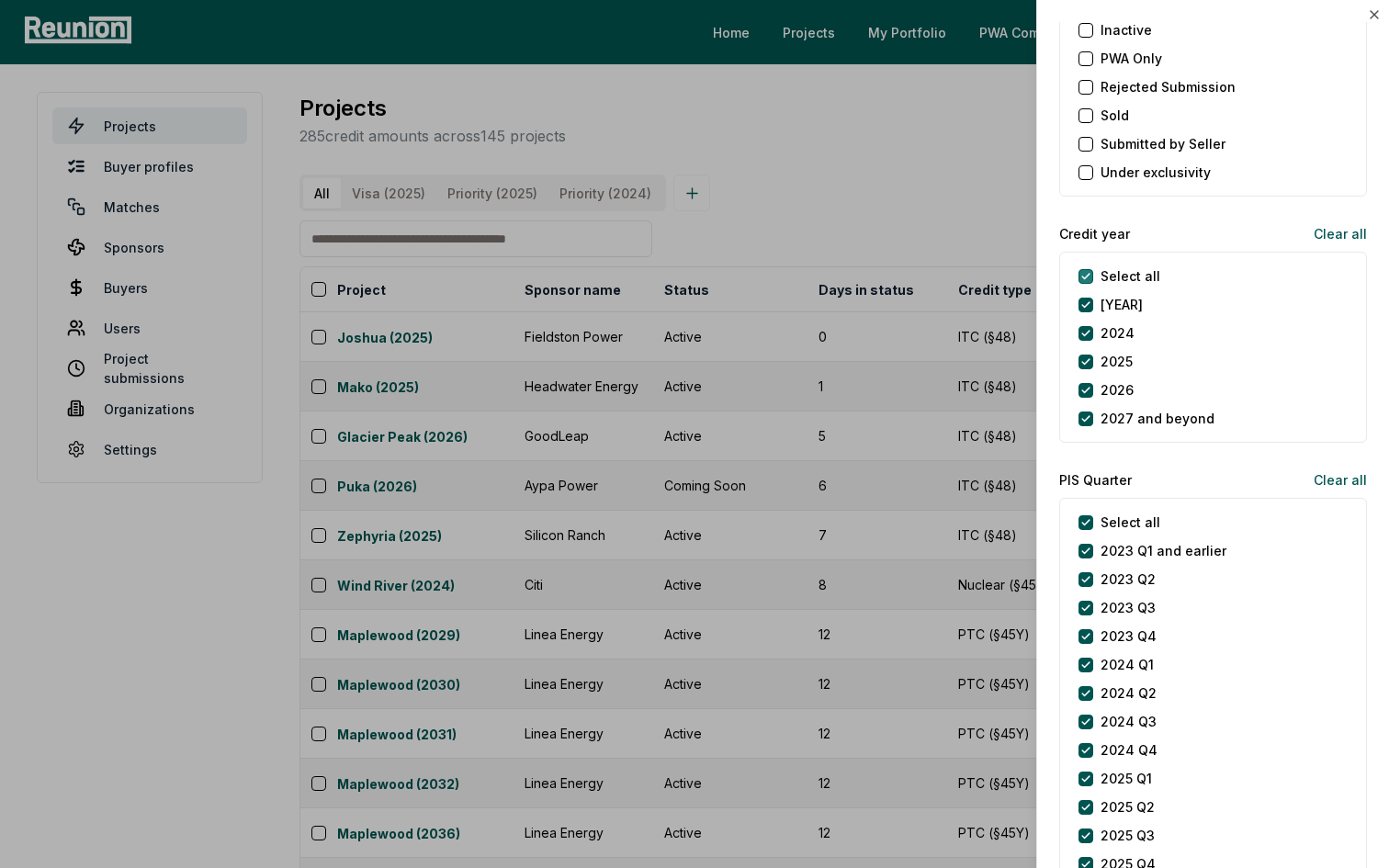 click on "Select all" at bounding box center (1086, 276) 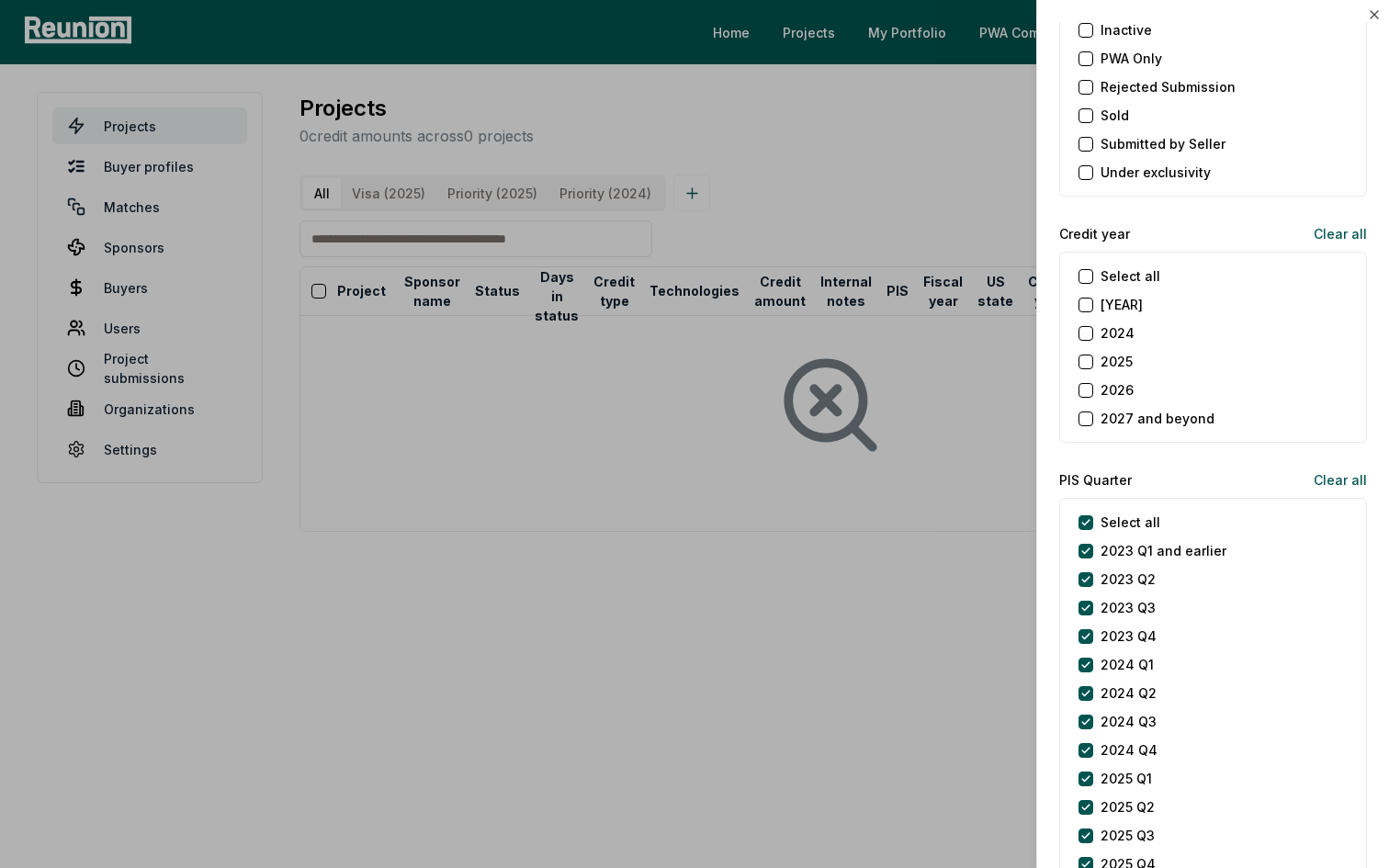 click on "2025" at bounding box center (1086, 362) 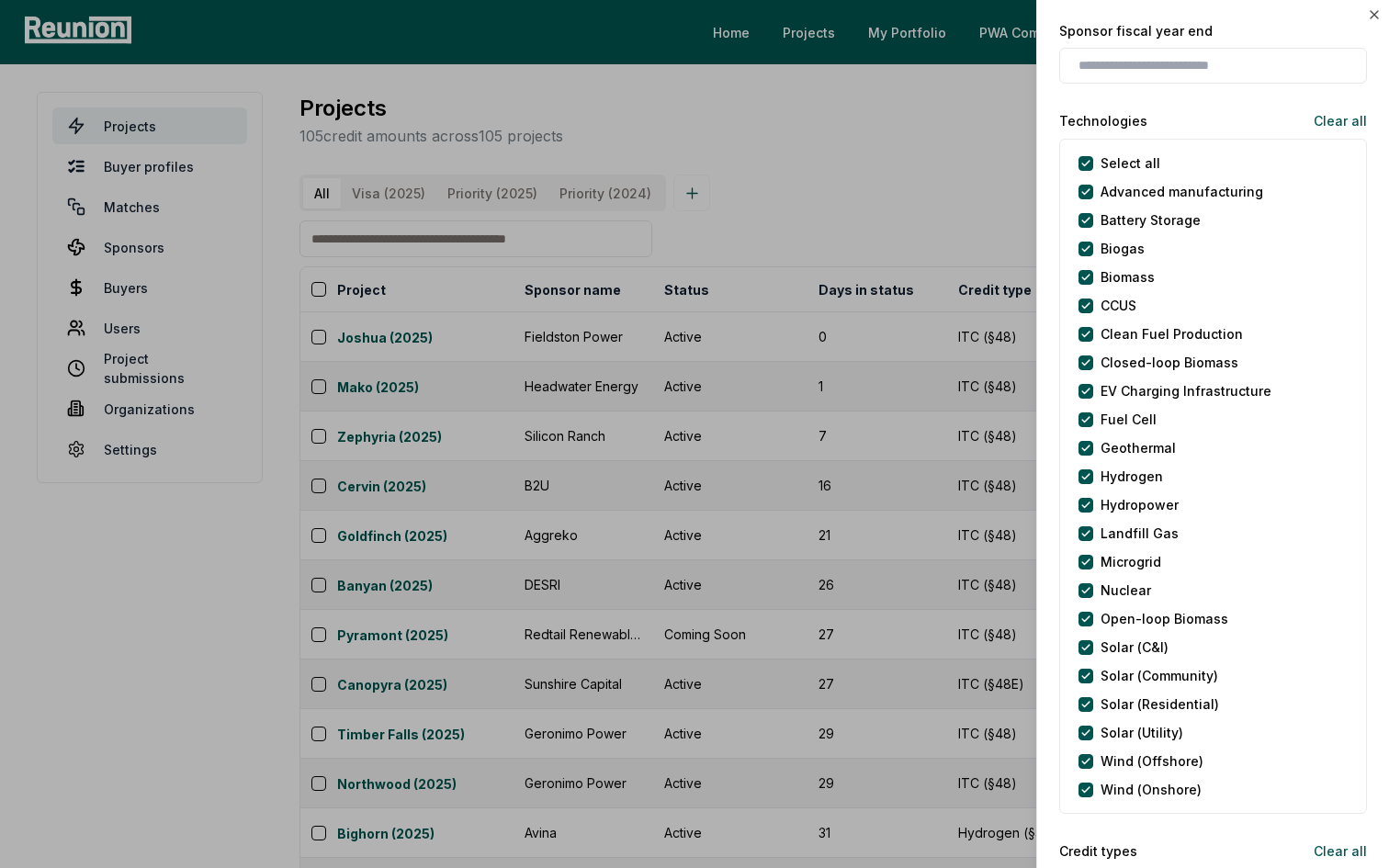 scroll, scrollTop: 0, scrollLeft: 0, axis: both 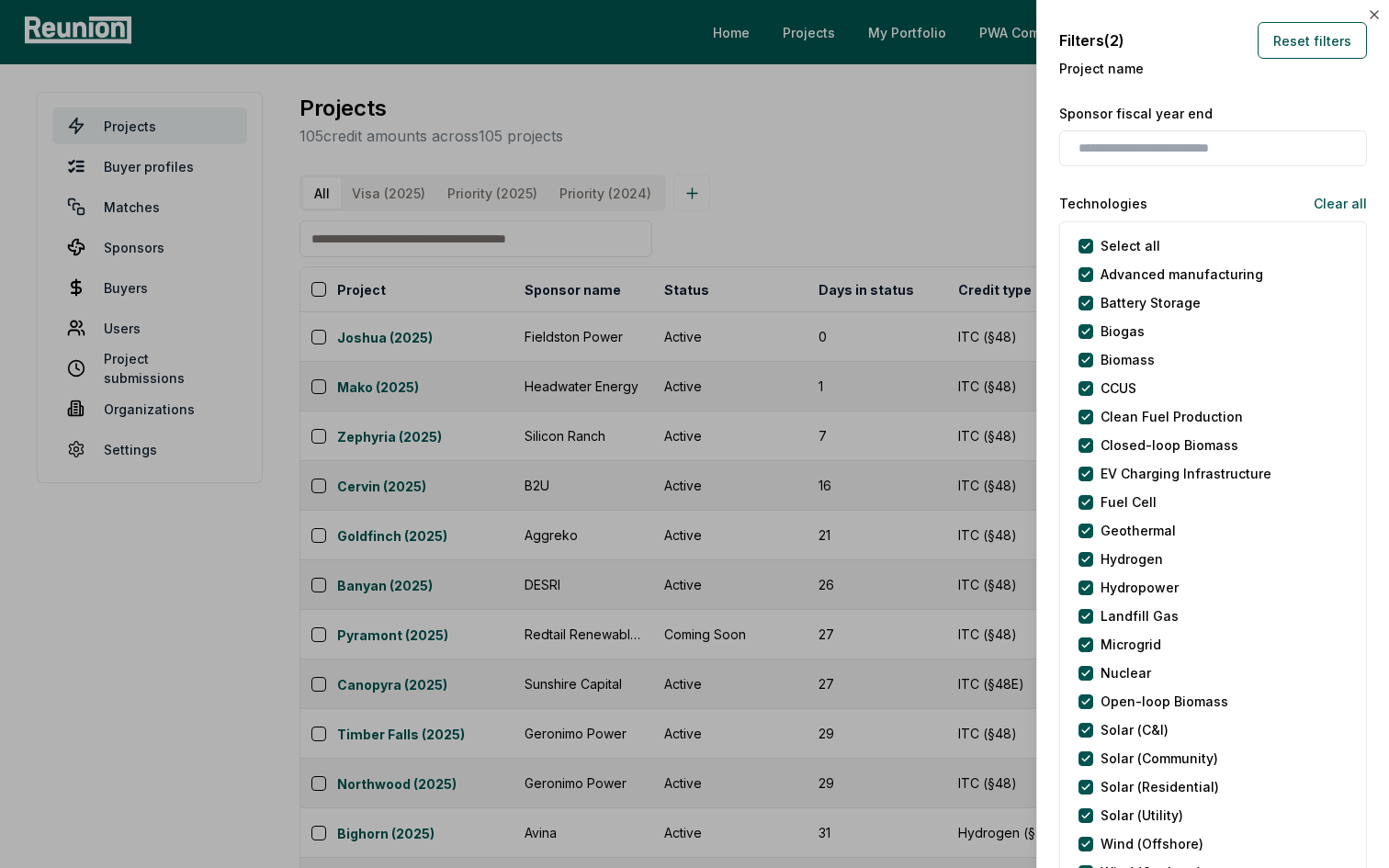 click at bounding box center [694, 434] 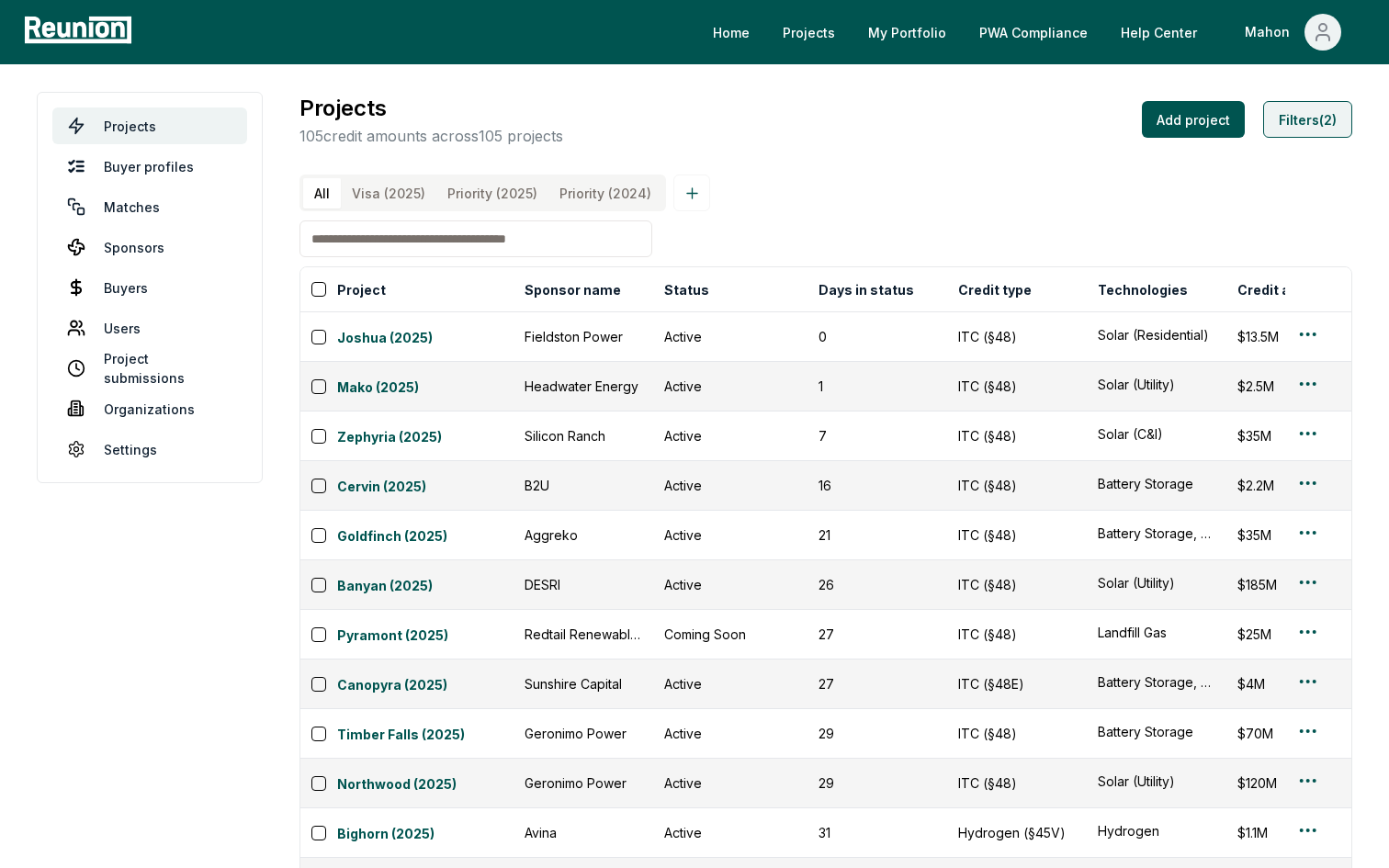 click on "Filters  (2)" at bounding box center (1307, 119) 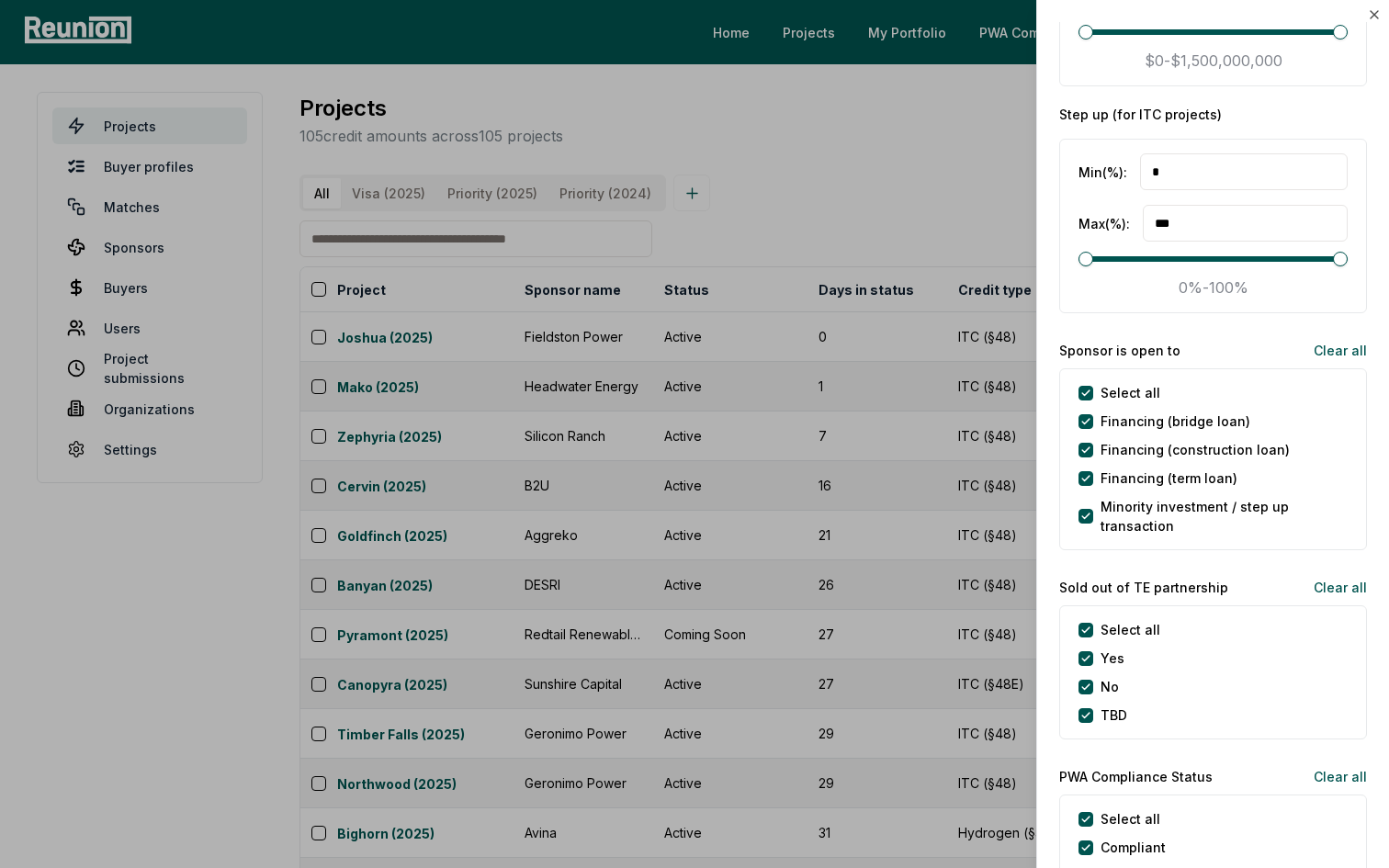 scroll, scrollTop: 3635, scrollLeft: 0, axis: vertical 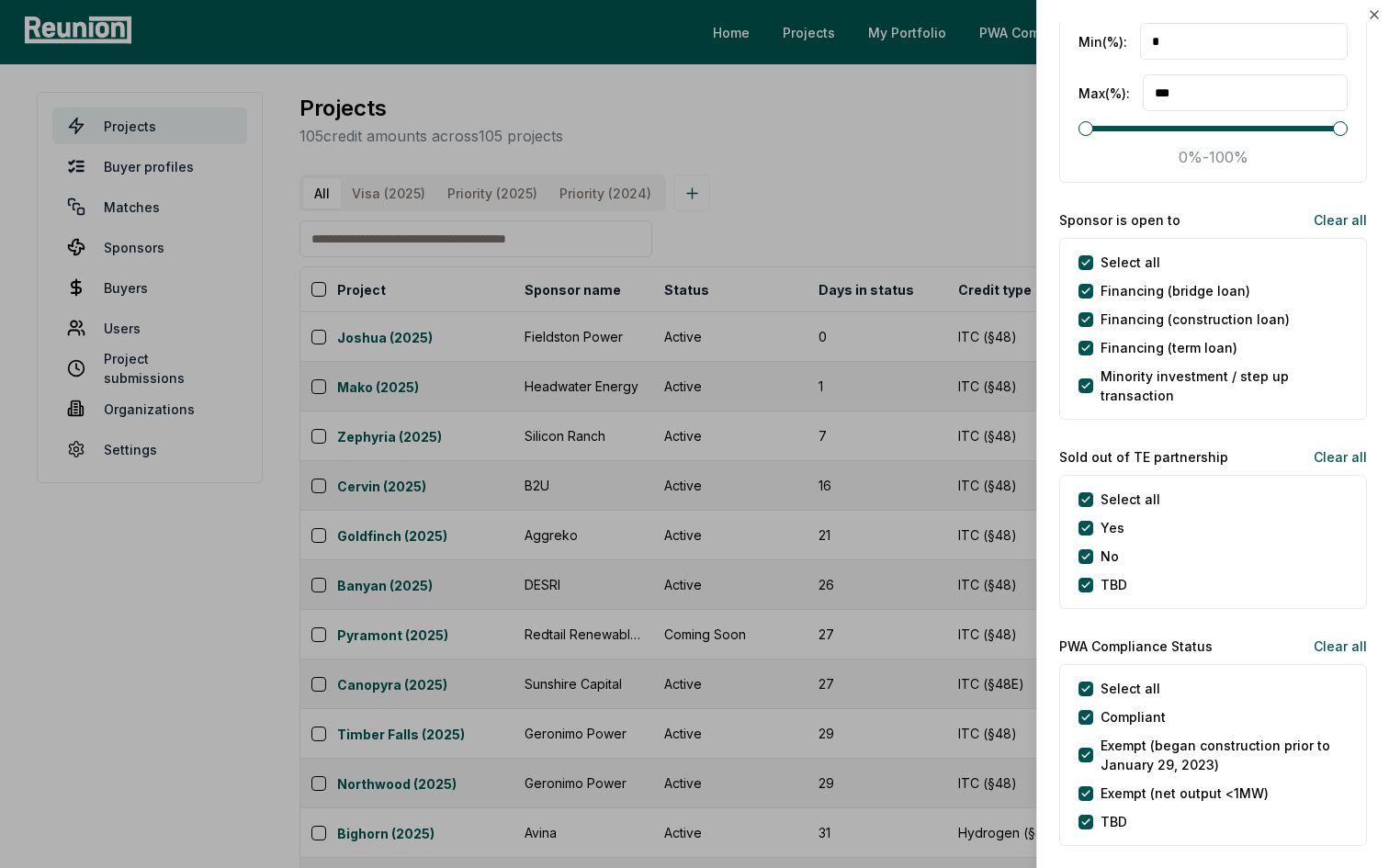 click at bounding box center (694, 434) 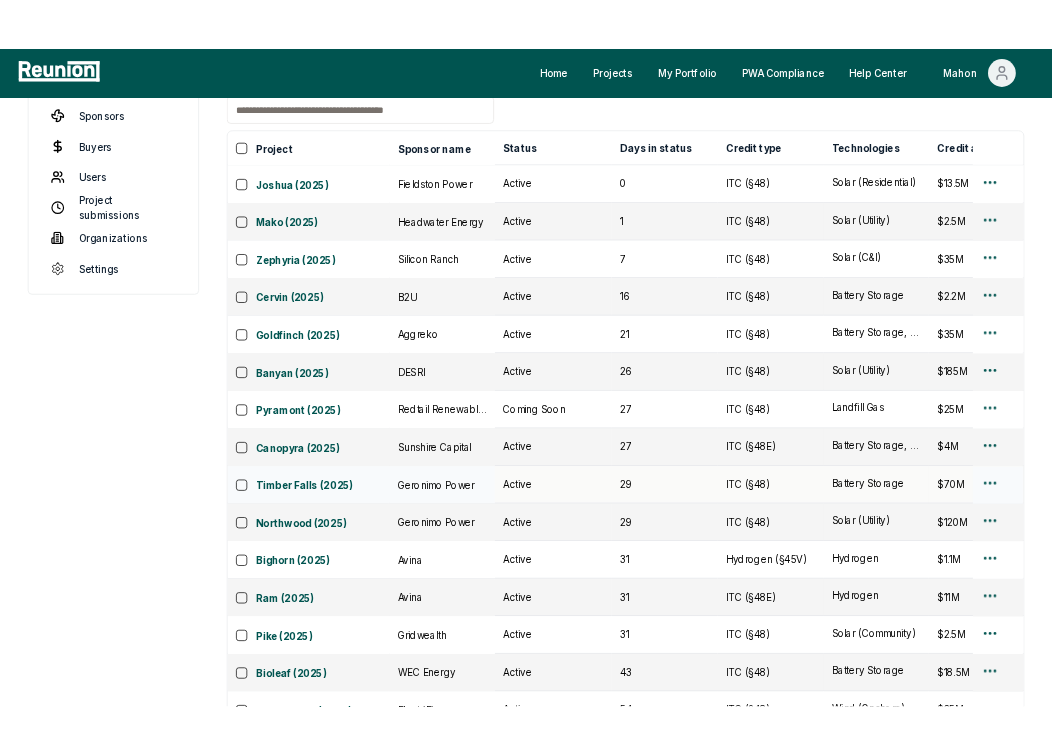 scroll, scrollTop: 186, scrollLeft: 0, axis: vertical 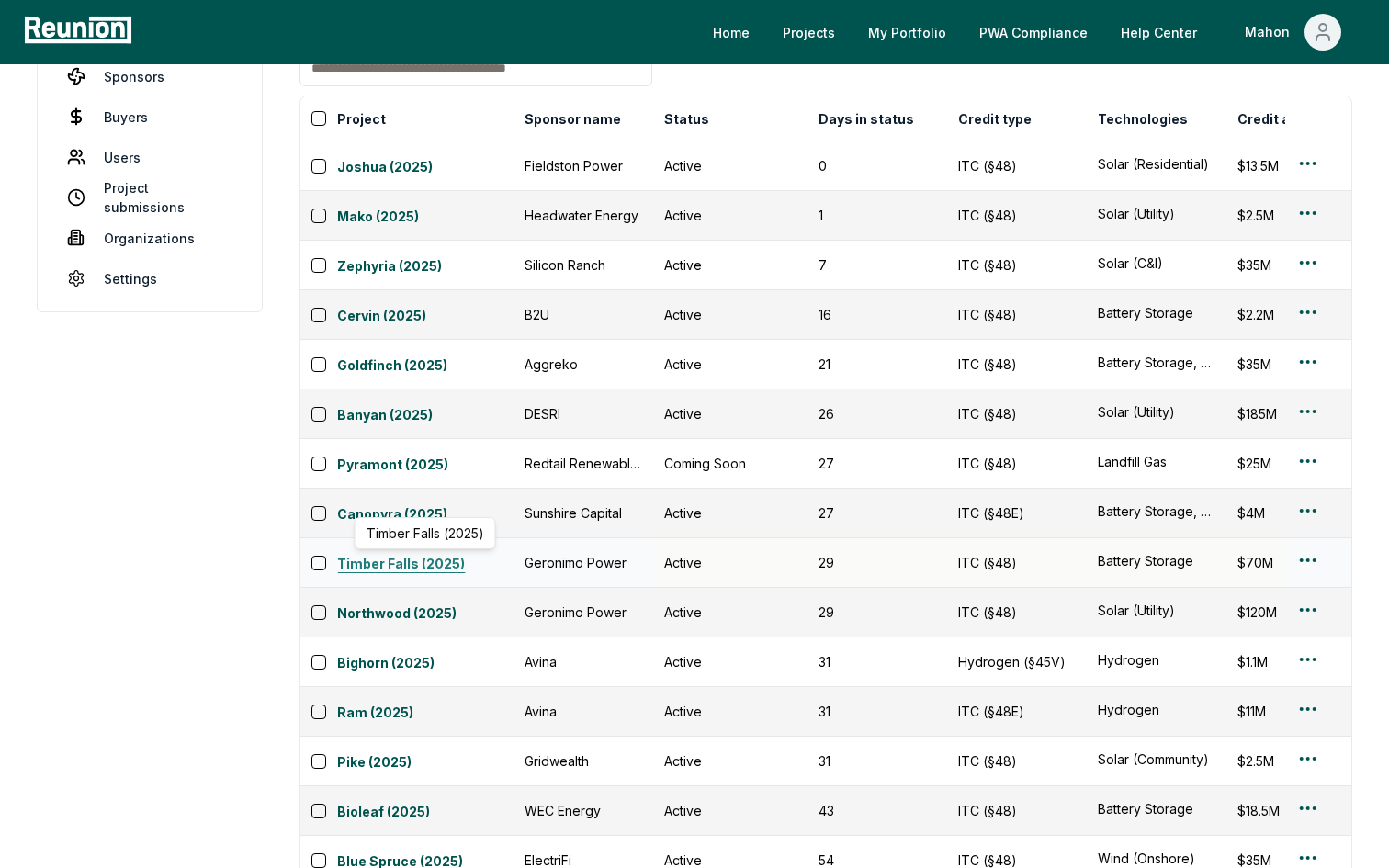 click on "Timber Falls (2025)" at bounding box center [425, 565] 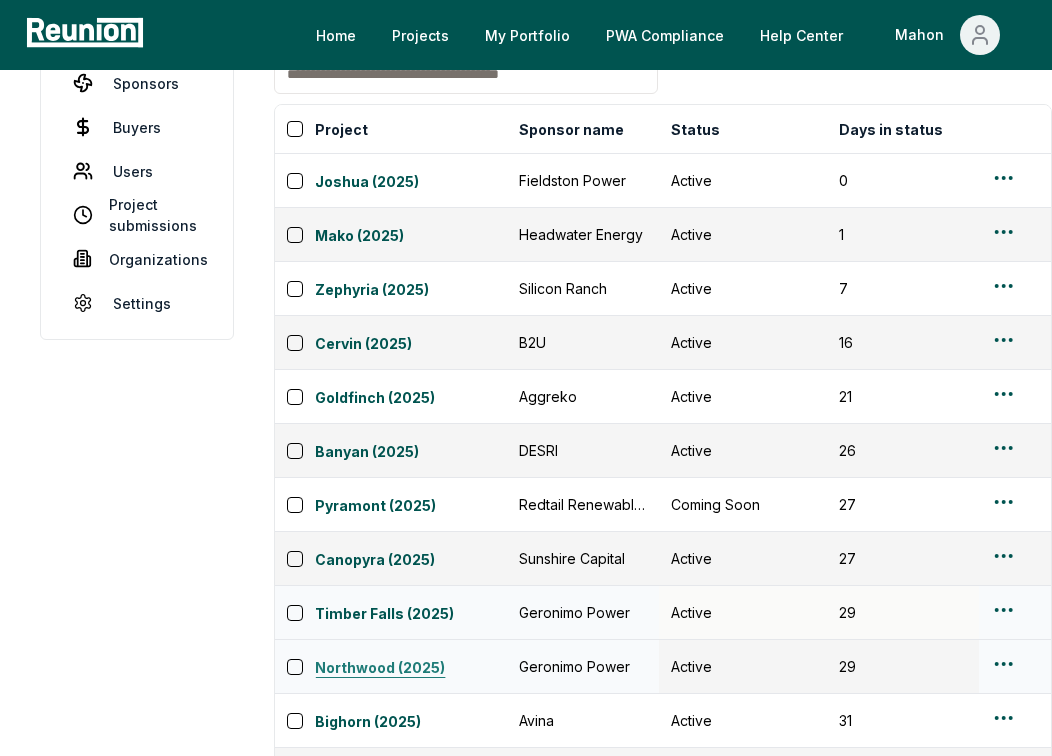 click on "Northwood (2025)" at bounding box center (411, 669) 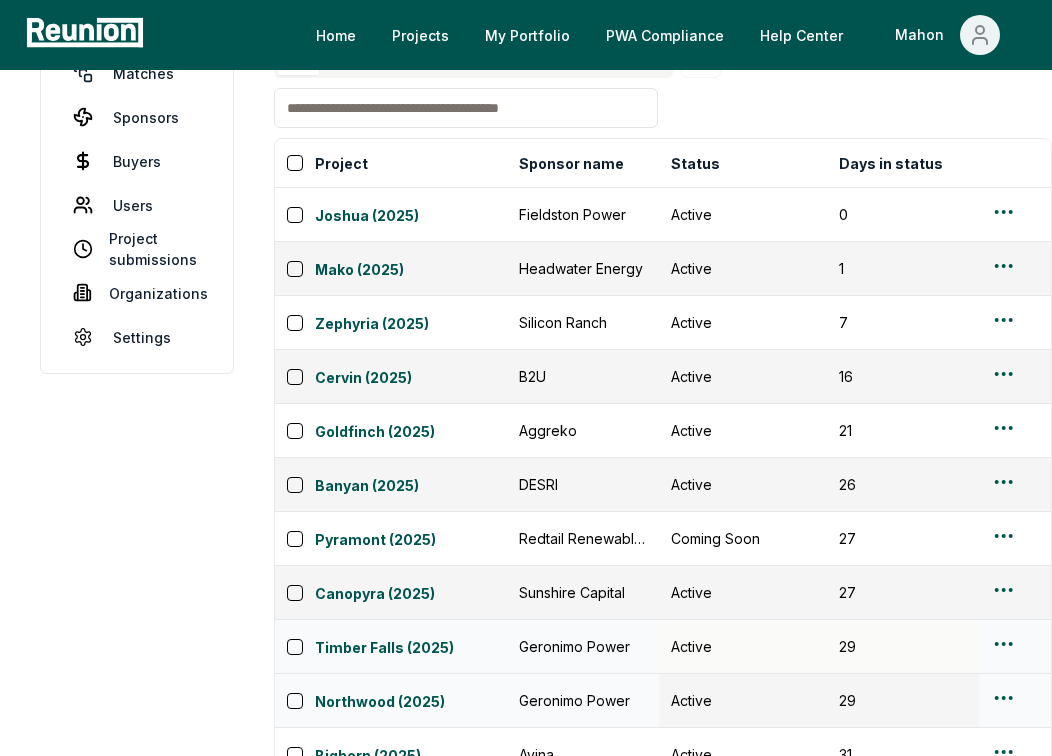 scroll, scrollTop: 0, scrollLeft: 0, axis: both 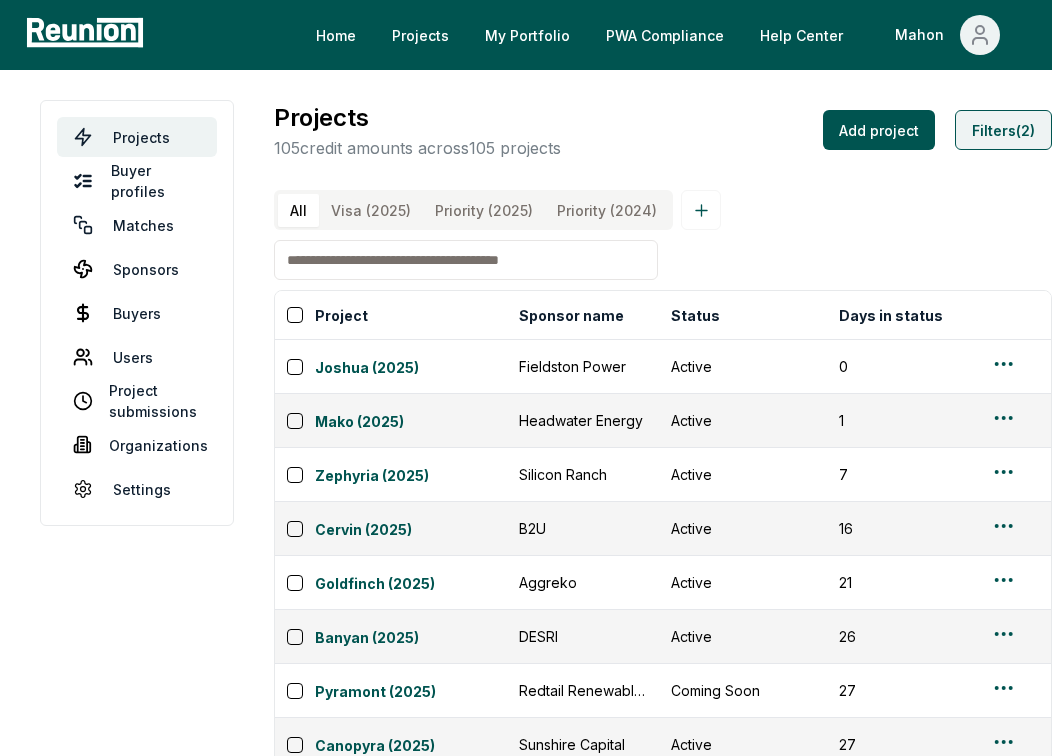 click on "Filters  (2)" at bounding box center (1003, 130) 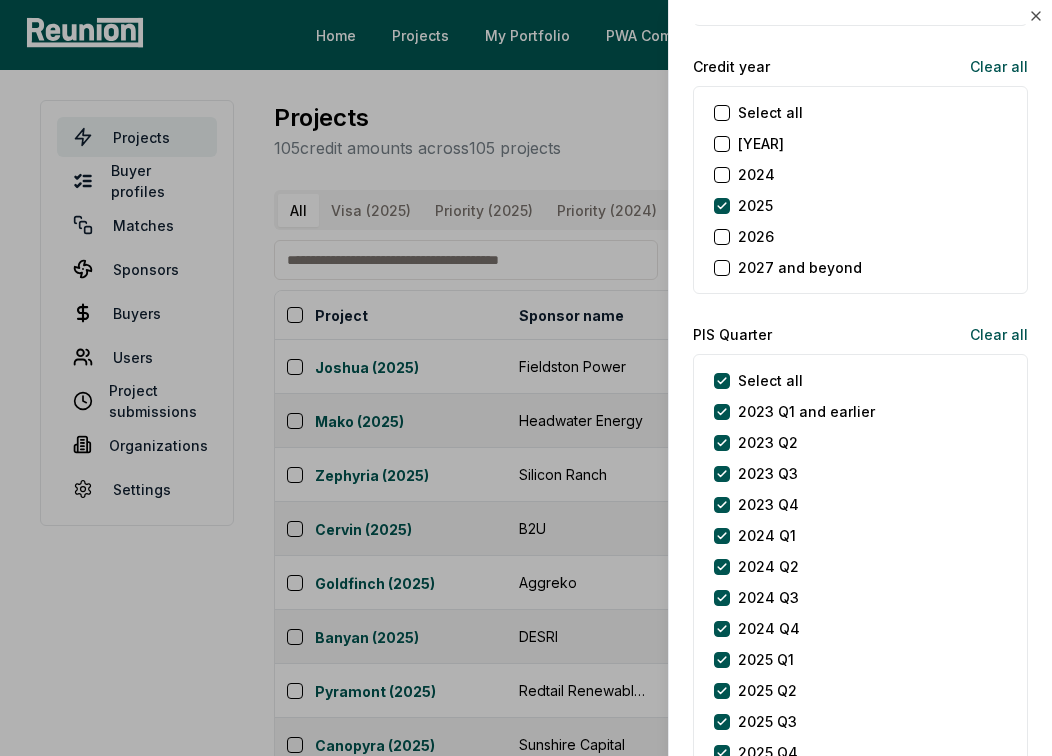 scroll, scrollTop: 2488, scrollLeft: 0, axis: vertical 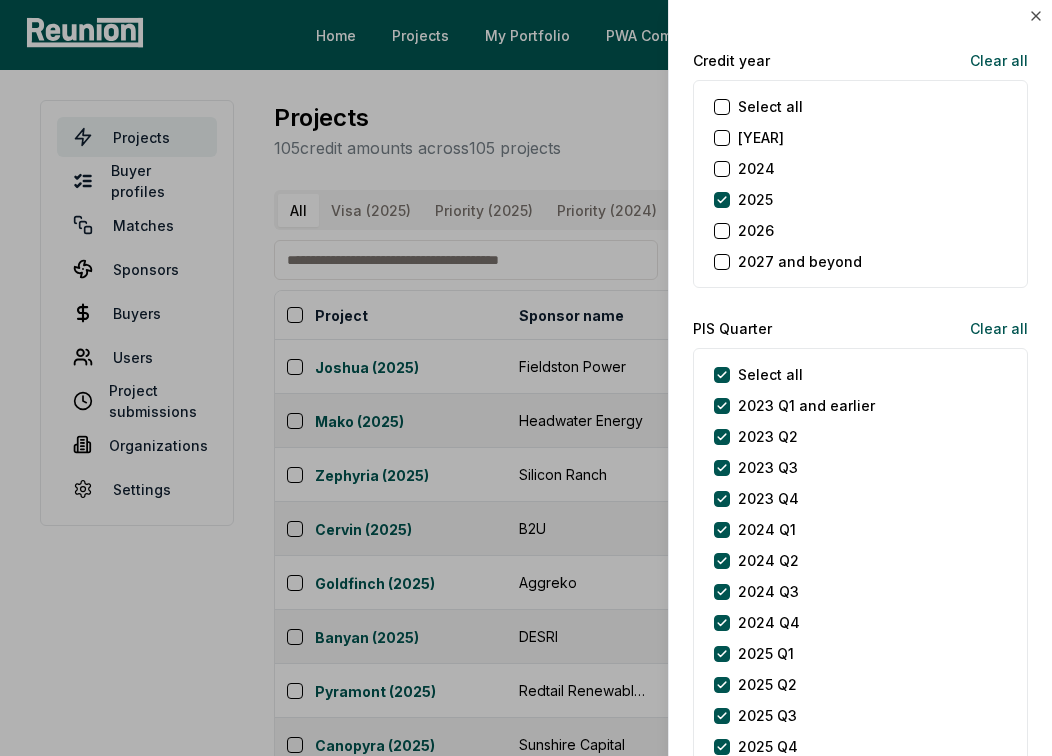 click on "Select all" at bounding box center [770, 106] 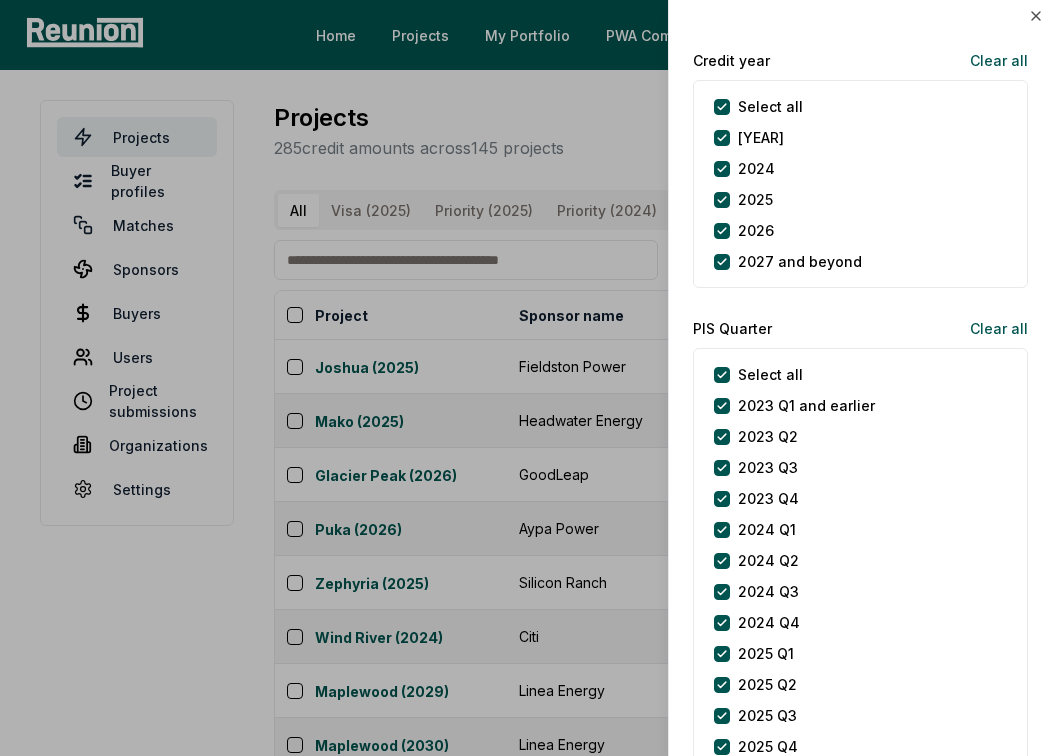 click on "Clear all" at bounding box center (991, 60) 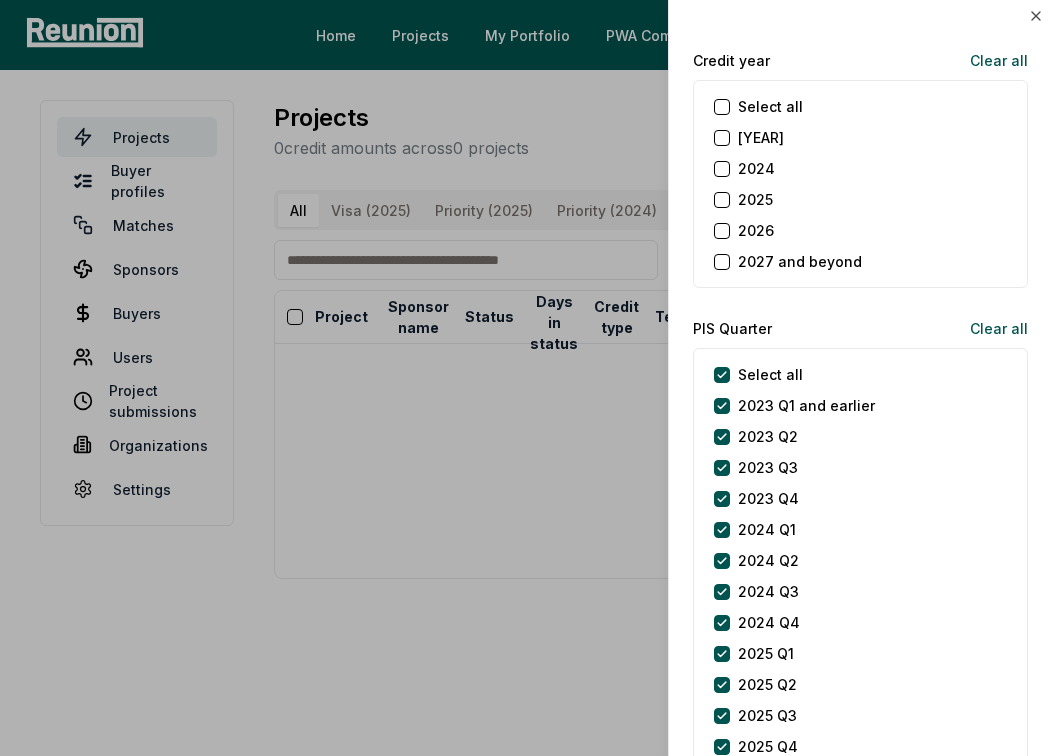 click on "Select all" at bounding box center (770, 106) 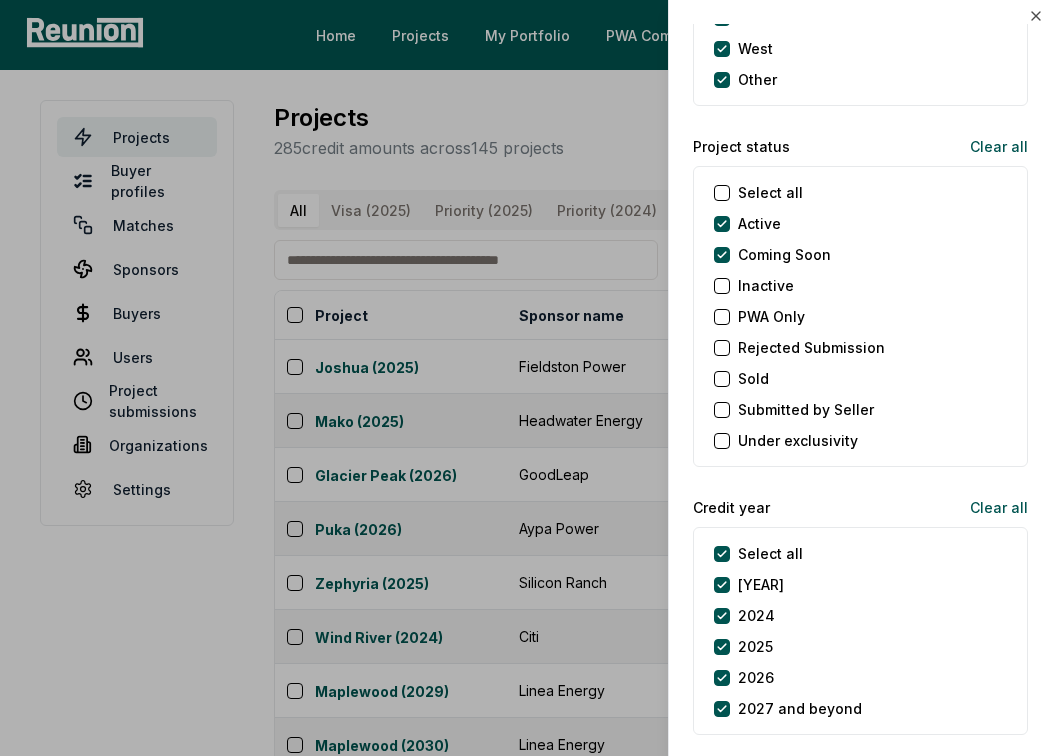 scroll, scrollTop: 2048, scrollLeft: 0, axis: vertical 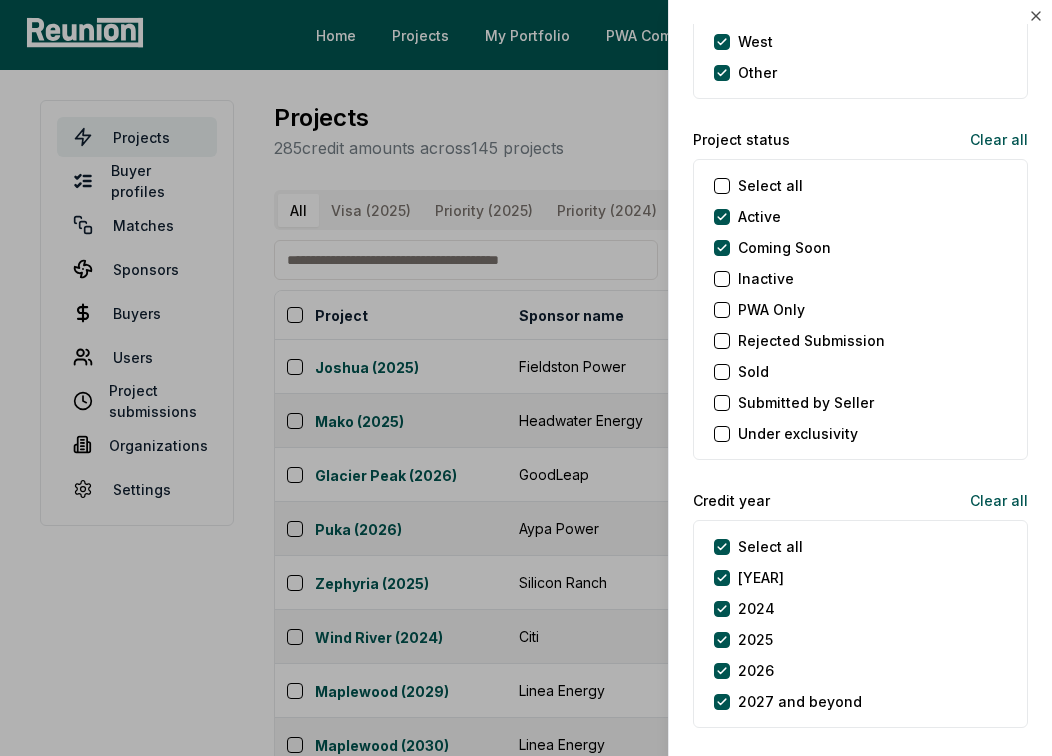 click on "Select all" at bounding box center (770, 185) 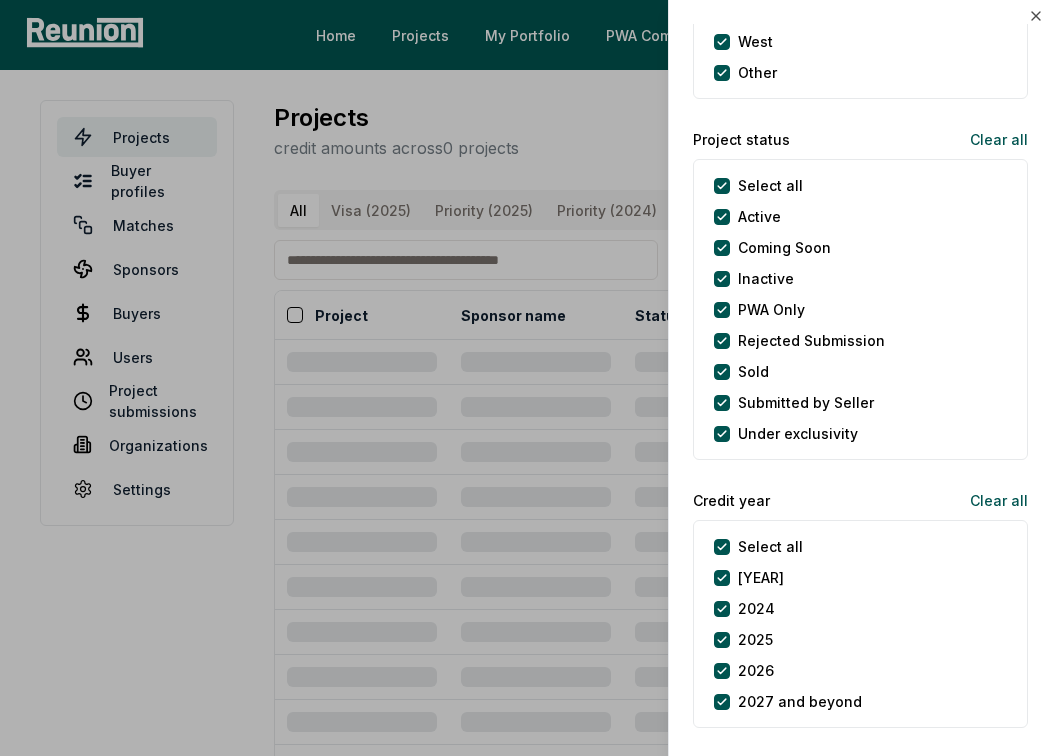 click at bounding box center (526, 378) 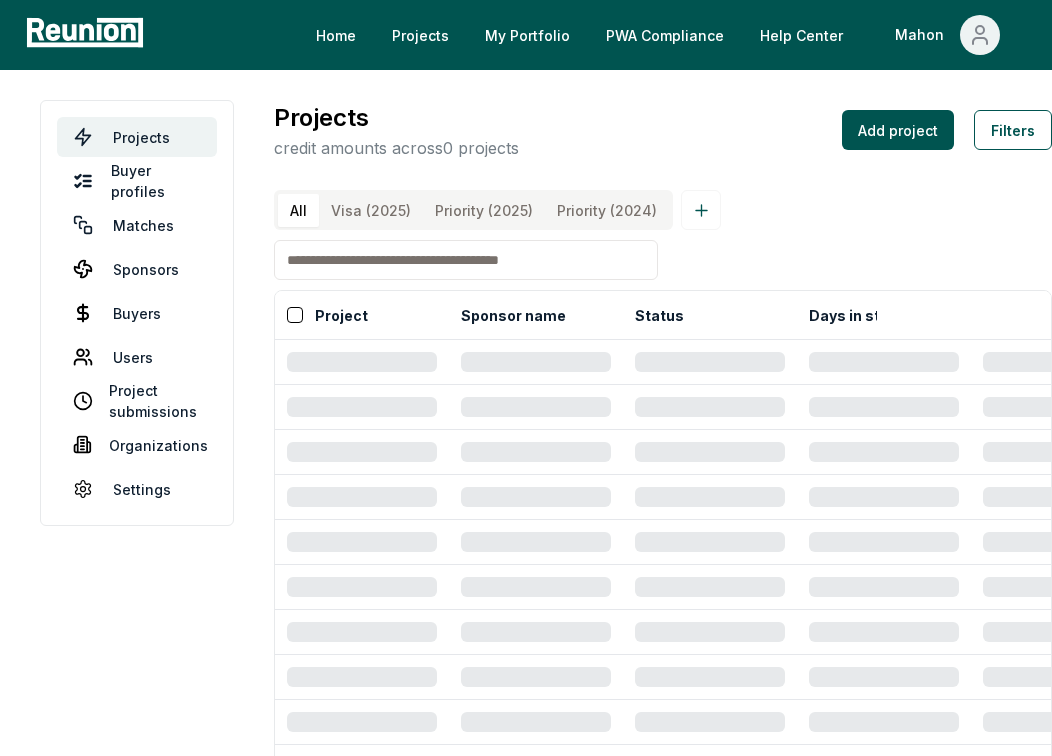 click at bounding box center (466, 260) 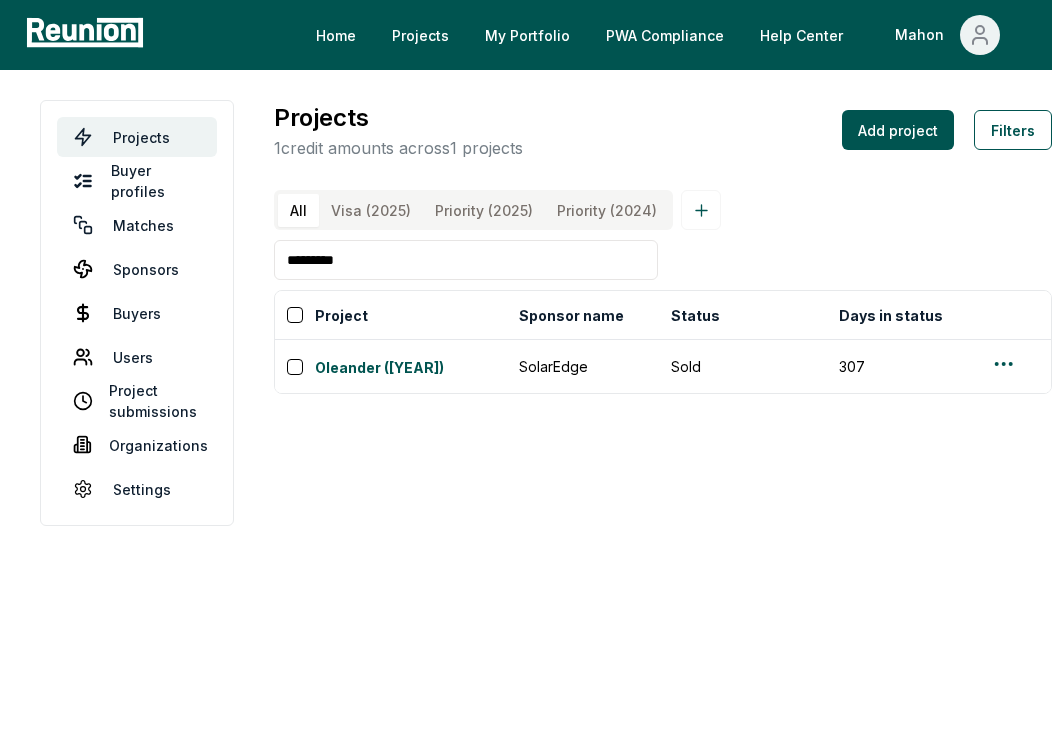 drag, startPoint x: 382, startPoint y: 270, endPoint x: 276, endPoint y: 262, distance: 106.30146 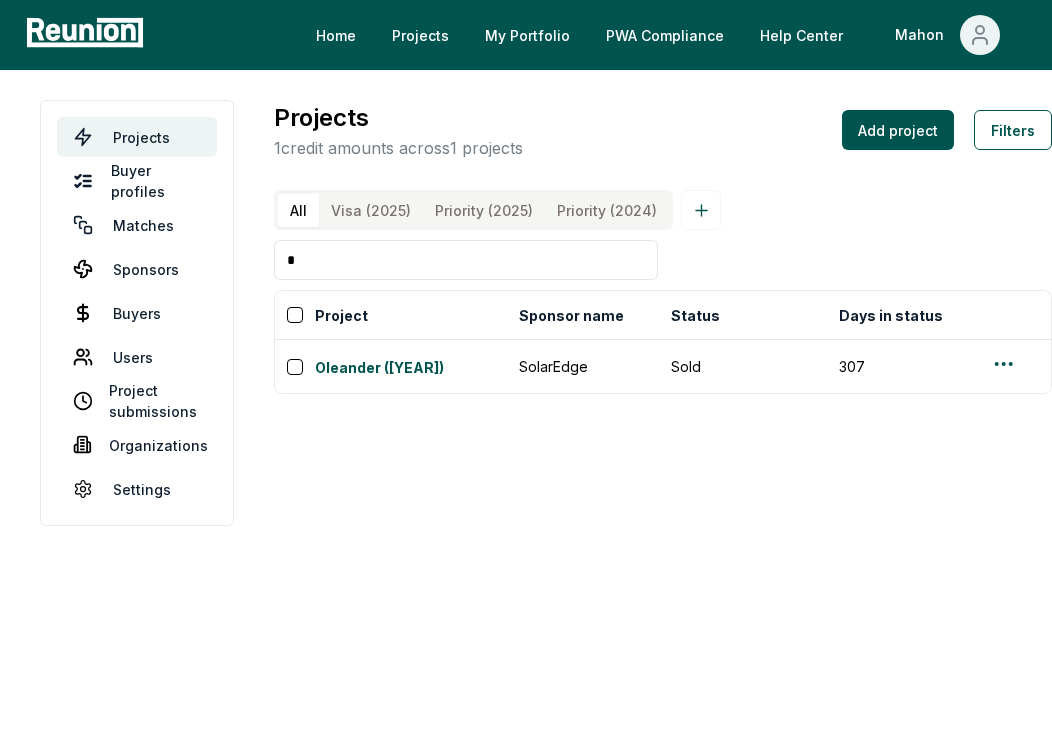 click on "*" at bounding box center [466, 260] 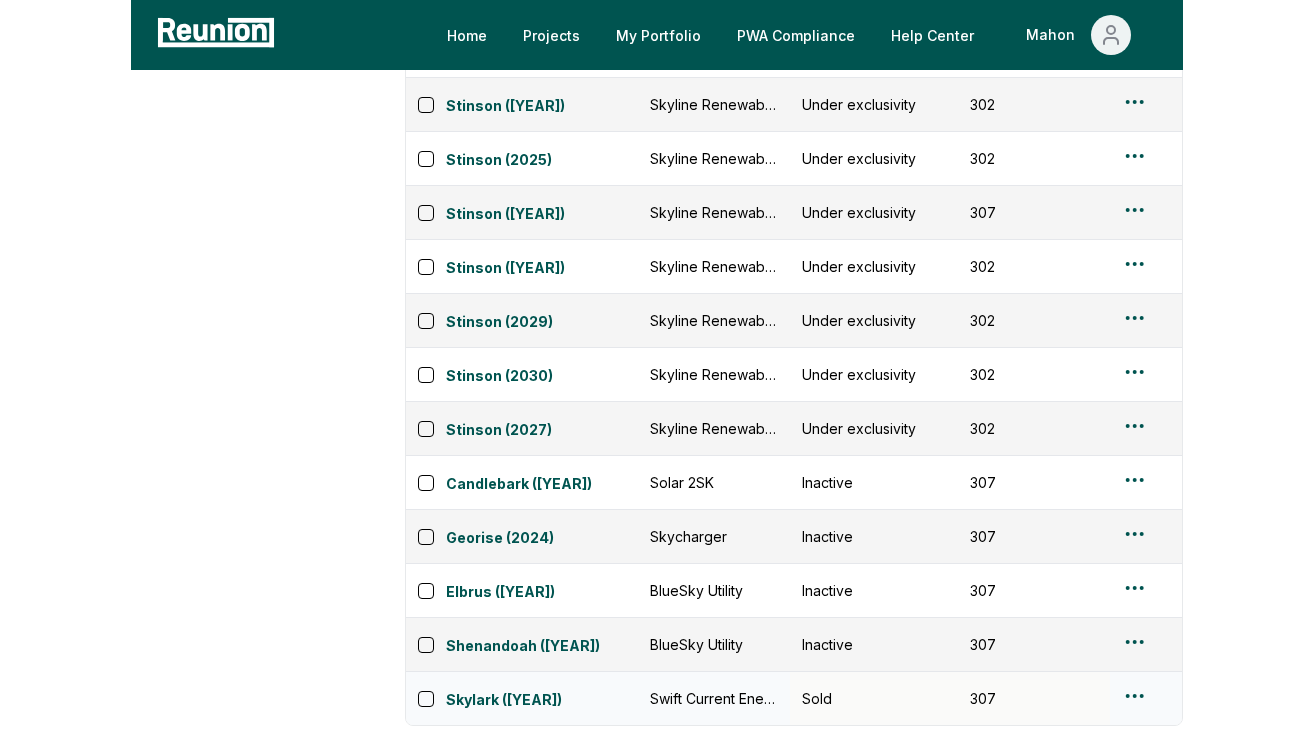 scroll, scrollTop: 0, scrollLeft: 0, axis: both 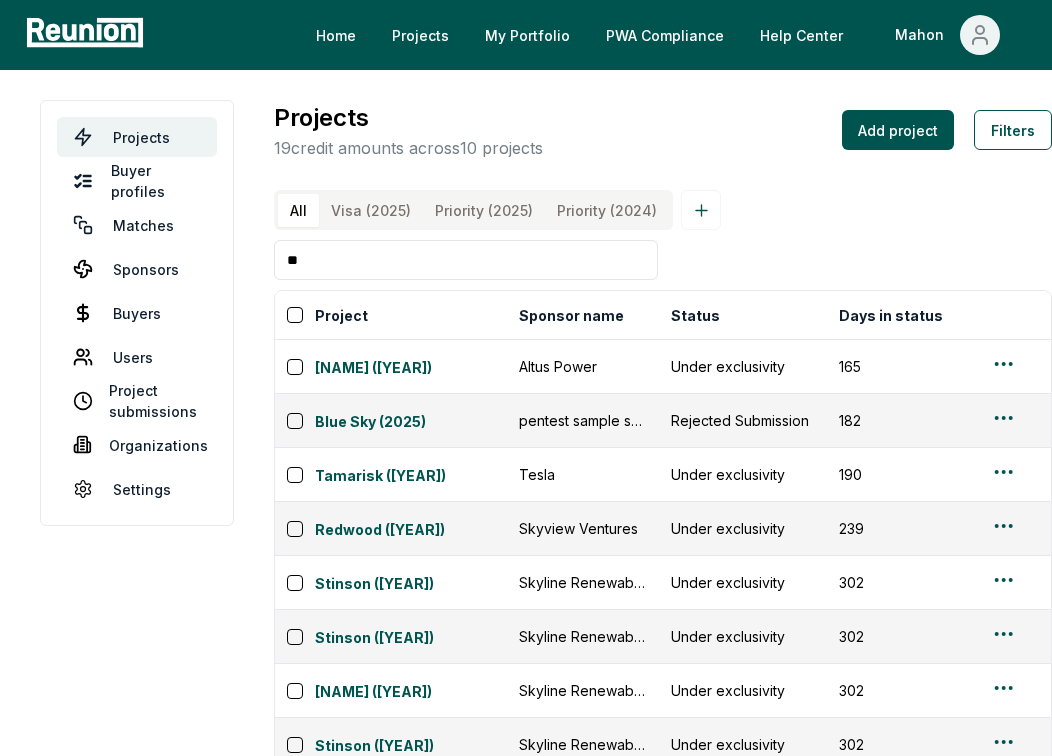 type on "**" 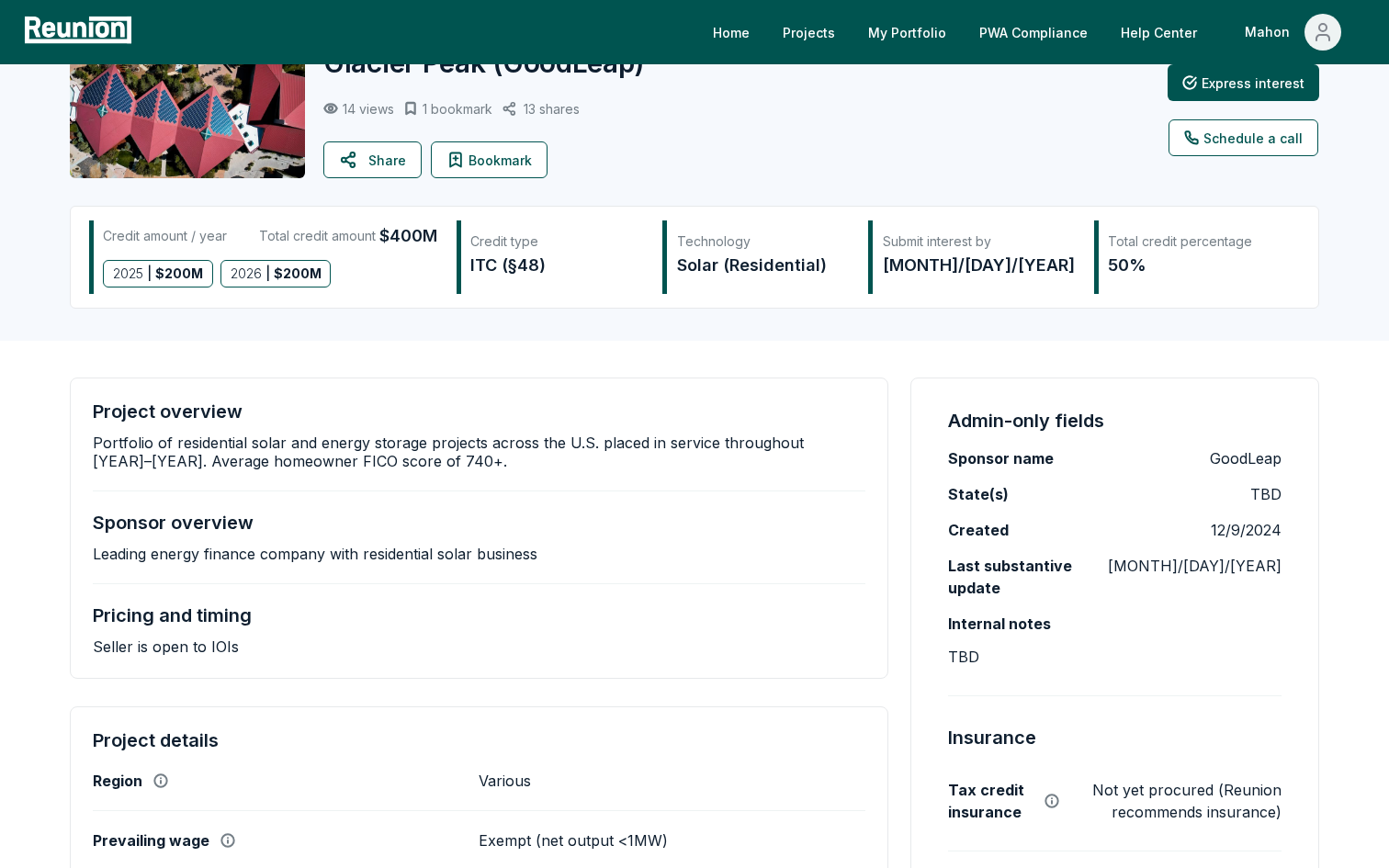 scroll, scrollTop: 0, scrollLeft: 0, axis: both 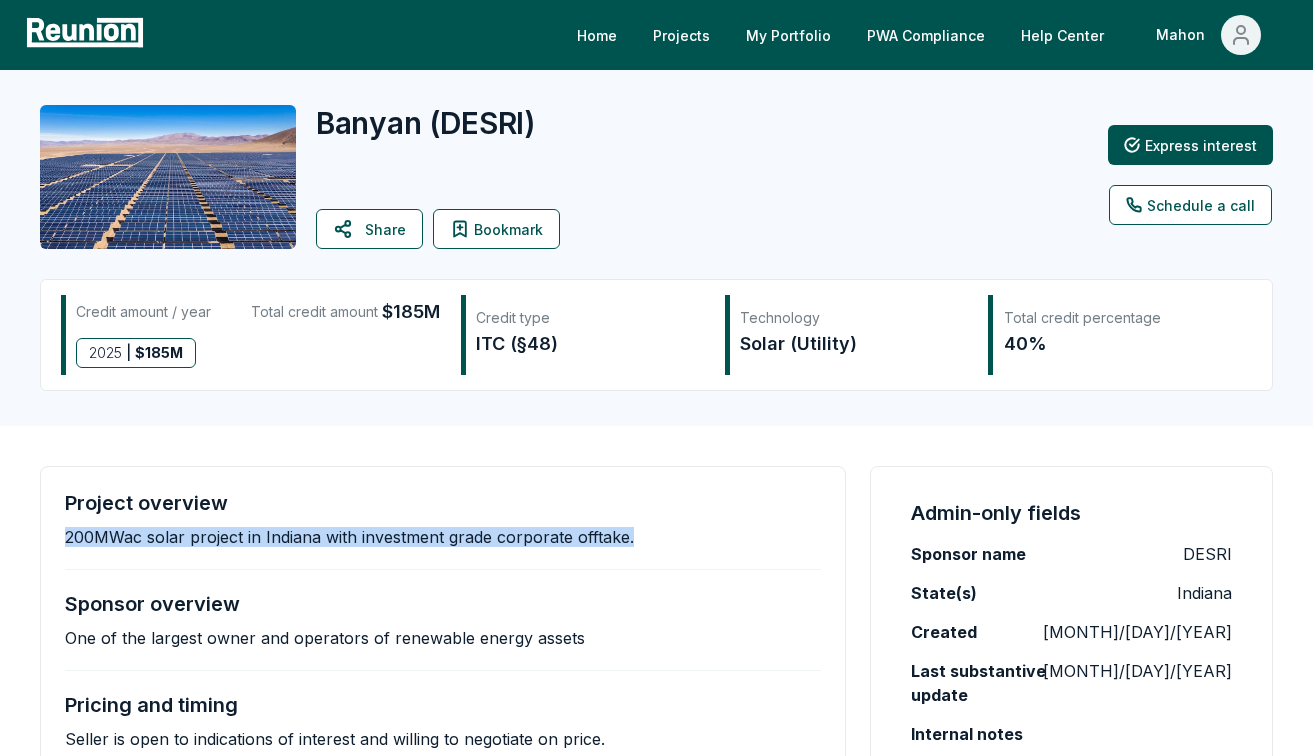 drag, startPoint x: 651, startPoint y: 538, endPoint x: 58, endPoint y: 542, distance: 593.0135 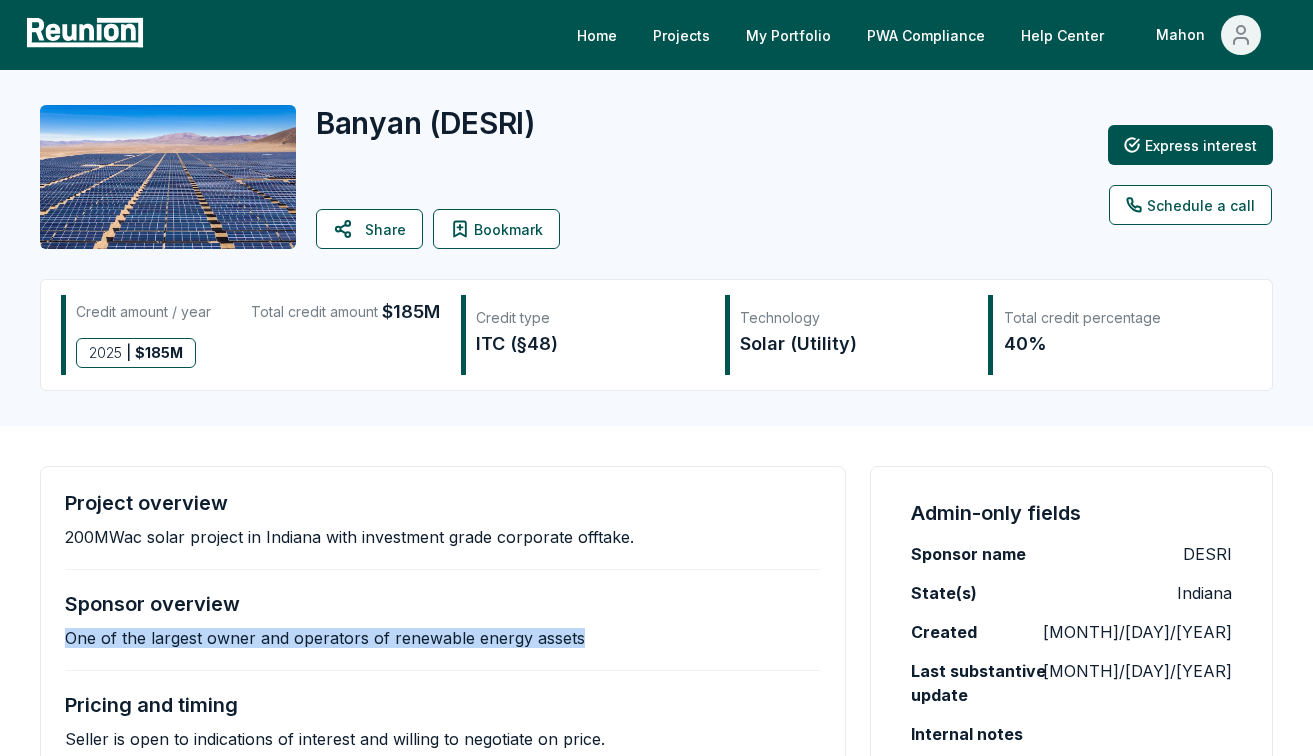 drag, startPoint x: 65, startPoint y: 638, endPoint x: 714, endPoint y: 643, distance: 649.0193 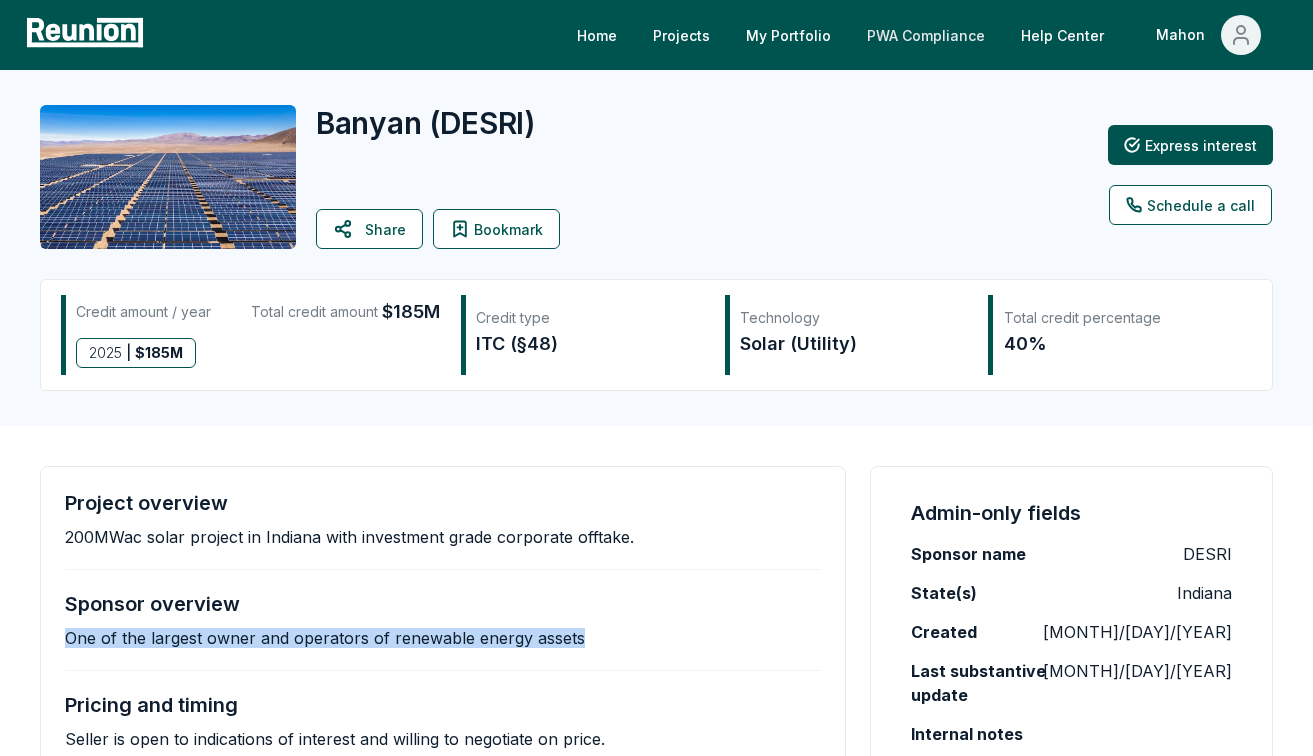 copy on "One of the largest owner and operators of renewable energy assets" 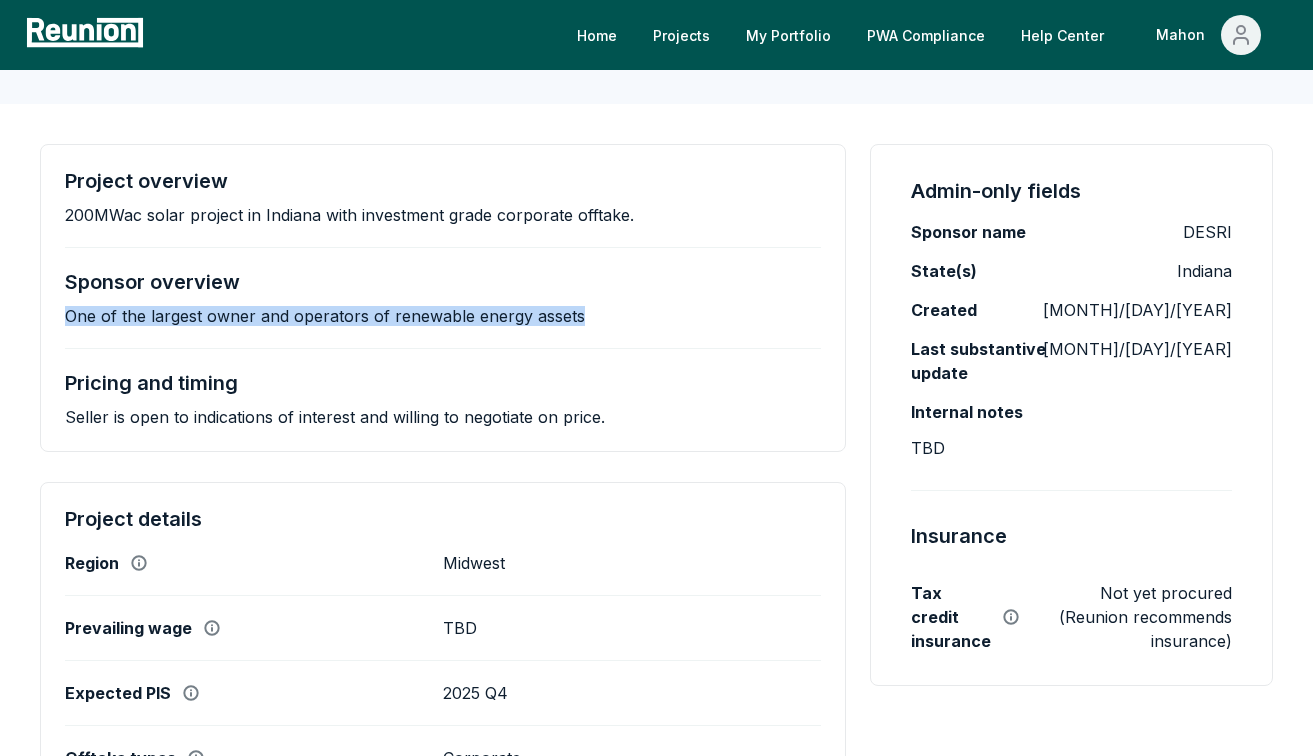 scroll, scrollTop: 0, scrollLeft: 0, axis: both 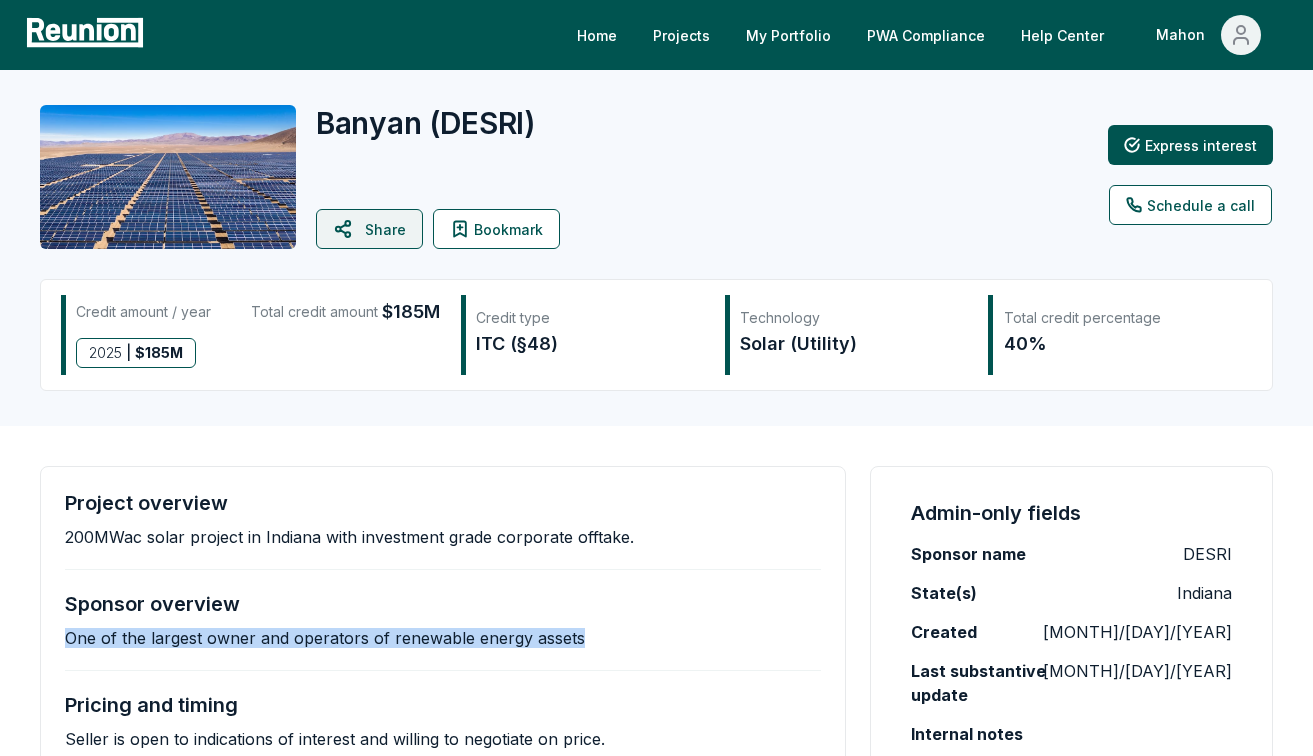 click on "Share" at bounding box center [369, 229] 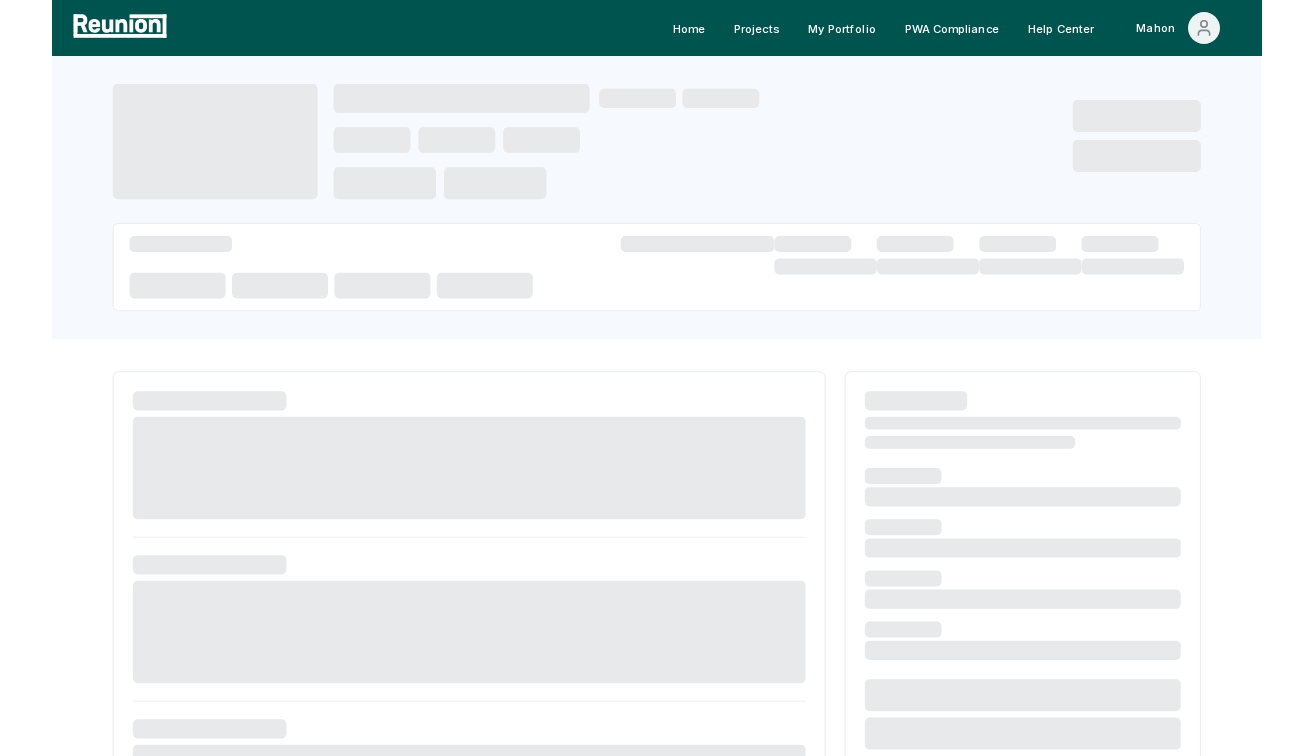 scroll, scrollTop: 0, scrollLeft: 0, axis: both 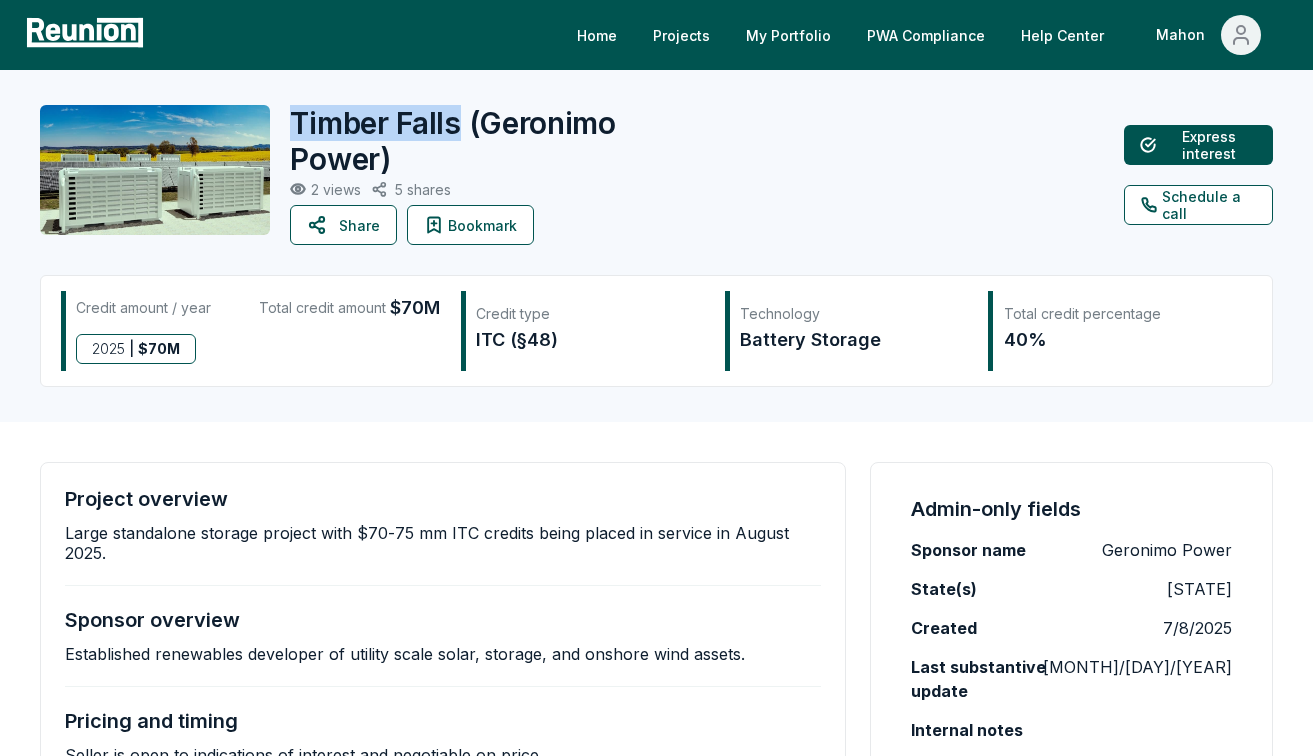 drag, startPoint x: 460, startPoint y: 123, endPoint x: 277, endPoint y: 120, distance: 183.02458 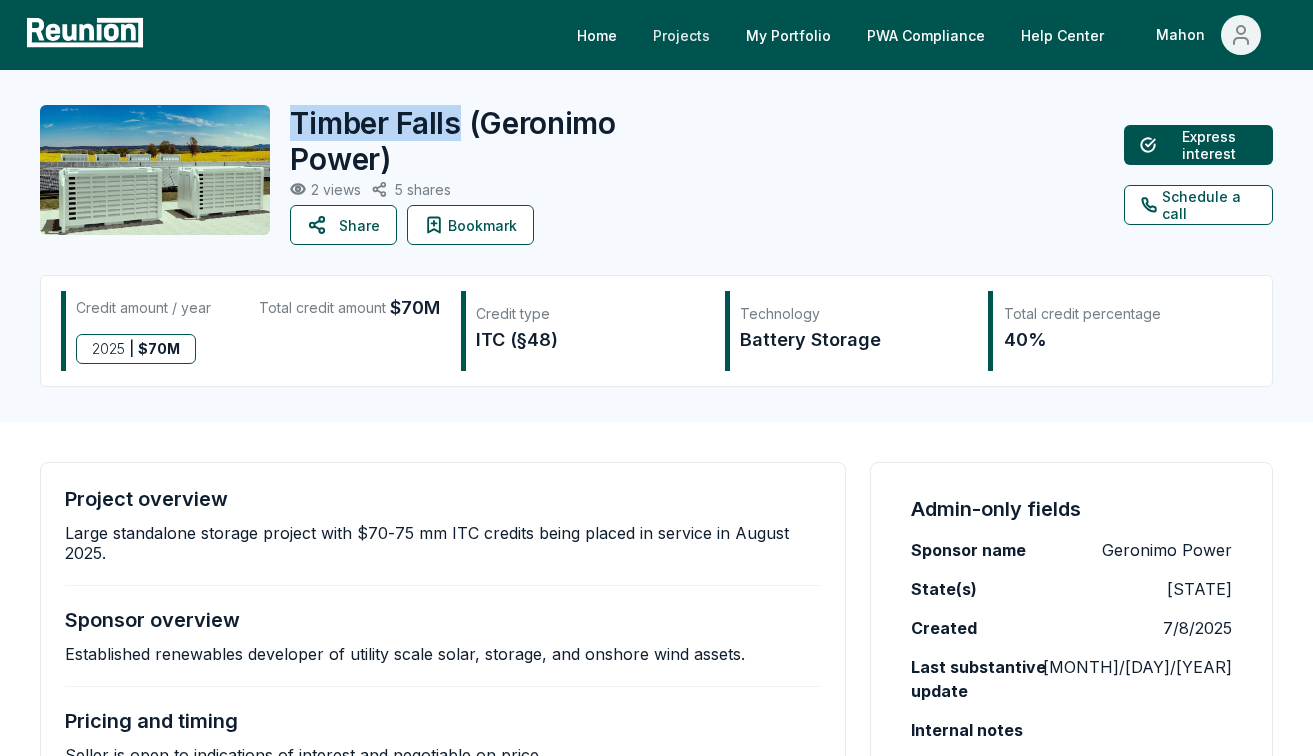 copy on "Timber Falls" 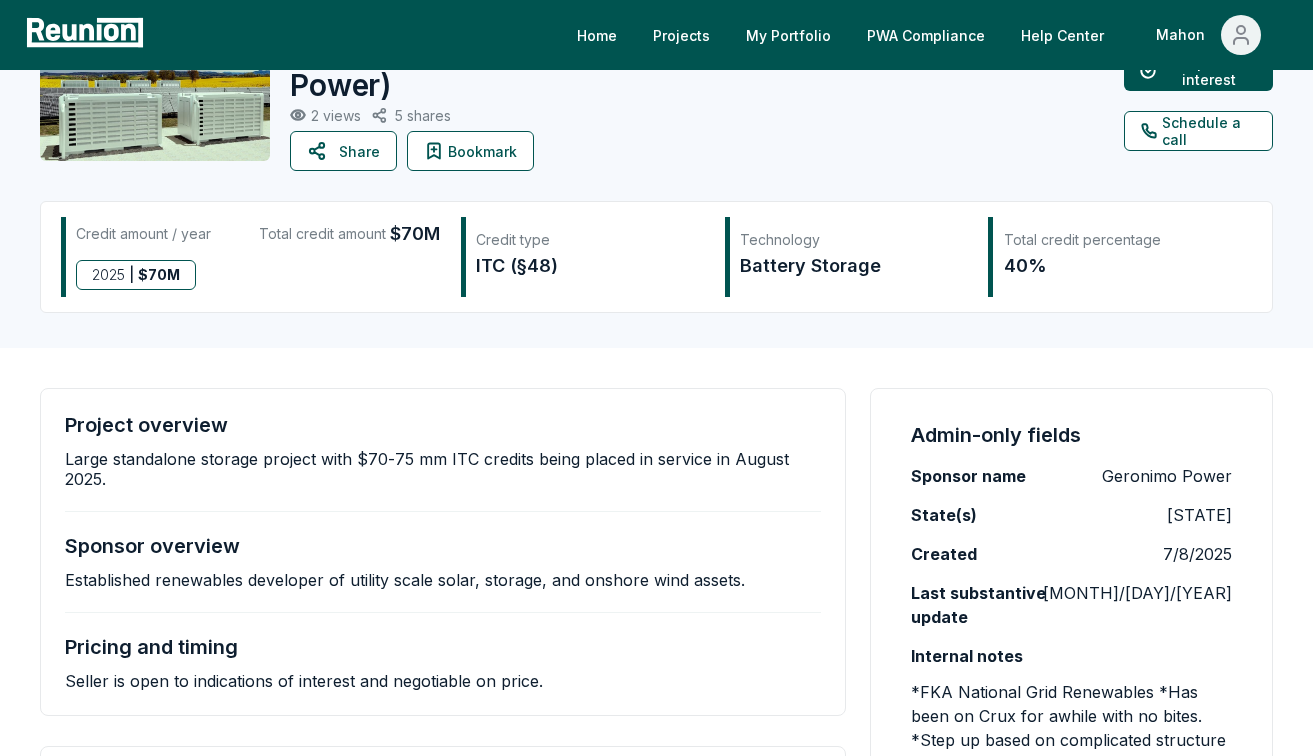 scroll, scrollTop: 104, scrollLeft: 0, axis: vertical 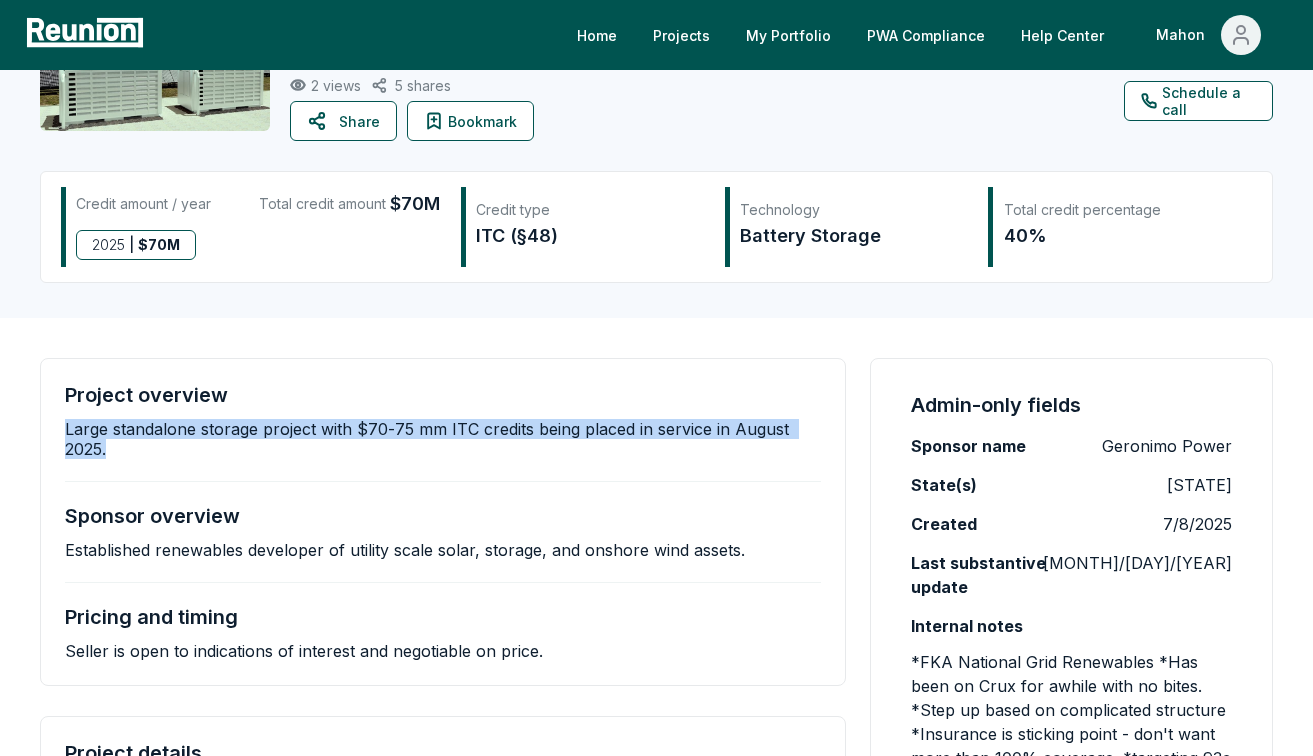 drag, startPoint x: 252, startPoint y: 454, endPoint x: 67, endPoint y: 424, distance: 187.41664 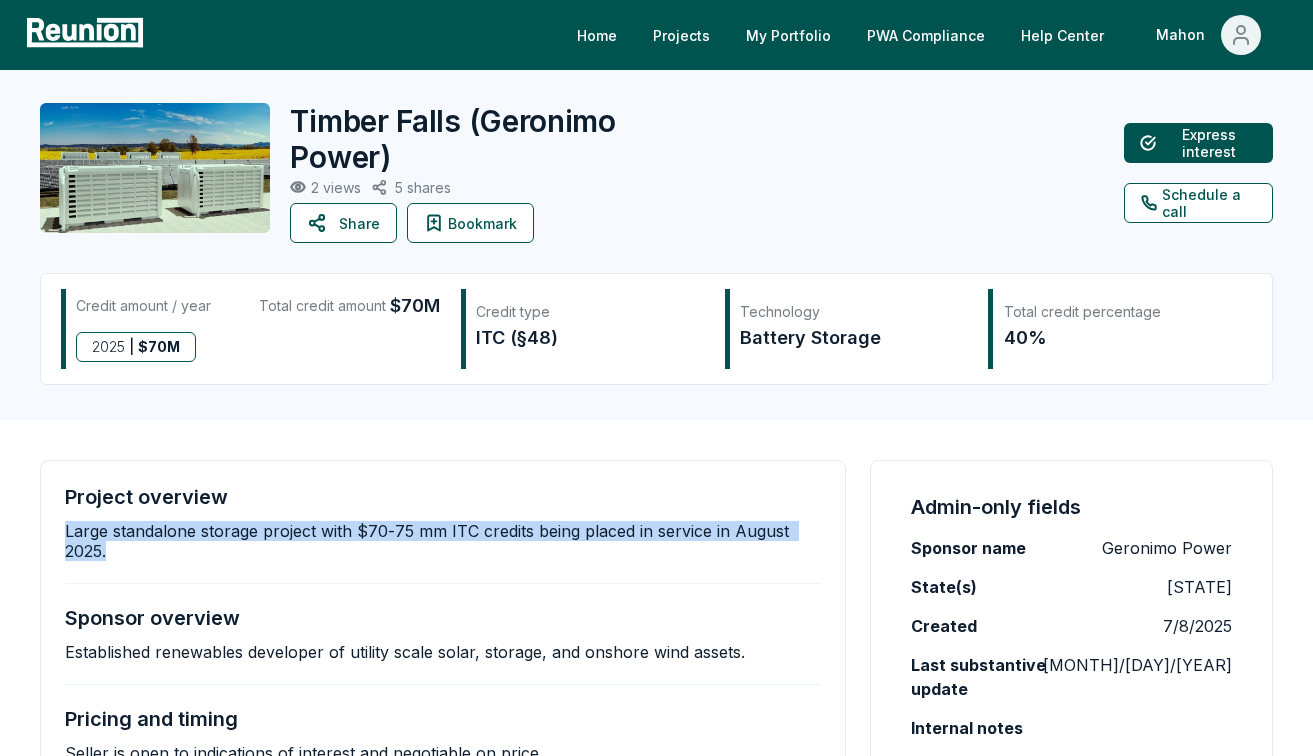 scroll, scrollTop: 0, scrollLeft: 0, axis: both 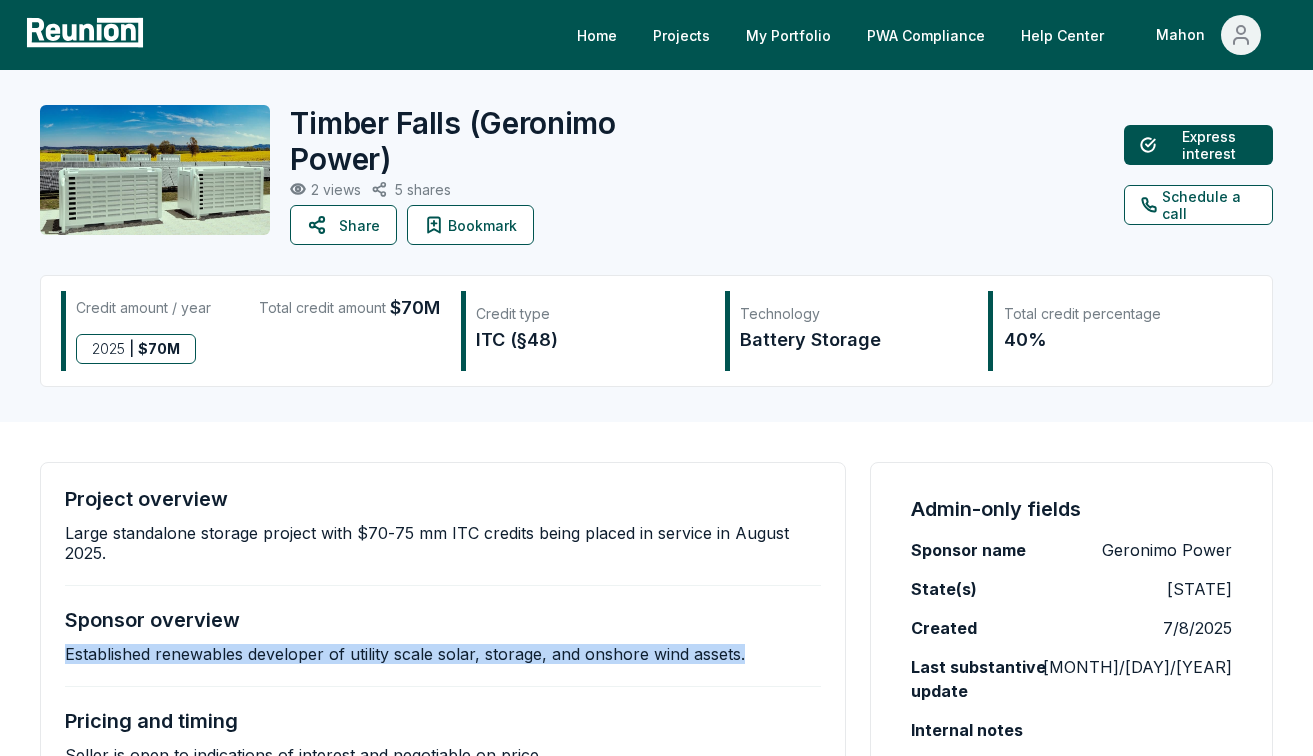 drag, startPoint x: 759, startPoint y: 658, endPoint x: 67, endPoint y: 656, distance: 692.00287 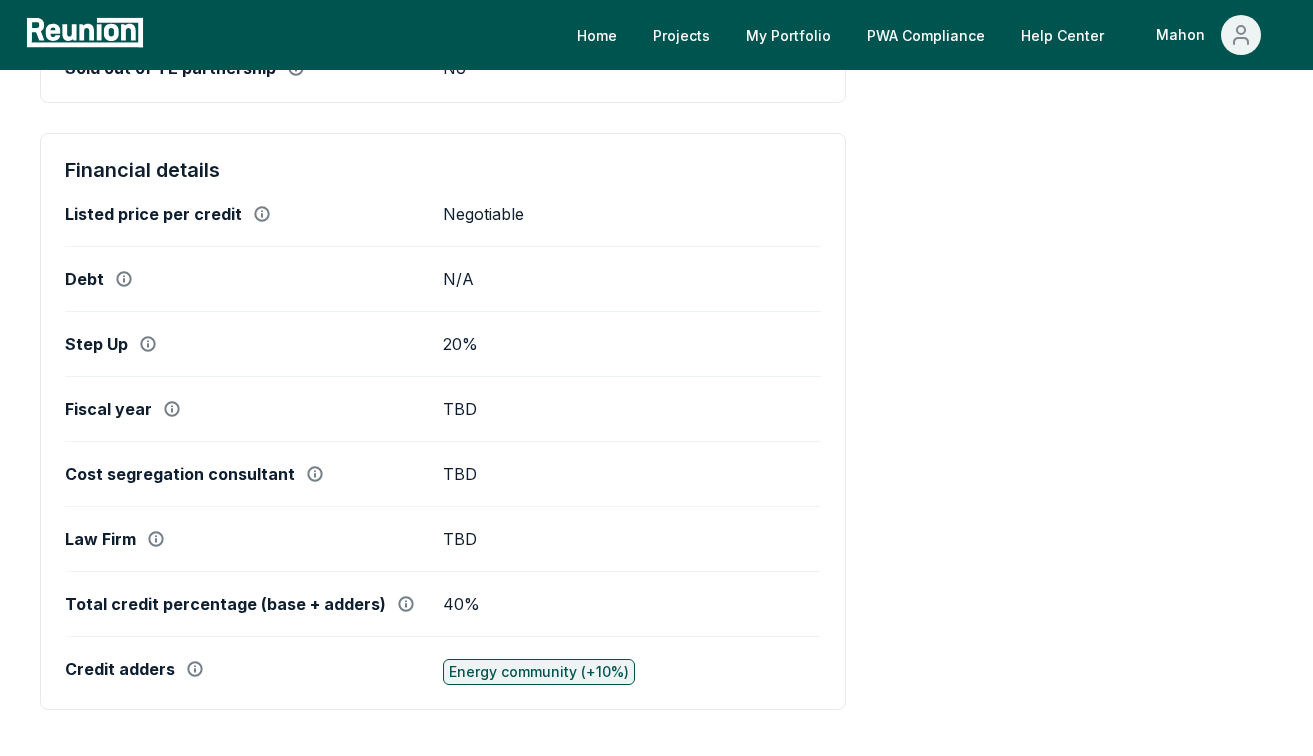 scroll, scrollTop: 0, scrollLeft: 0, axis: both 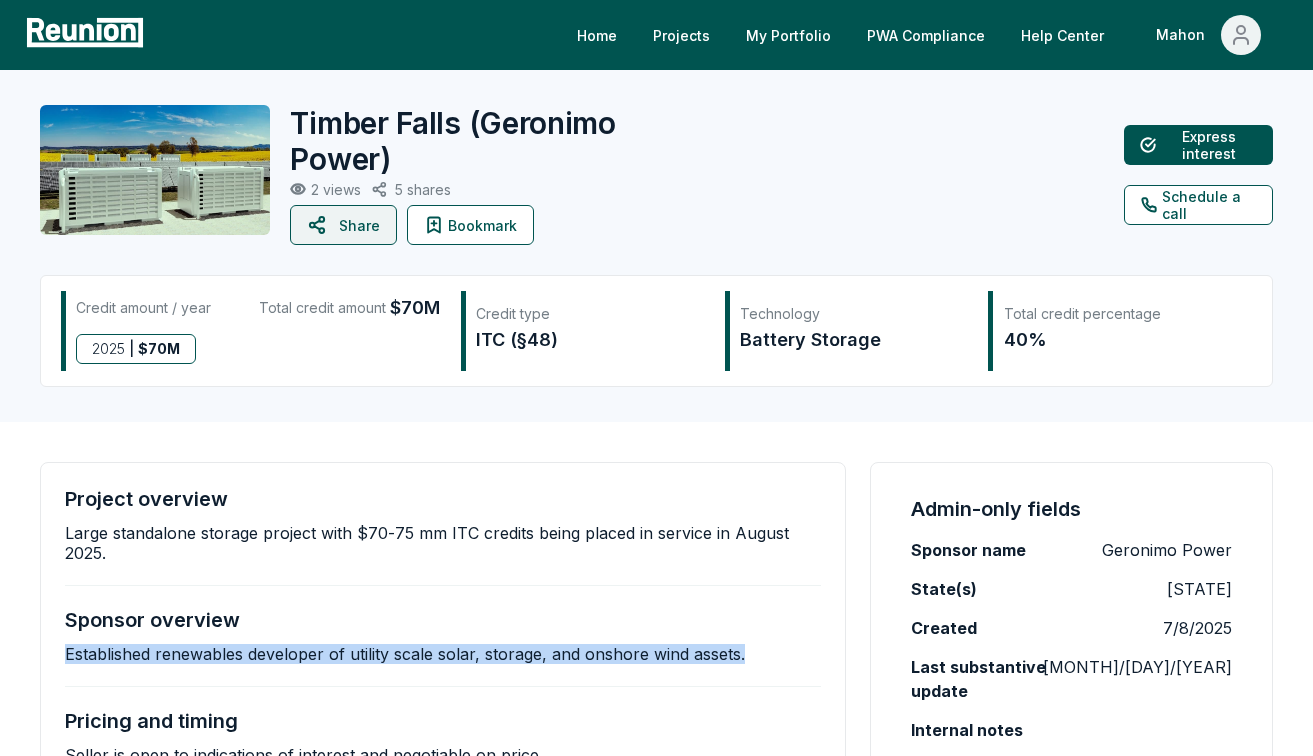 click on "Share" at bounding box center [343, 225] 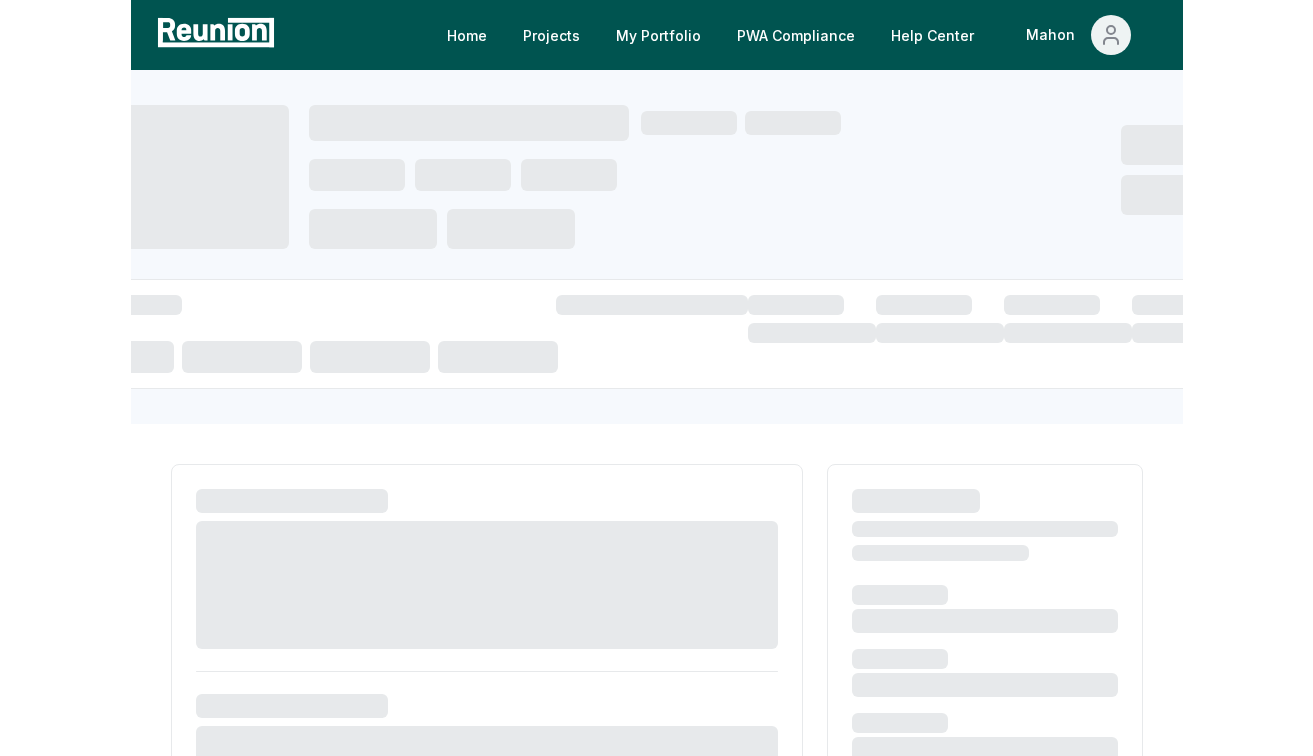 scroll, scrollTop: 0, scrollLeft: 0, axis: both 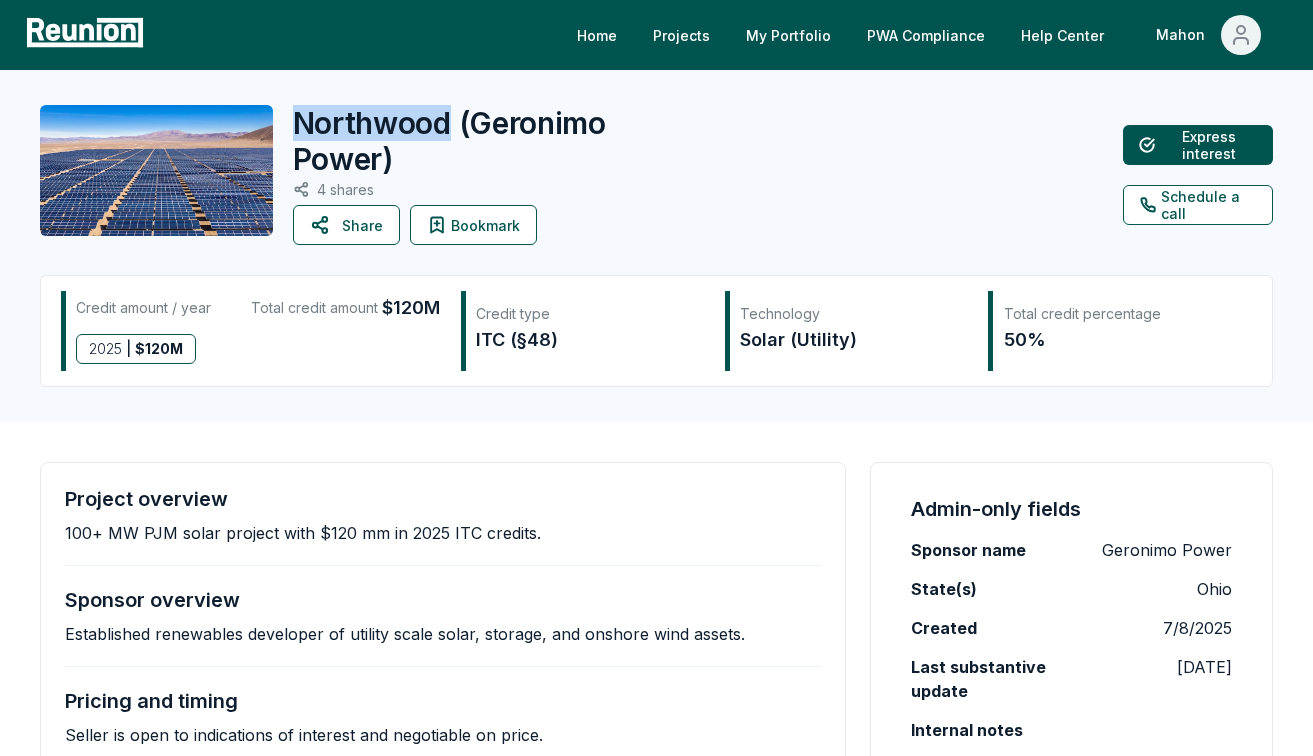 drag, startPoint x: 296, startPoint y: 129, endPoint x: 453, endPoint y: 129, distance: 157 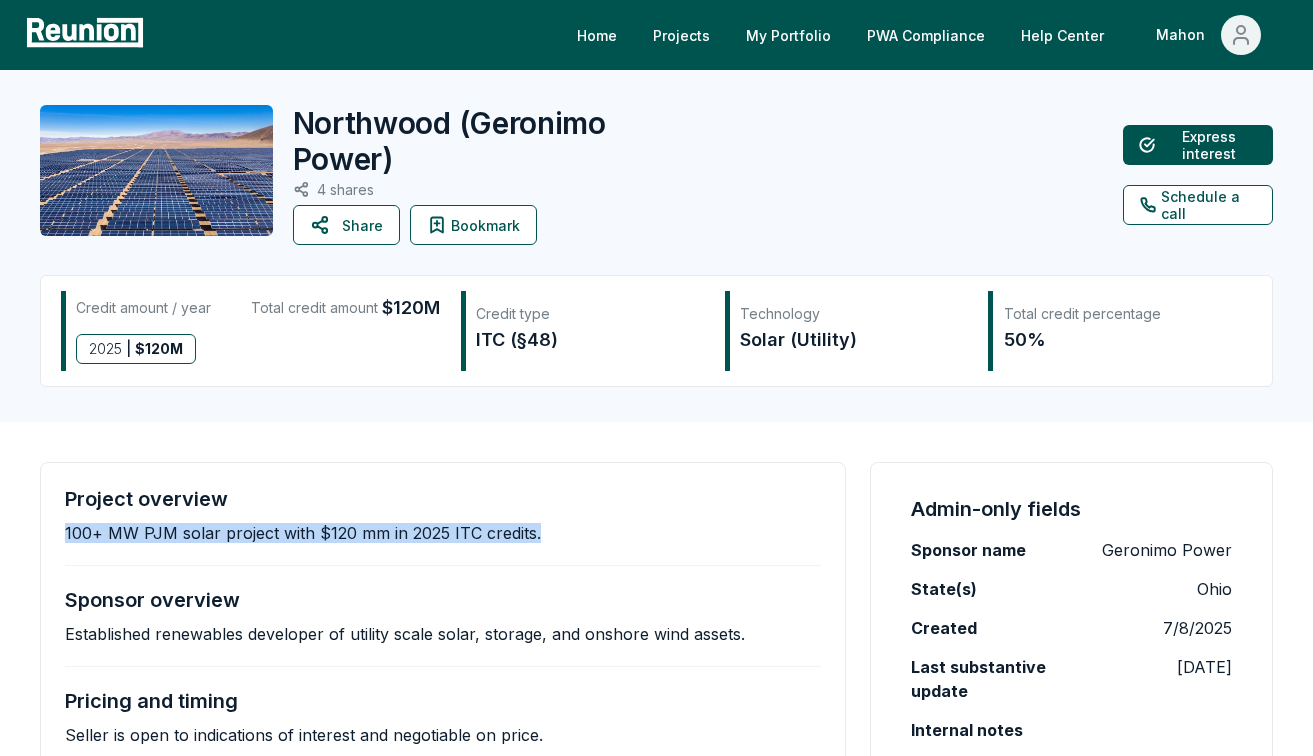 drag, startPoint x: 557, startPoint y: 531, endPoint x: 62, endPoint y: 538, distance: 495.0495 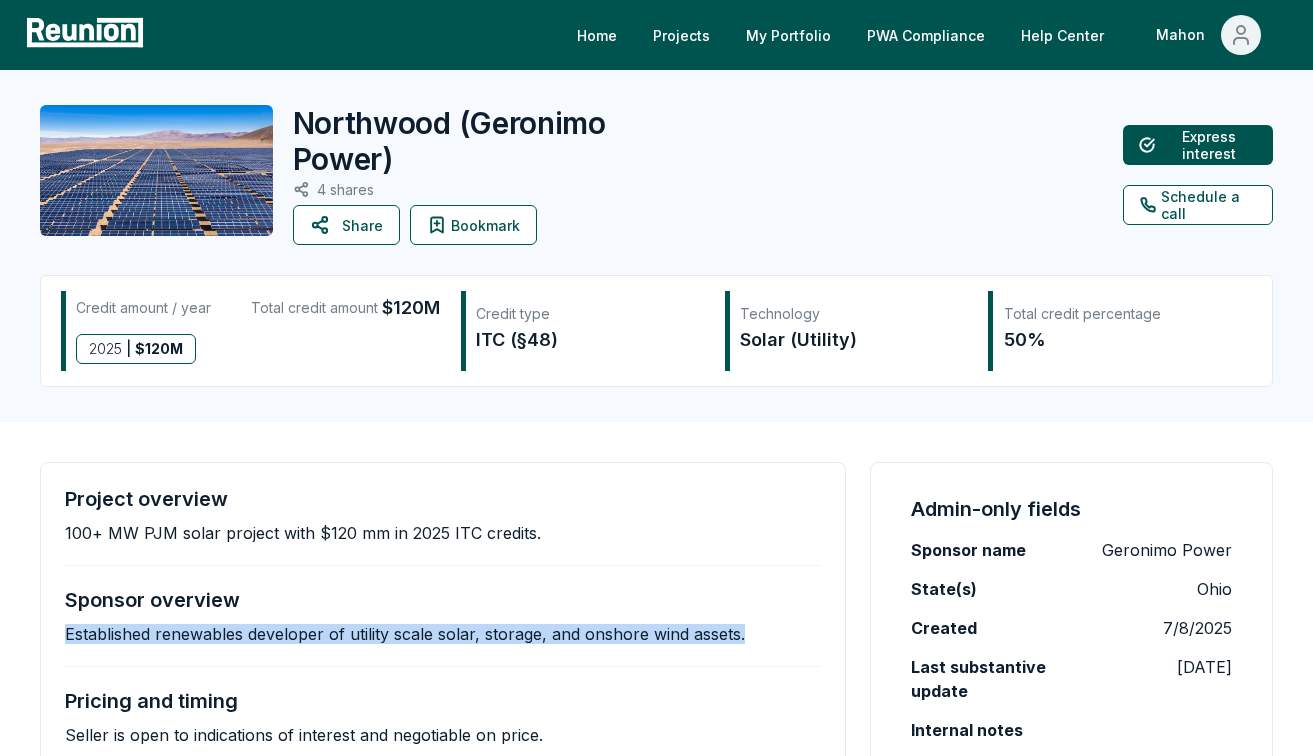 drag, startPoint x: 61, startPoint y: 638, endPoint x: 760, endPoint y: 643, distance: 699.0179 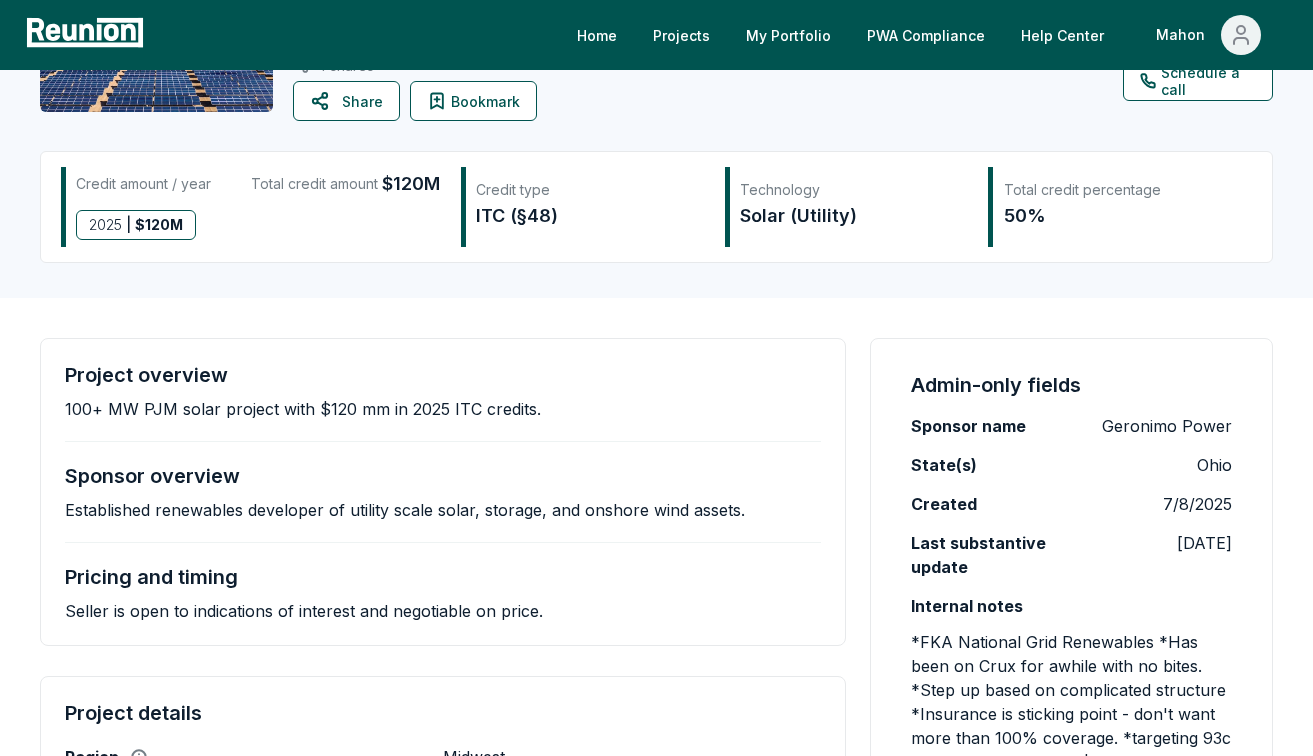 scroll, scrollTop: 0, scrollLeft: 0, axis: both 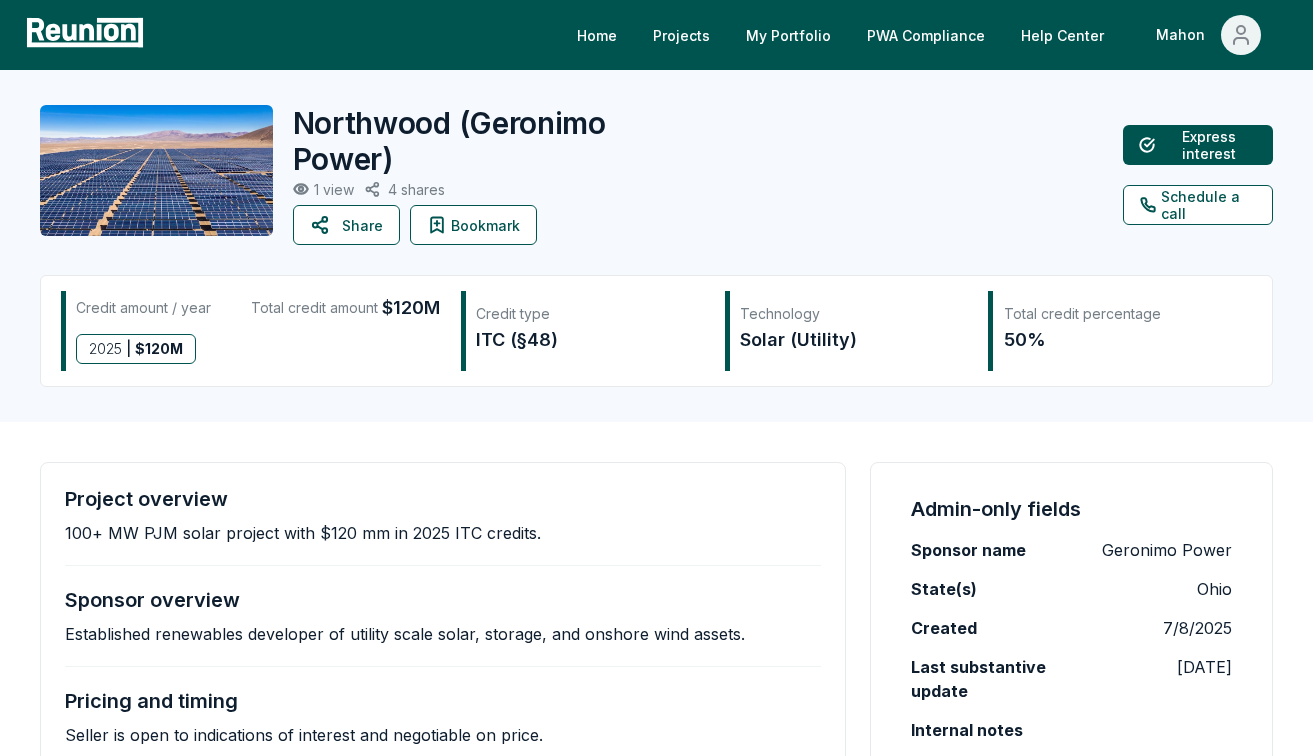click on "Northwood   ( Geronimo Power ) 1 view 4 shares Share Bookmark Express interest Schedule a call Credit amount / year Total credit amount   $120M 2025 | $ 120M Credit type ITC (§48) Technology Solar (Utility) Total credit percentage 50%" at bounding box center (656, 246) 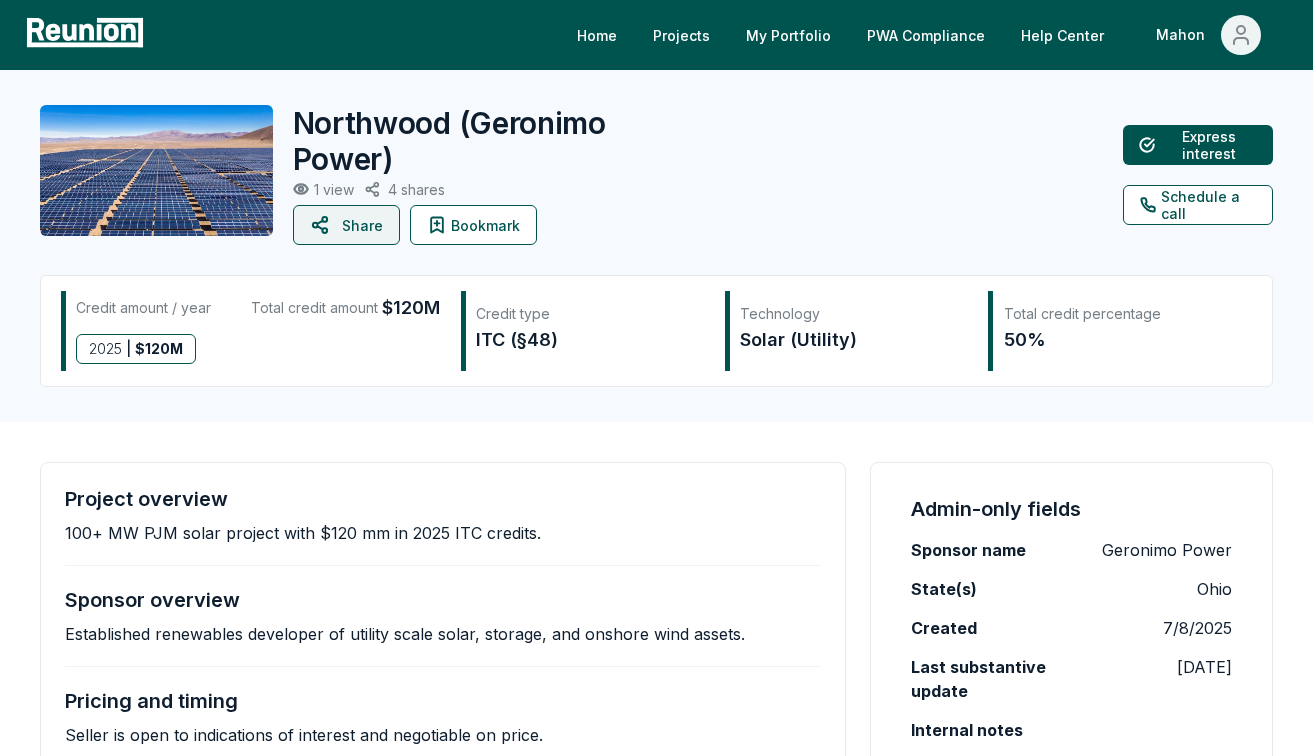 click on "Share" at bounding box center [346, 225] 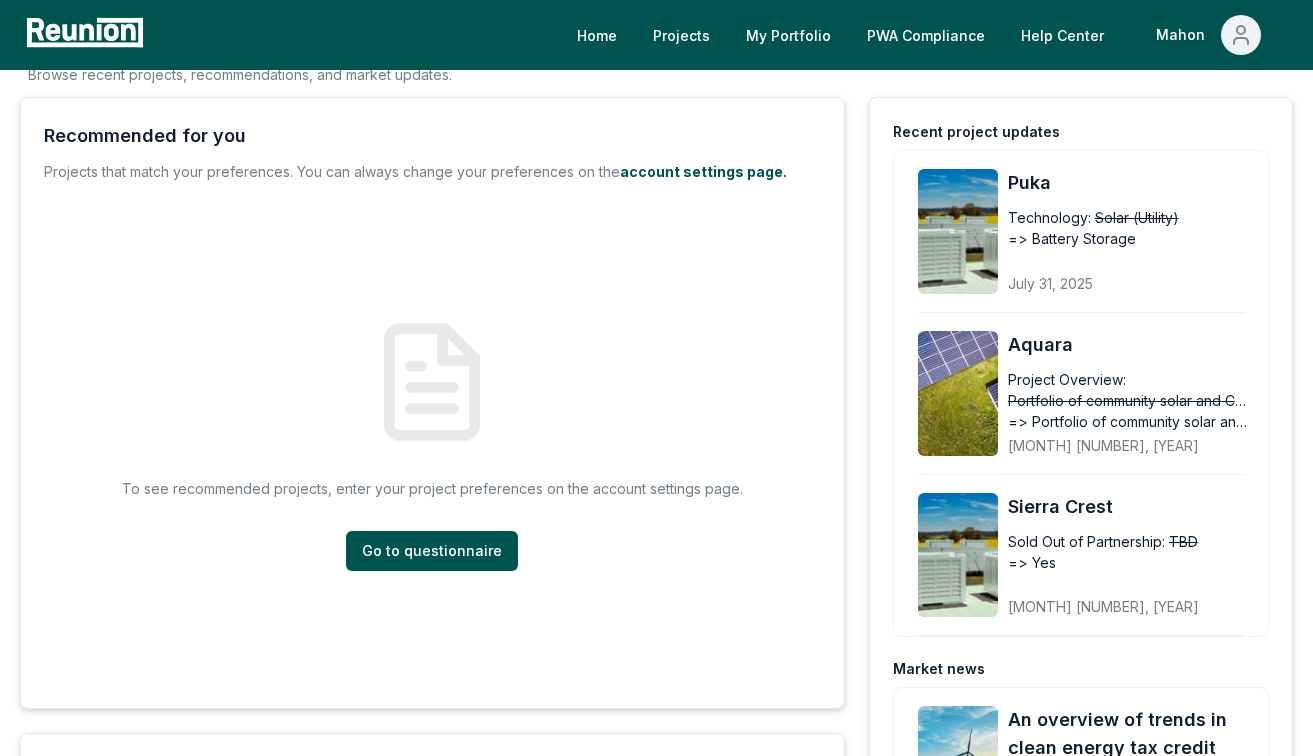scroll, scrollTop: 0, scrollLeft: 0, axis: both 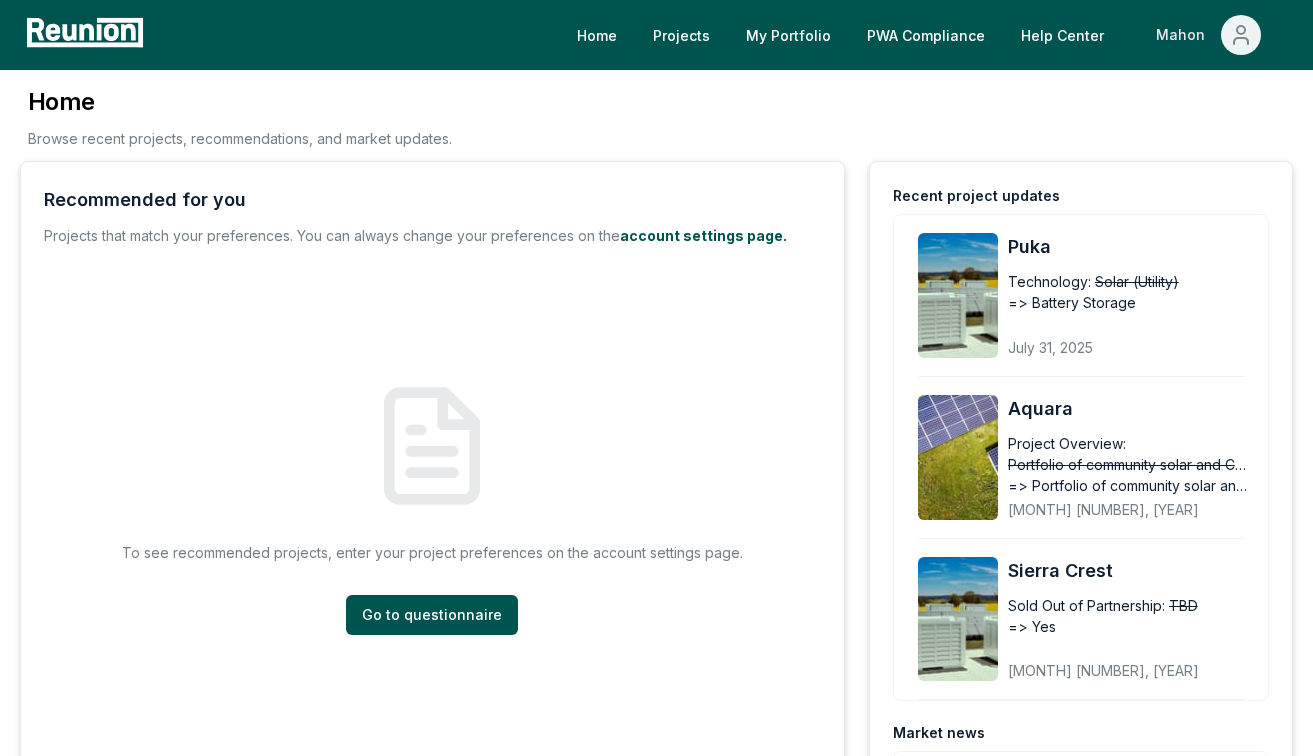 click on "Mahon" at bounding box center [1184, 35] 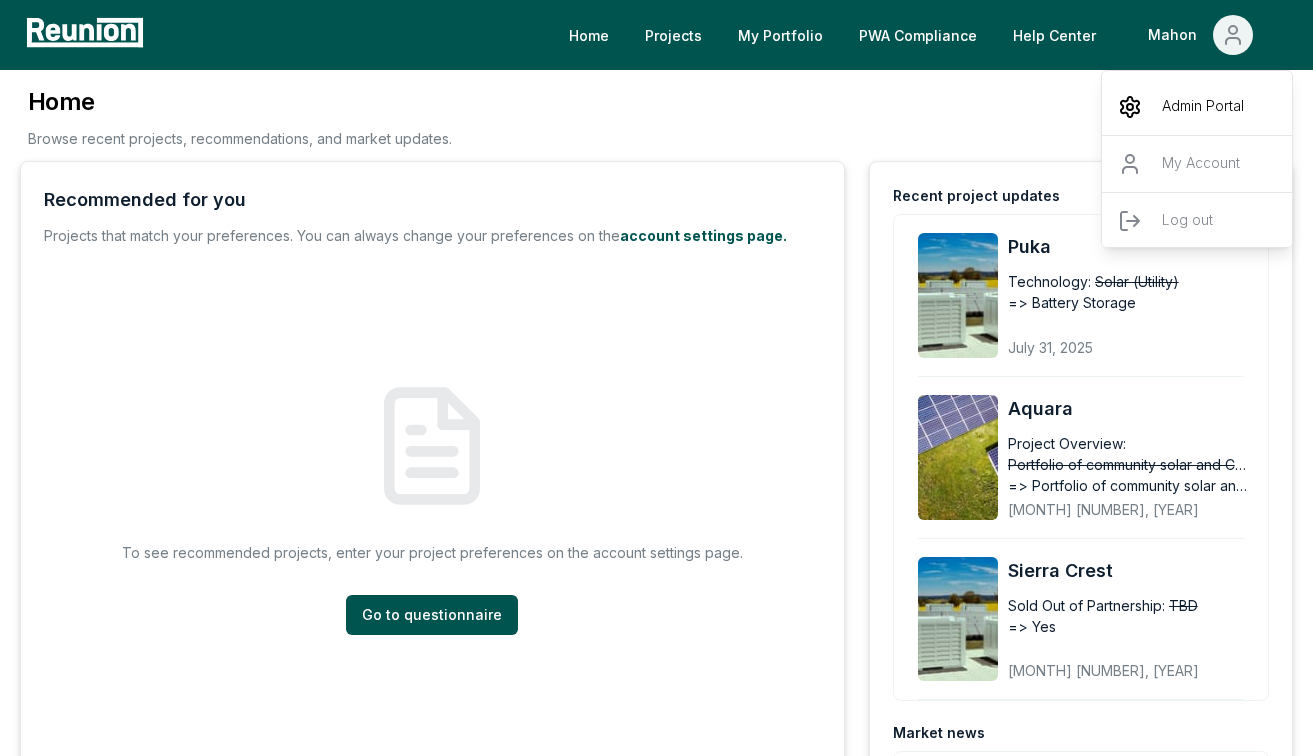 click on "Admin Portal" at bounding box center [1203, 107] 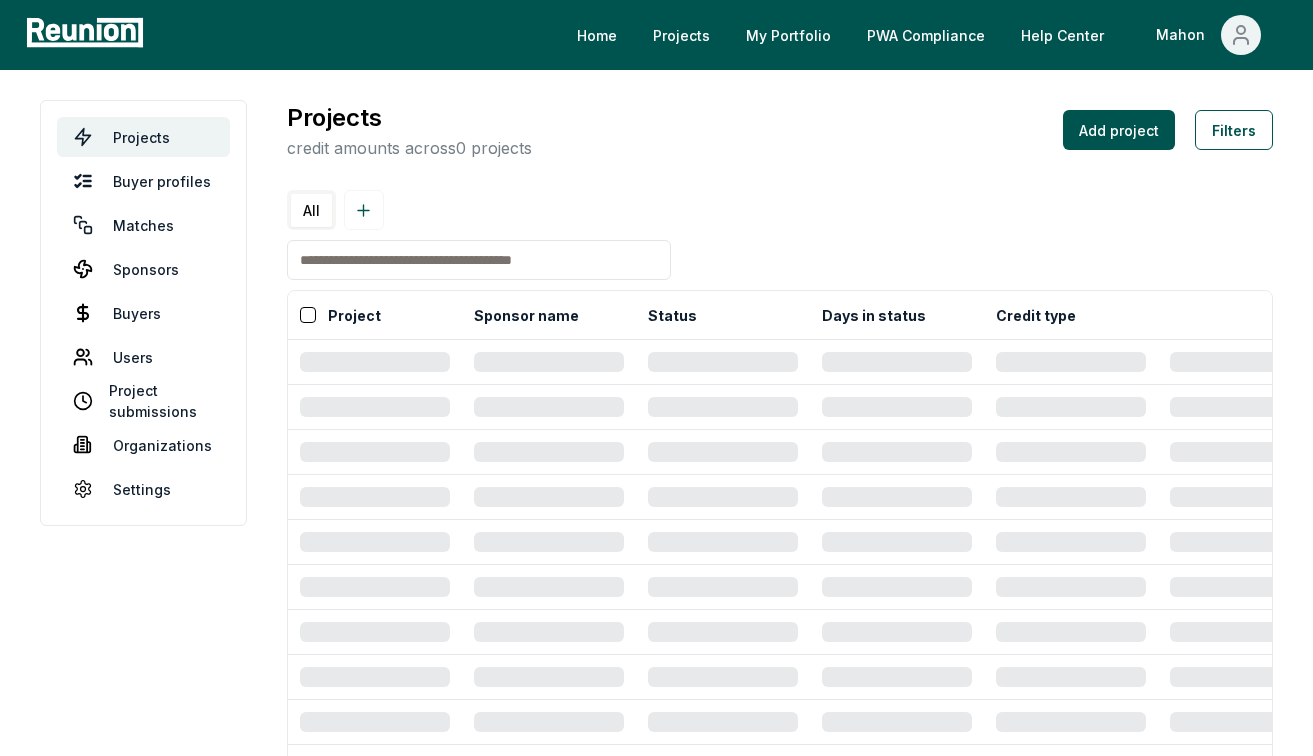 scroll, scrollTop: 0, scrollLeft: 0, axis: both 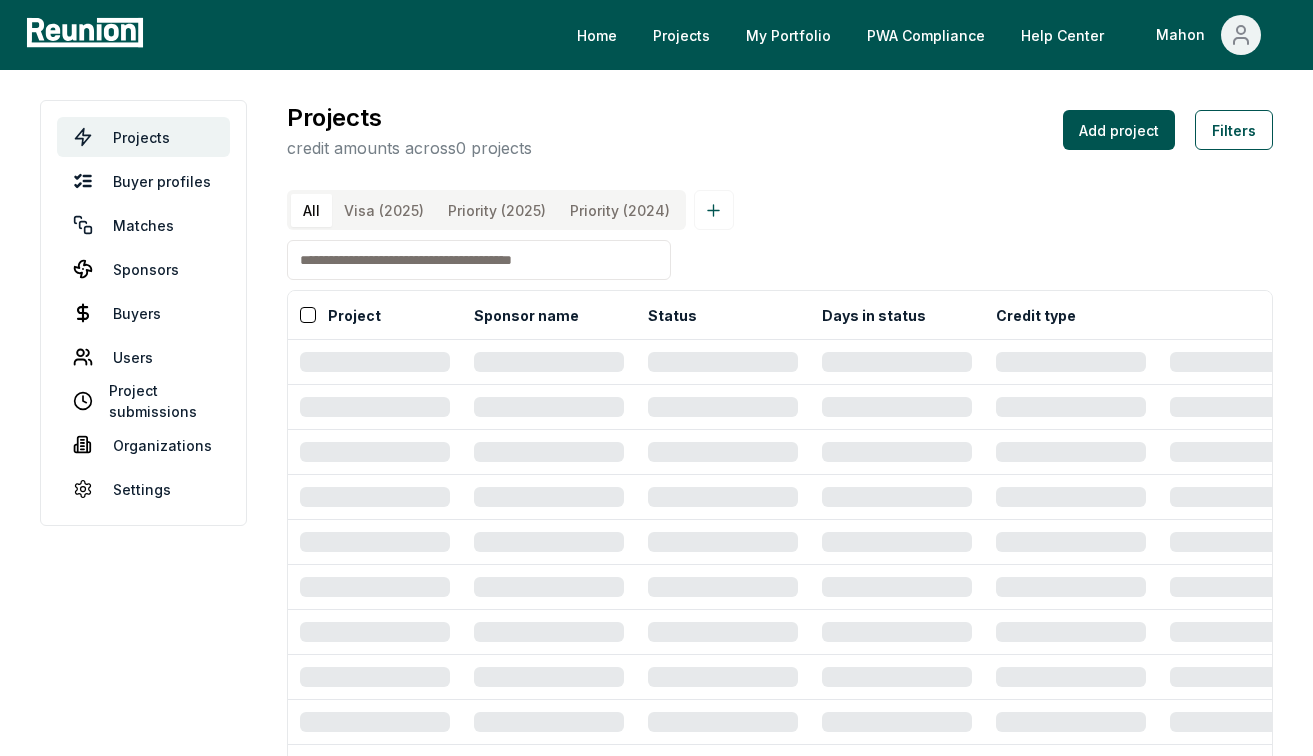 click at bounding box center [479, 260] 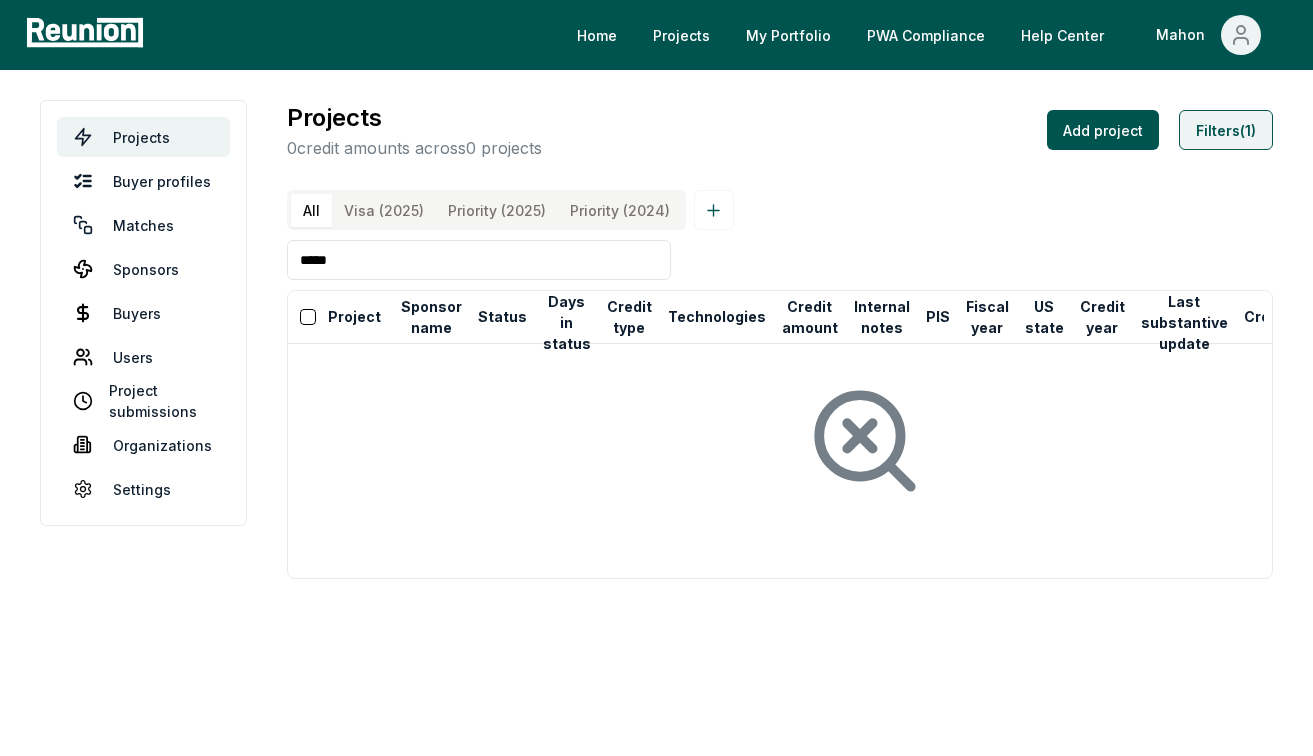 click on "Filters  (1)" at bounding box center (1226, 130) 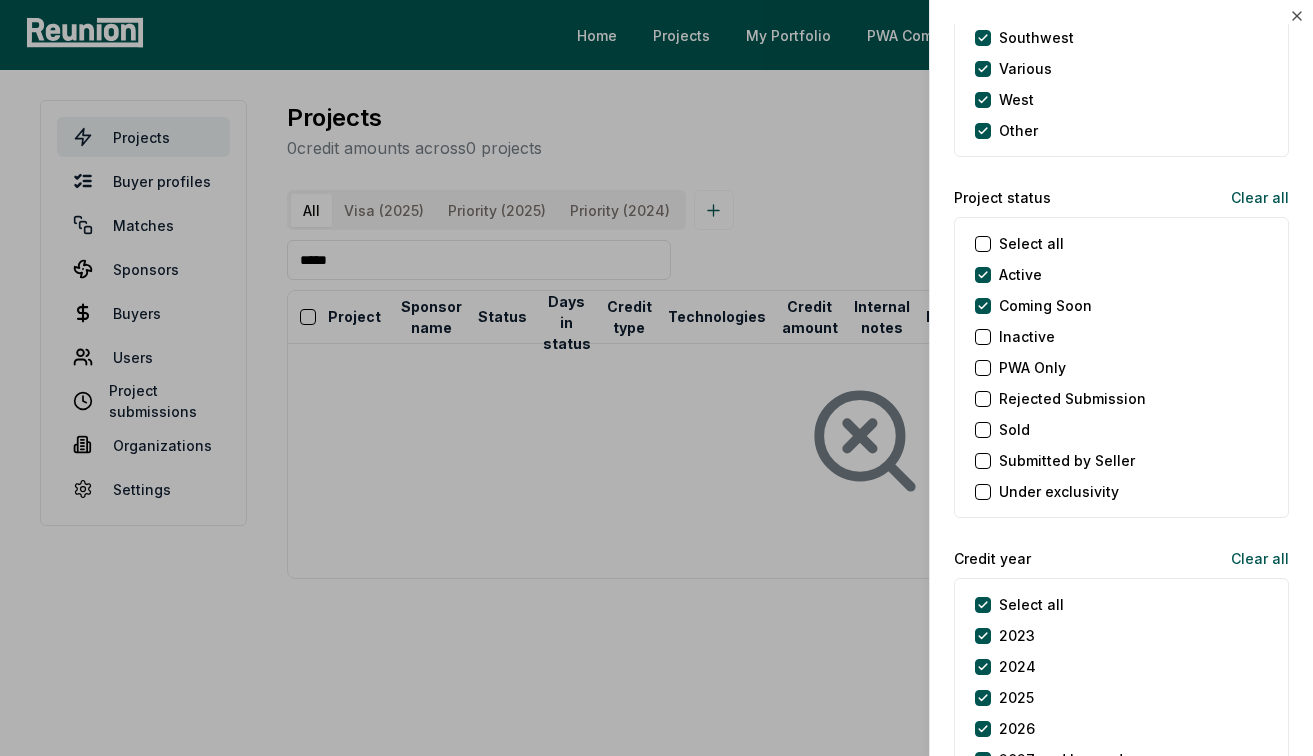 scroll, scrollTop: 1994, scrollLeft: 0, axis: vertical 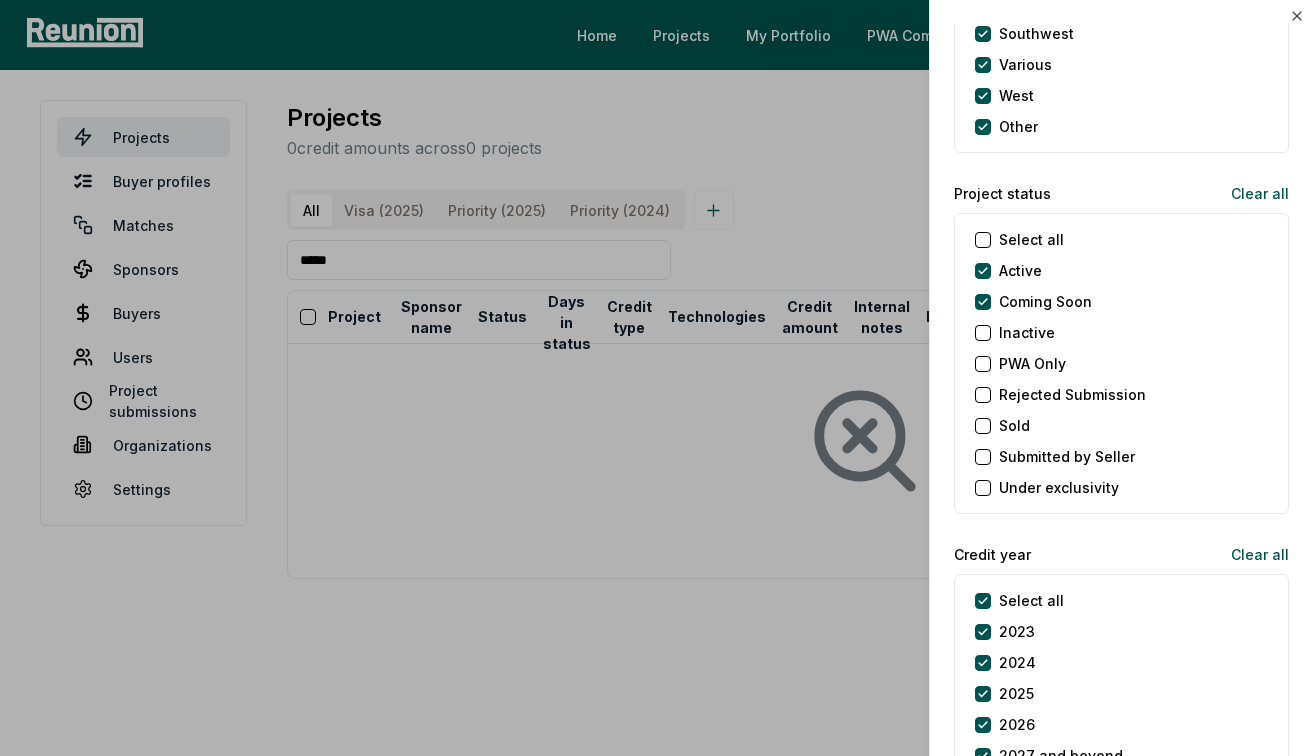 click on "Select all" at bounding box center (1031, 239) 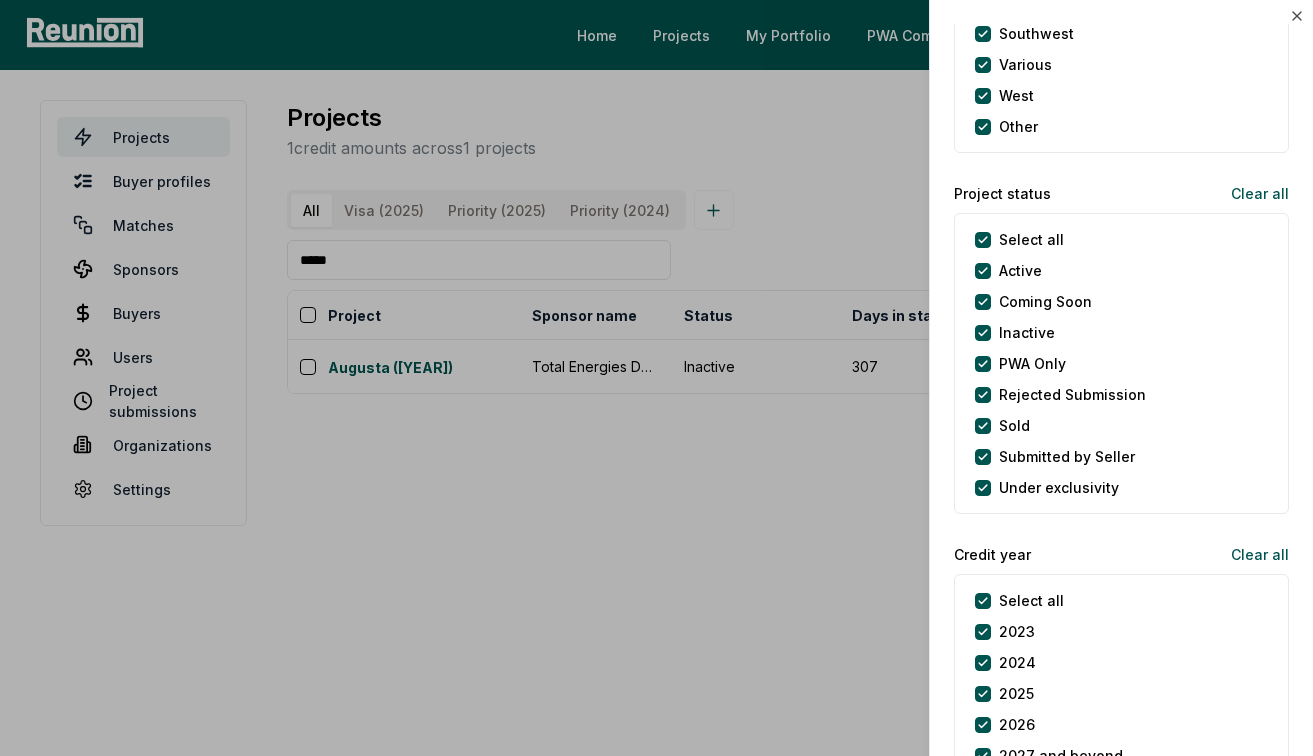 click at bounding box center (656, 378) 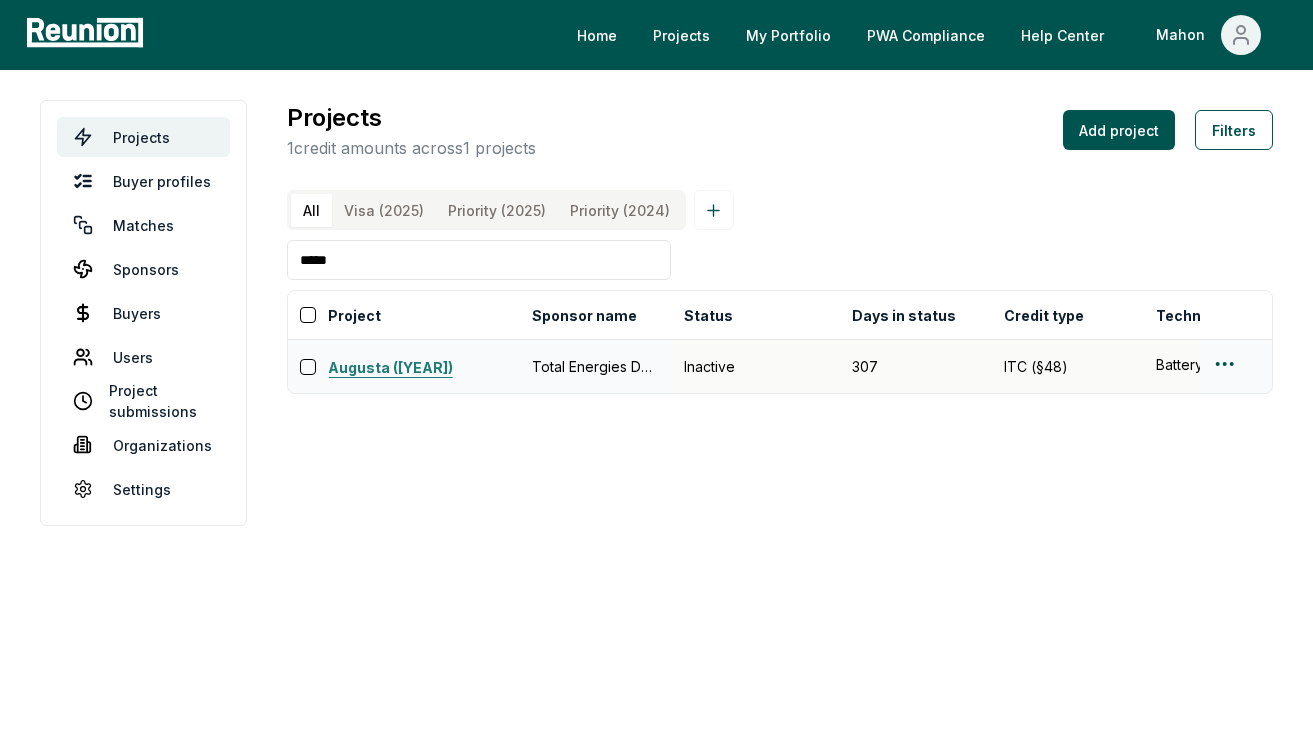 click on "Augusta (2023)" at bounding box center (424, 369) 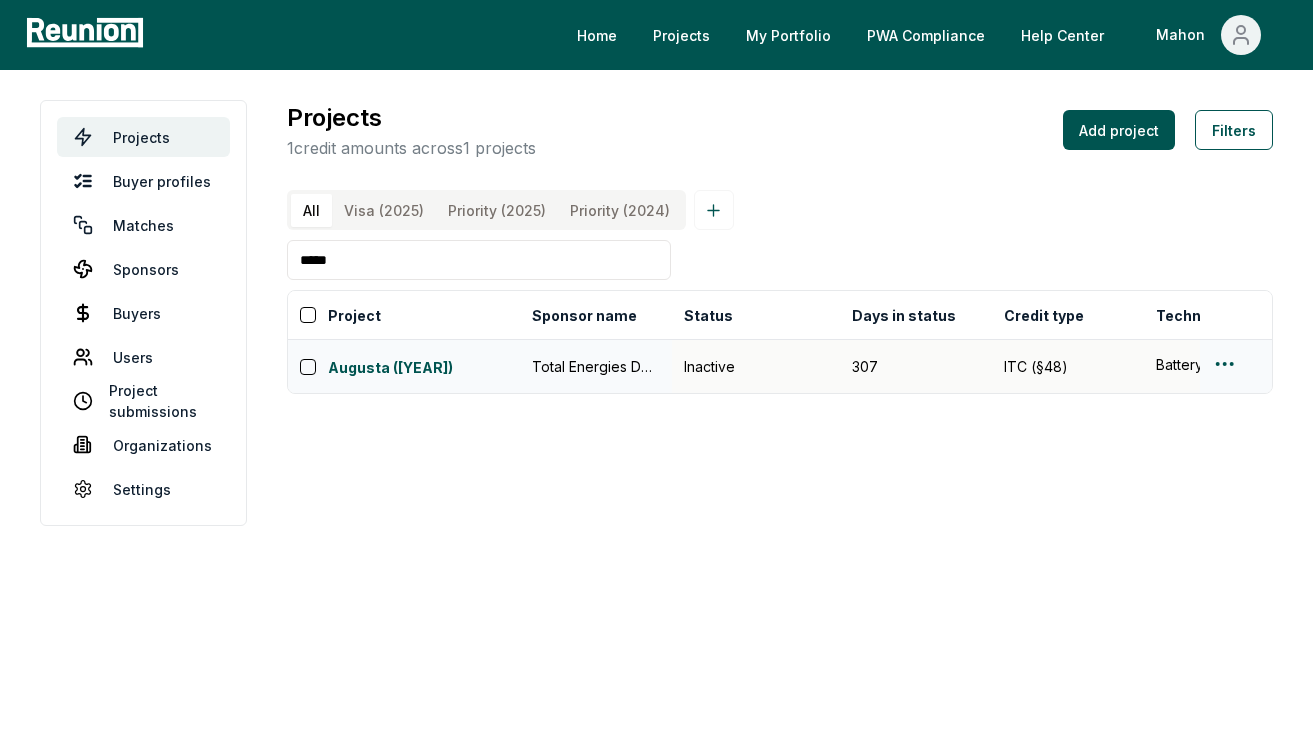 drag, startPoint x: 506, startPoint y: 251, endPoint x: 296, endPoint y: 256, distance: 210.05951 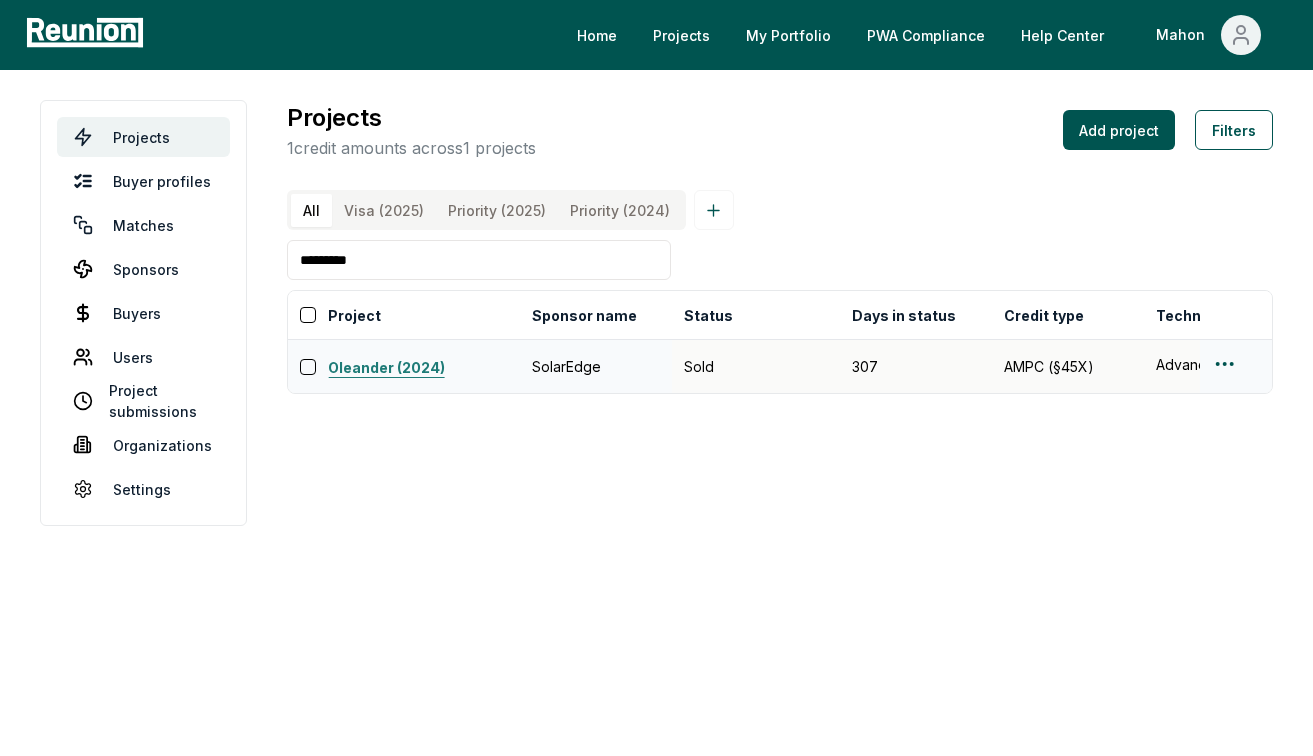 click on "Oleander (2024)" at bounding box center (424, 369) 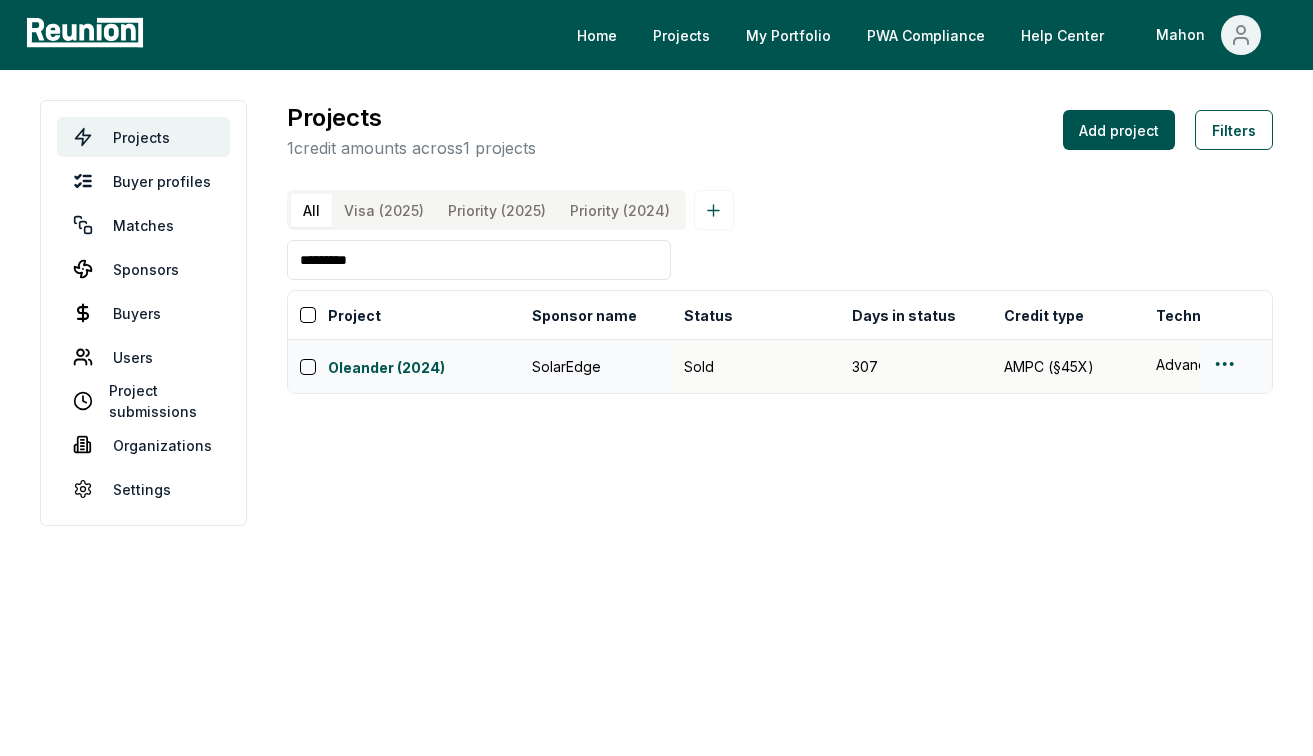 drag, startPoint x: 514, startPoint y: 277, endPoint x: 295, endPoint y: 267, distance: 219.2282 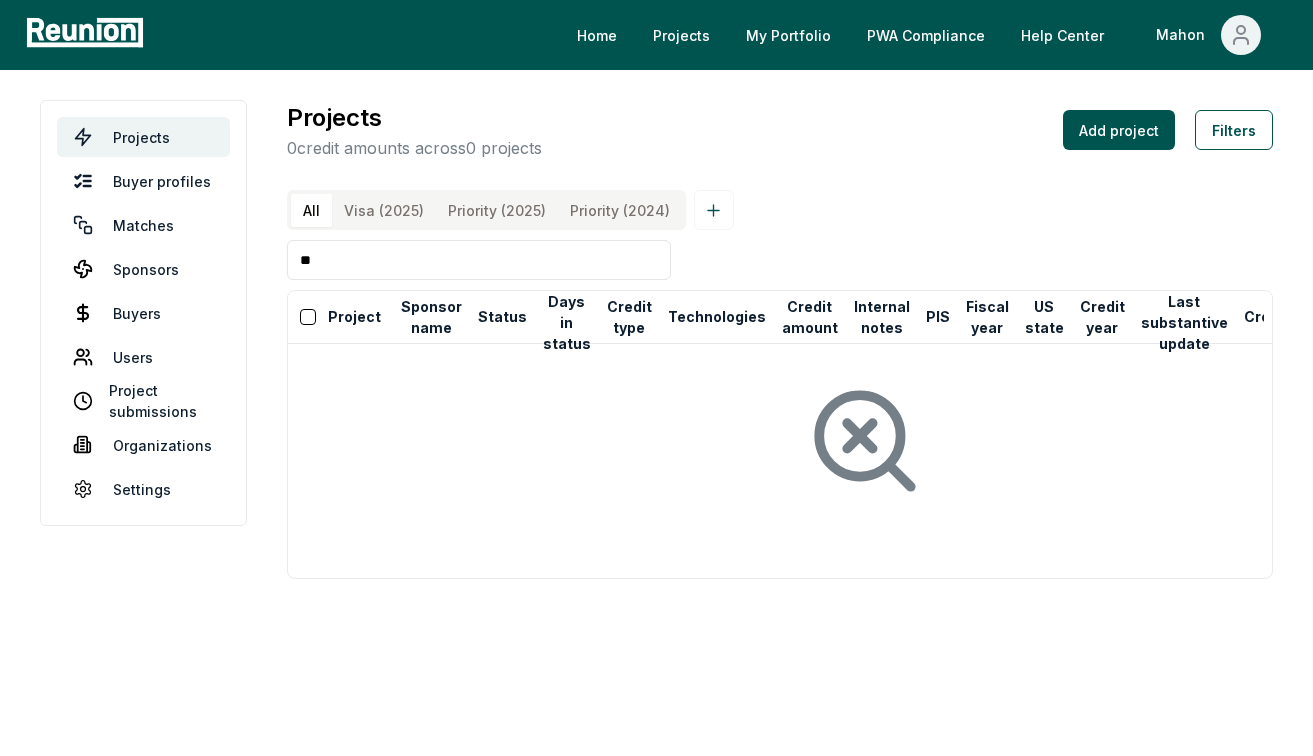 type on "*" 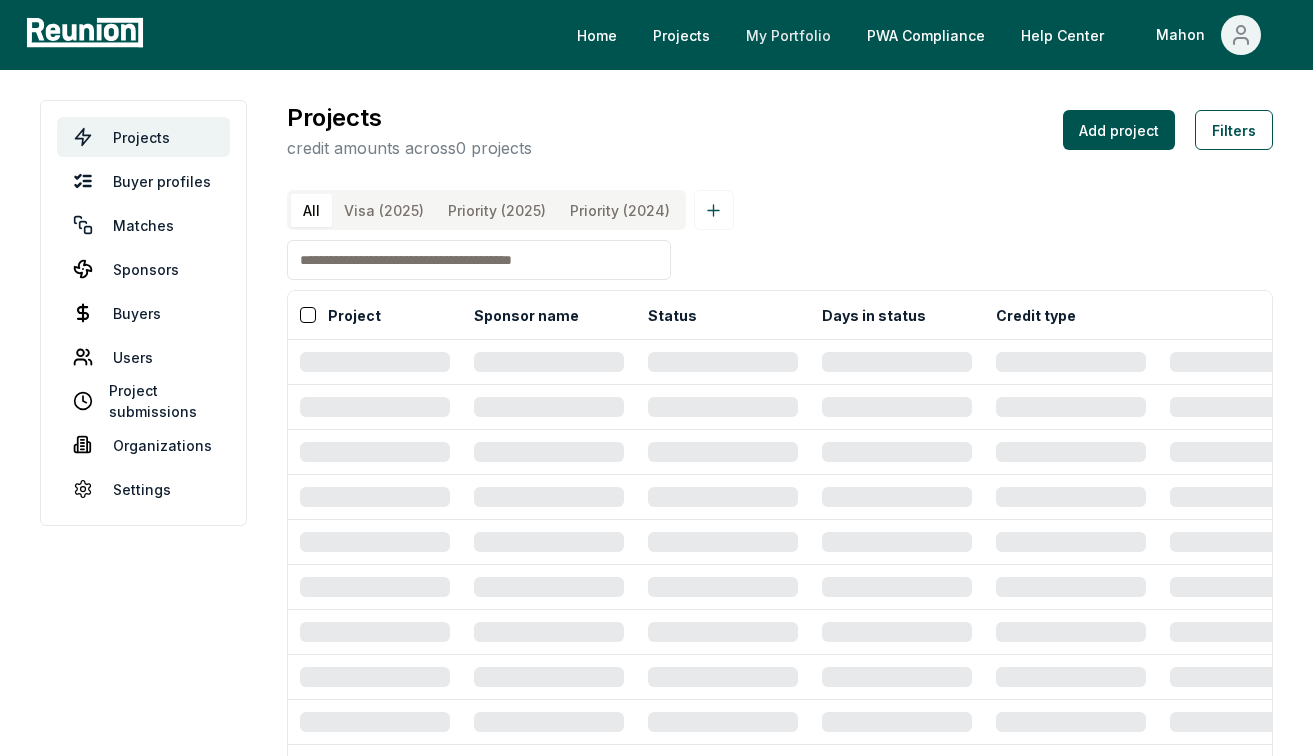 type 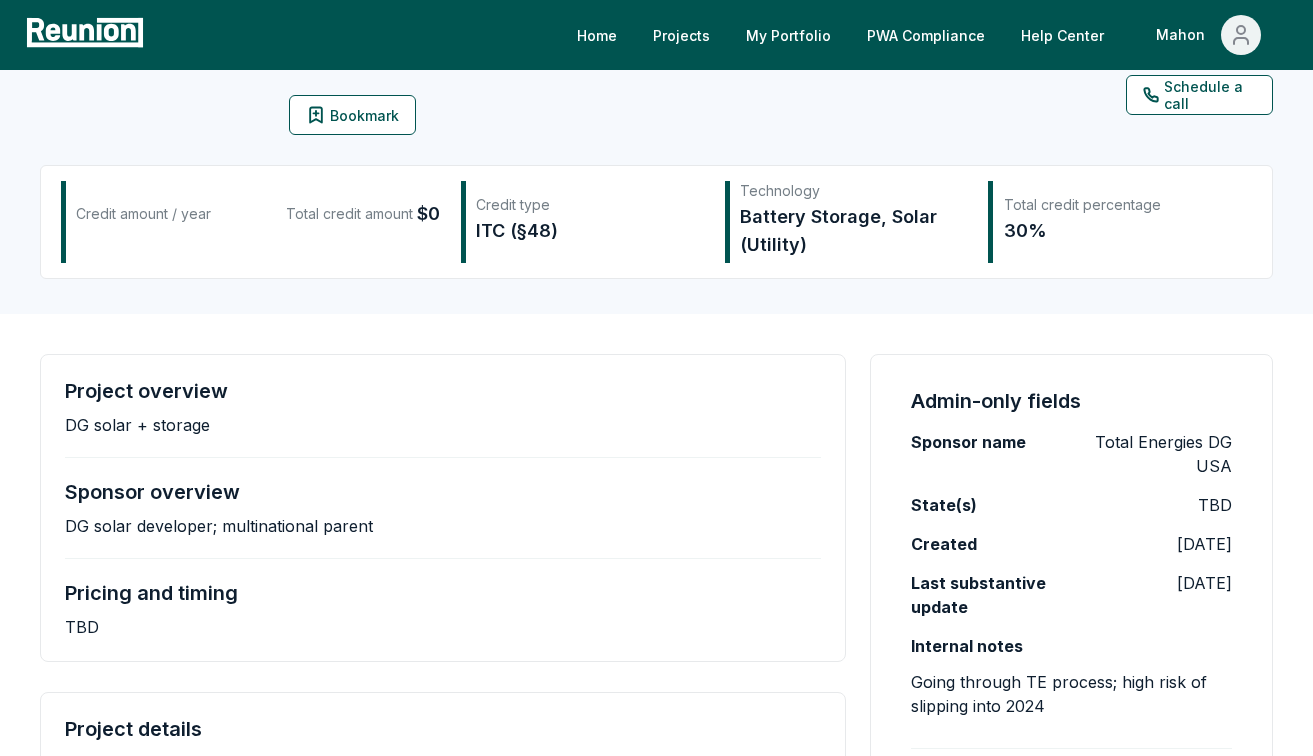 scroll, scrollTop: 120, scrollLeft: 0, axis: vertical 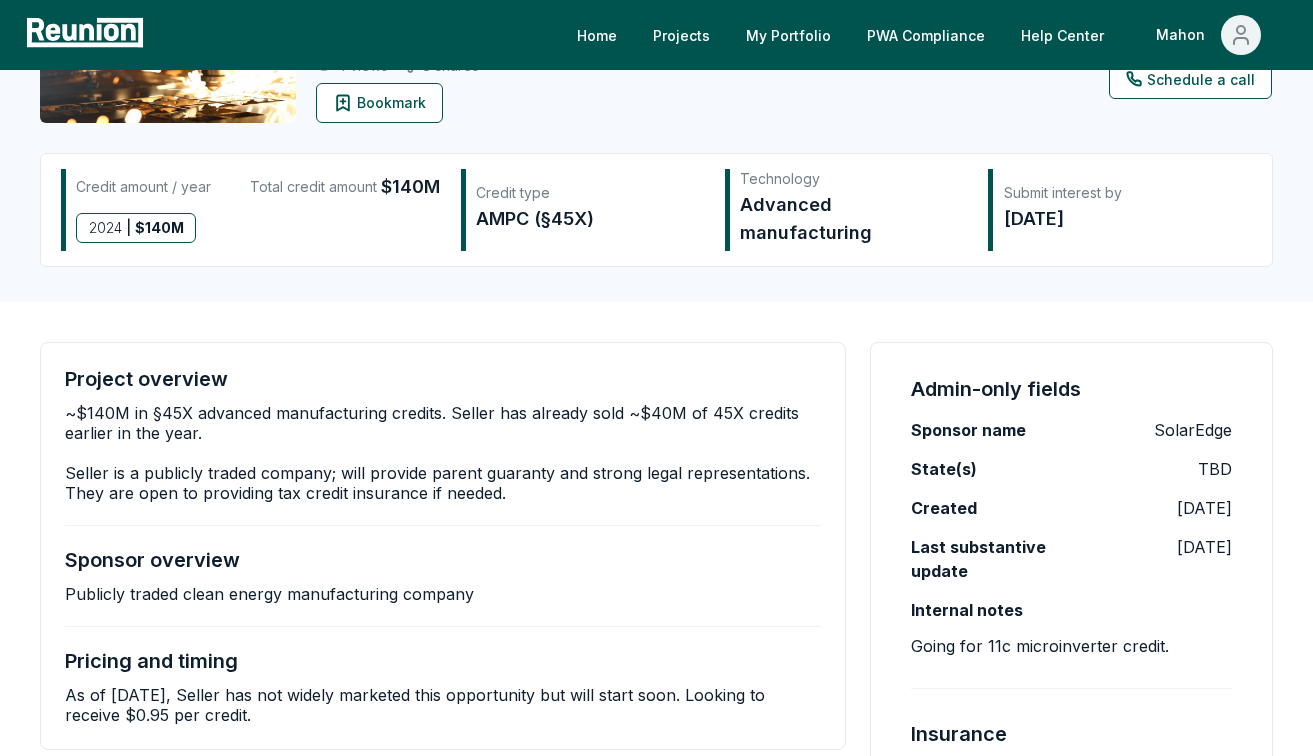 click on "~$140M in §45X advanced manufacturing credits. Seller has already sold ~$40M of 45X credits earlier in the year.
Seller is a publicly traded company; will provide parent guaranty and strong legal representations. They are open to providing tax credit insurance if needed." at bounding box center (443, 453) 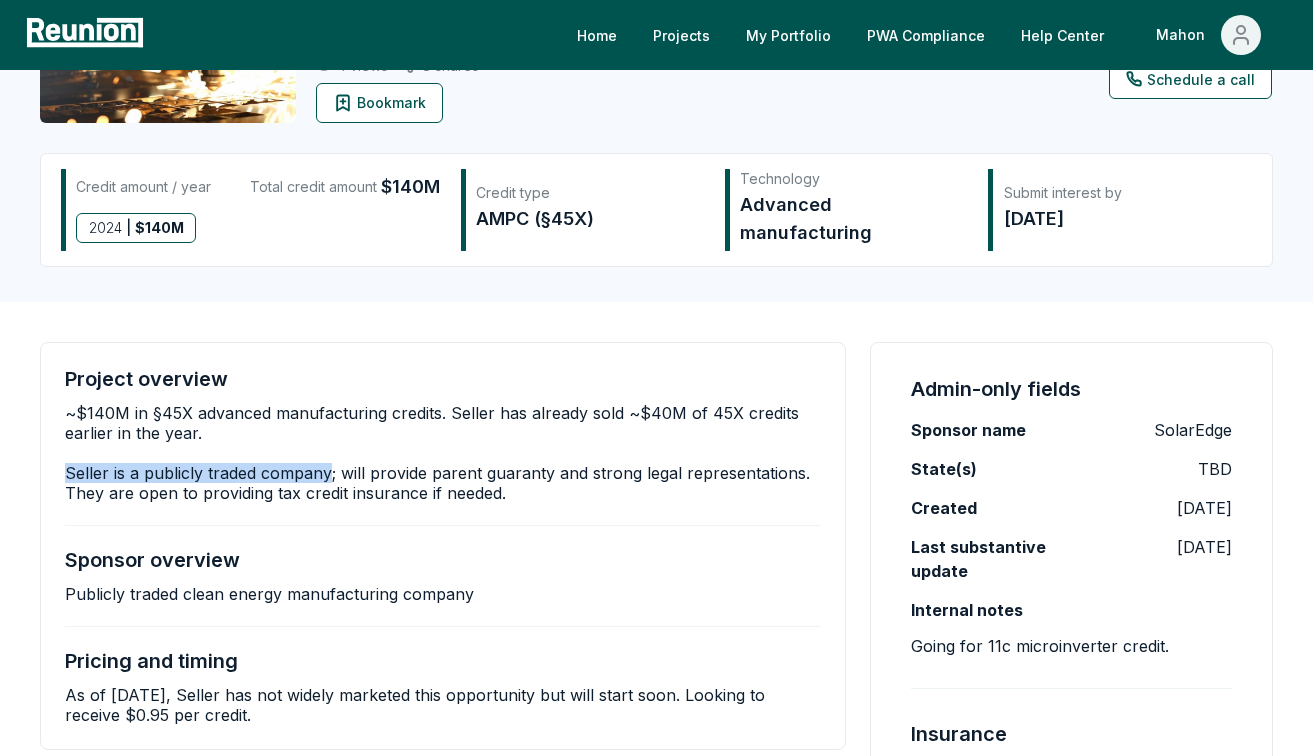 drag, startPoint x: 69, startPoint y: 471, endPoint x: 328, endPoint y: 472, distance: 259.00192 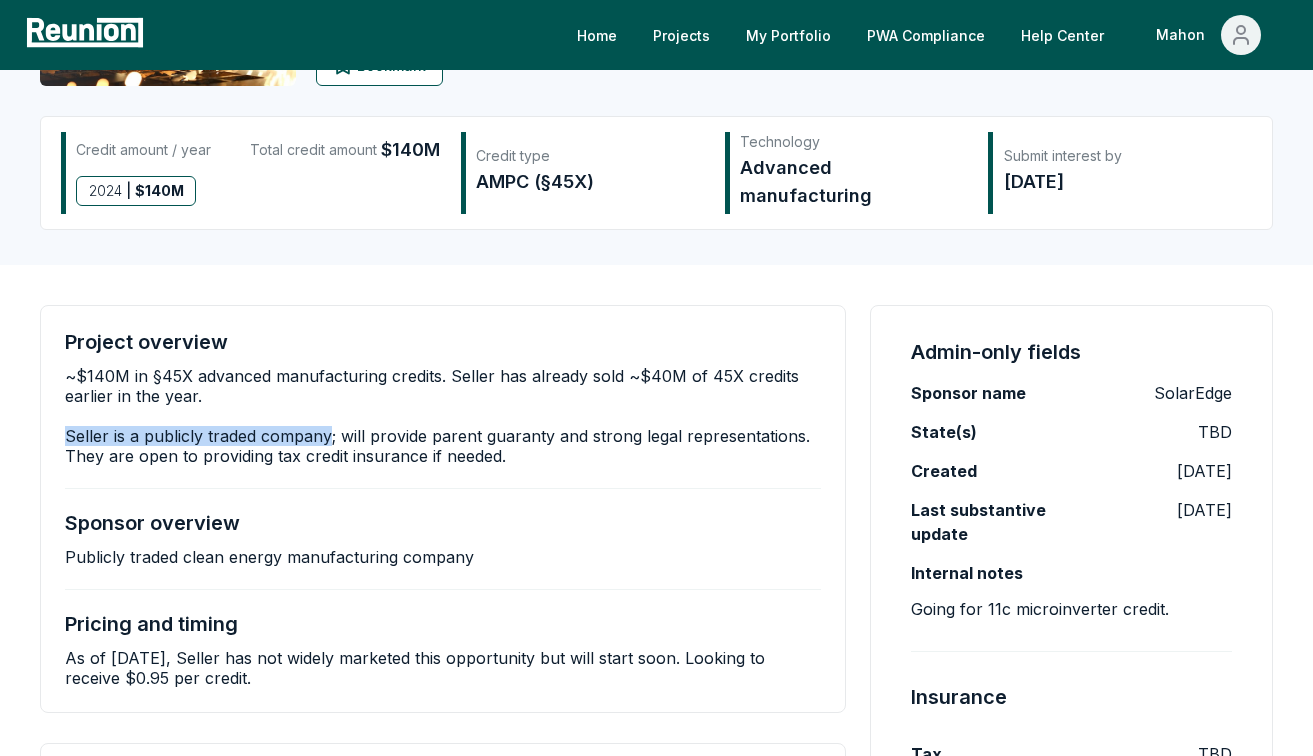 scroll, scrollTop: 164, scrollLeft: 0, axis: vertical 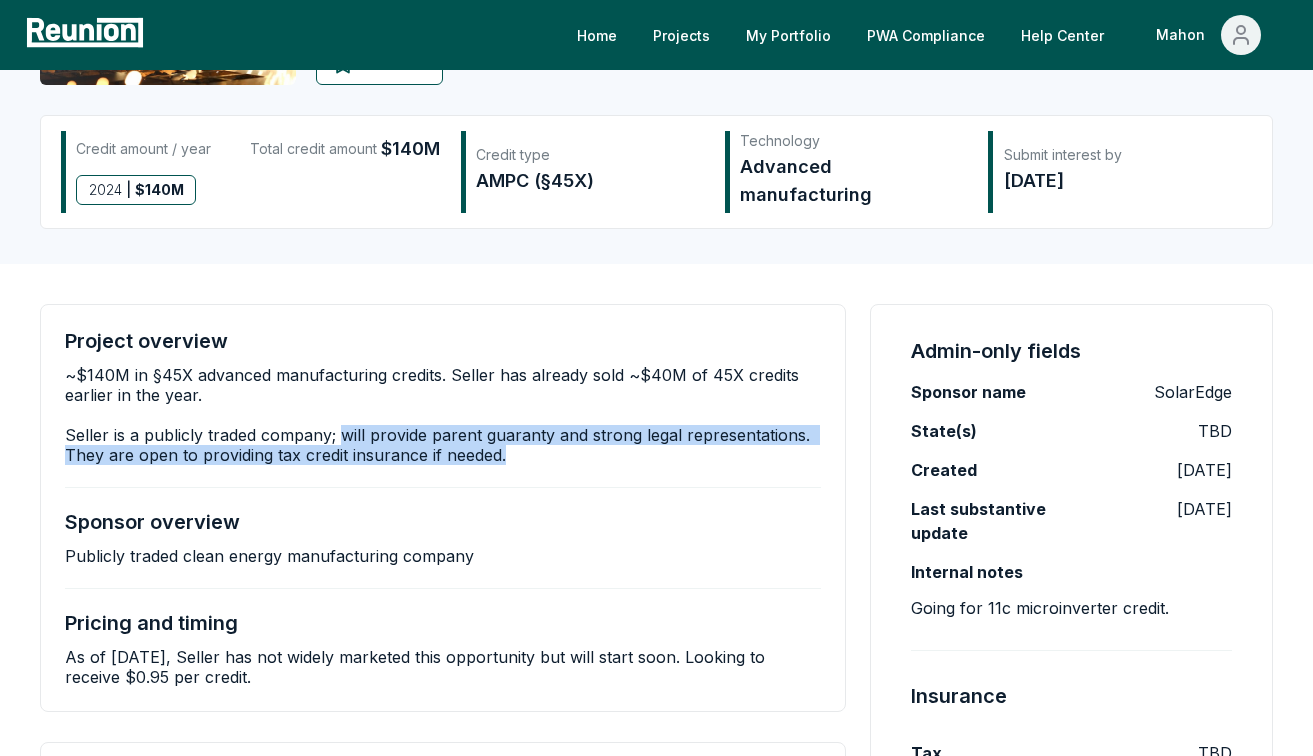 drag, startPoint x: 343, startPoint y: 435, endPoint x: 547, endPoint y: 448, distance: 204.4138 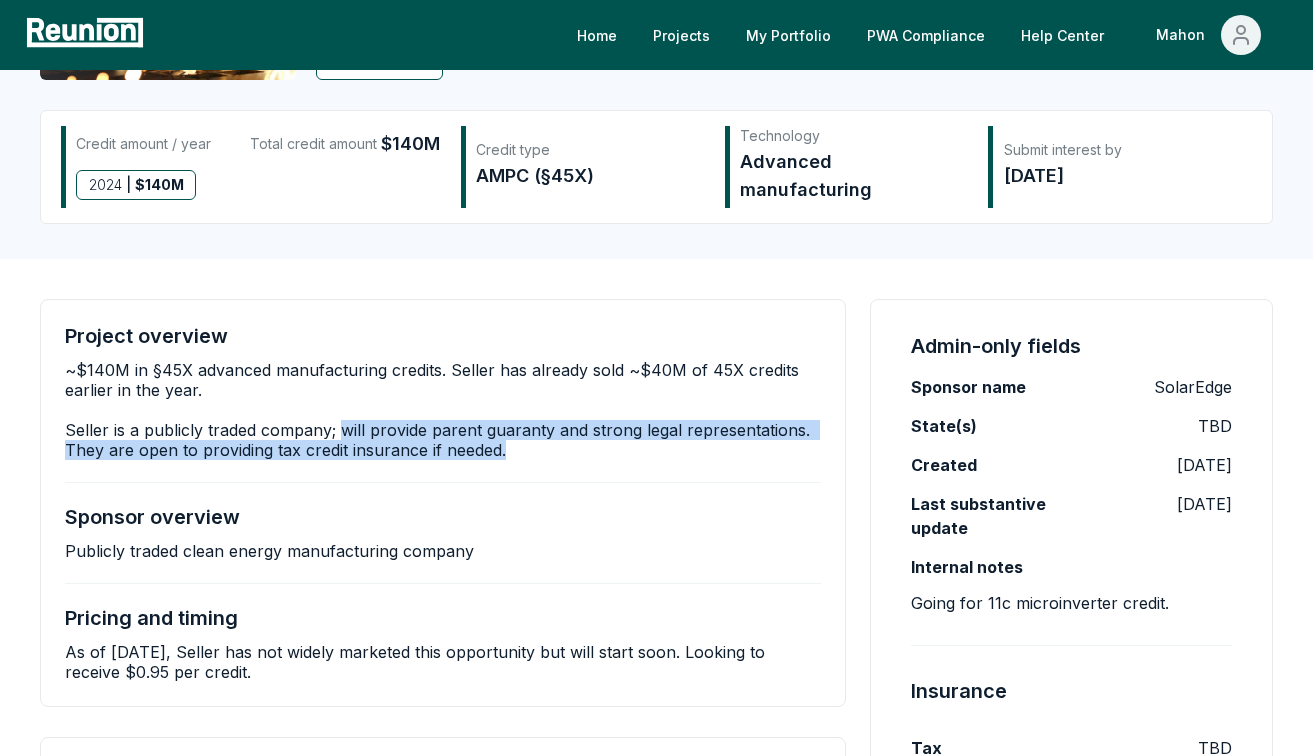 scroll, scrollTop: 0, scrollLeft: 0, axis: both 